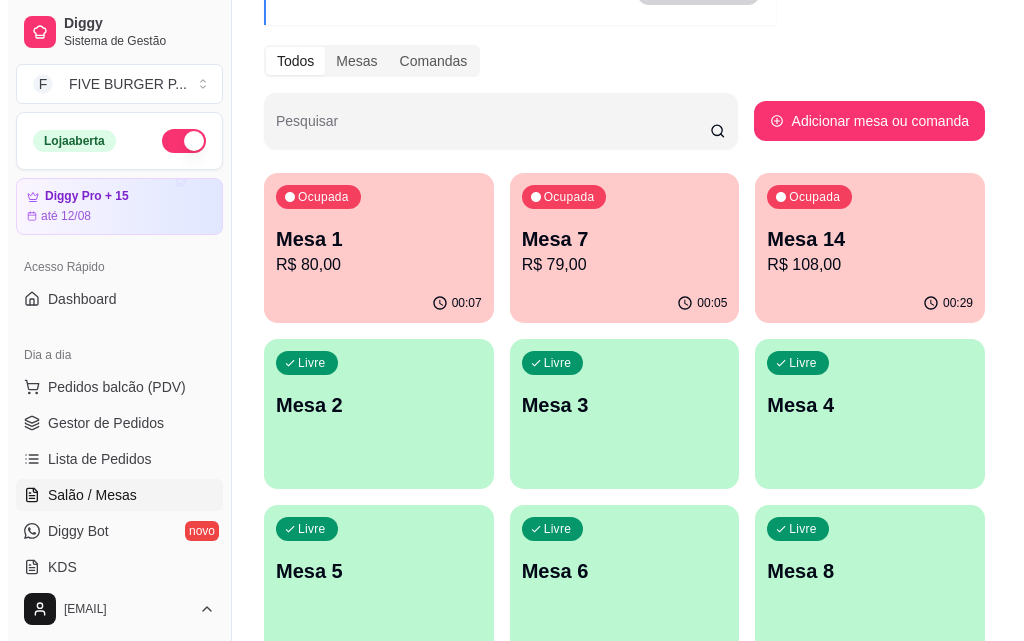 scroll, scrollTop: 180, scrollLeft: 0, axis: vertical 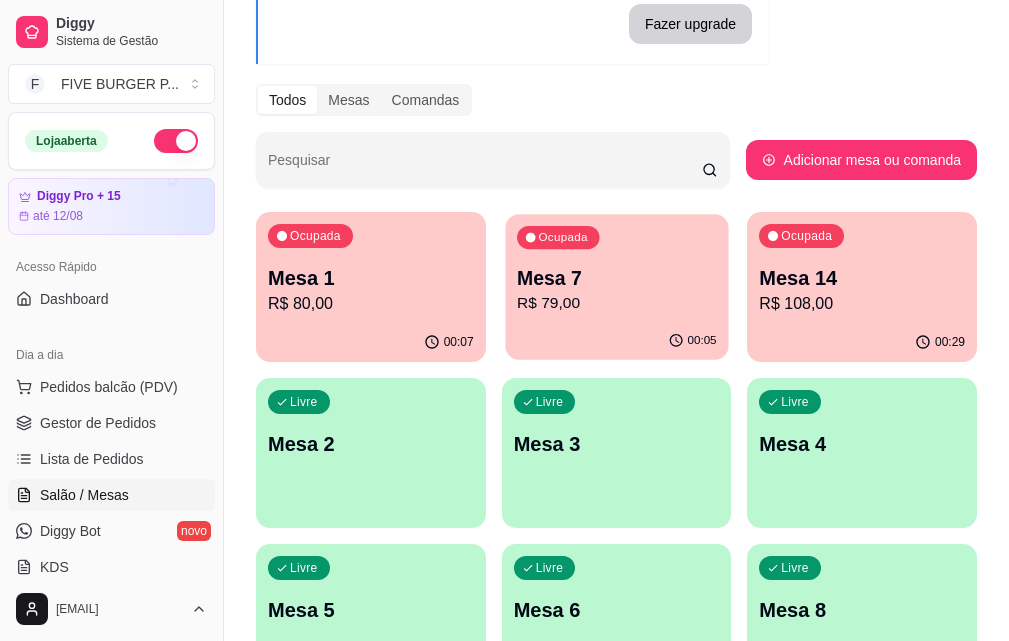 click on "R$ 79,00" at bounding box center [617, 303] 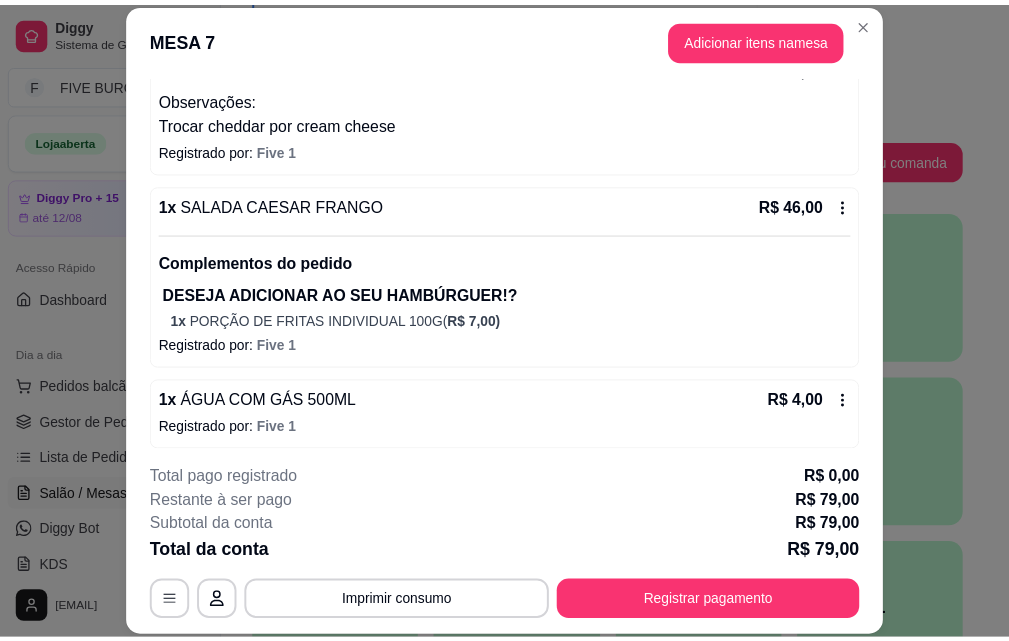 scroll, scrollTop: 225, scrollLeft: 0, axis: vertical 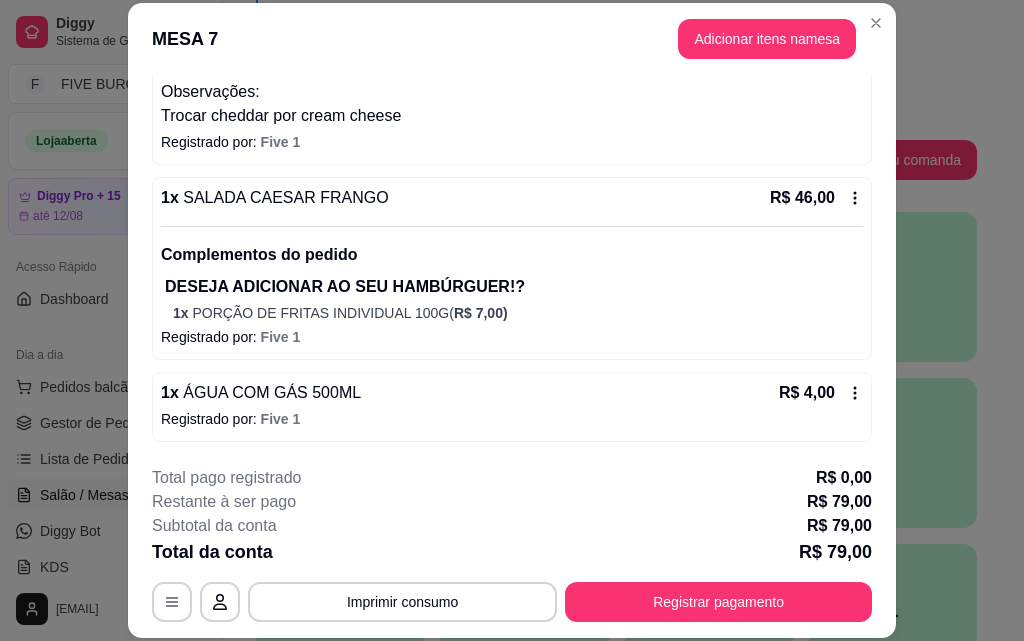 click 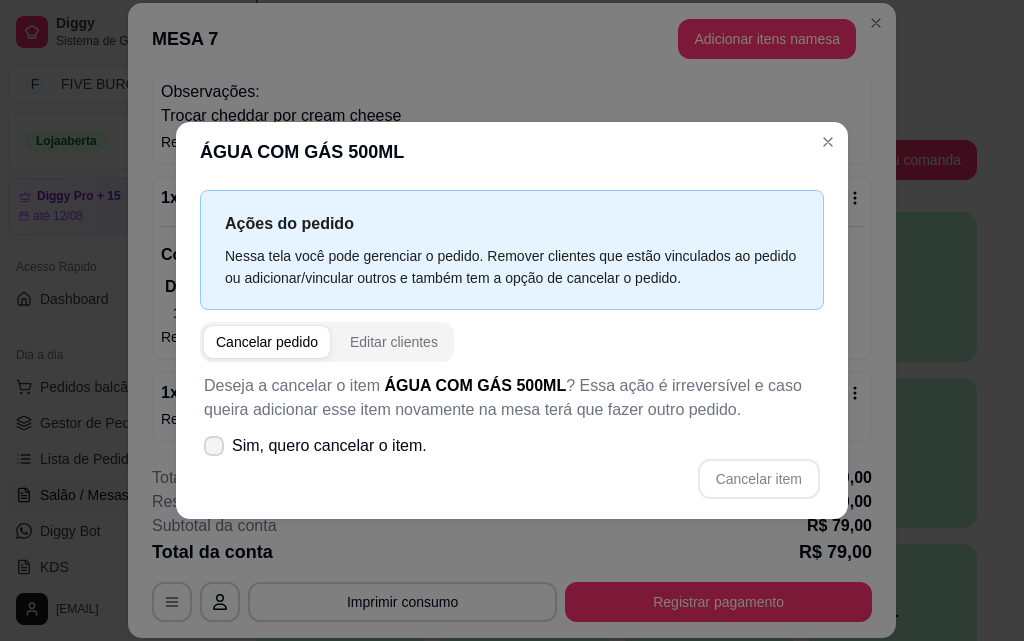 click on "Sim, quero cancelar o item." at bounding box center [315, 446] 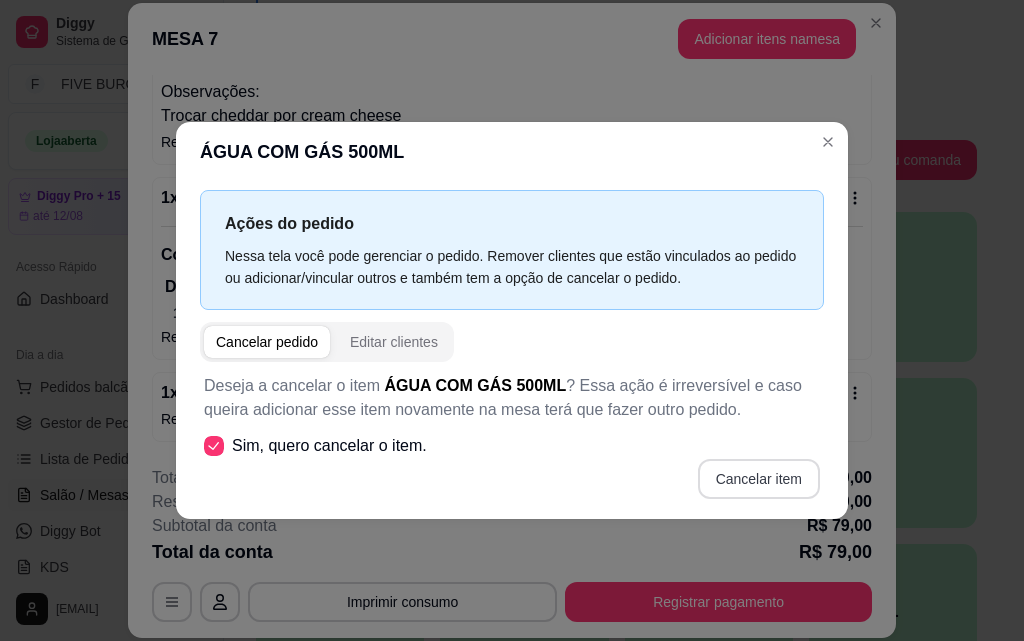 click on "Cancelar item" at bounding box center [759, 479] 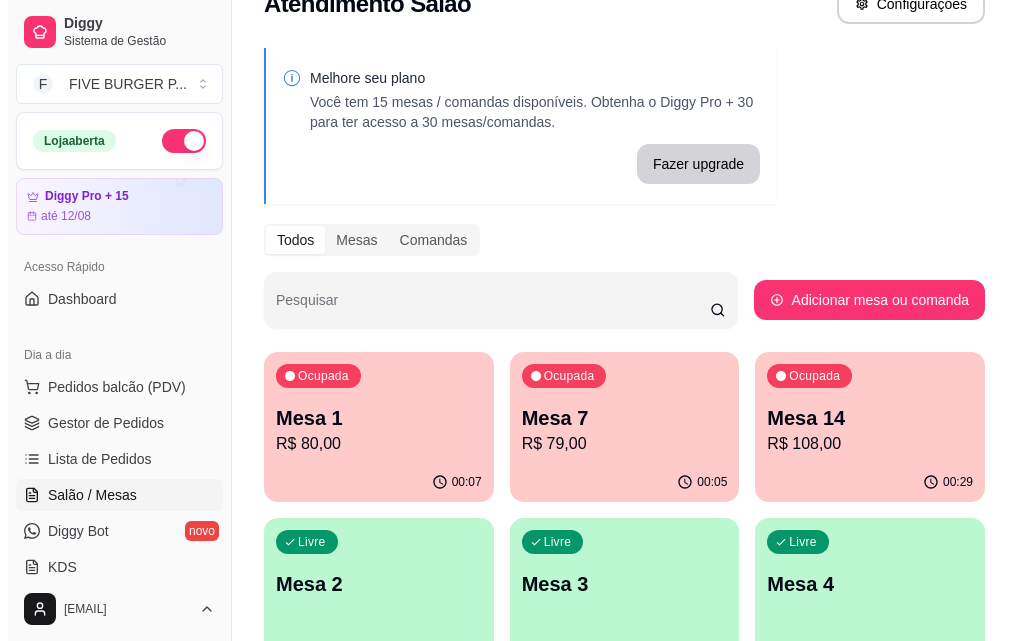 scroll, scrollTop: 0, scrollLeft: 0, axis: both 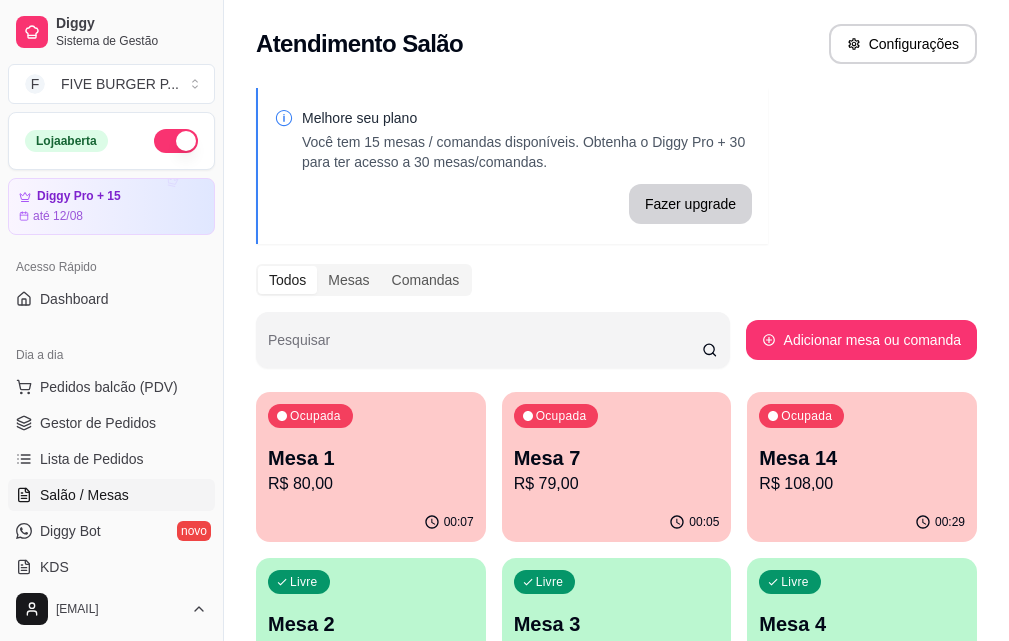 click on "R$ 79,00" at bounding box center (617, 484) 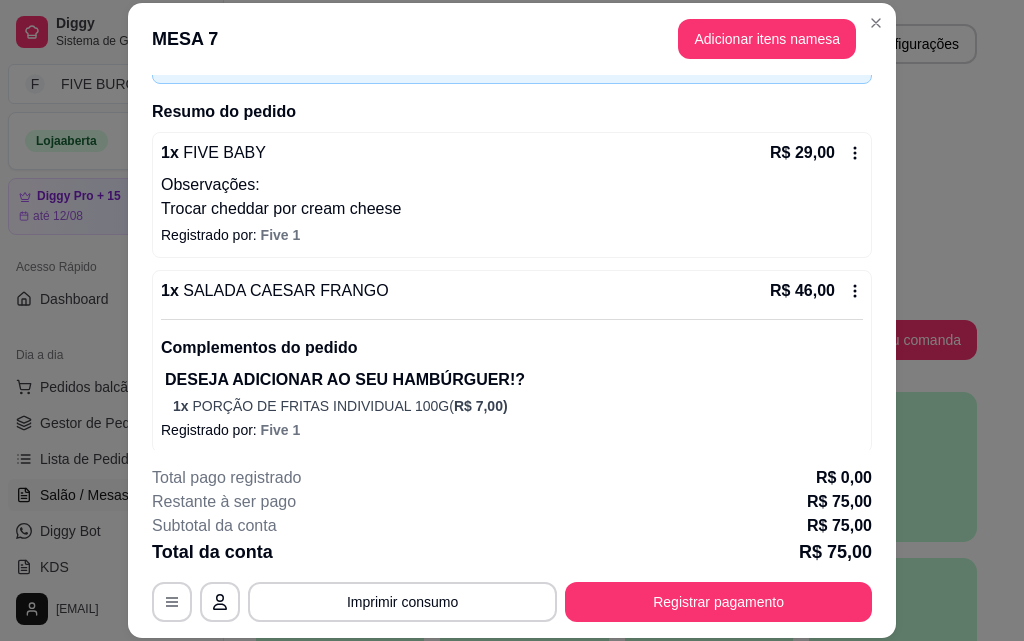 scroll, scrollTop: 257, scrollLeft: 0, axis: vertical 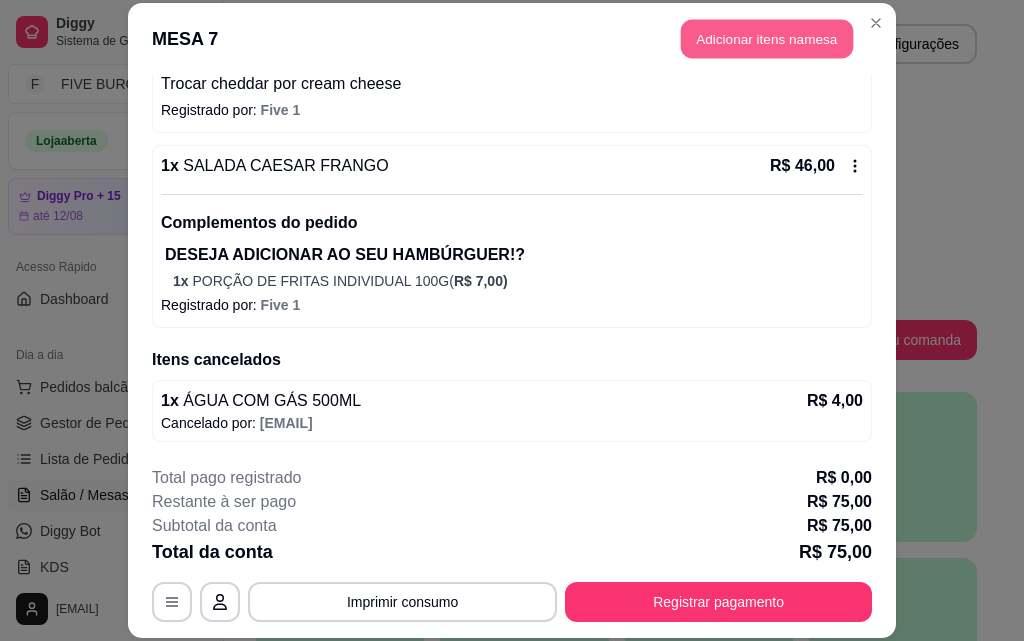 click on "Adicionar itens na  mesa" at bounding box center [767, 39] 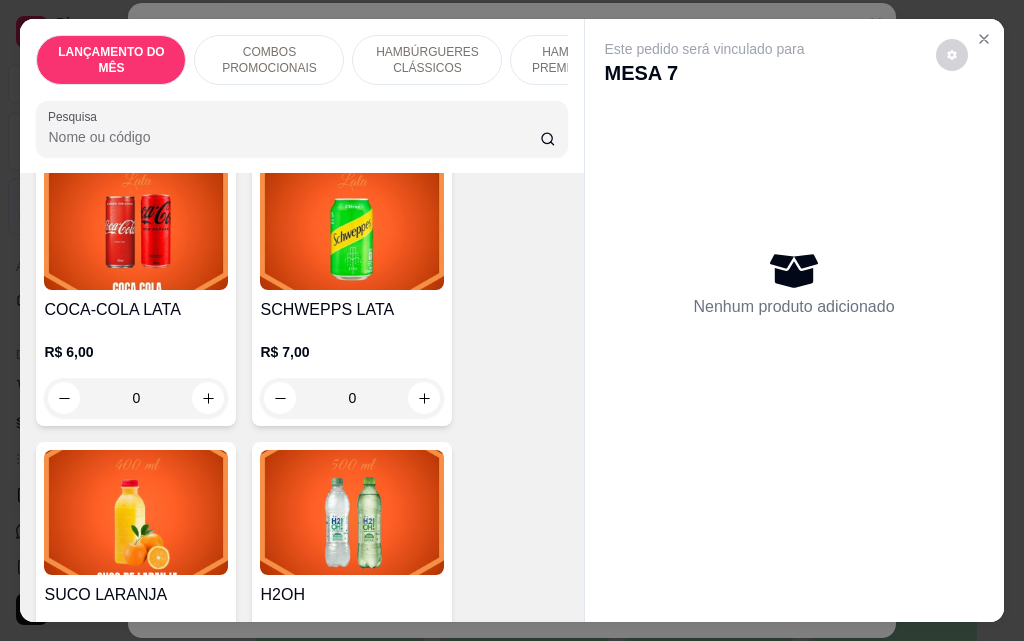 scroll, scrollTop: 7900, scrollLeft: 0, axis: vertical 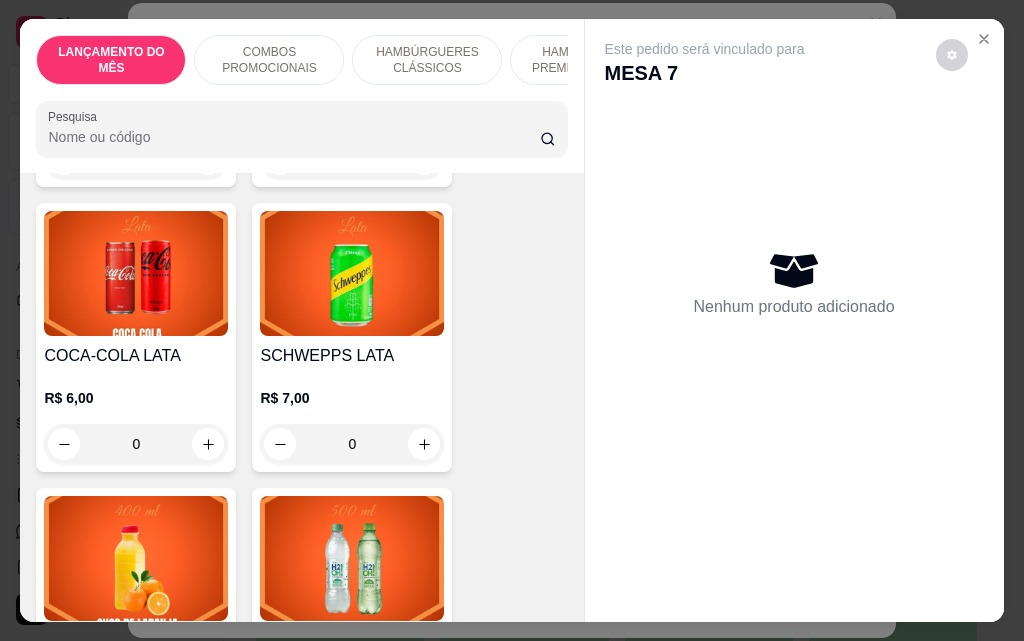 click on "0" at bounding box center [136, 444] 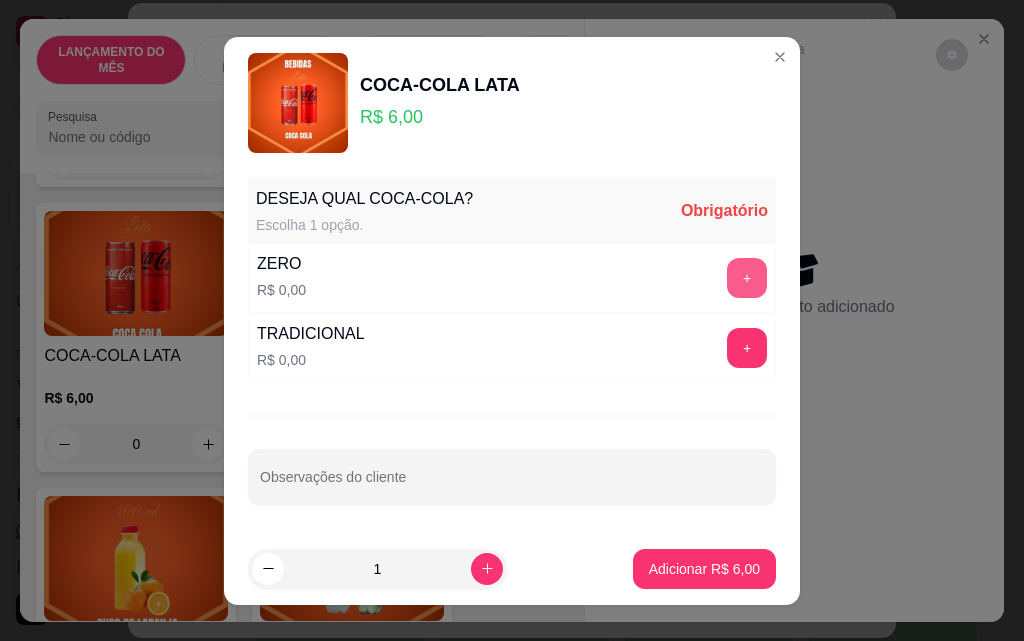 click on "+" at bounding box center (747, 278) 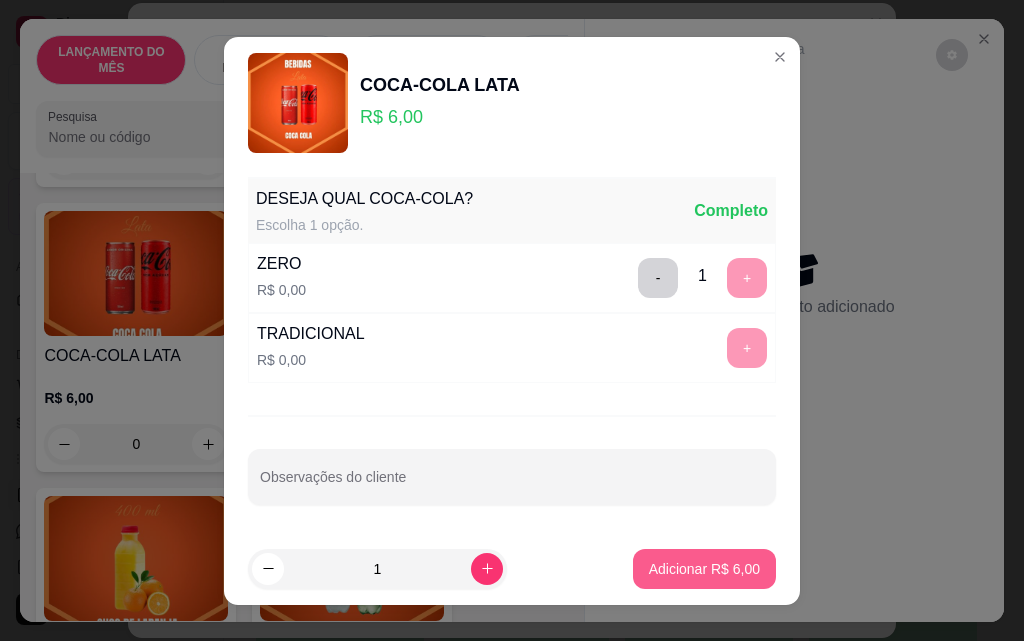 click on "Adicionar   R$ 6,00" at bounding box center (704, 569) 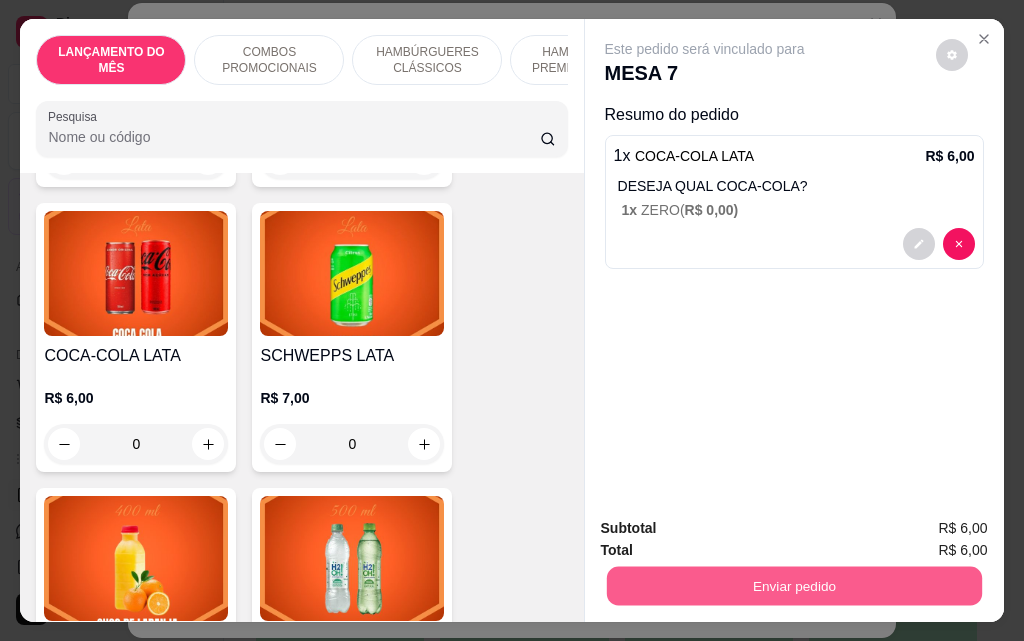 click on "Enviar pedido" at bounding box center [793, 585] 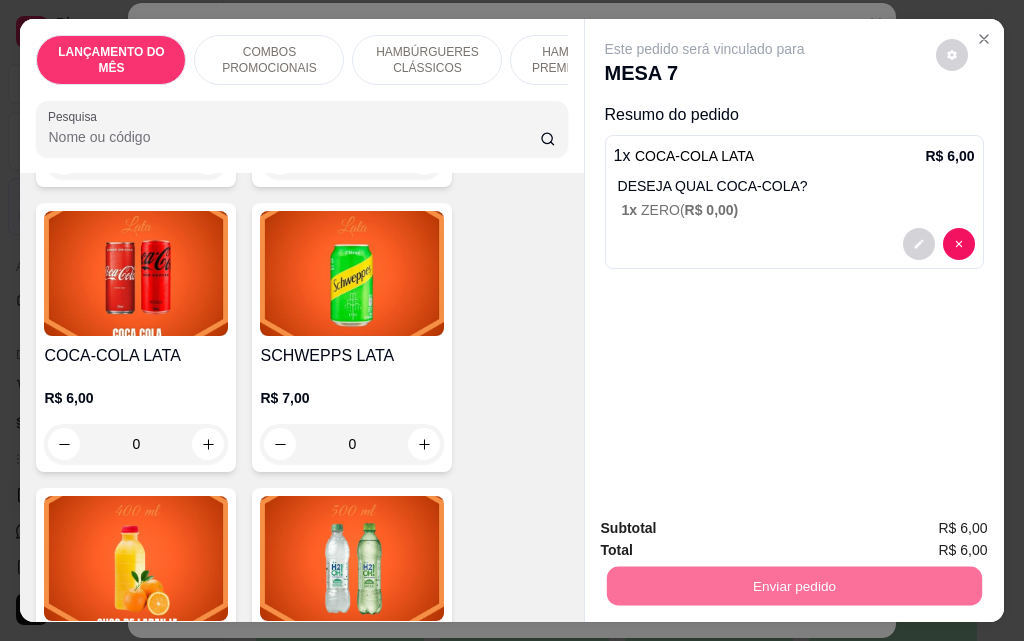 click on "Não registrar e enviar pedido" at bounding box center (728, 529) 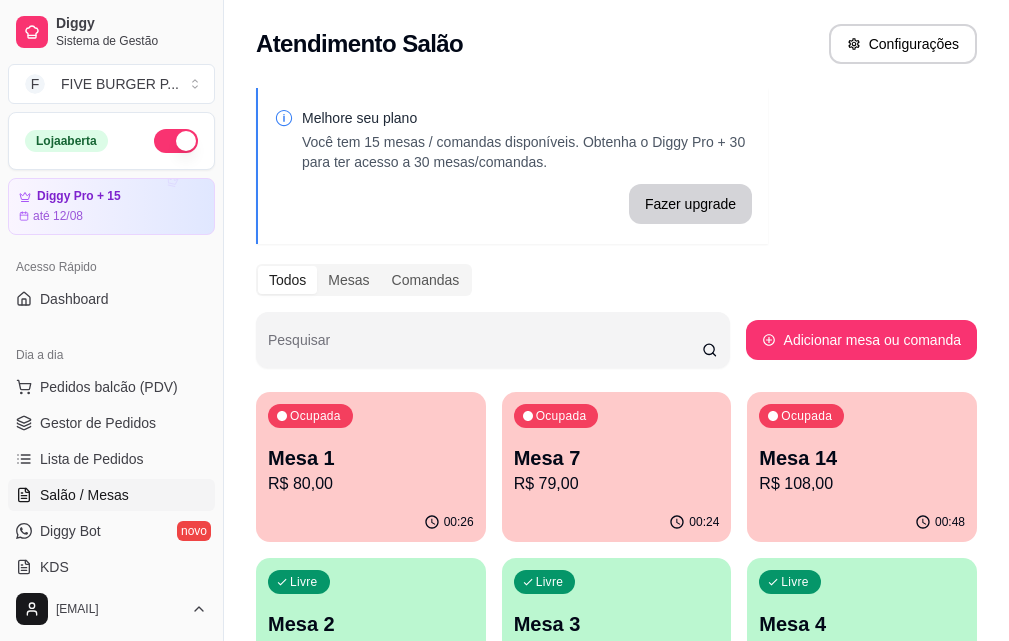 click on "R$ 108,00" at bounding box center [862, 484] 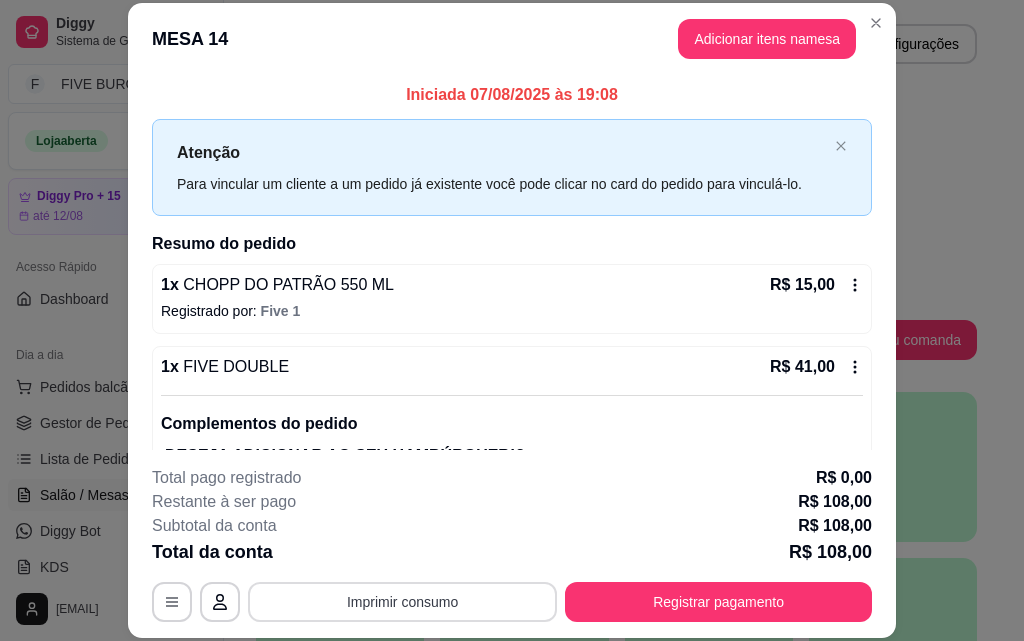 click on "Imprimir consumo" at bounding box center (402, 602) 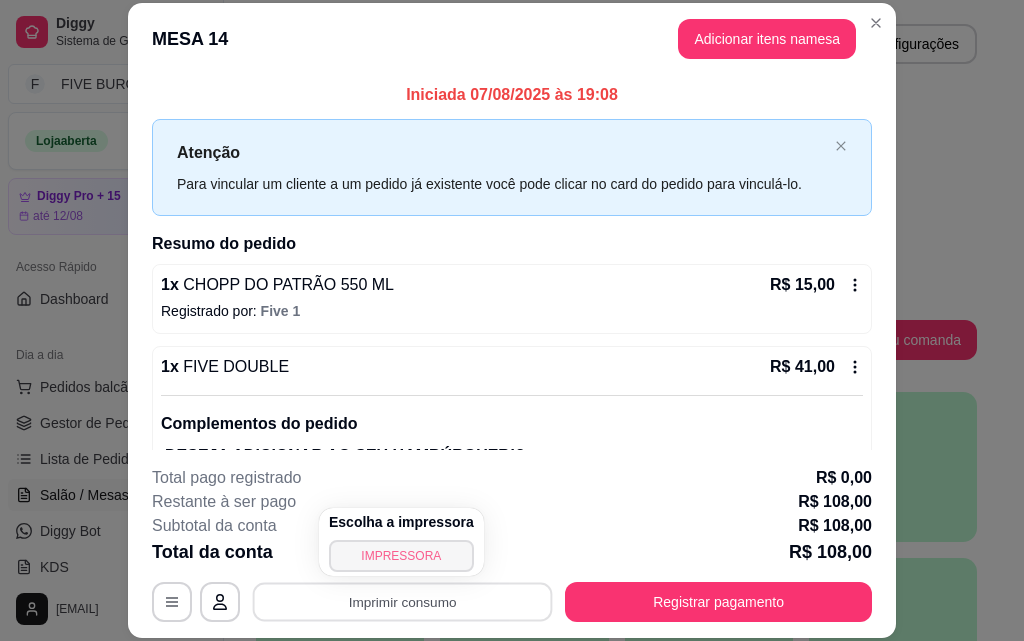 click on "IMPRESSORA" at bounding box center [401, 556] 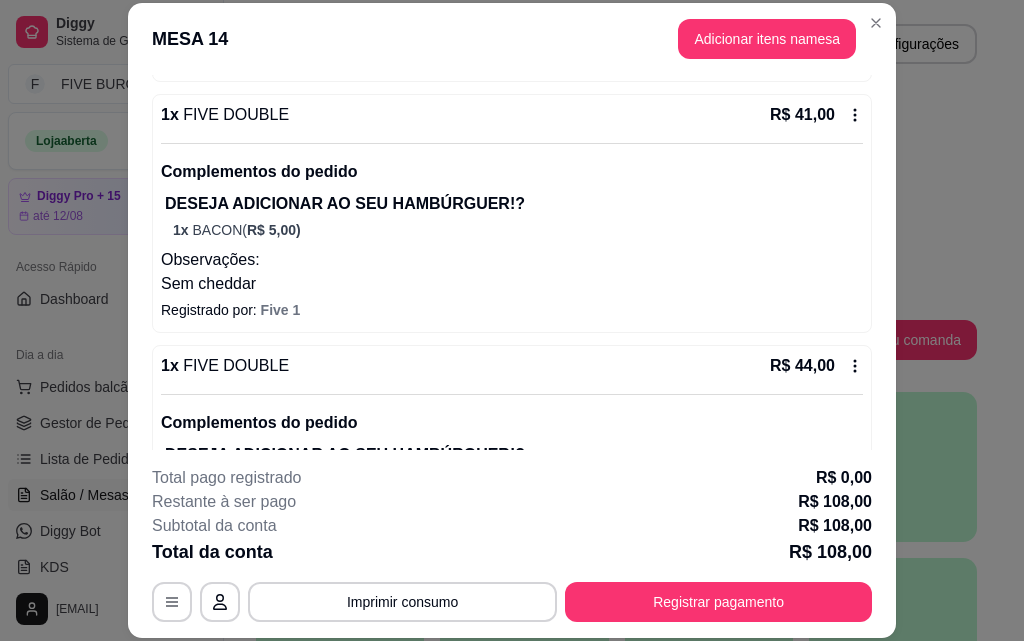 scroll, scrollTop: 0, scrollLeft: 0, axis: both 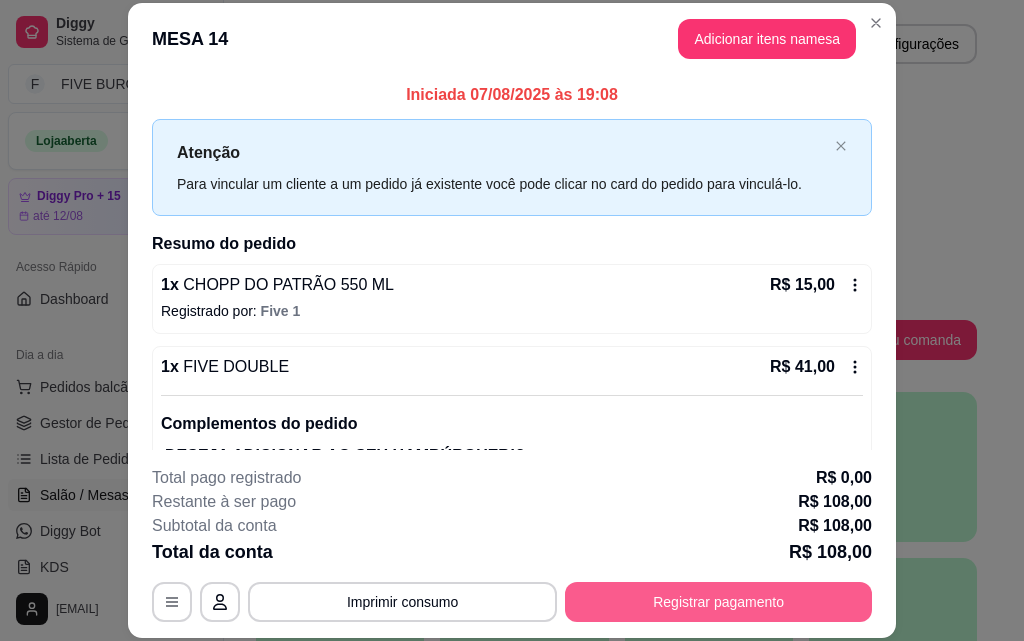 click on "Registrar pagamento" at bounding box center [718, 602] 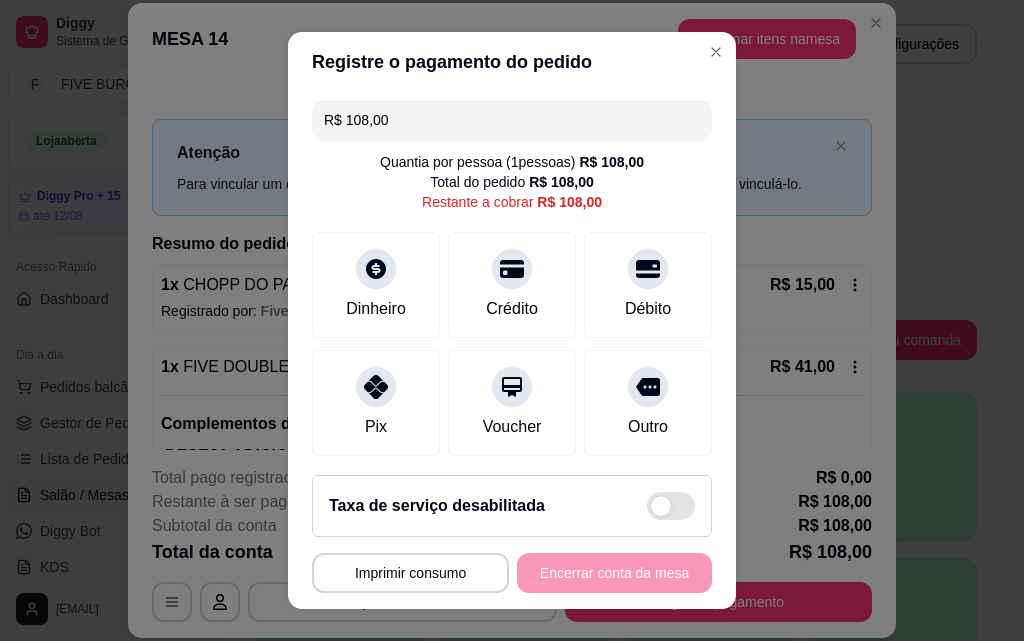 drag, startPoint x: 413, startPoint y: 127, endPoint x: 145, endPoint y: 129, distance: 268.00748 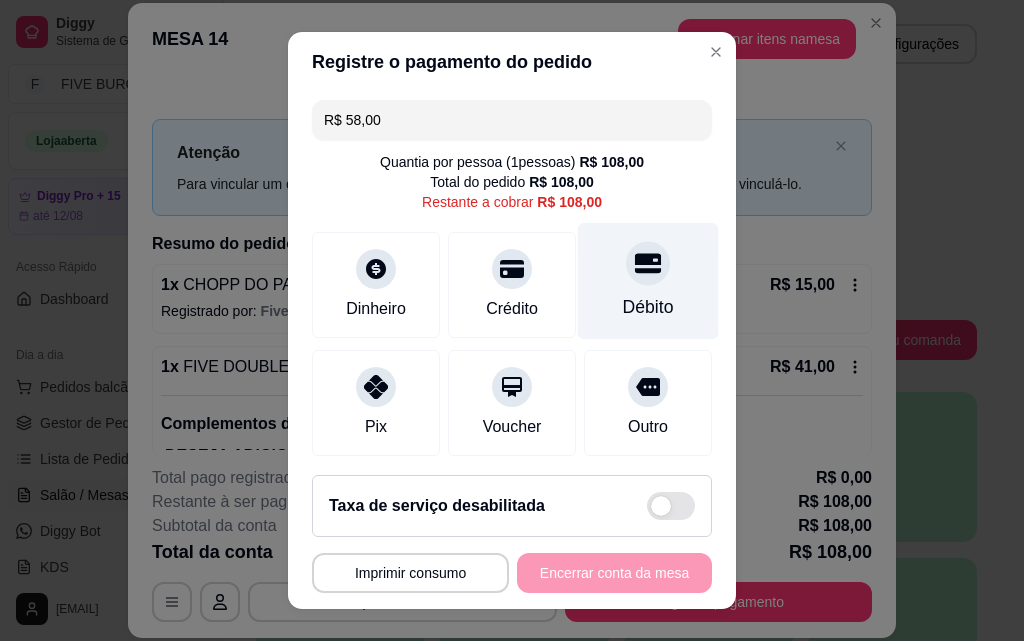 click on "Débito" at bounding box center [648, 281] 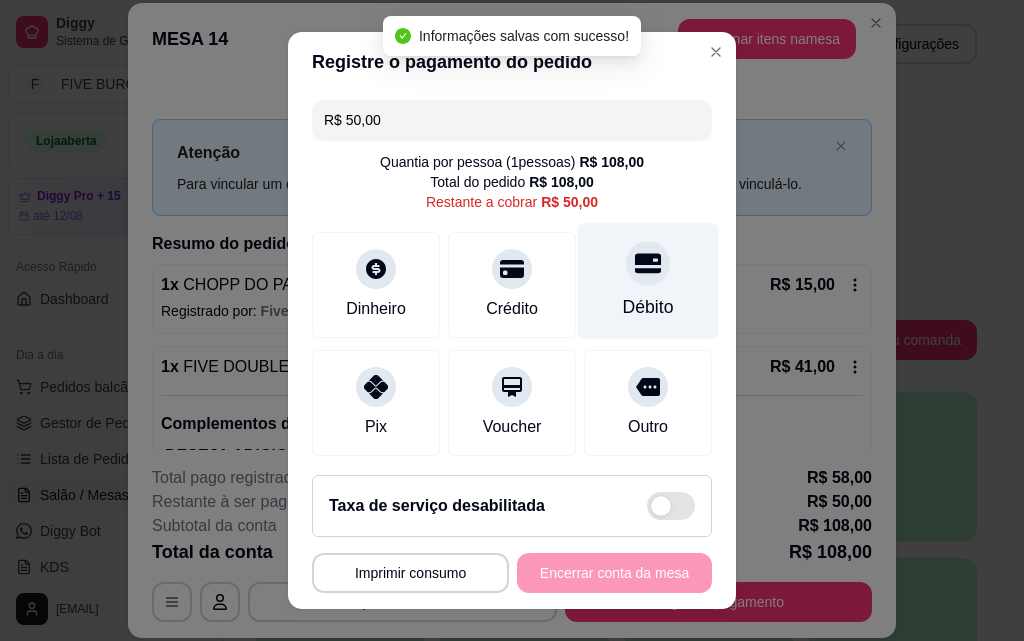 click on "Débito" at bounding box center (648, 281) 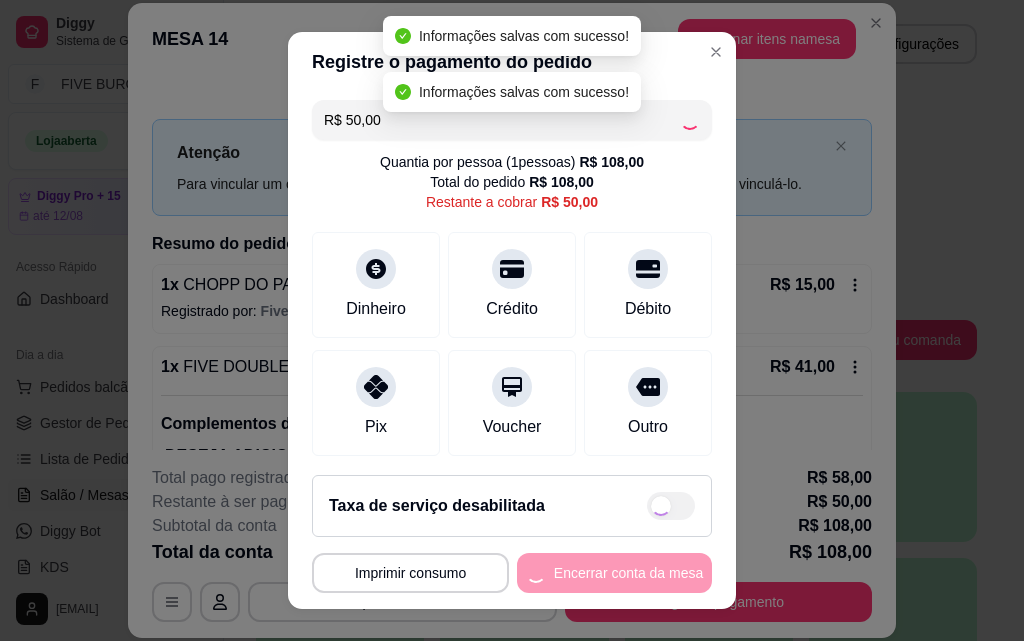 type on "R$ 0,00" 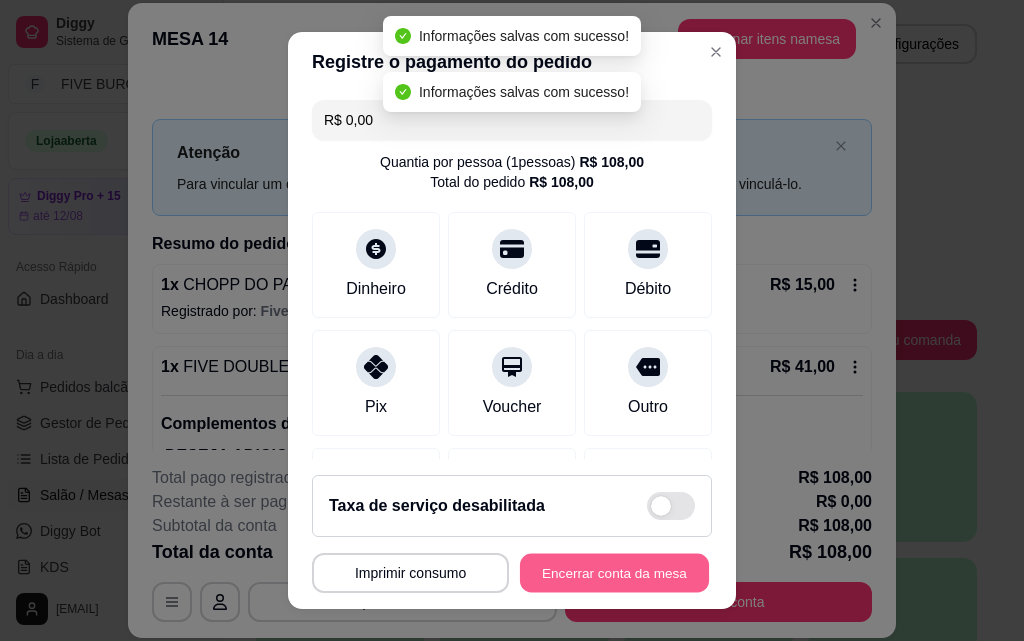 click on "Encerrar conta da mesa" at bounding box center (614, 573) 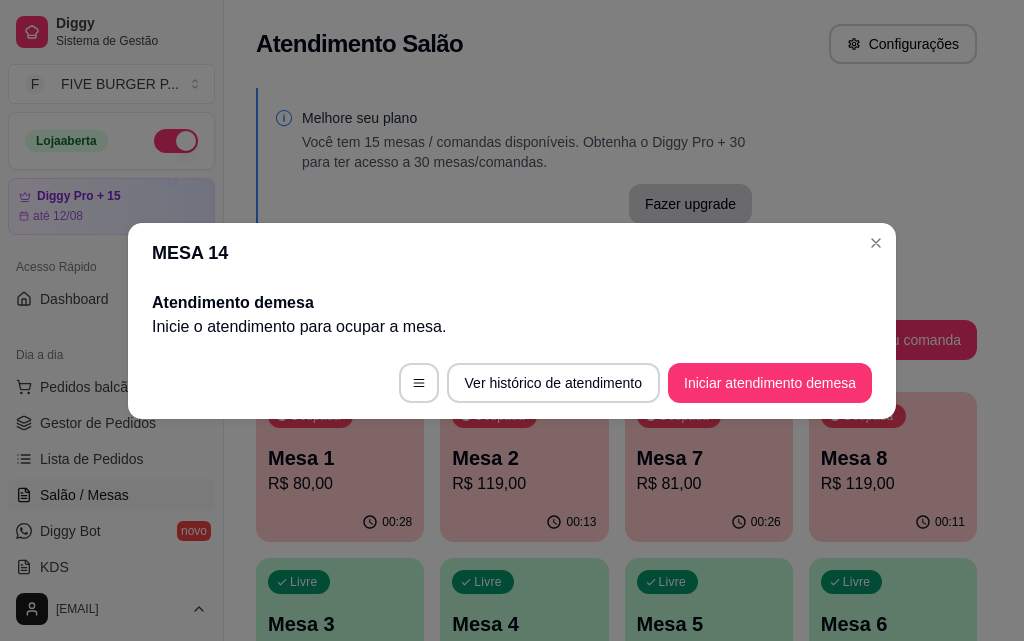 click on "MESA 14" at bounding box center (512, 253) 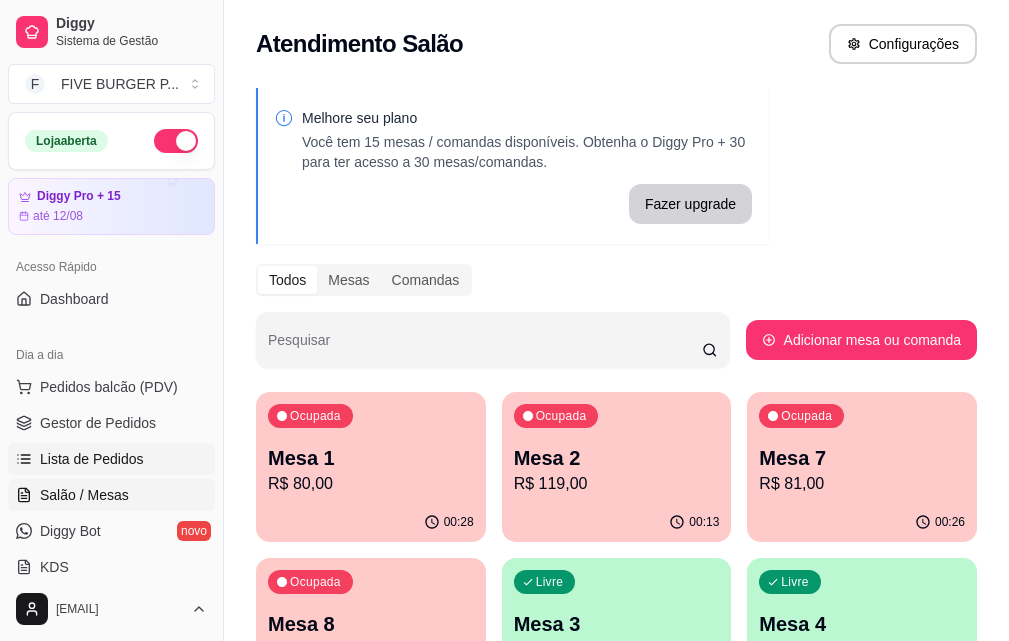 click on "Lista de Pedidos" at bounding box center (92, 459) 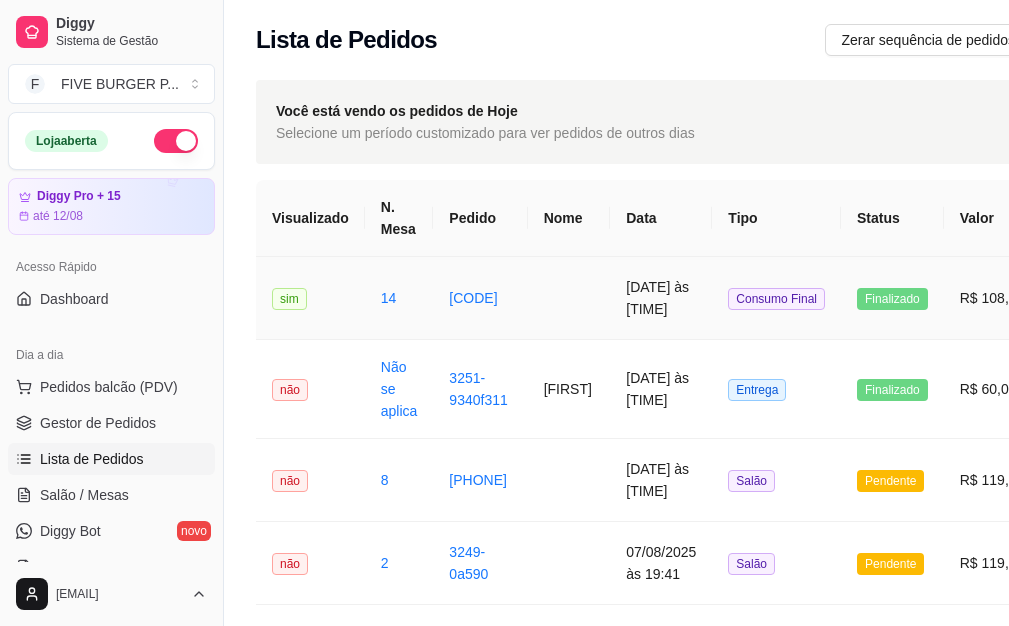 click at bounding box center [569, 298] 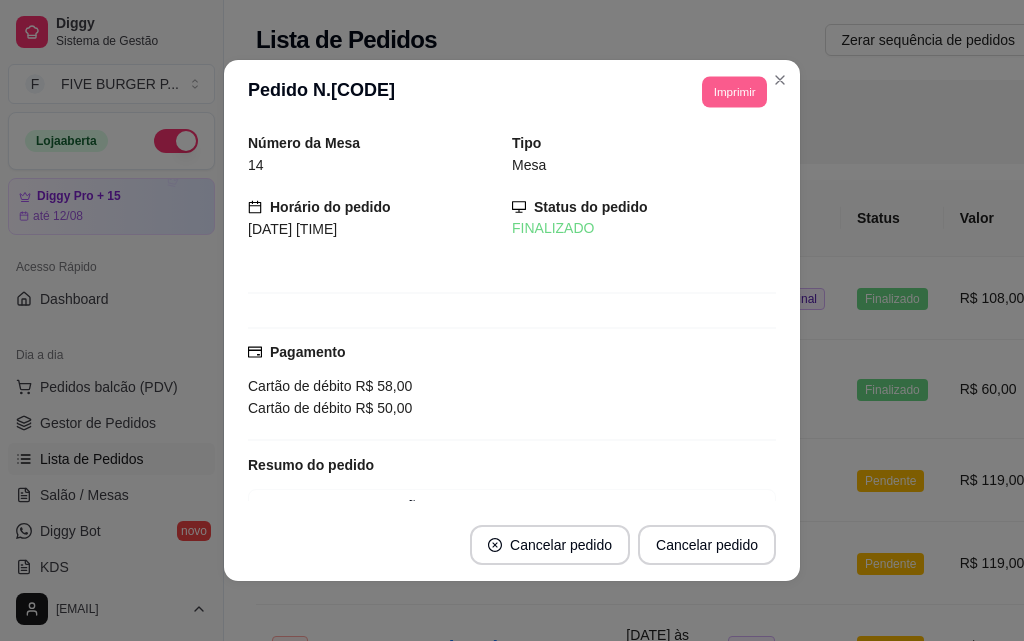 click on "Imprimir" at bounding box center (734, 91) 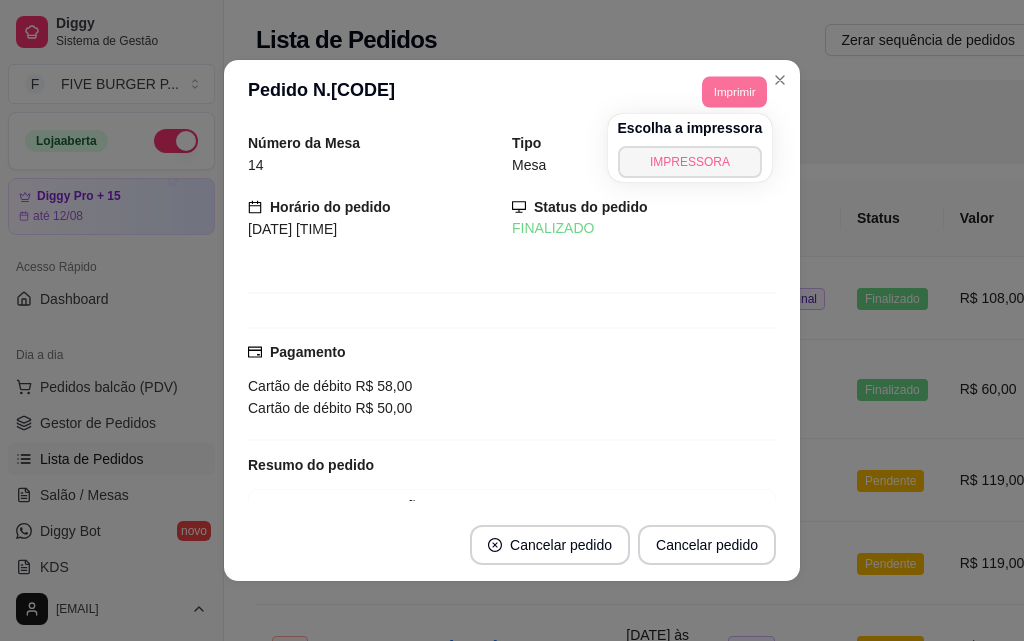 click on "IMPRESSORA" at bounding box center [690, 162] 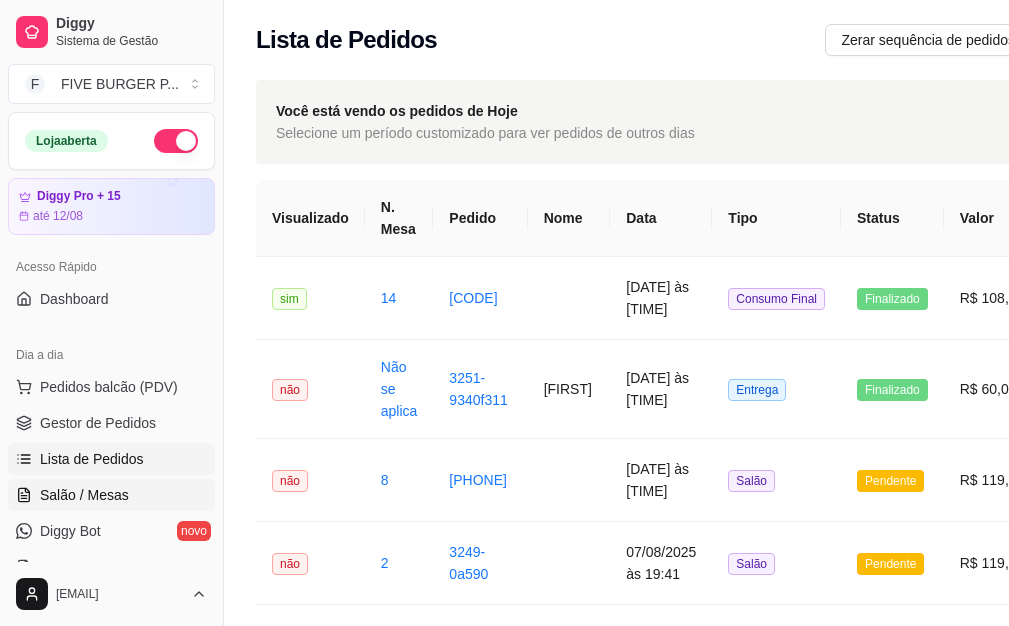 click on "Salão / Mesas" at bounding box center [111, 495] 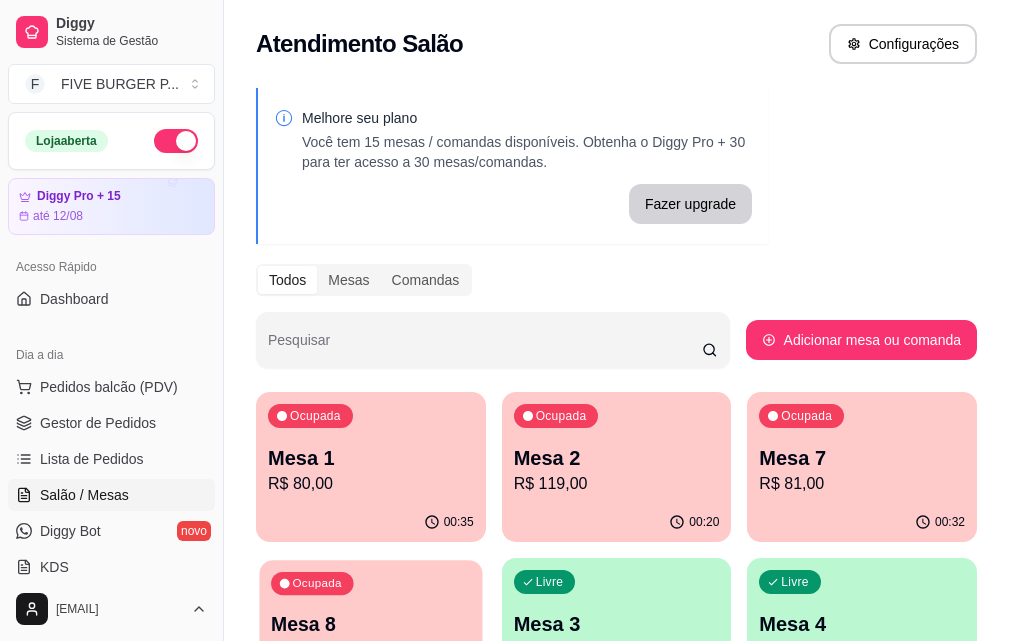 click on "Mesa 8" at bounding box center (370, 624) 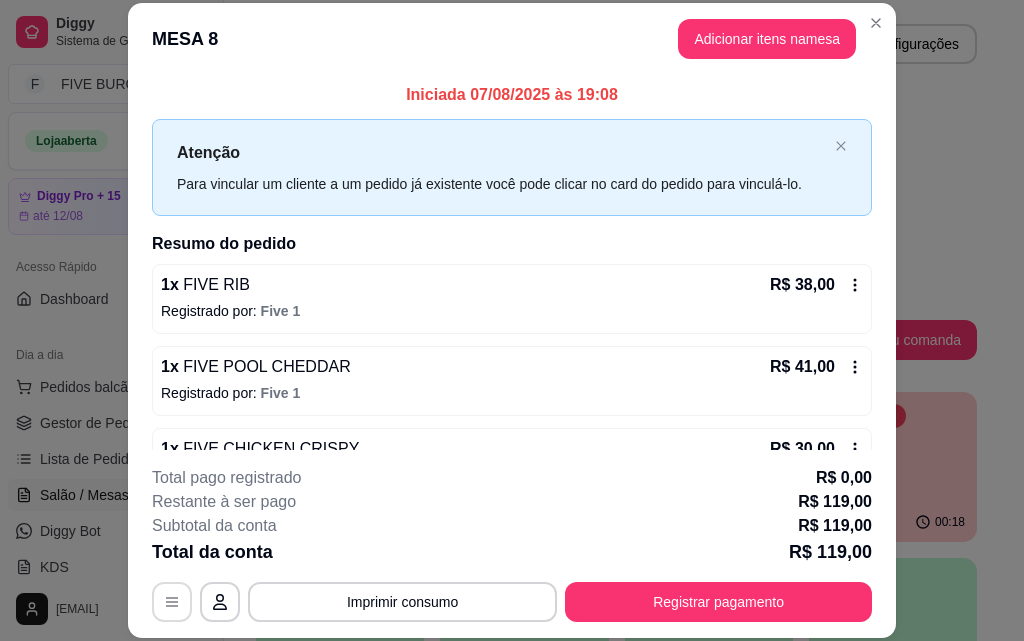 click 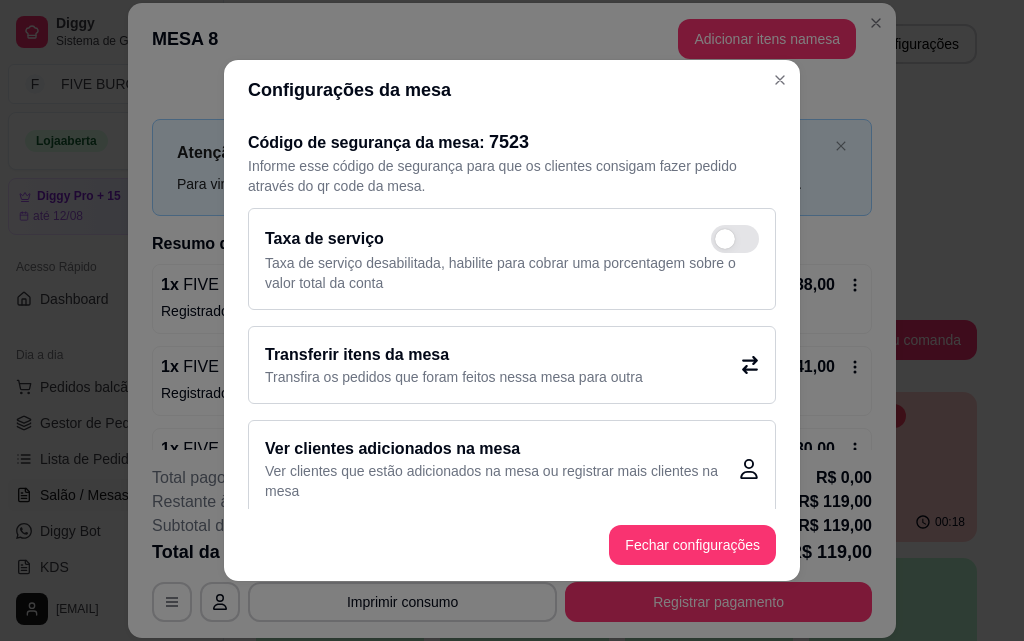 click on "Transferir itens da mesa Transfira os pedidos que foram feitos nessa mesa para outra" at bounding box center (512, 365) 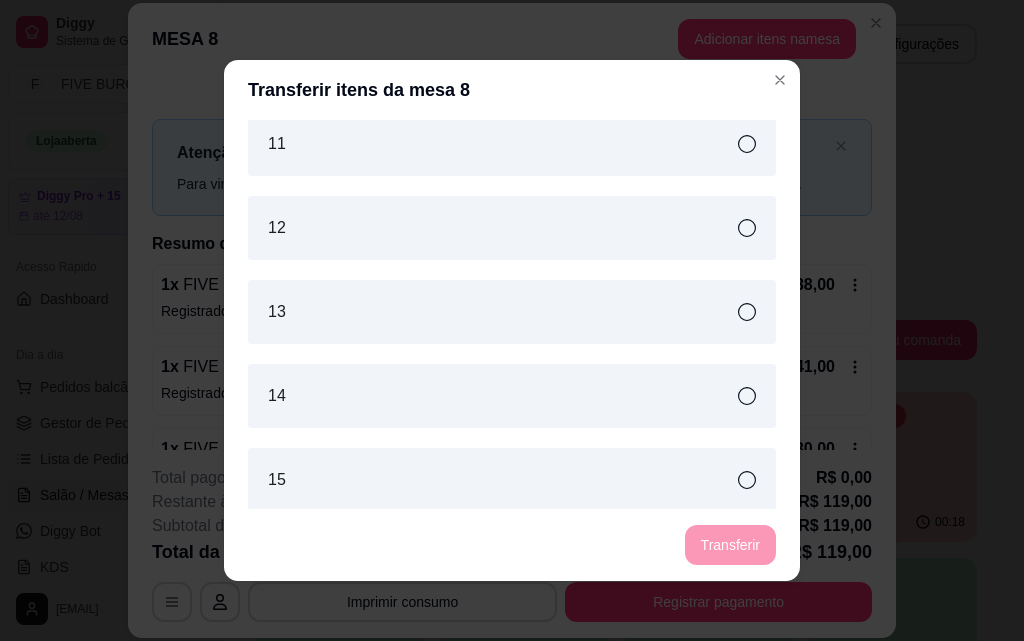 scroll, scrollTop: 0, scrollLeft: 0, axis: both 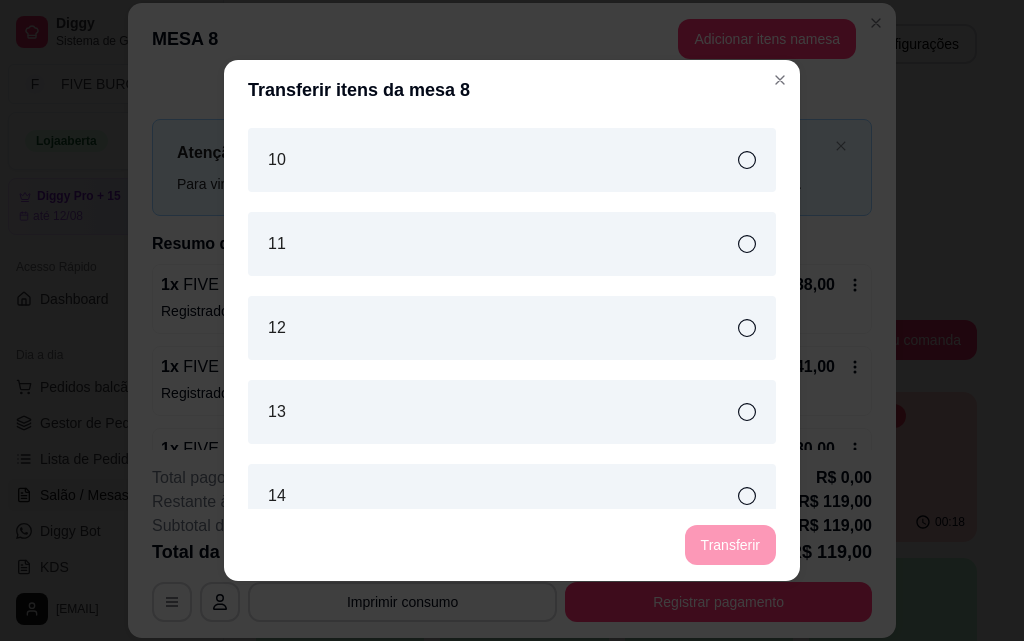 click 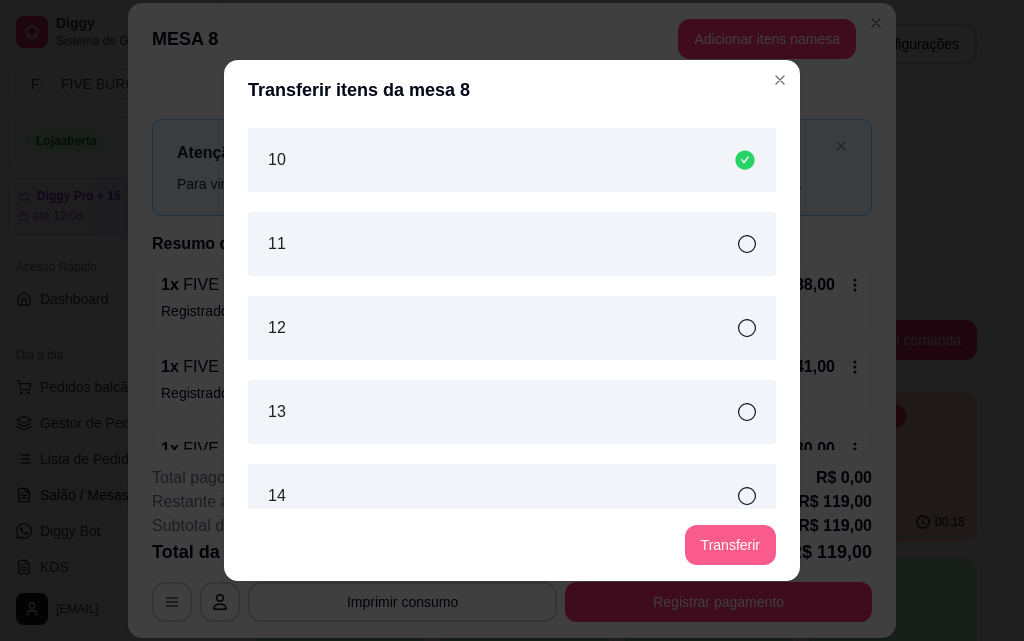 click on "Transferir" at bounding box center [730, 545] 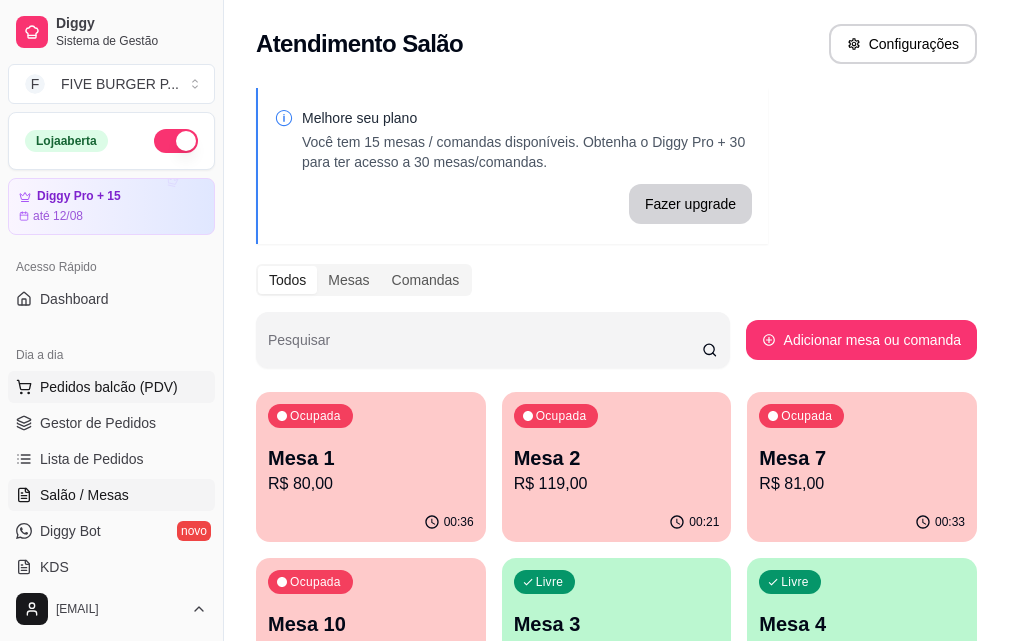 click on "Pedidos balcão (PDV)" at bounding box center (109, 387) 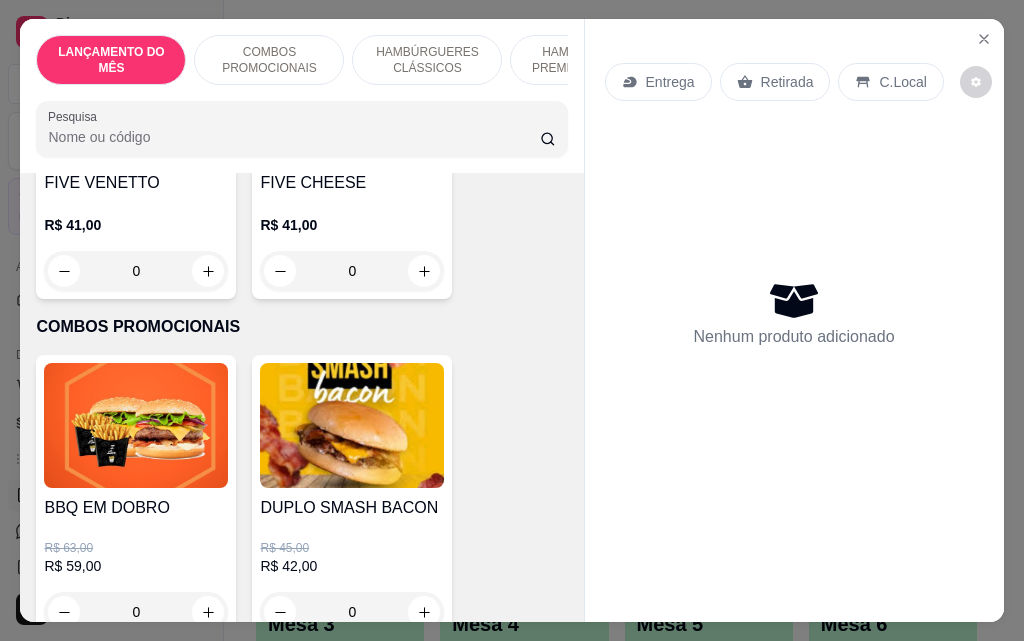 scroll, scrollTop: 400, scrollLeft: 0, axis: vertical 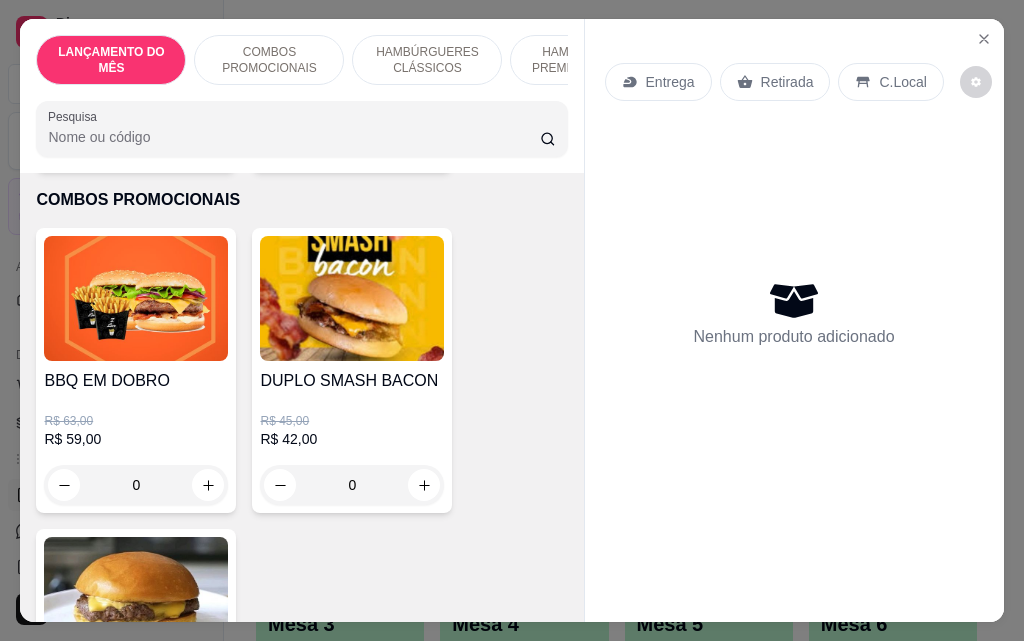 click on "0" at bounding box center [136, 485] 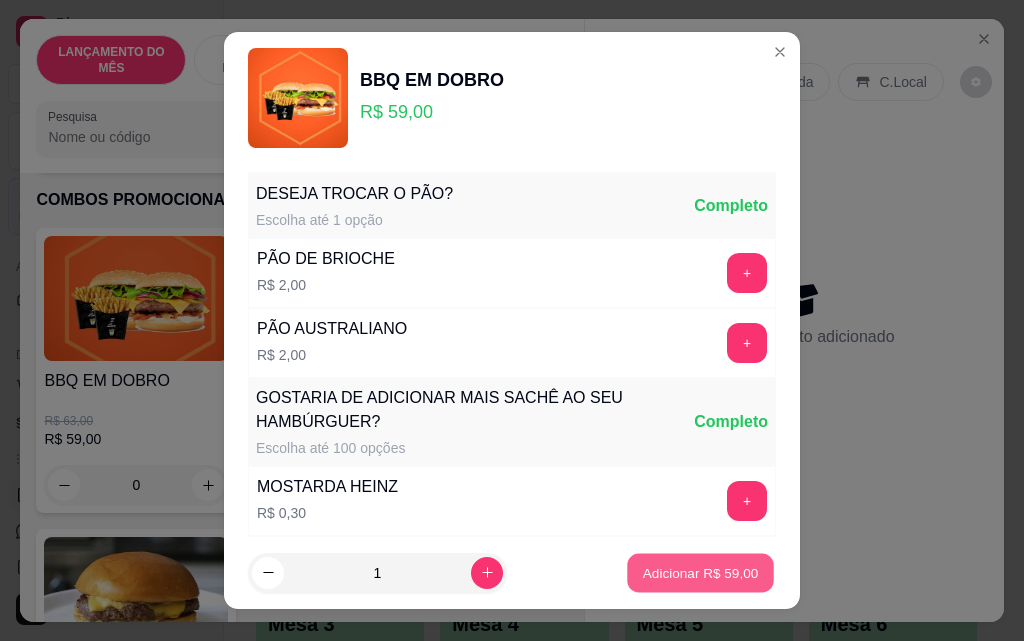click on "Adicionar   R$ 59,00" at bounding box center (701, 572) 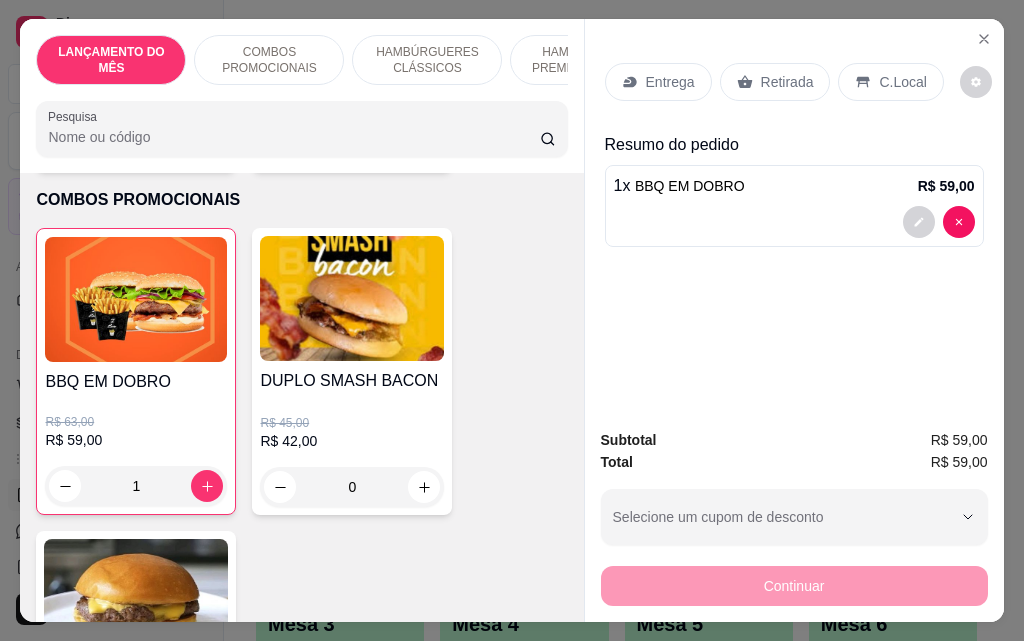 click on "Entrega" at bounding box center (670, 82) 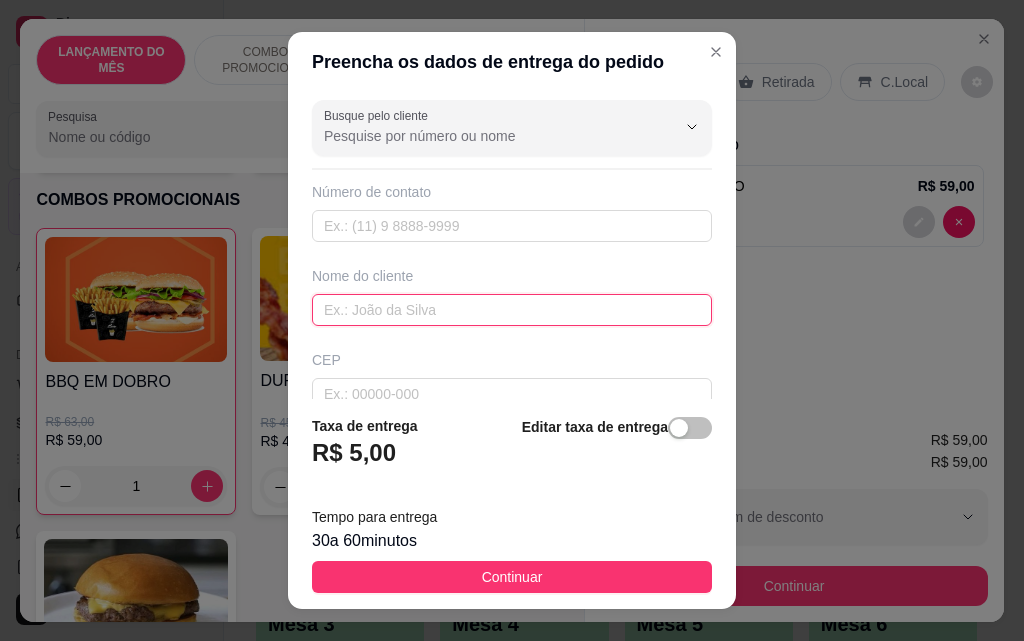 click at bounding box center [512, 310] 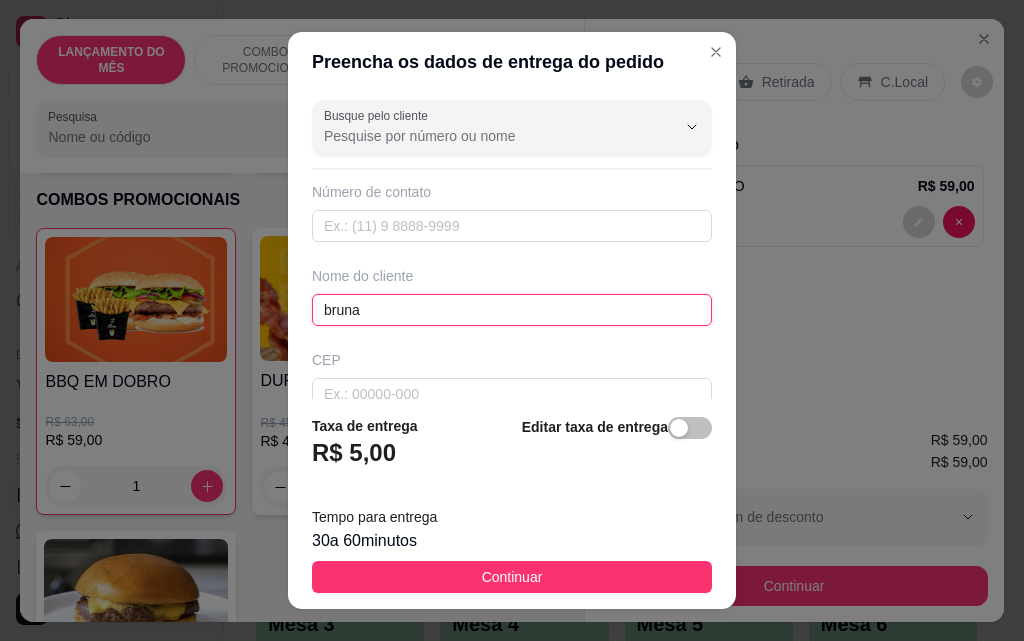 type on "bruna" 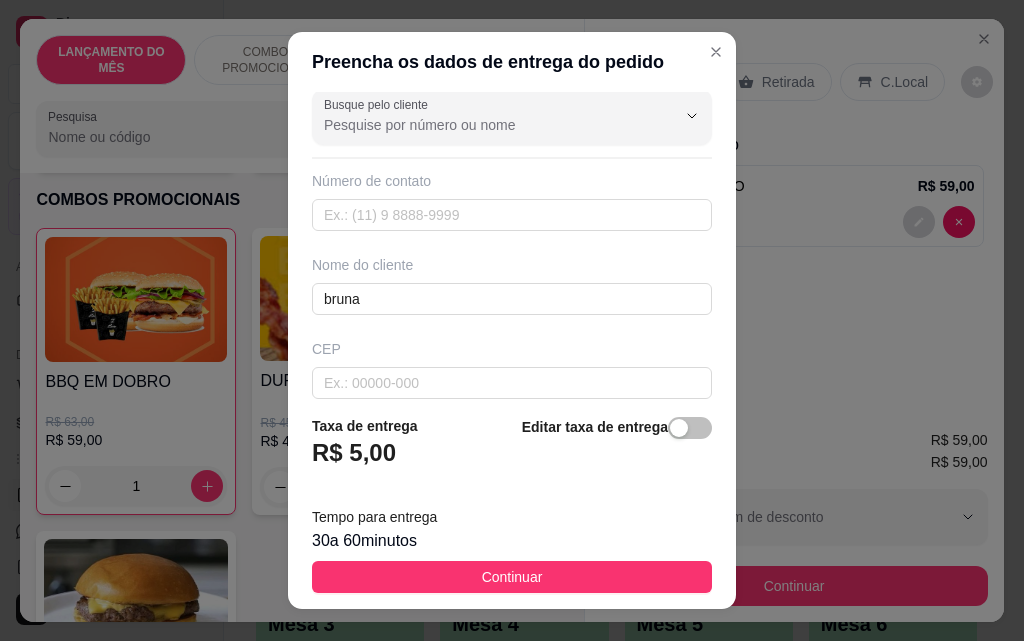 scroll, scrollTop: 233, scrollLeft: 0, axis: vertical 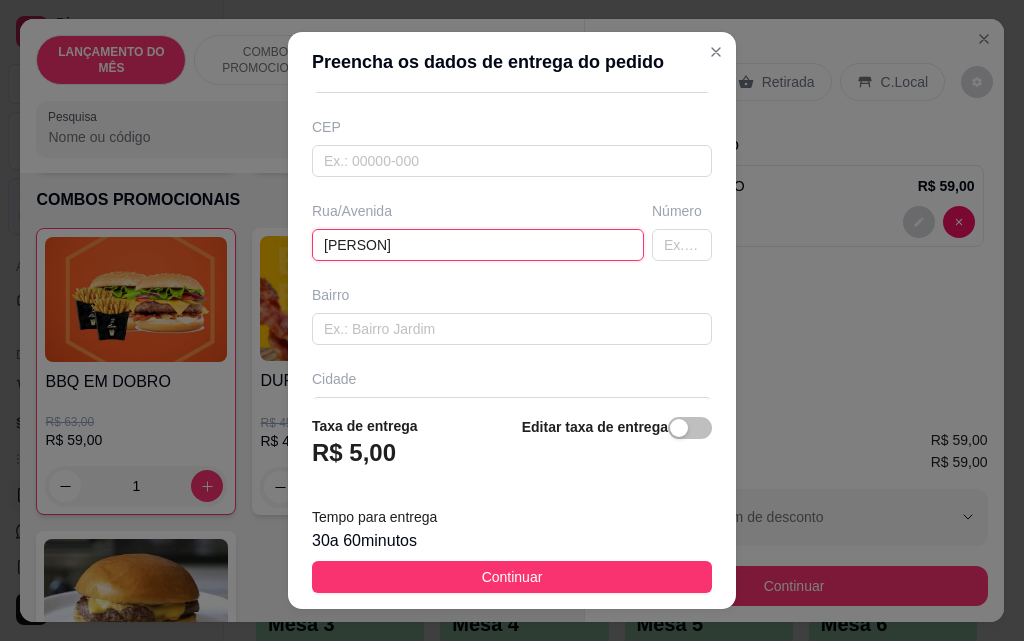 type on "[PERSON]" 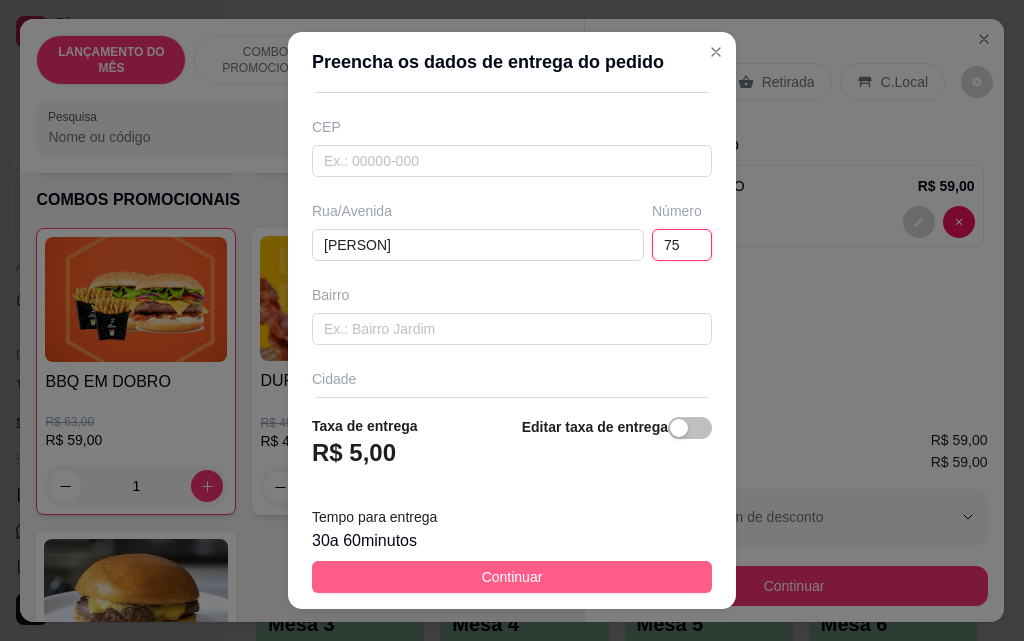 type on "75" 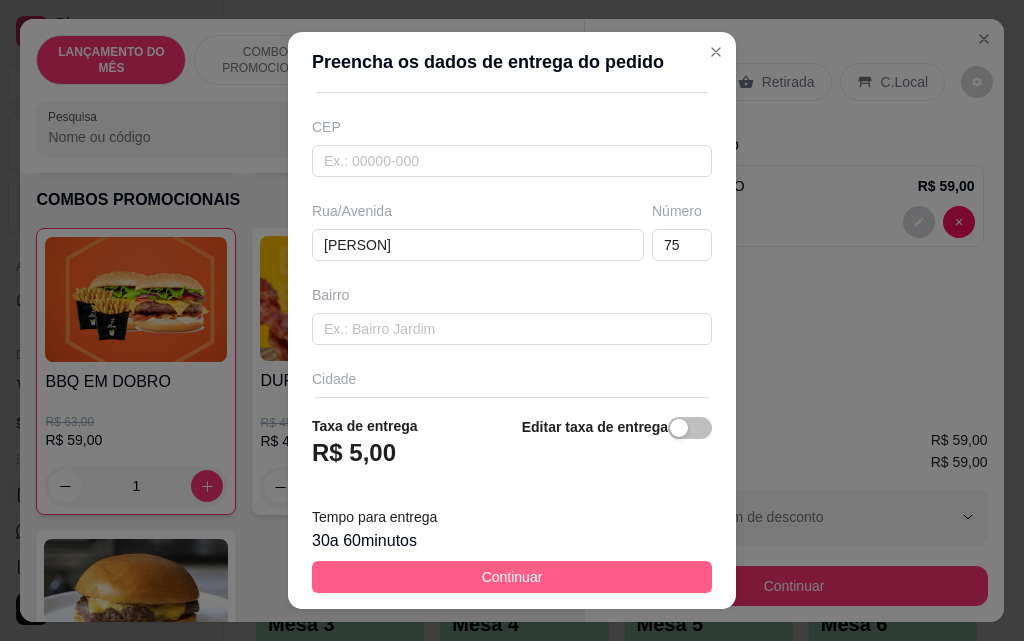 click on "Continuar" at bounding box center [512, 577] 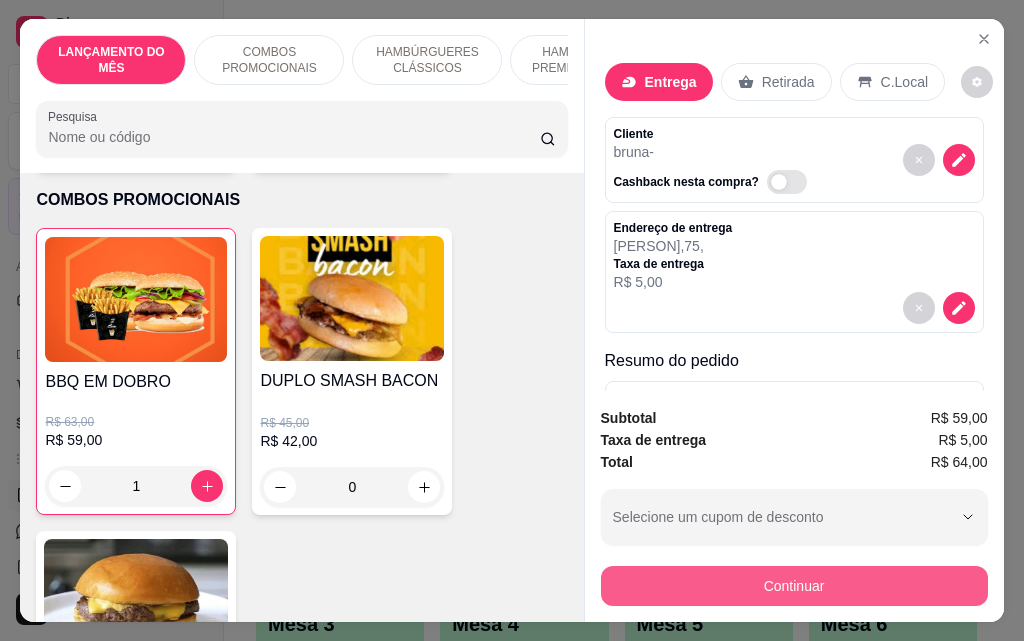 click on "Continuar" at bounding box center [794, 586] 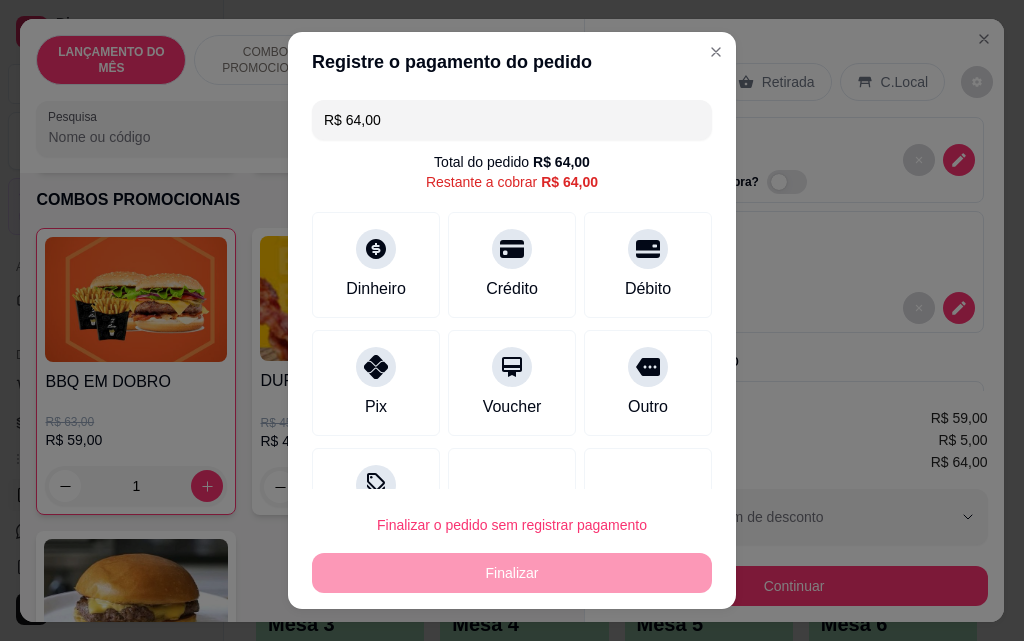 drag, startPoint x: 396, startPoint y: 122, endPoint x: 250, endPoint y: 108, distance: 146.6697 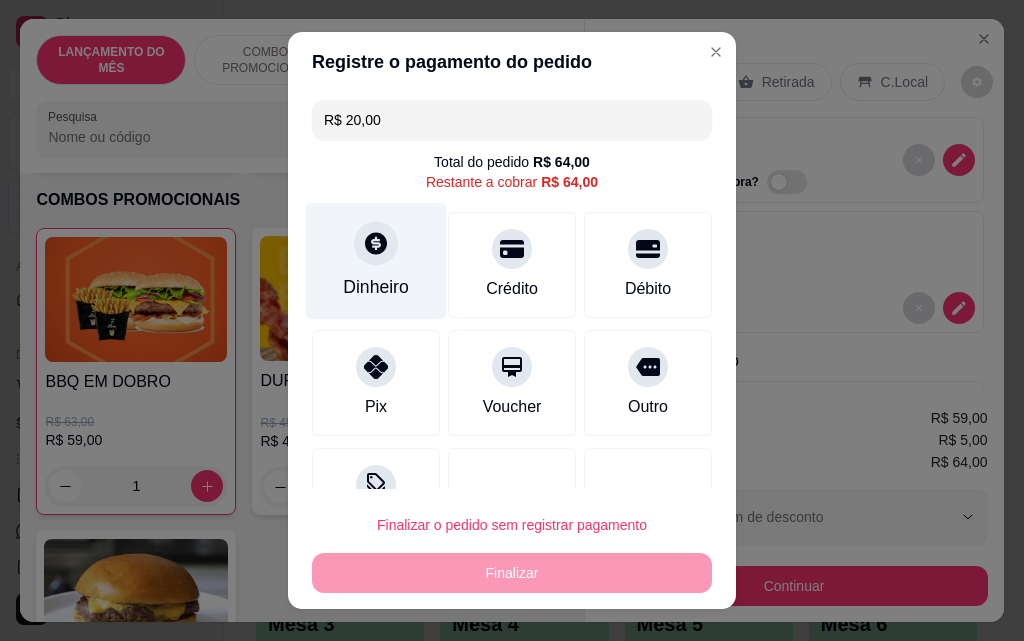 click on "Dinheiro" at bounding box center (376, 287) 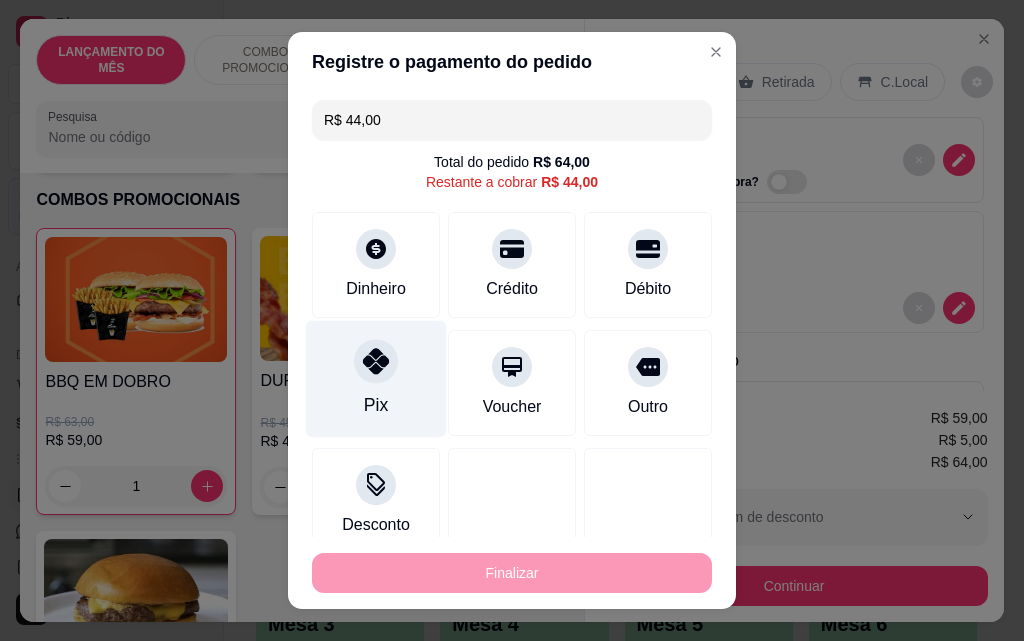 click at bounding box center (376, 361) 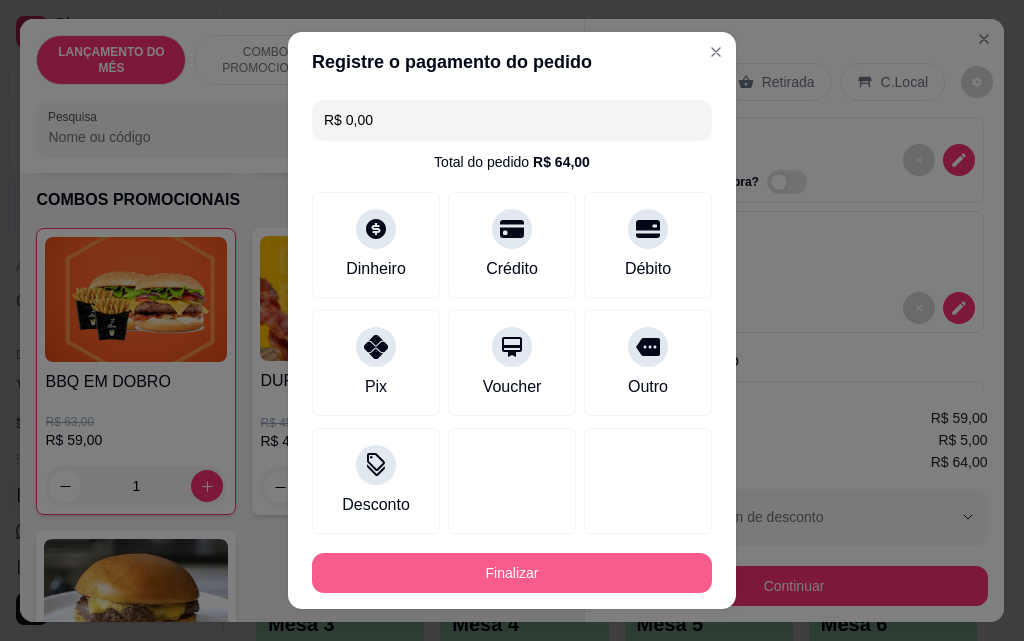 click on "Finalizar" at bounding box center [512, 573] 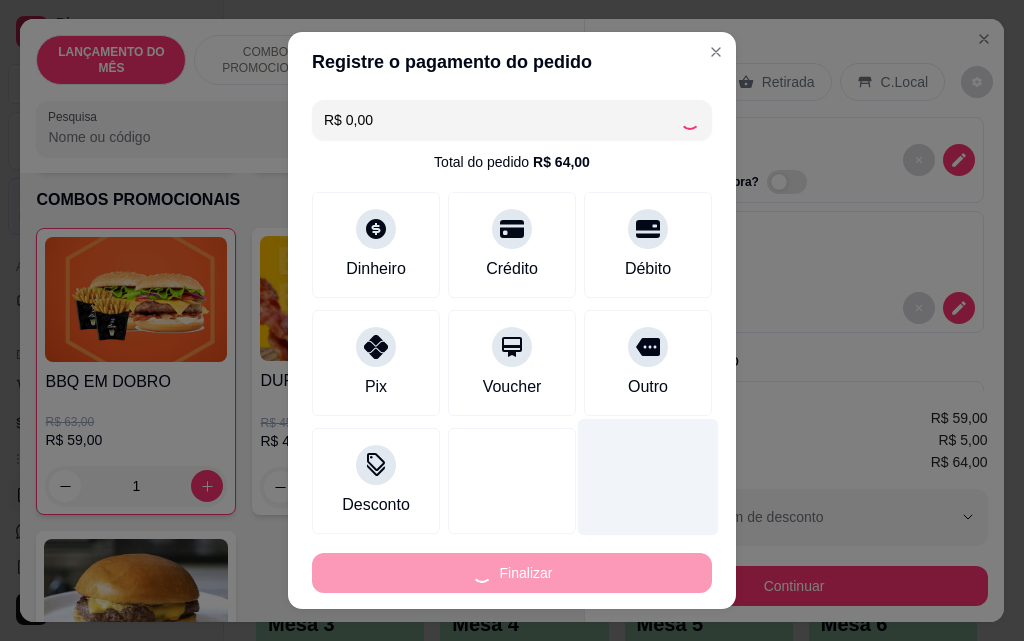 type on "0" 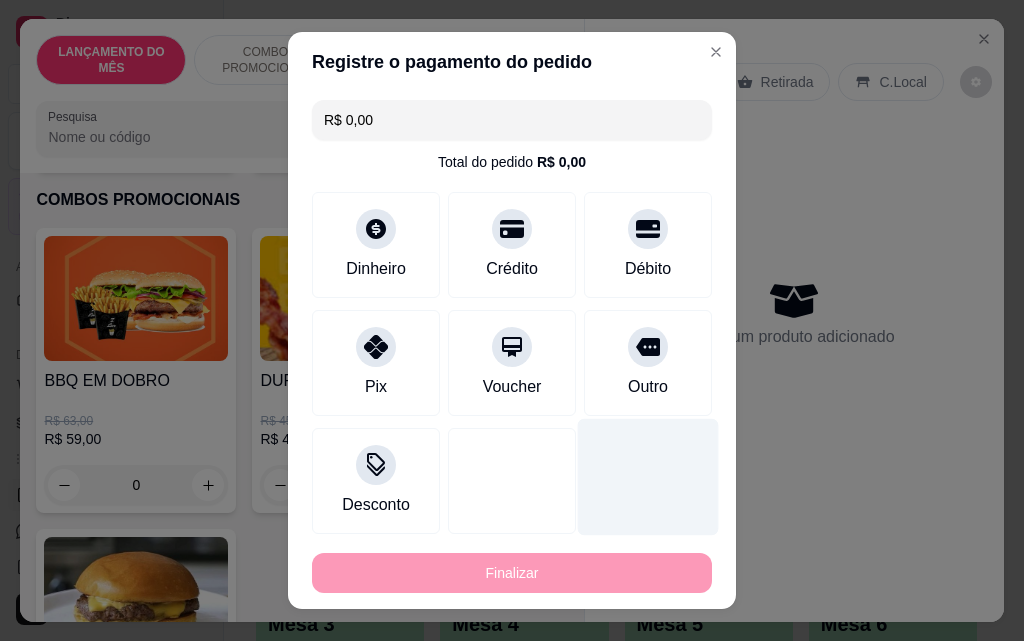type on "-R$ 64,00" 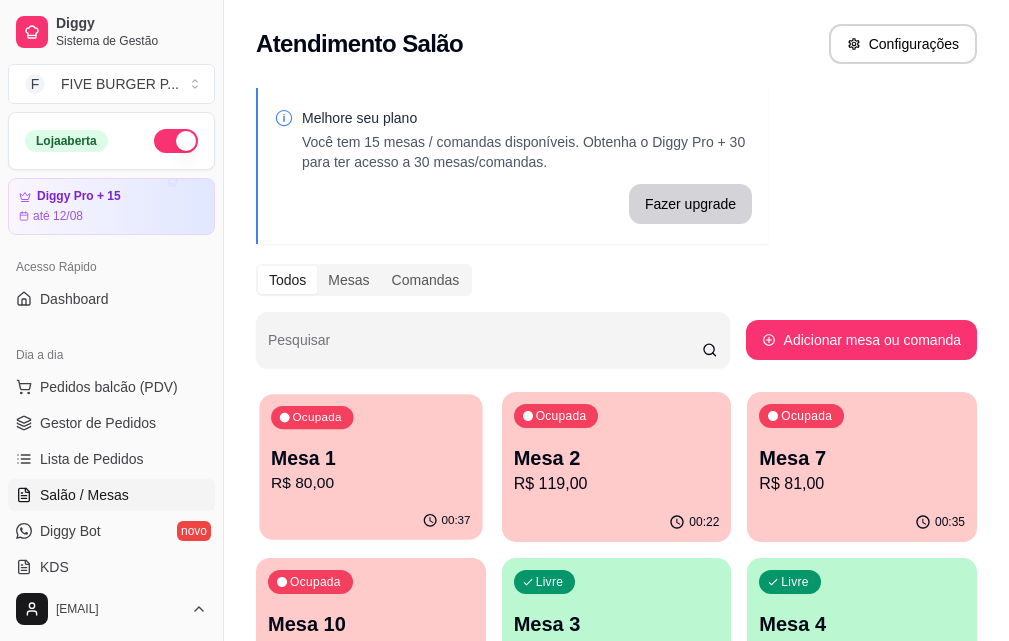 click on "Mesa 1" at bounding box center (370, 458) 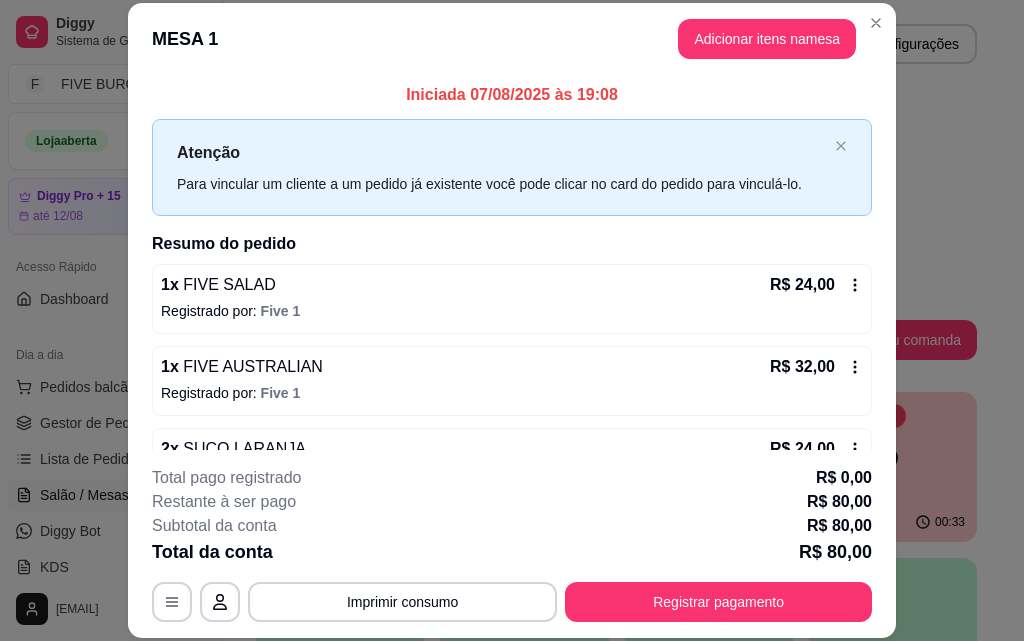 scroll, scrollTop: 56, scrollLeft: 0, axis: vertical 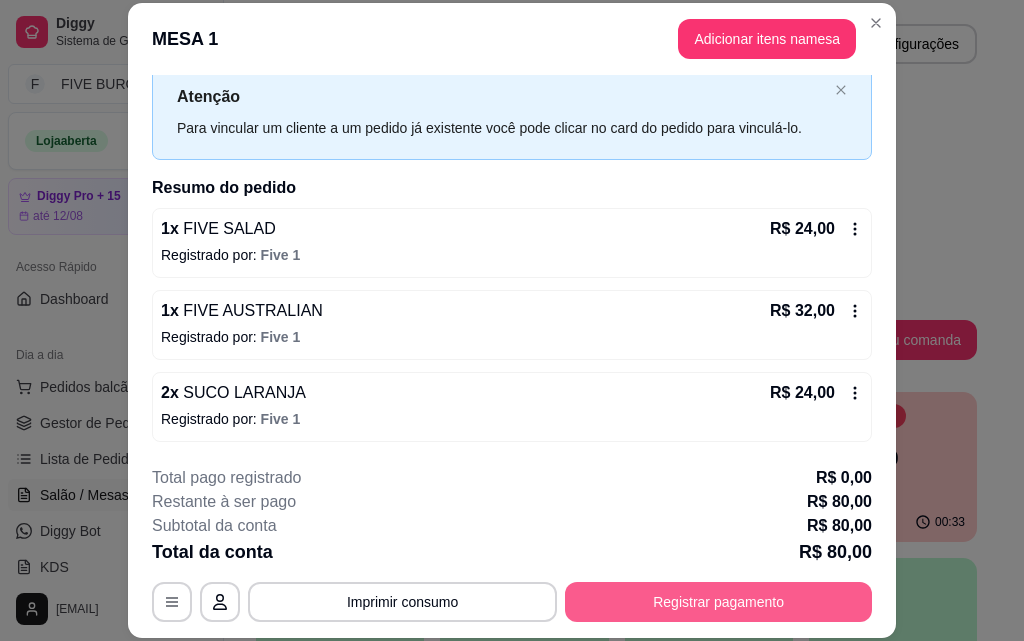 click on "Registrar pagamento" at bounding box center [718, 602] 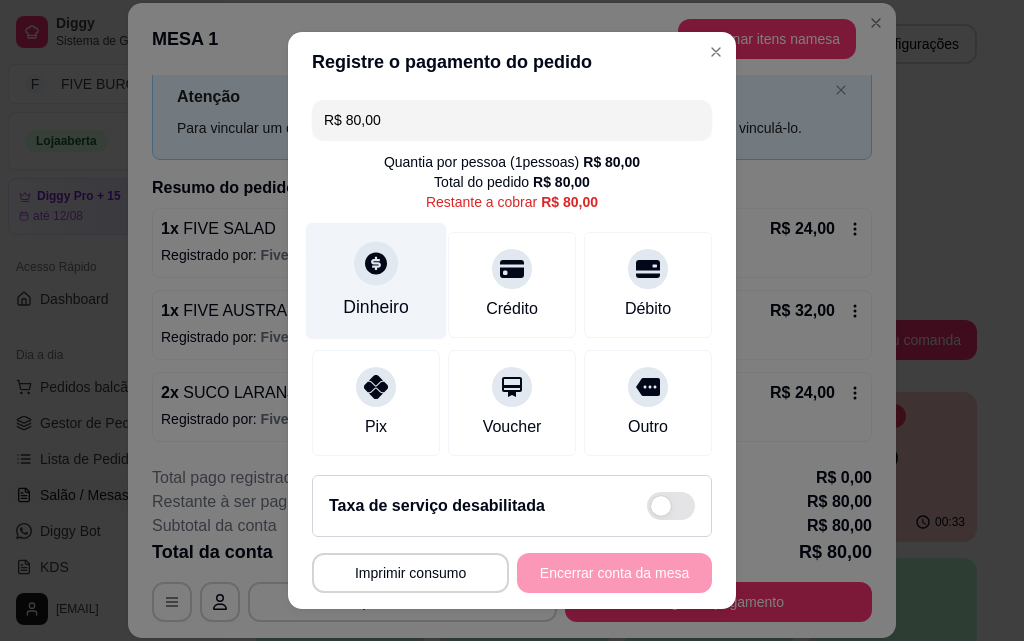 click on "Dinheiro" at bounding box center [376, 307] 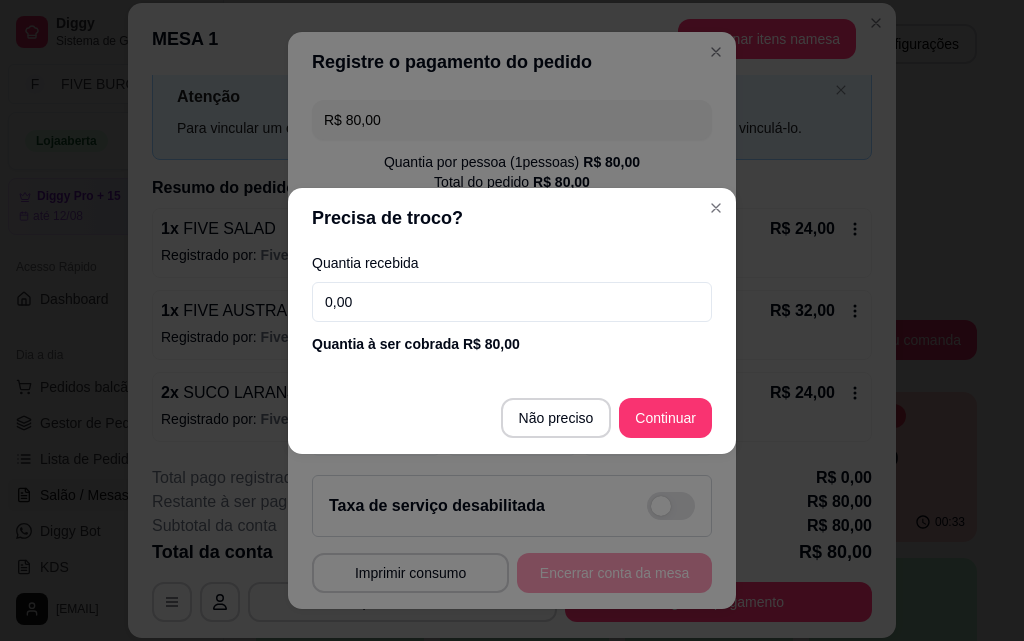 click on "0,00" at bounding box center [512, 302] 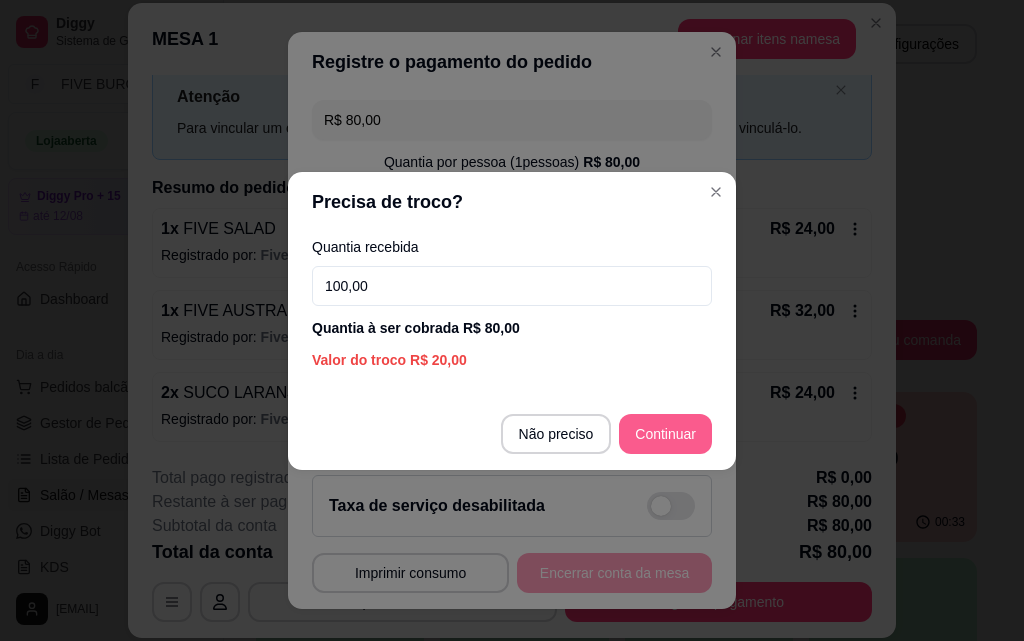 type on "100,00" 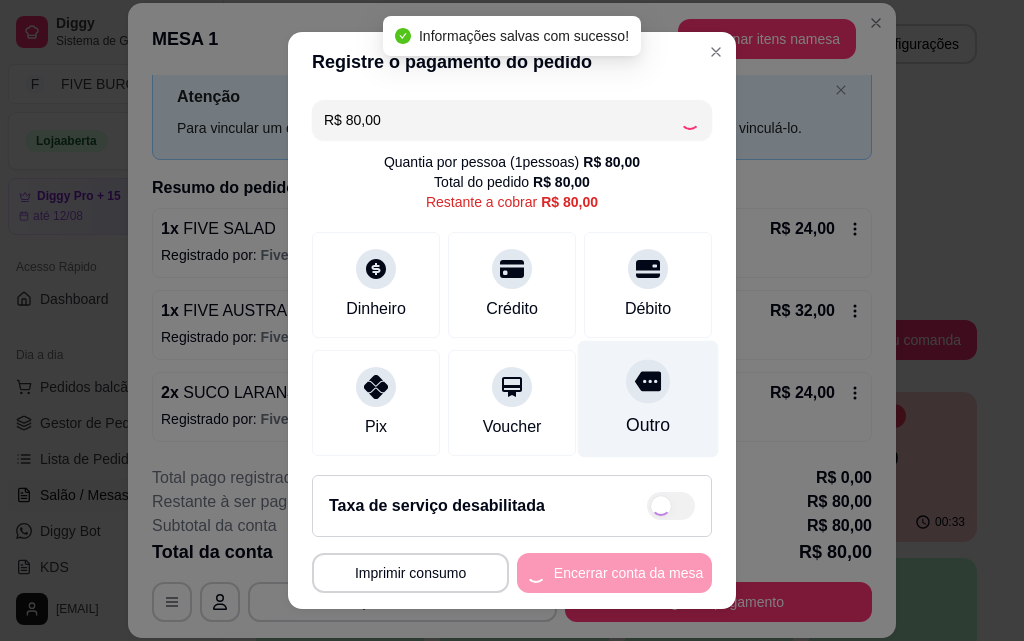 type on "R$ 0,00" 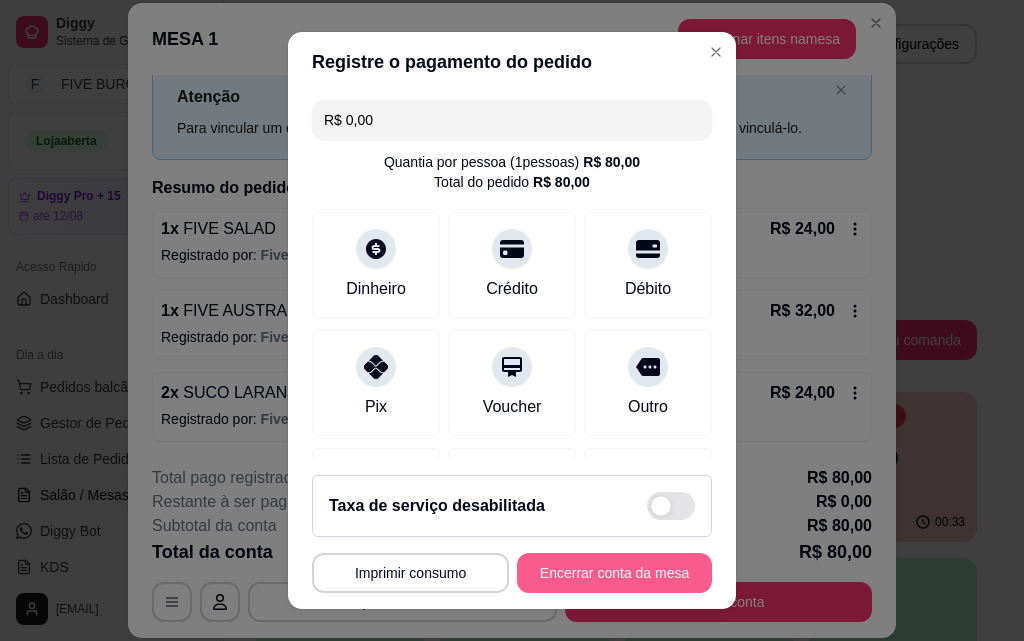click on "Encerrar conta da mesa" at bounding box center (614, 573) 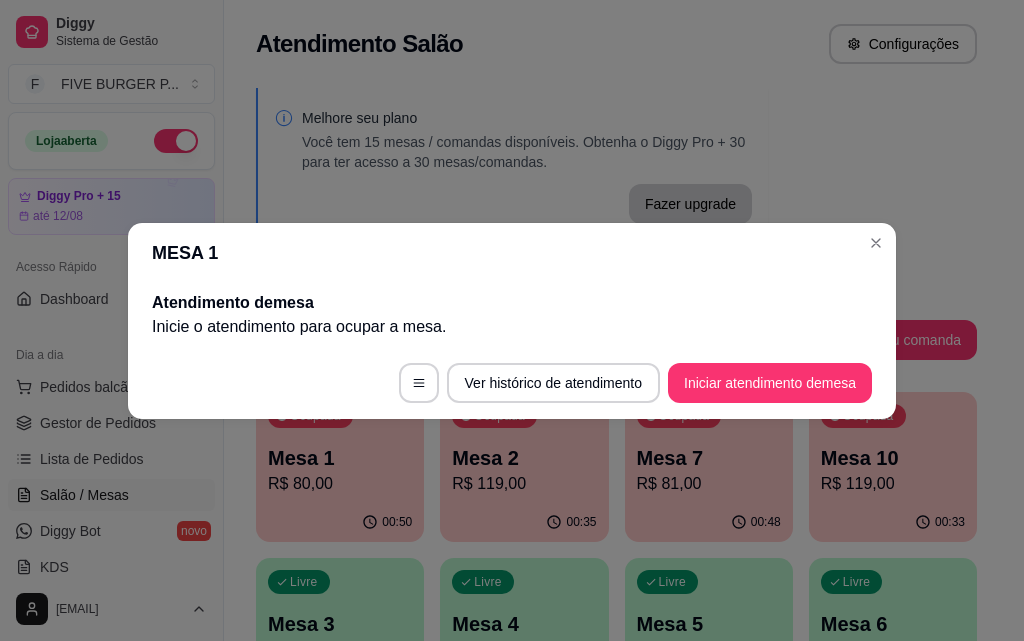 scroll, scrollTop: 0, scrollLeft: 0, axis: both 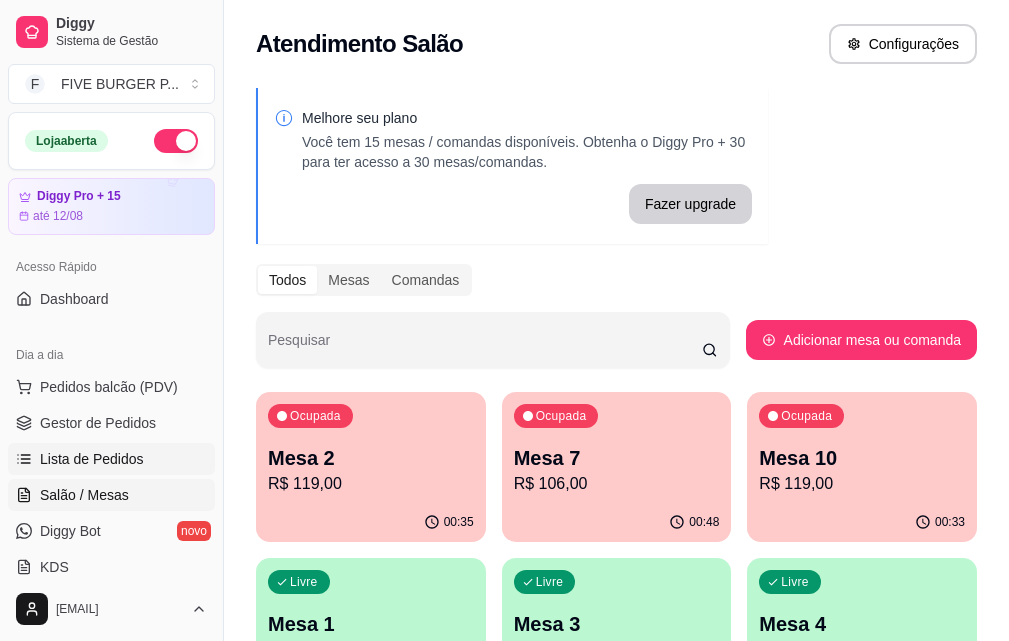 click on "Lista de Pedidos" at bounding box center (92, 459) 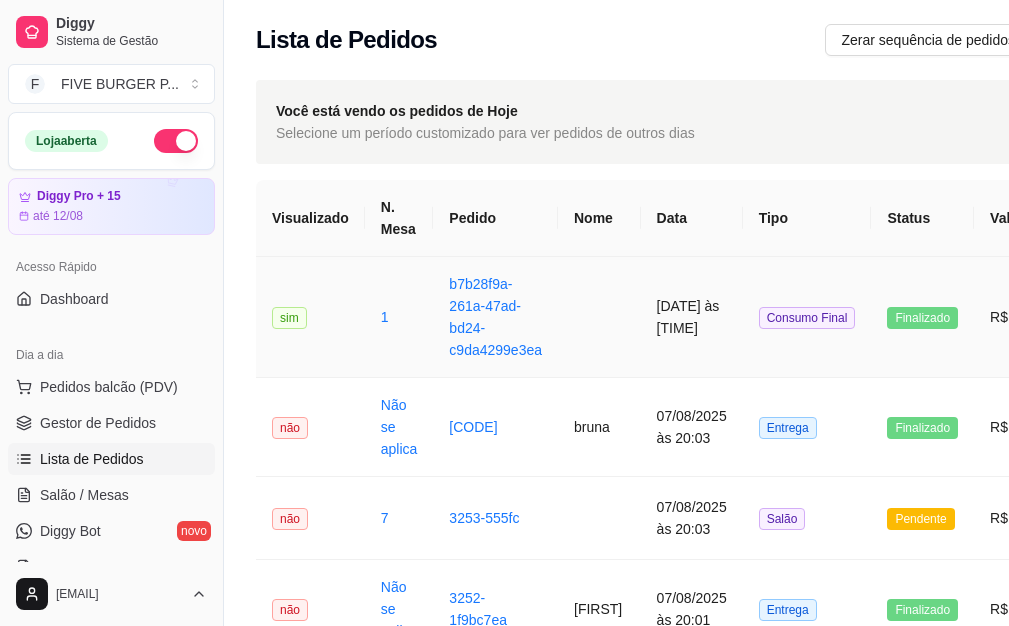 click at bounding box center (599, 317) 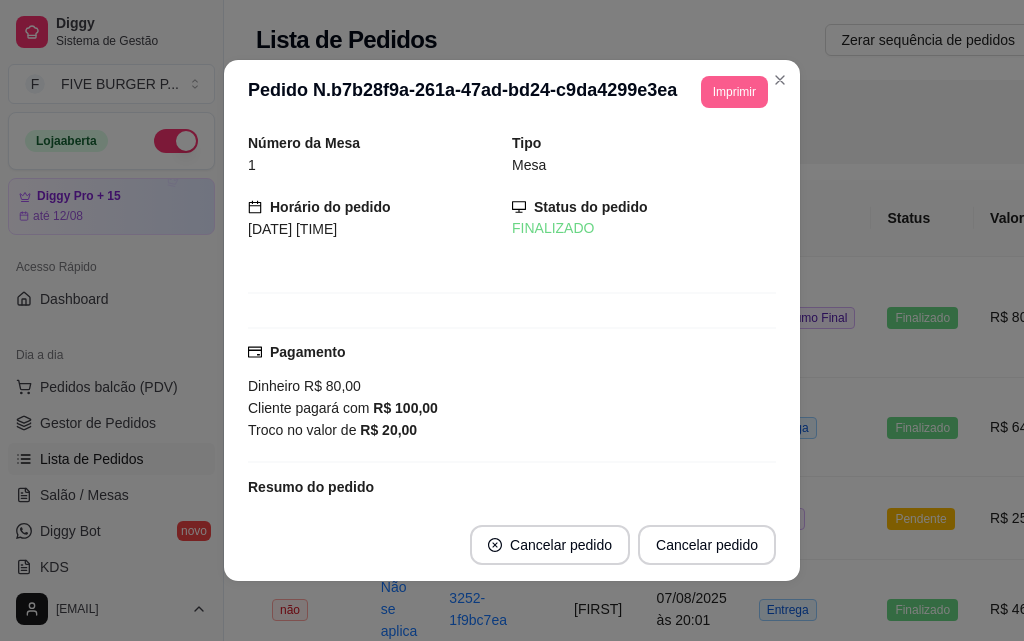 click on "Imprimir" at bounding box center (734, 92) 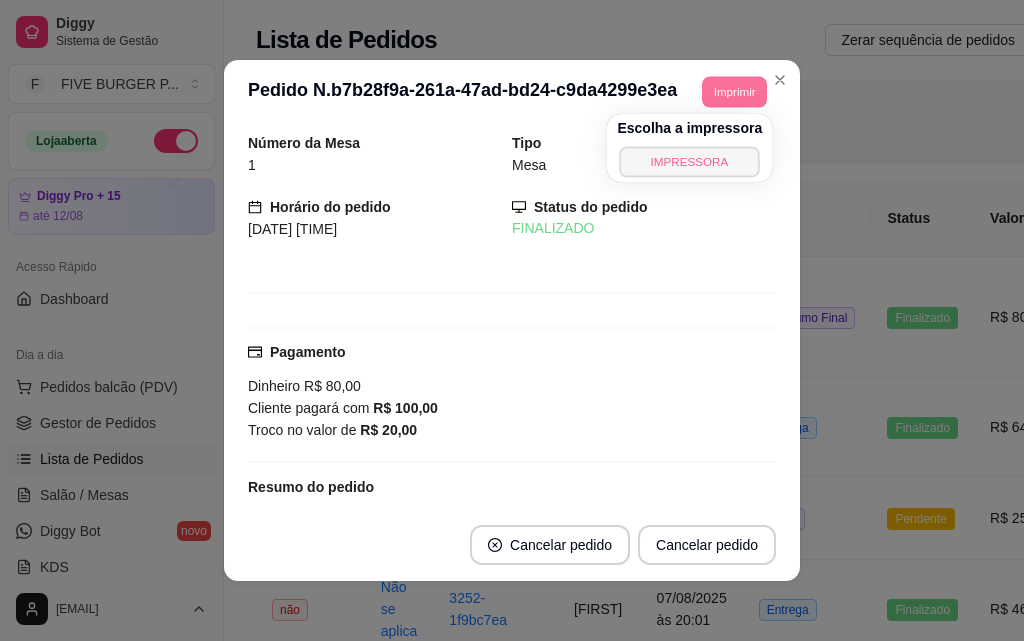 click on "IMPRESSORA" at bounding box center [690, 161] 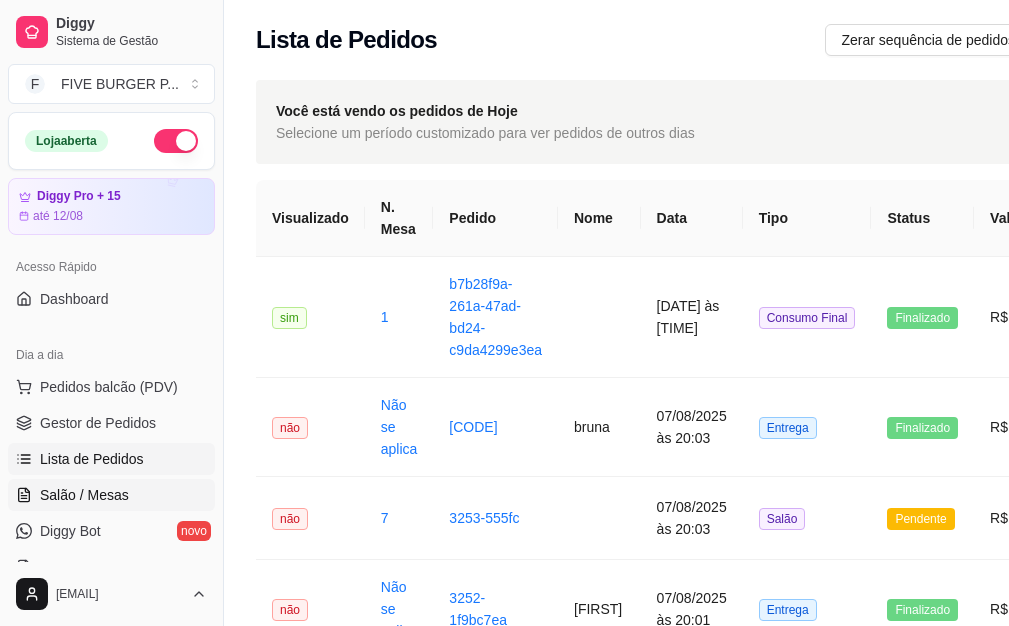 click on "Salão / Mesas" at bounding box center (111, 495) 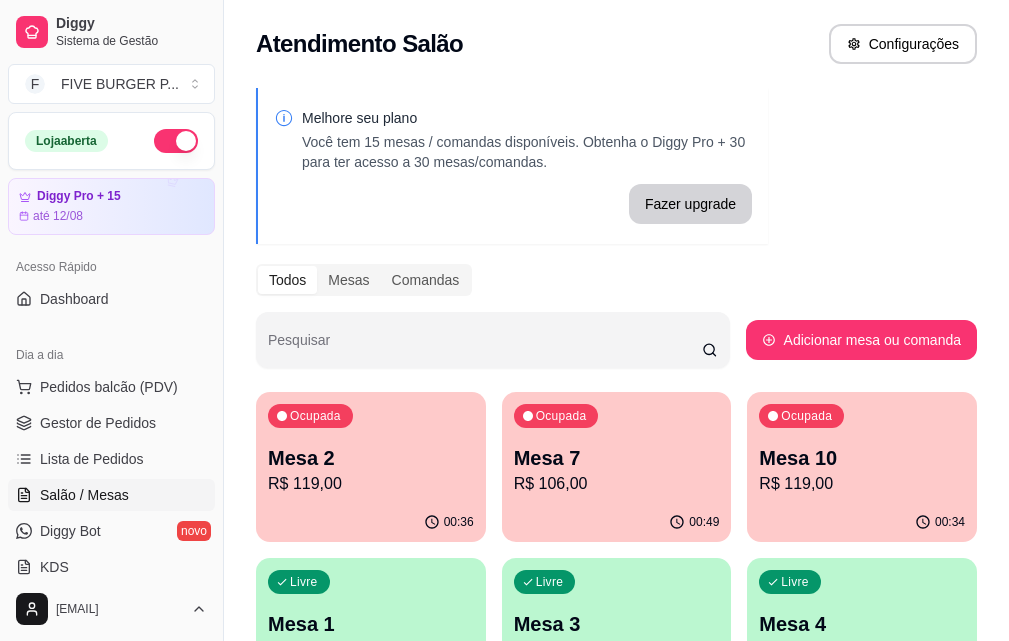 click on "Ocupada Mesa 7 R$ 106,00" at bounding box center (617, 447) 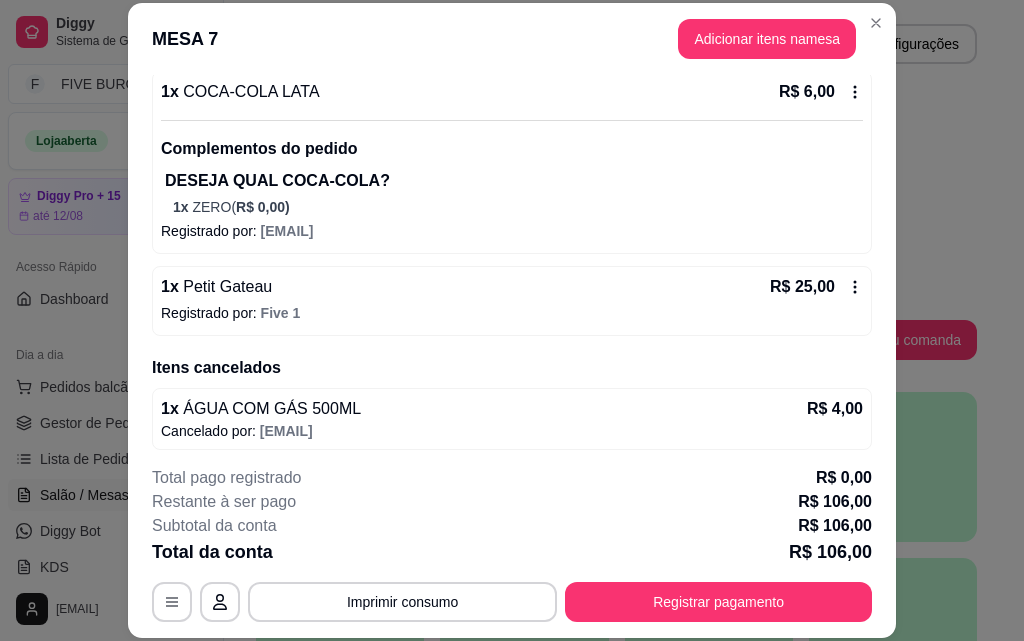 scroll, scrollTop: 534, scrollLeft: 0, axis: vertical 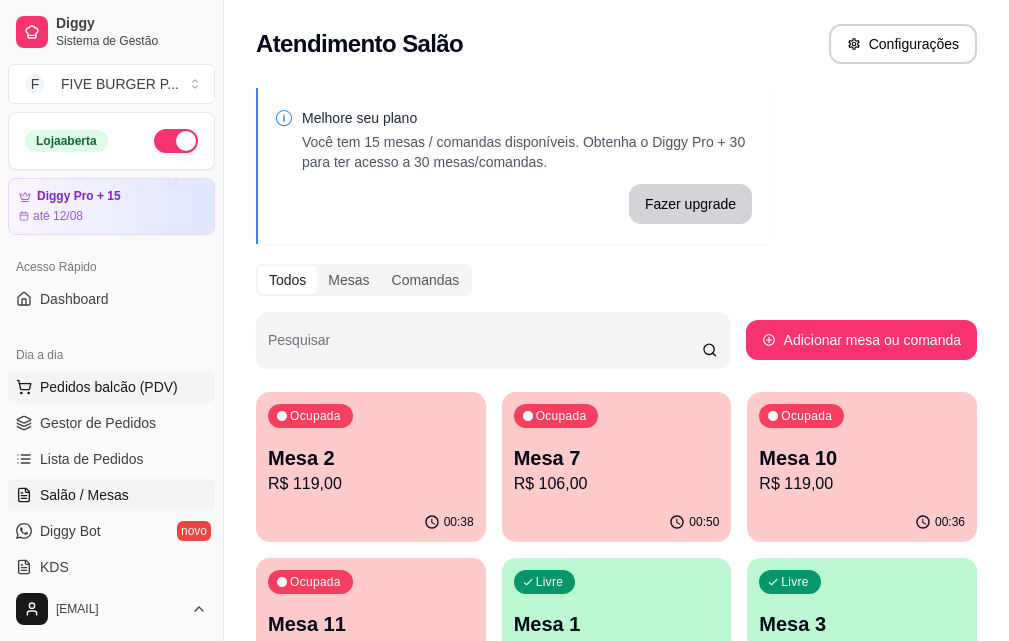 click on "Pedidos balcão (PDV)" at bounding box center [109, 387] 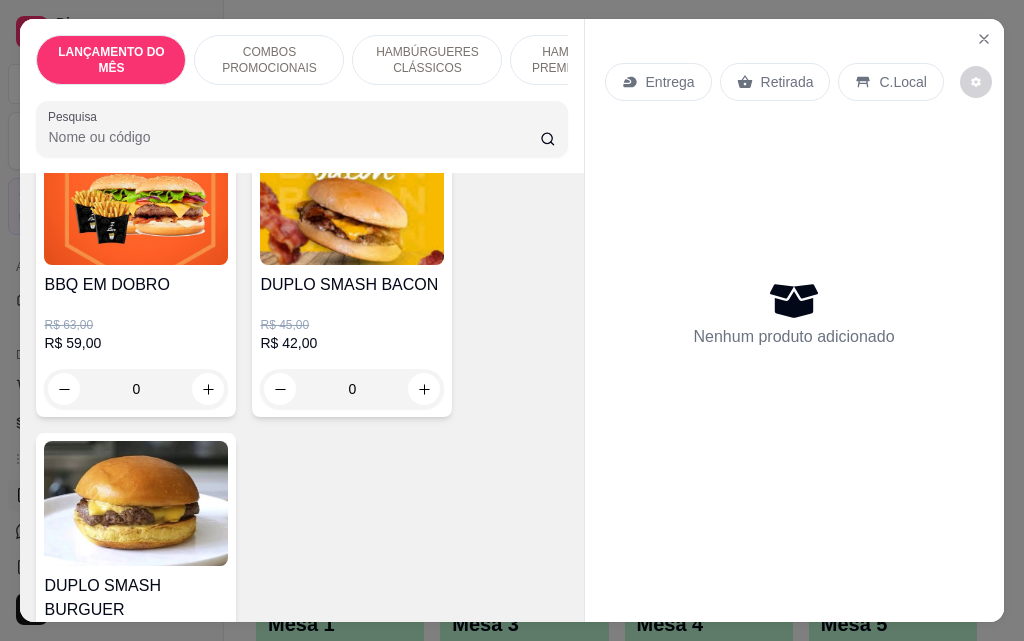 scroll, scrollTop: 500, scrollLeft: 0, axis: vertical 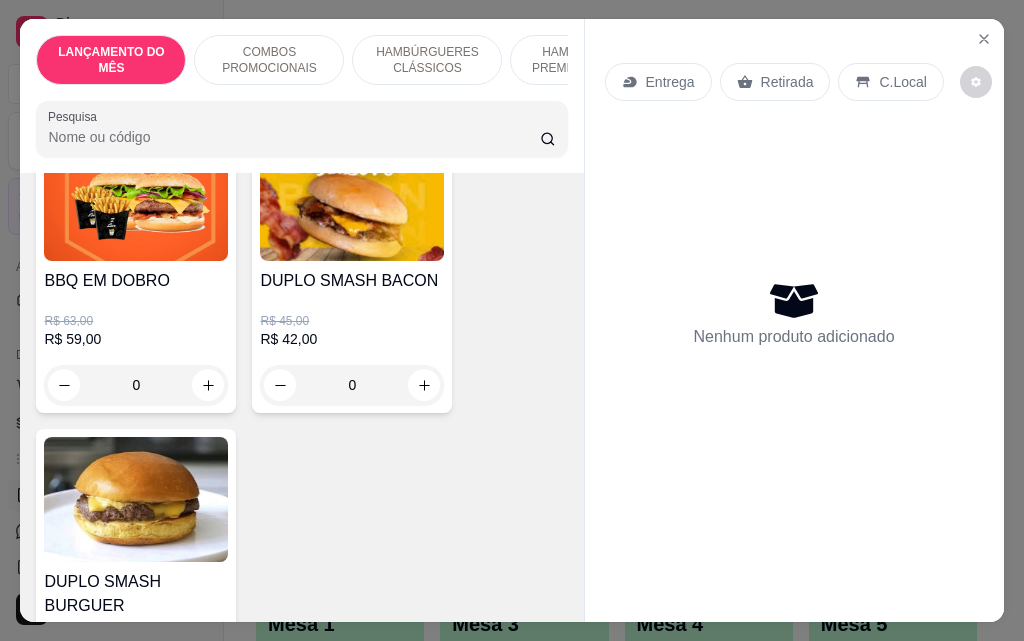 click on "0" at bounding box center (136, 385) 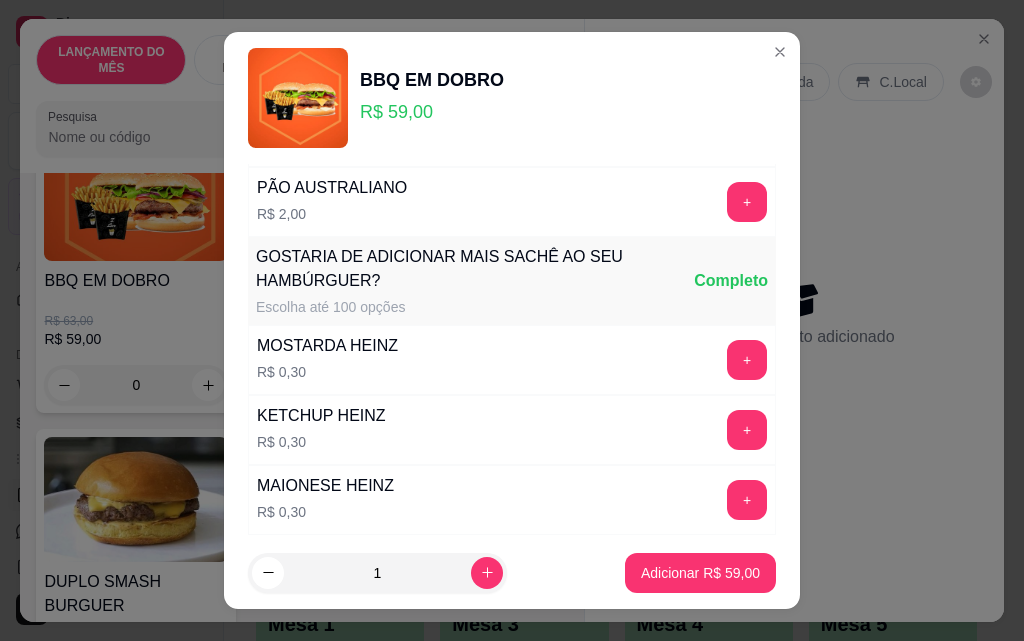 scroll, scrollTop: 289, scrollLeft: 0, axis: vertical 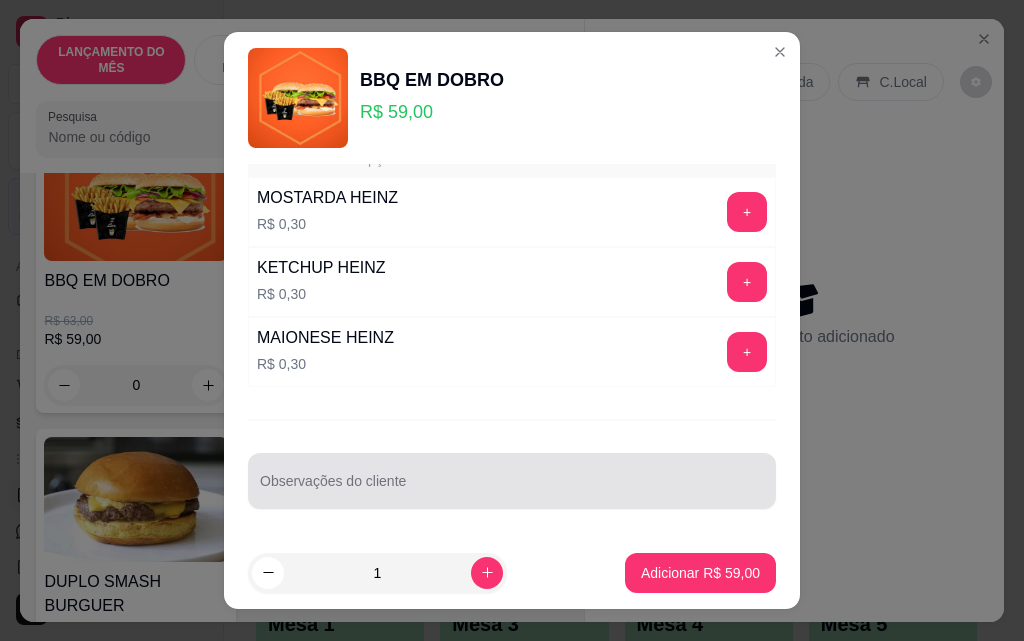 click at bounding box center [512, 481] 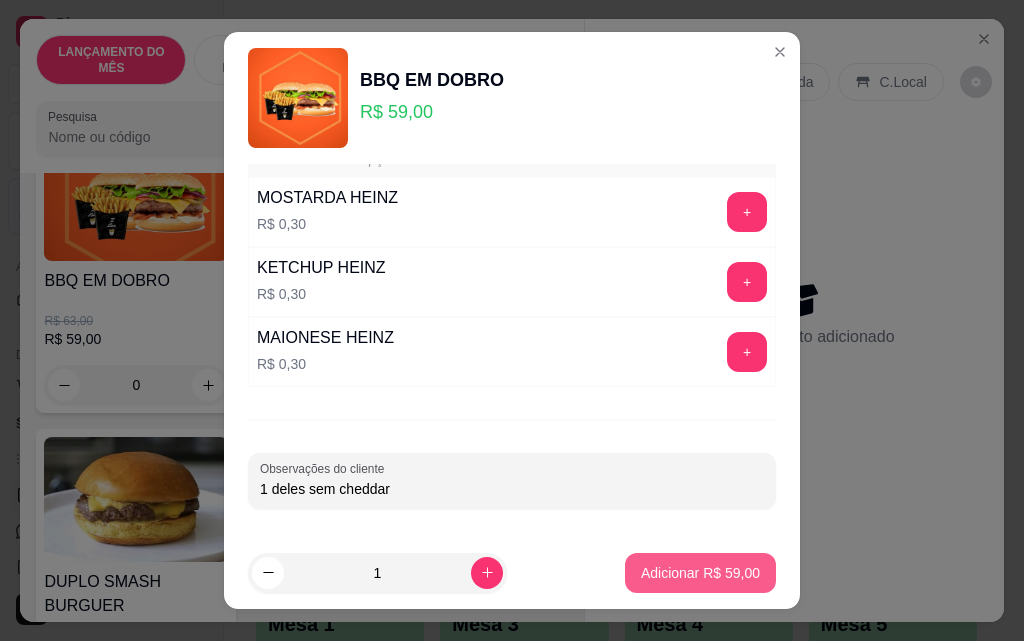 type on "1 deles sem cheddar" 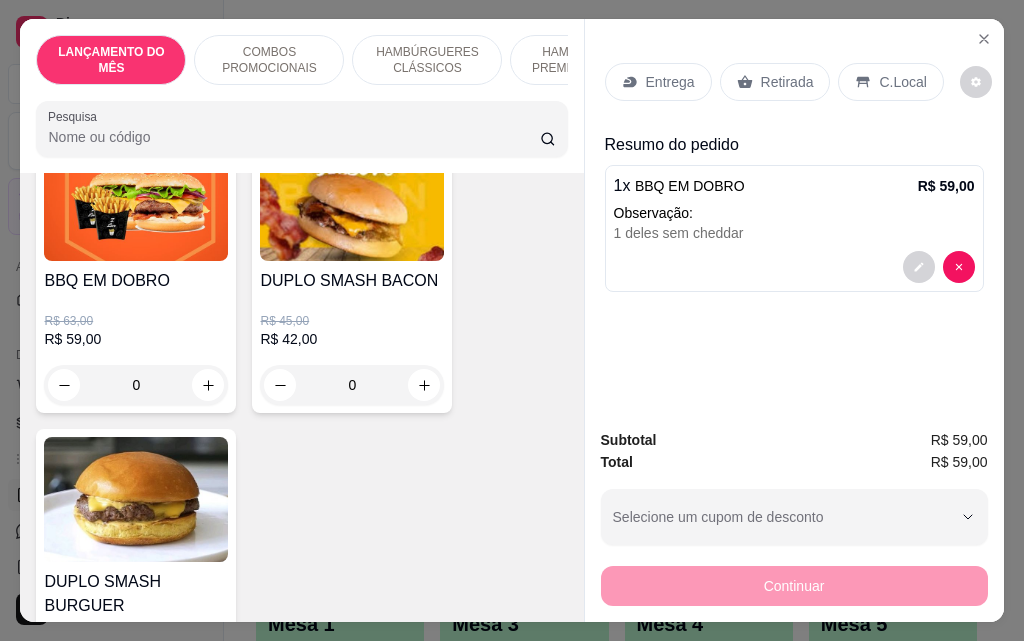 click on "Entrega" at bounding box center [670, 82] 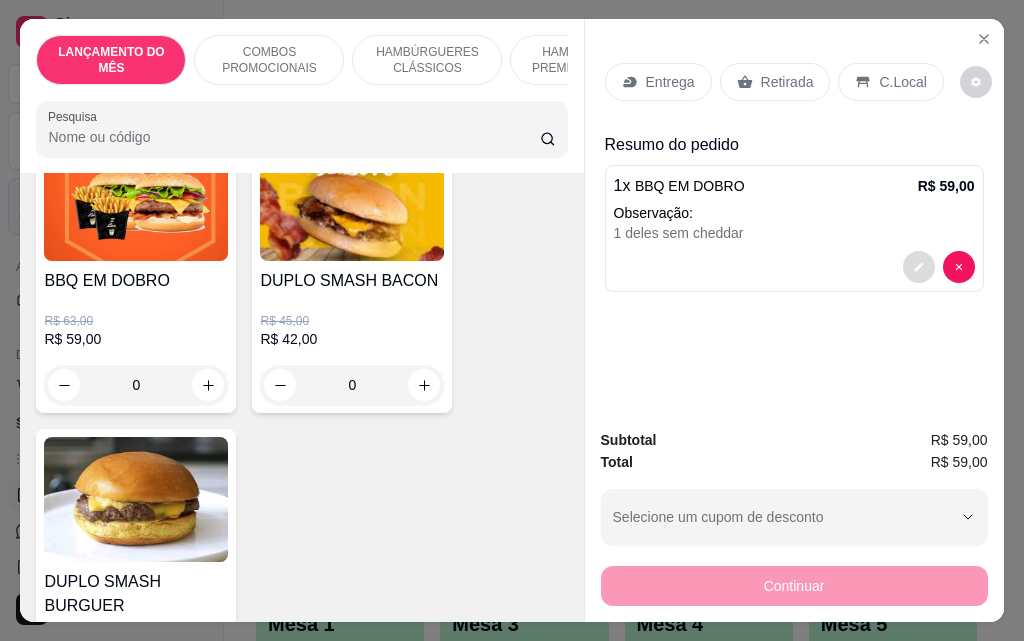click 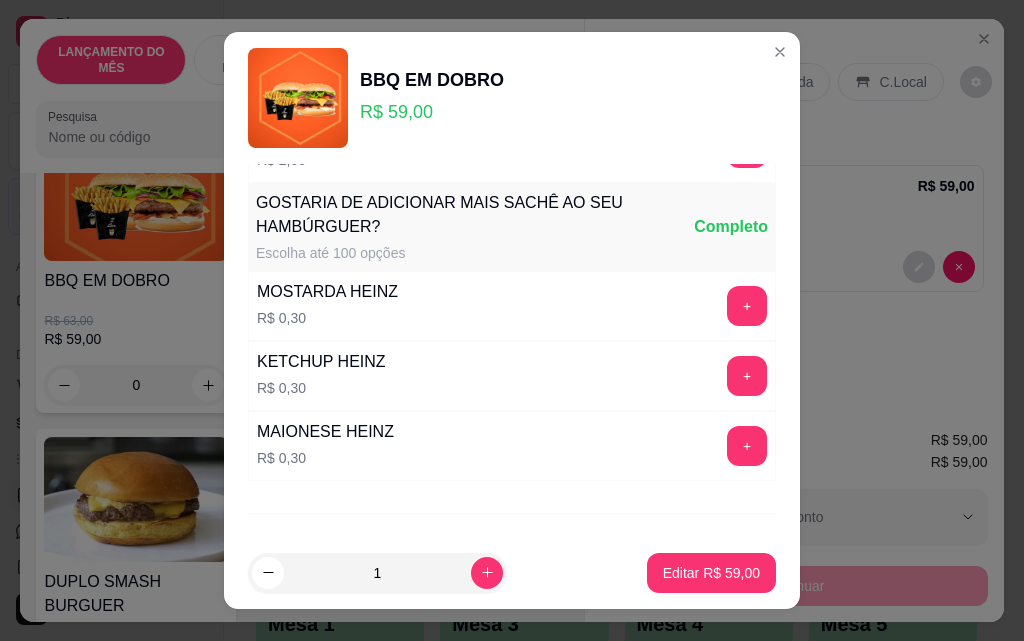 scroll, scrollTop: 289, scrollLeft: 0, axis: vertical 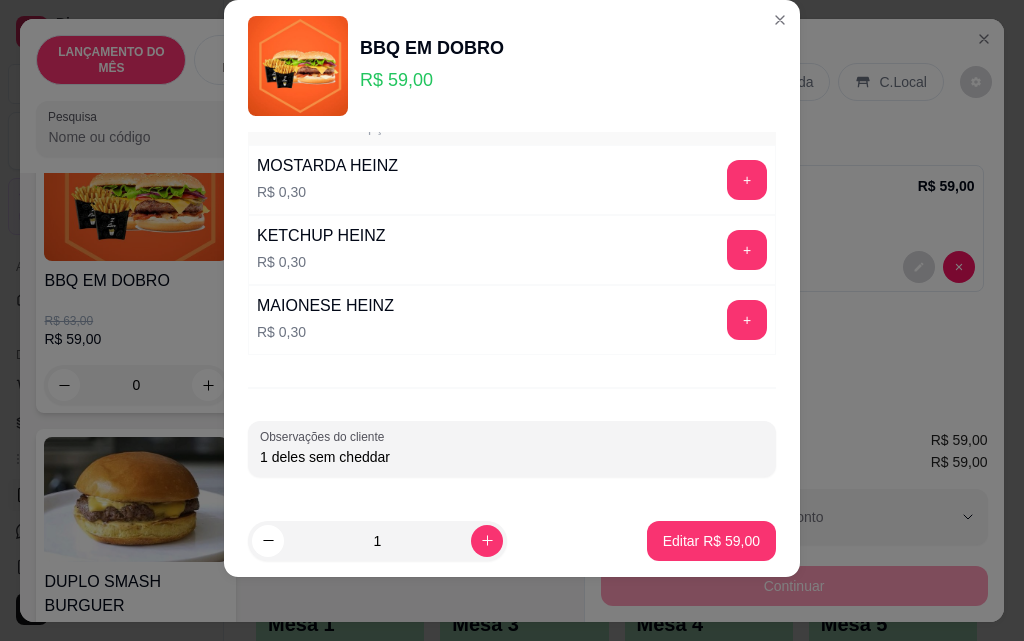 drag, startPoint x: 296, startPoint y: 453, endPoint x: 220, endPoint y: 454, distance: 76.00658 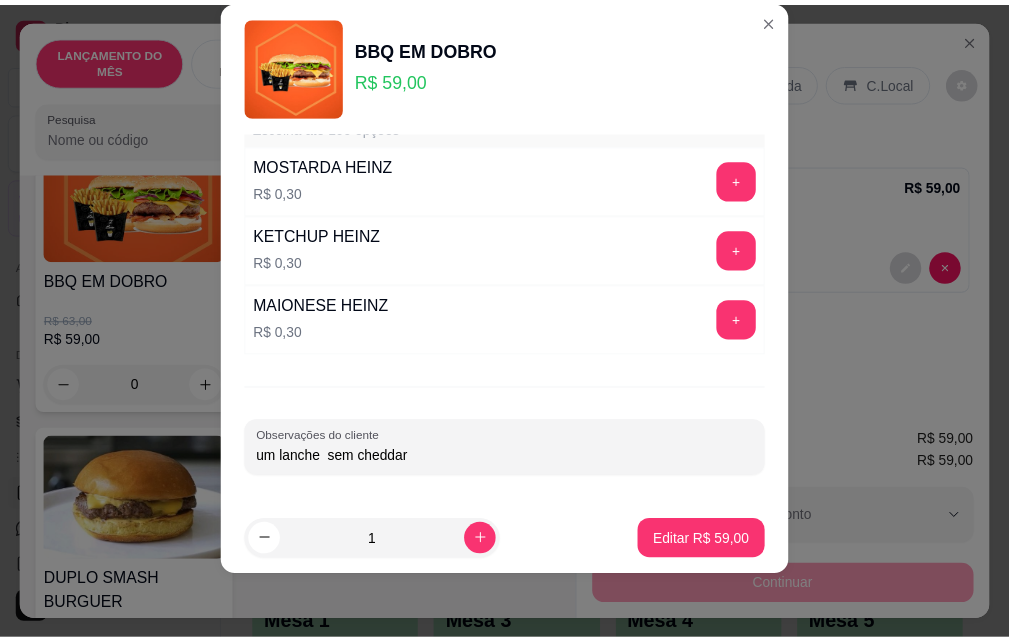 scroll, scrollTop: 189, scrollLeft: 0, axis: vertical 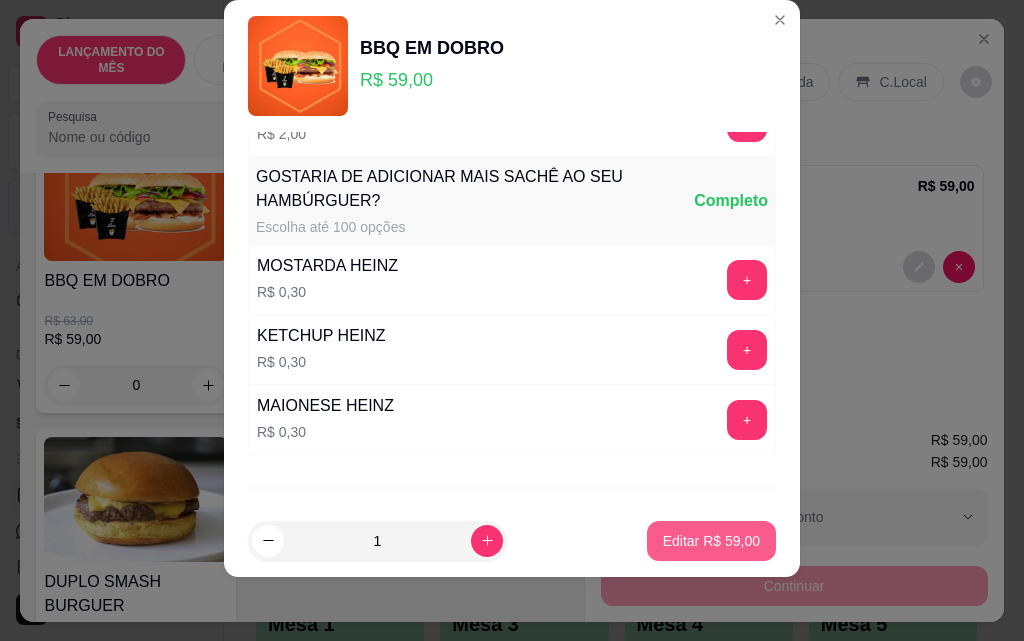 type on "um lanche  sem cheddar" 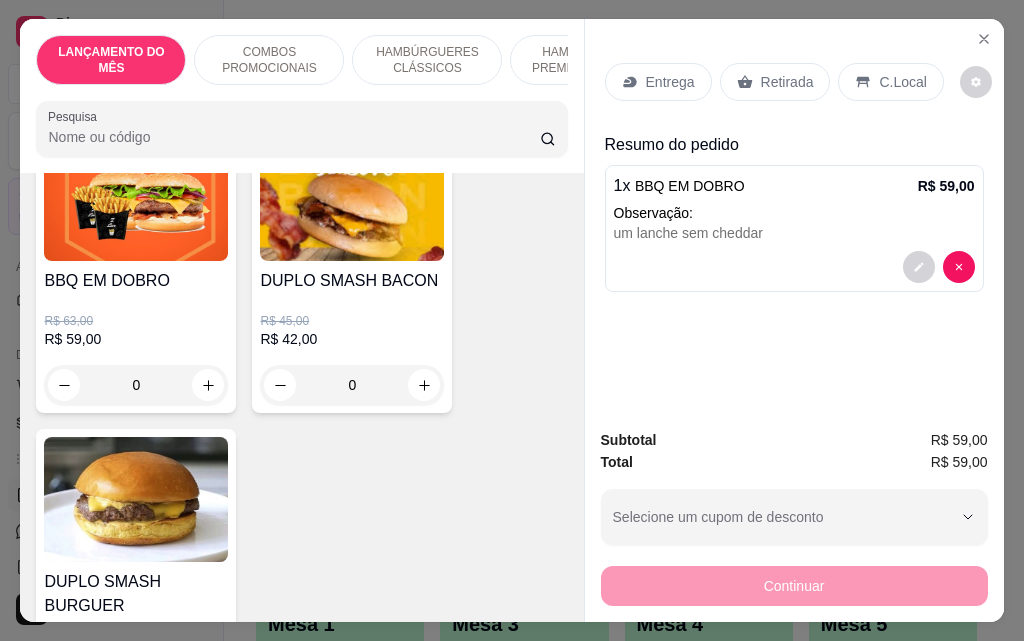 click on "Entrega" at bounding box center [670, 82] 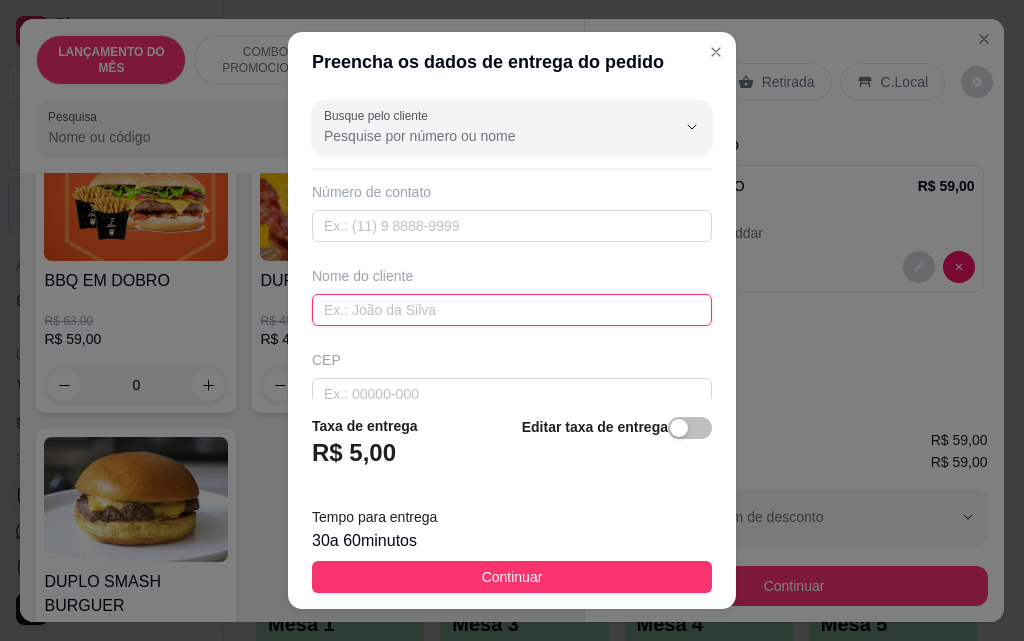click at bounding box center (512, 310) 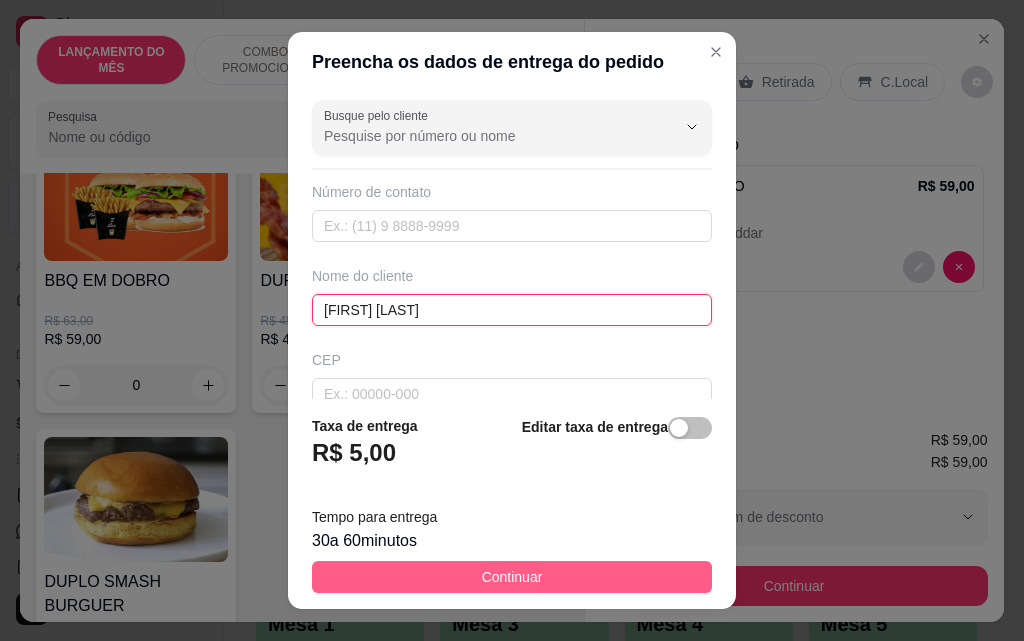 type on "[FIRST] [LAST]" 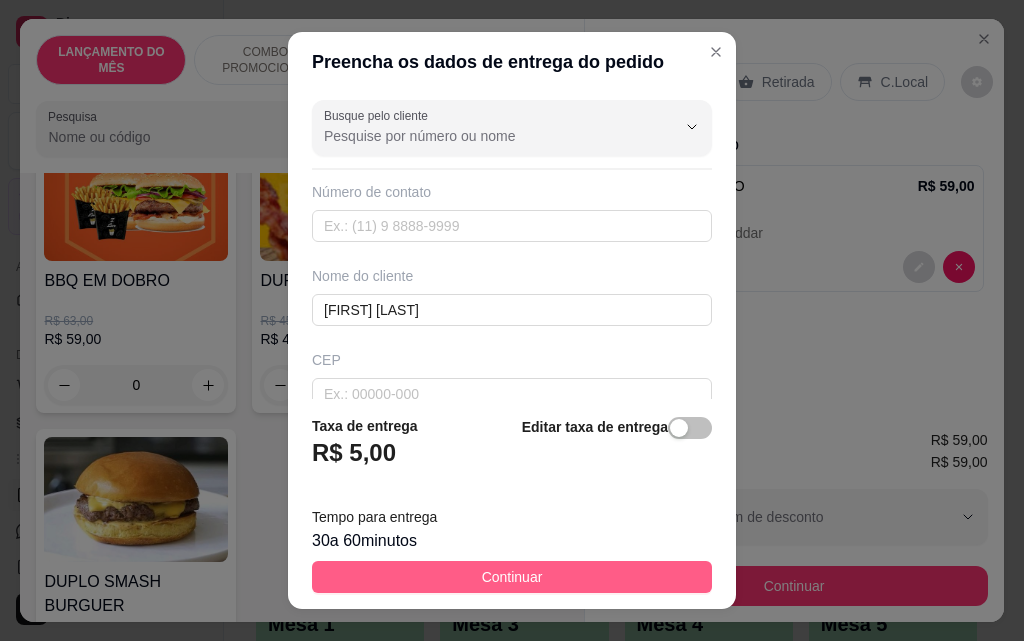 click on "Continuar" at bounding box center (512, 577) 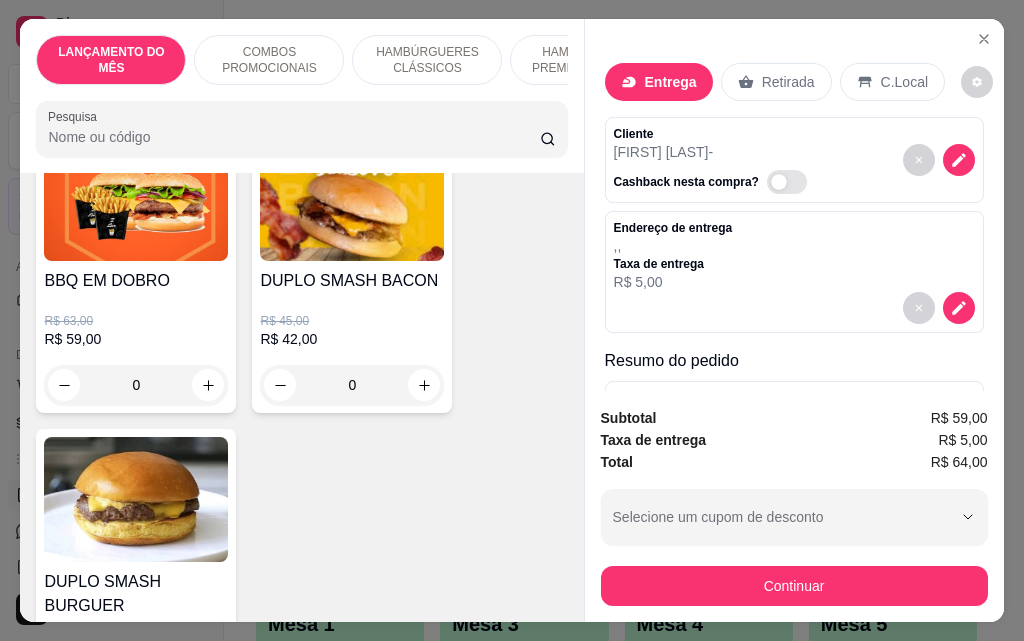 click 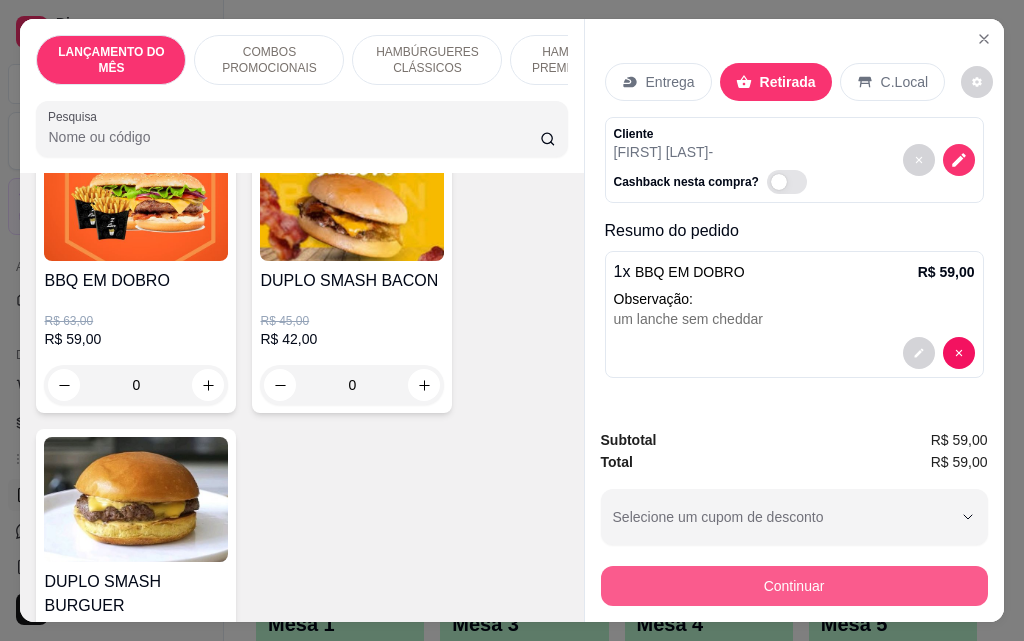 click on "Continuar" at bounding box center [794, 586] 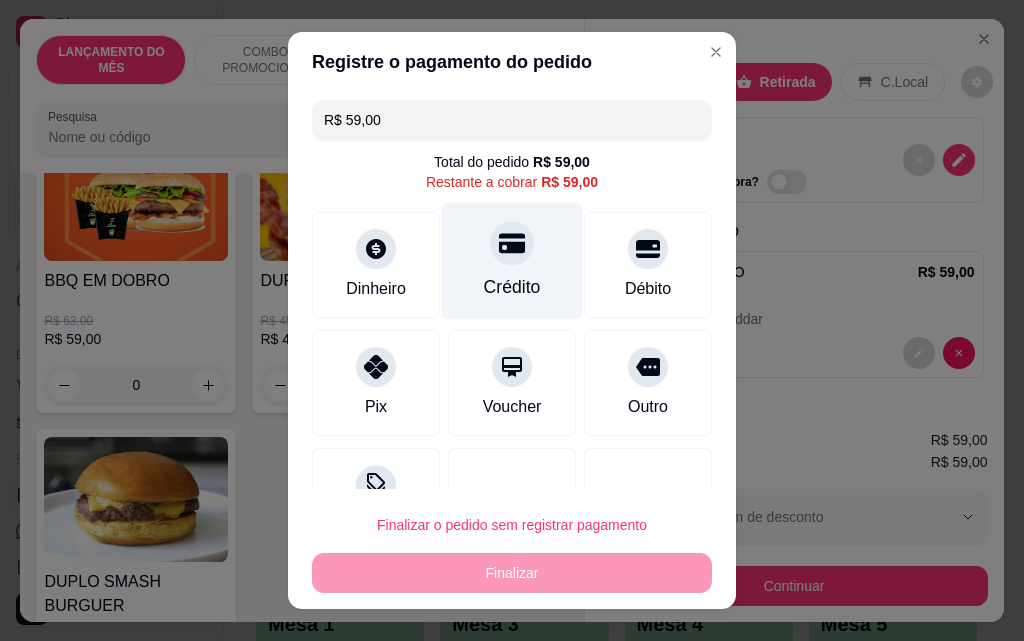 click on "Crédito" at bounding box center (512, 287) 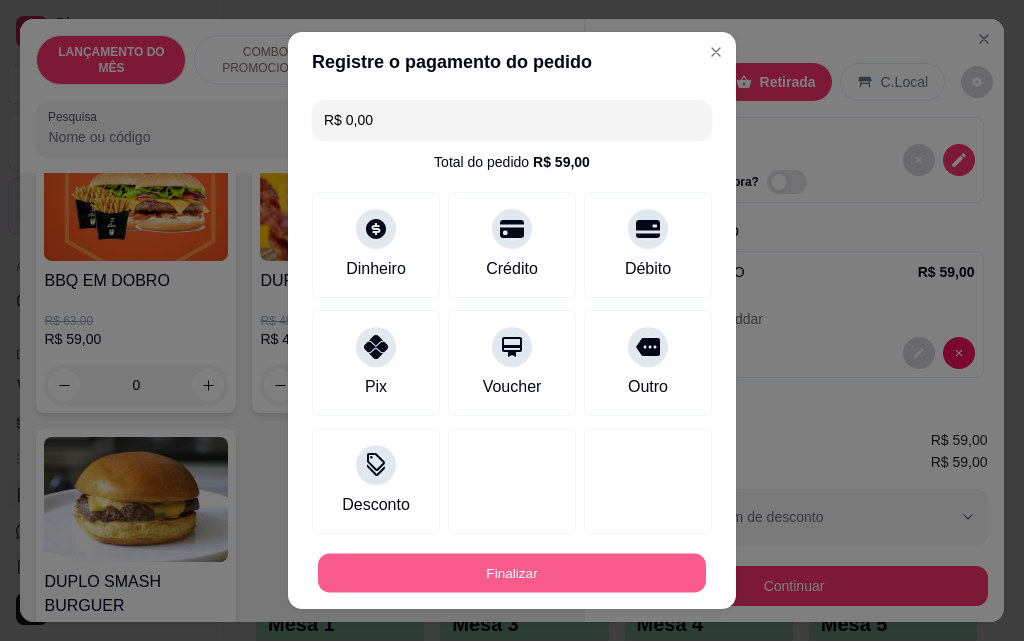 click on "Finalizar" at bounding box center (512, 573) 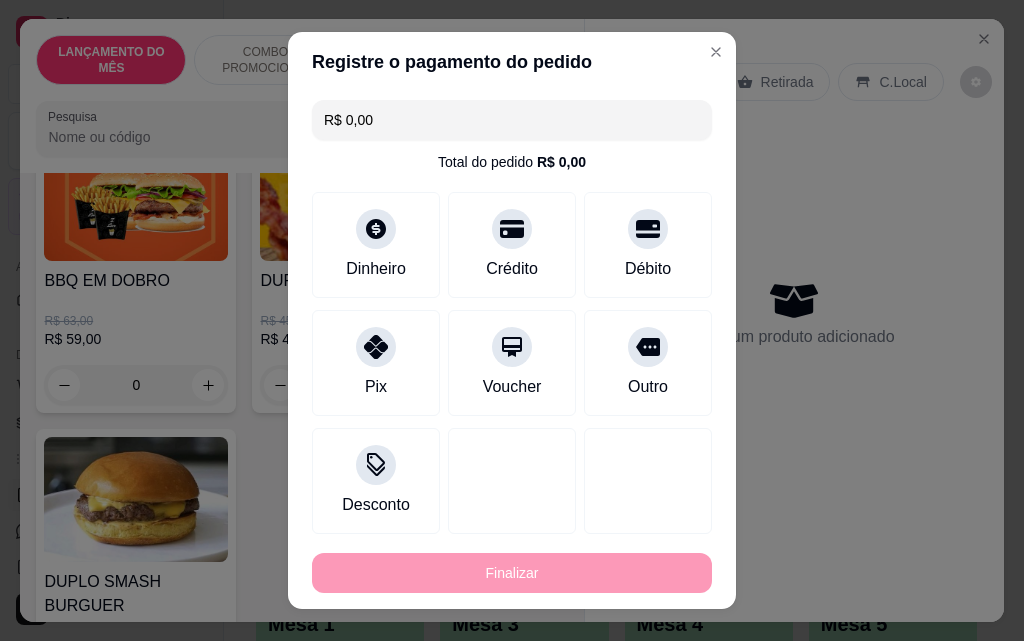 type on "-R$ 59,00" 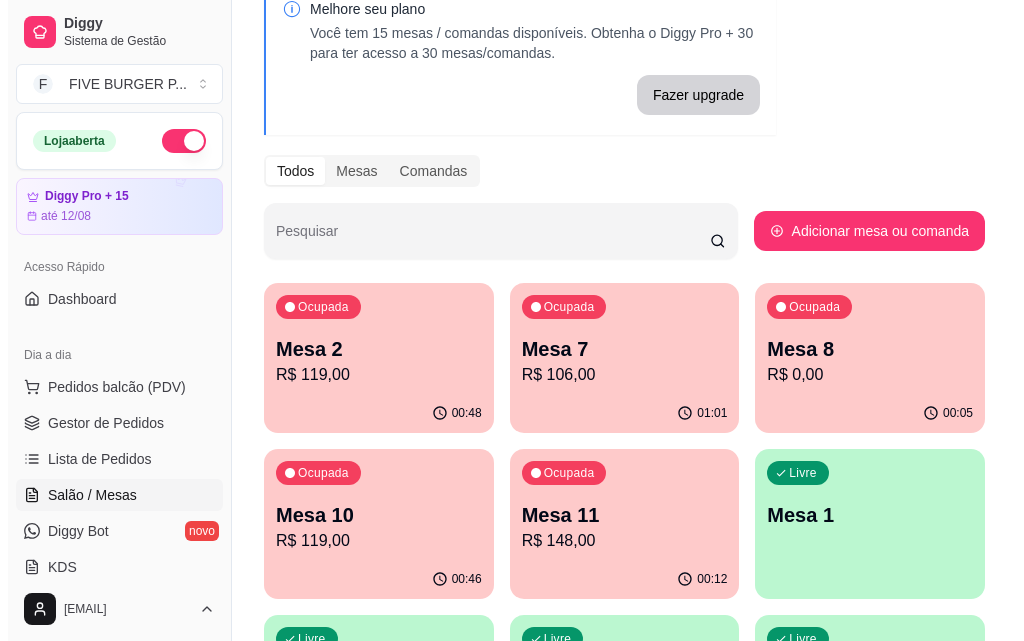 scroll, scrollTop: 80, scrollLeft: 0, axis: vertical 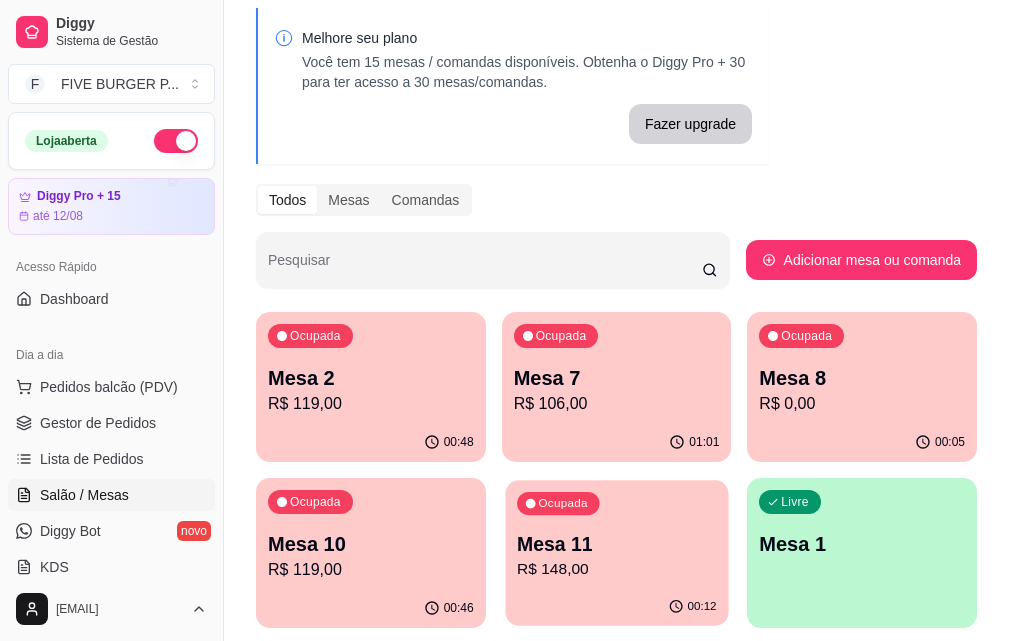 click on "Mesa 11" at bounding box center [617, 544] 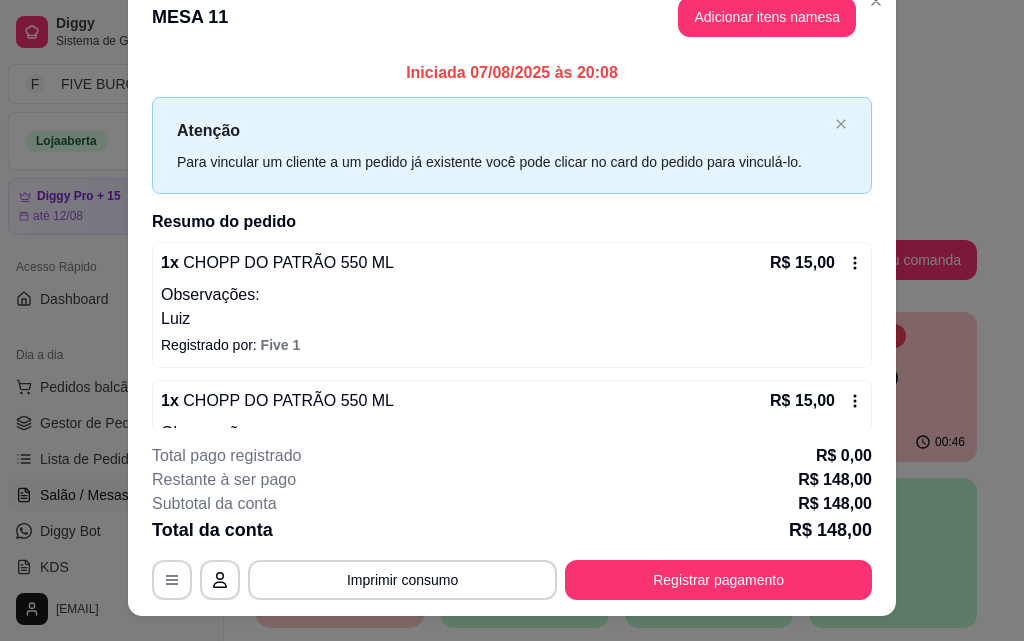 scroll, scrollTop: 0, scrollLeft: 0, axis: both 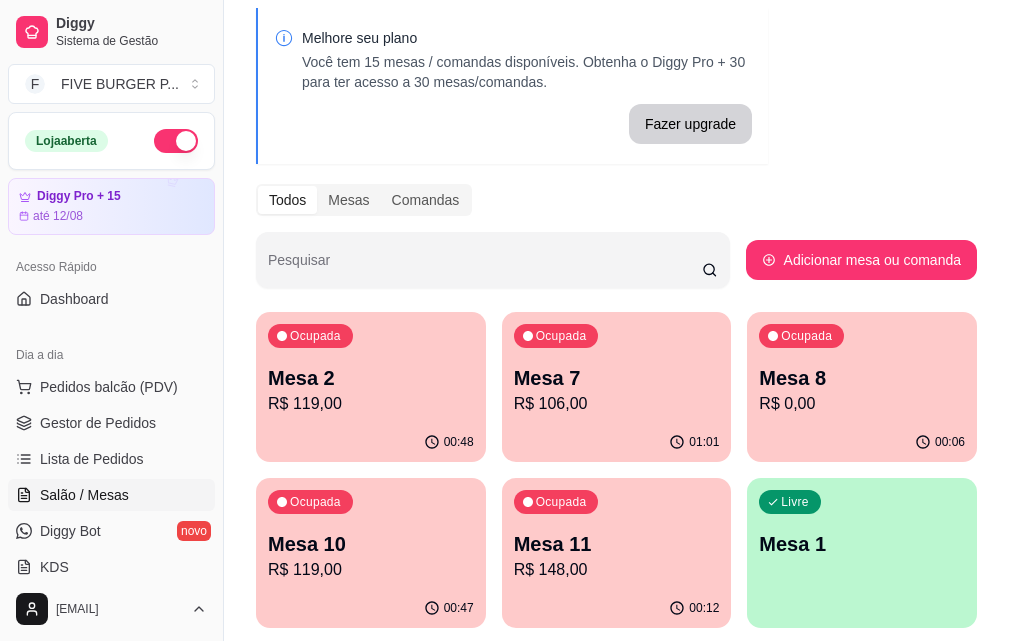 click on "R$ 148,00" at bounding box center (617, 570) 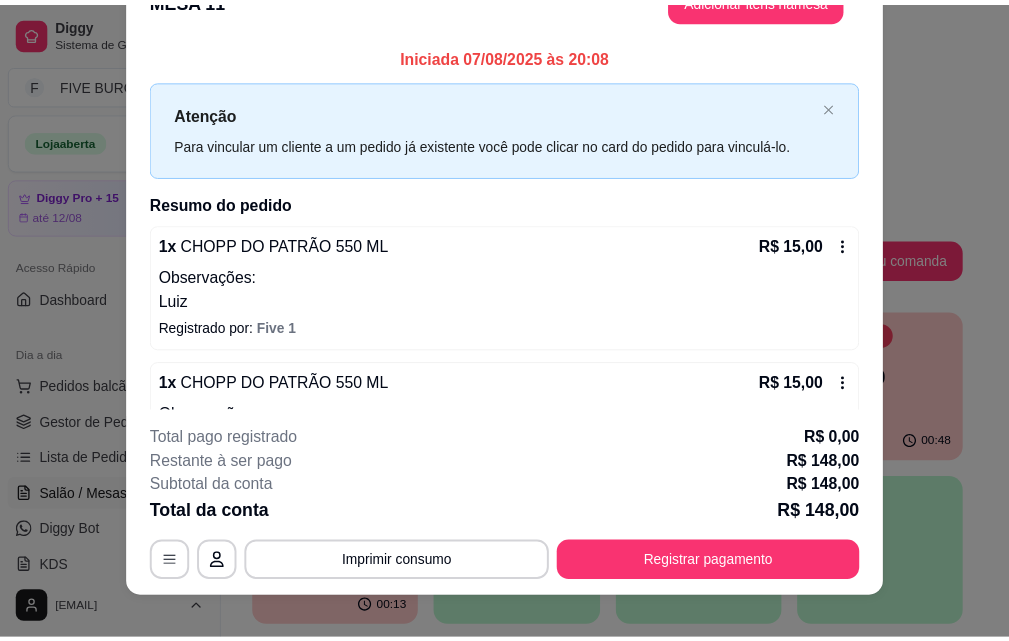 scroll, scrollTop: 61, scrollLeft: 0, axis: vertical 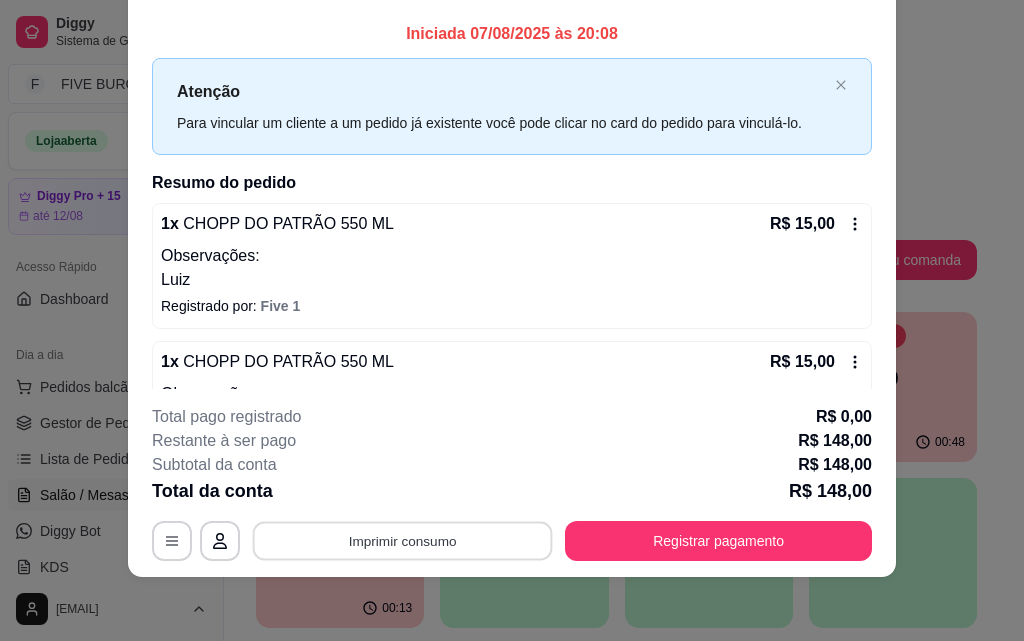 click on "Imprimir consumo" at bounding box center [403, 540] 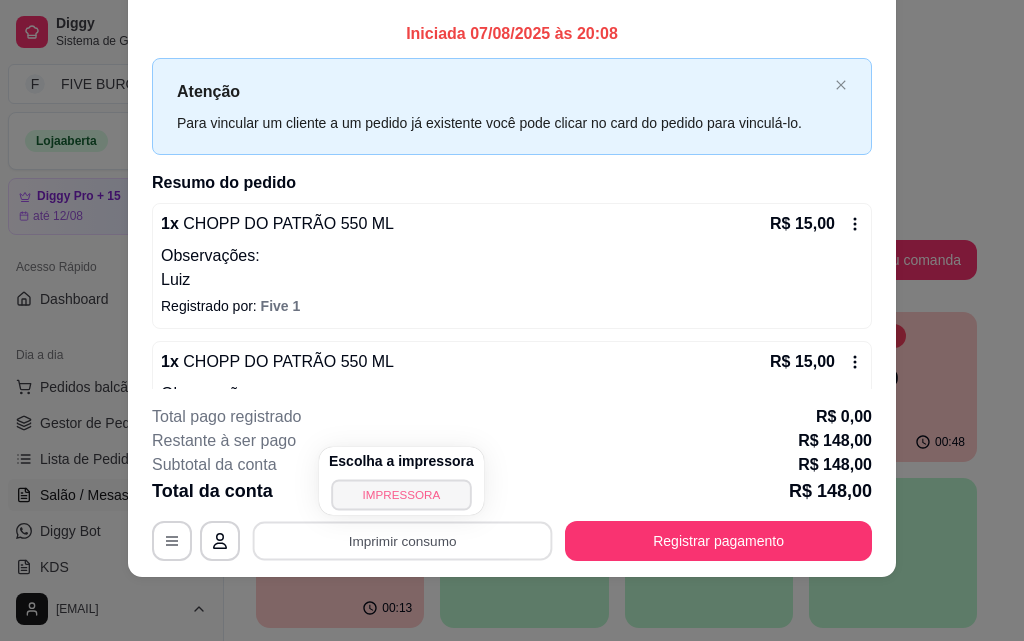 click on "IMPRESSORA" at bounding box center [401, 494] 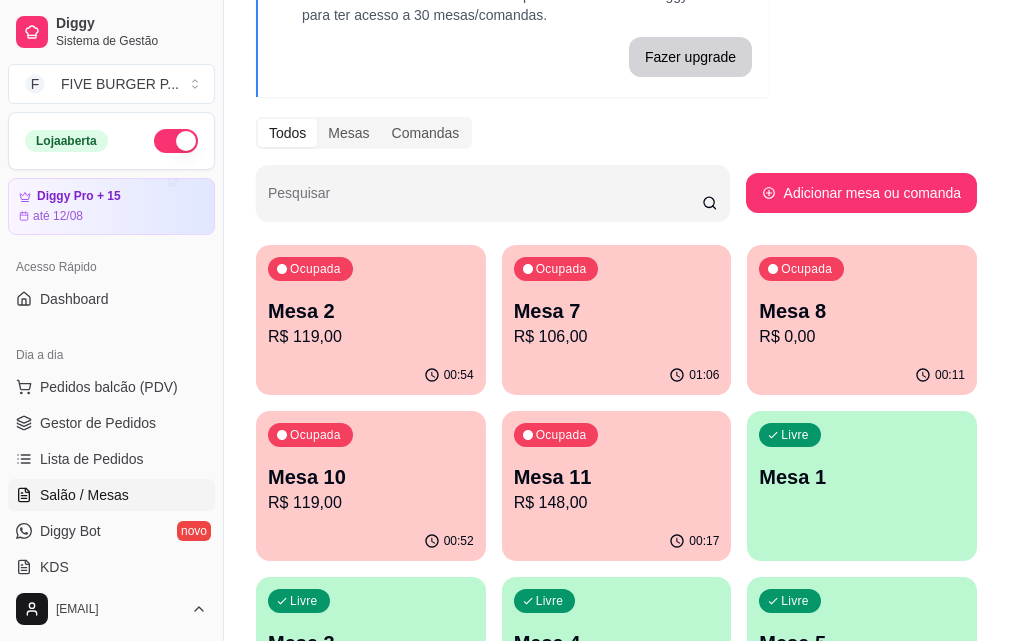 scroll, scrollTop: 180, scrollLeft: 0, axis: vertical 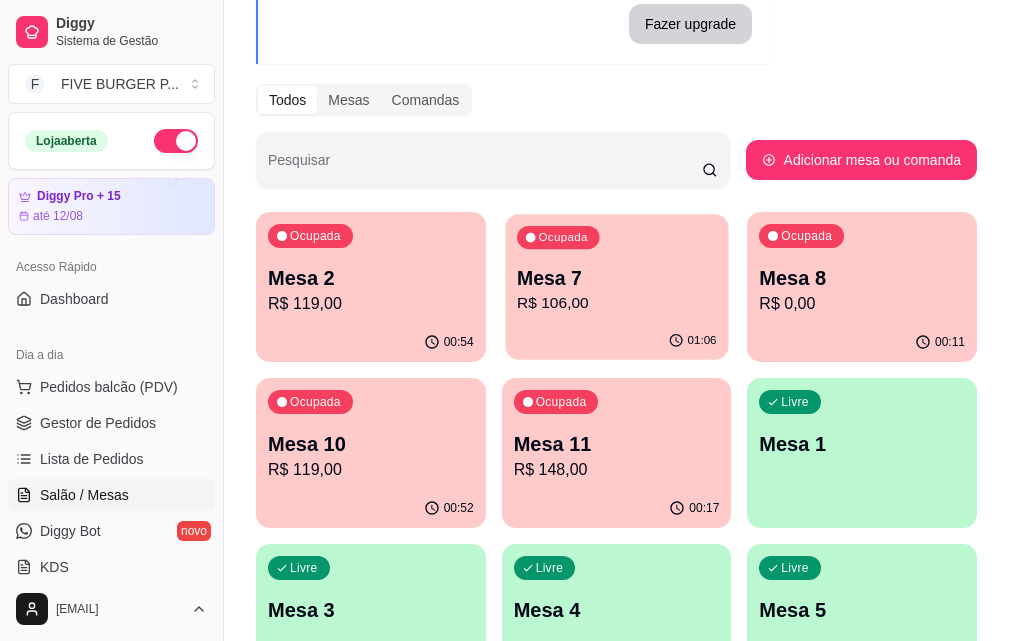 click on "R$ 106,00" at bounding box center (617, 303) 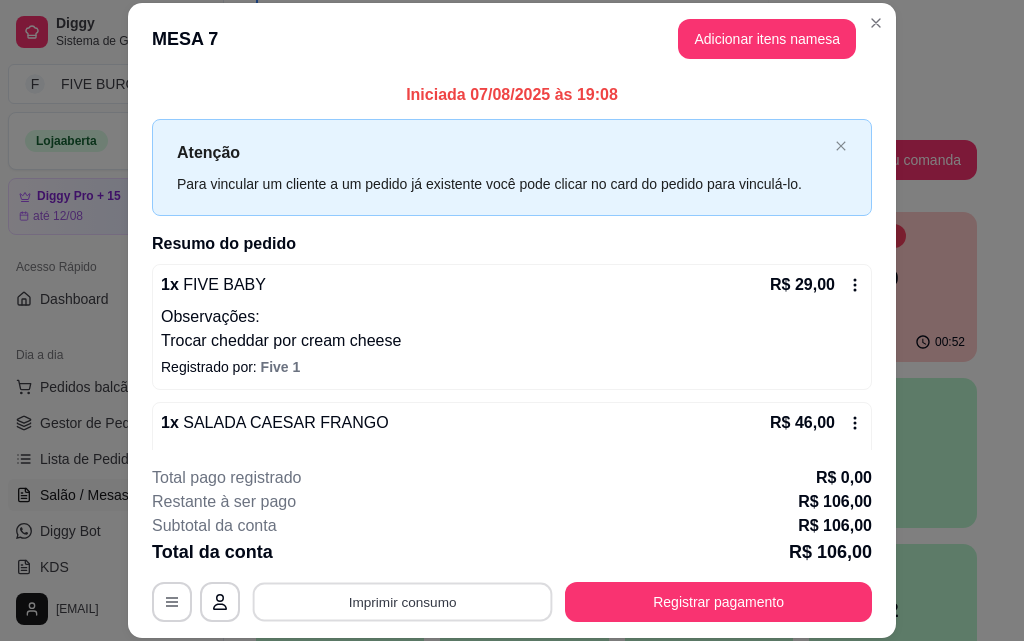 click on "Imprimir consumo" at bounding box center [403, 601] 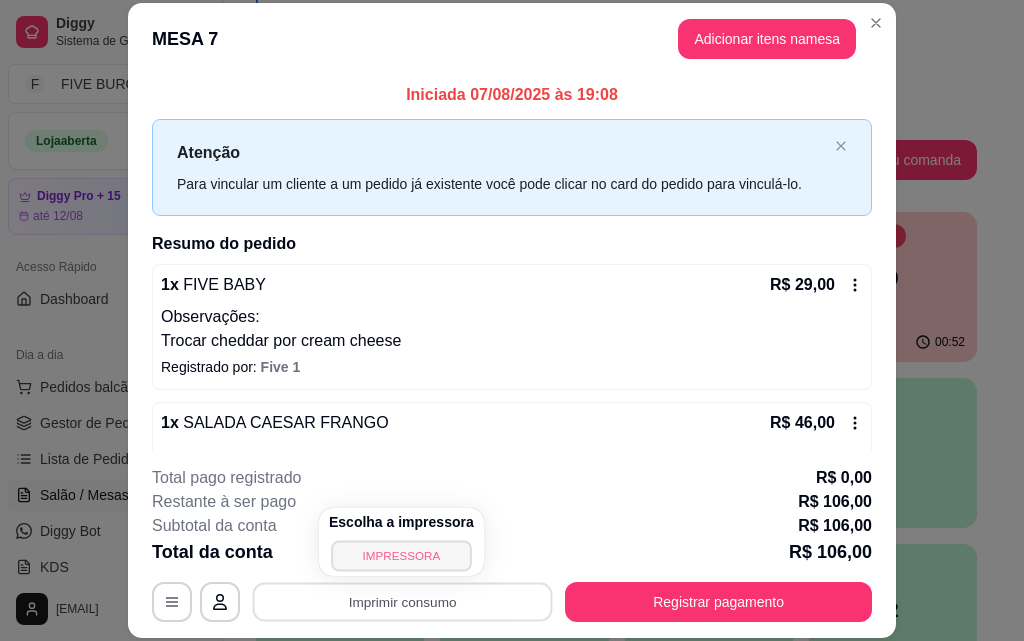 click on "IMPRESSORA" at bounding box center (401, 555) 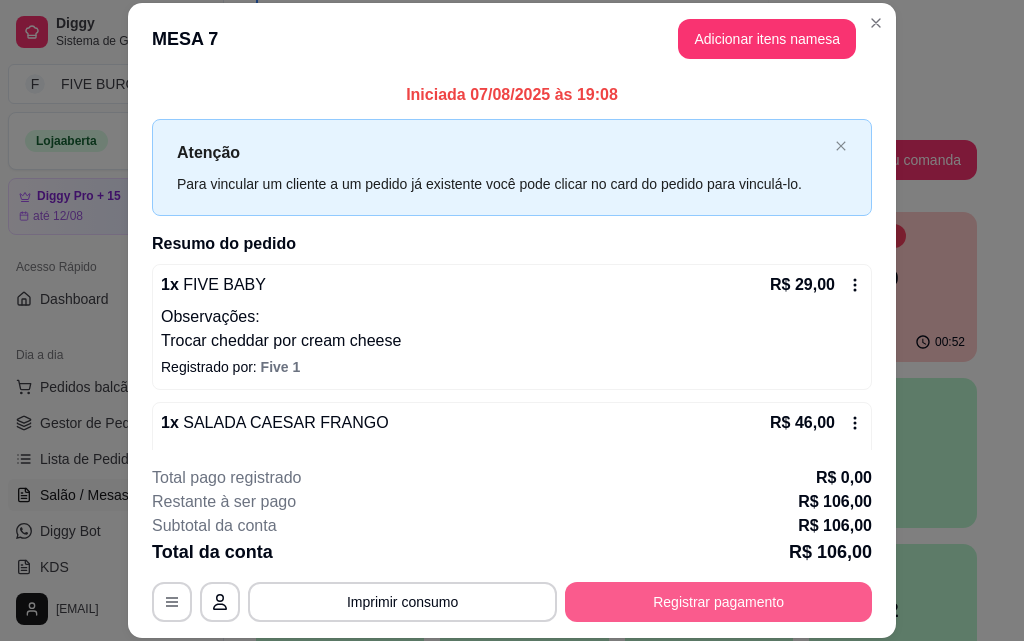 click on "Registrar pagamento" at bounding box center [718, 602] 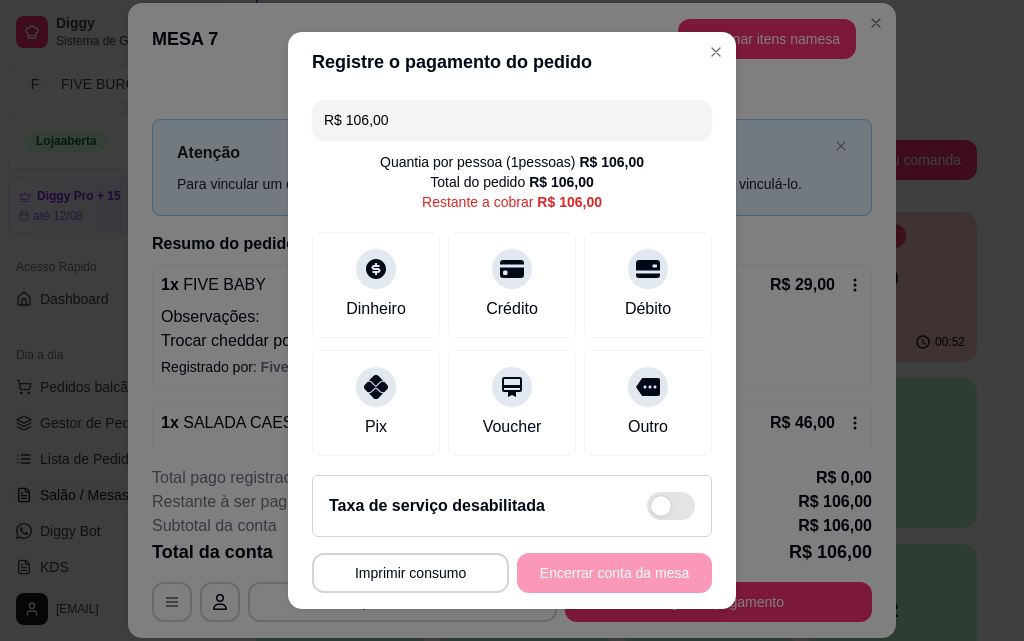 click on "**********" at bounding box center [512, 573] 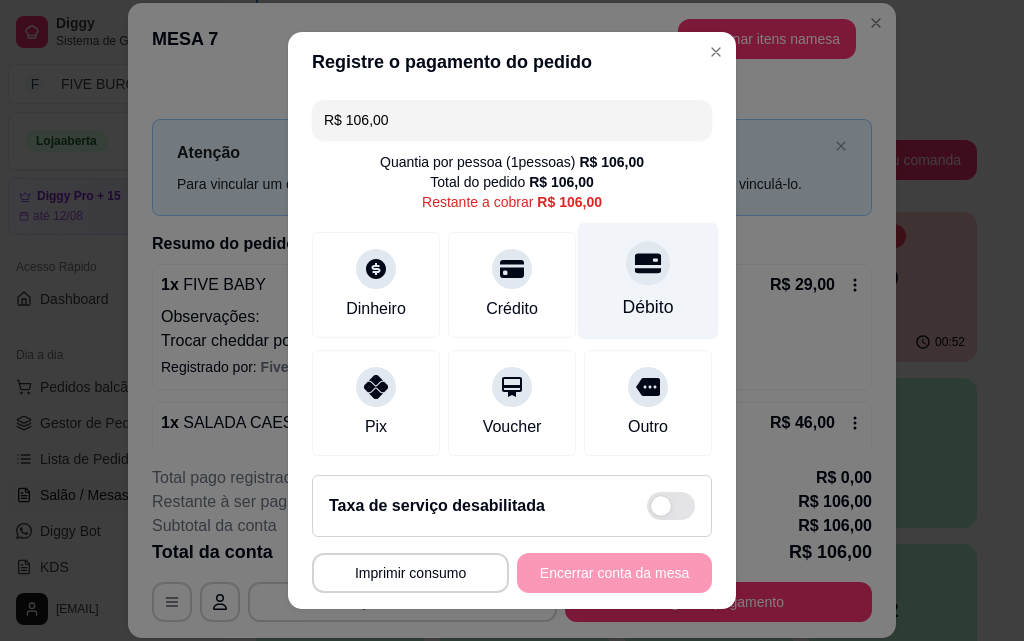click 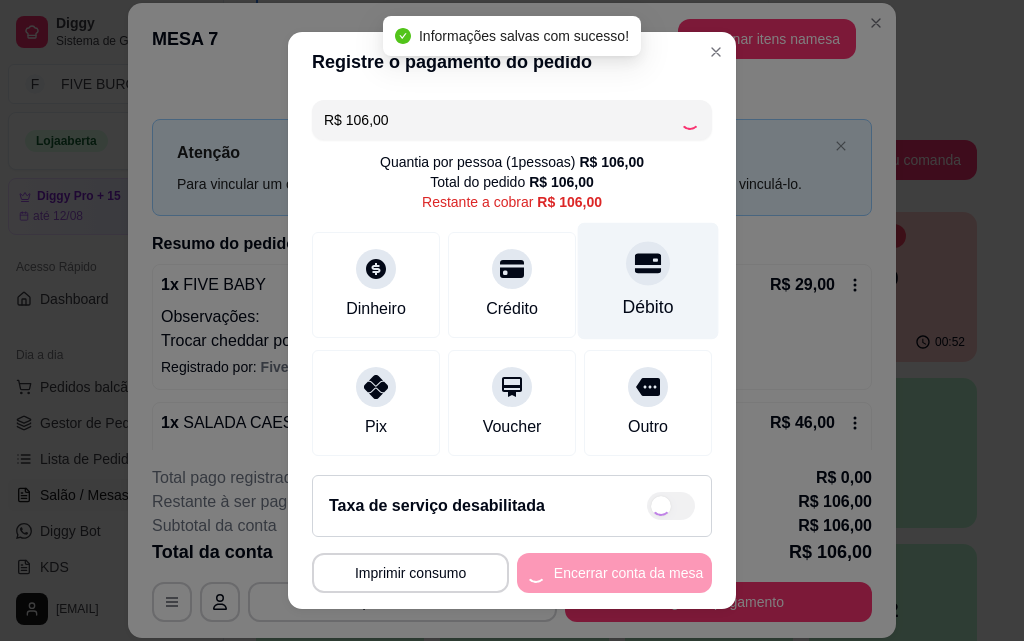 type on "R$ 0,00" 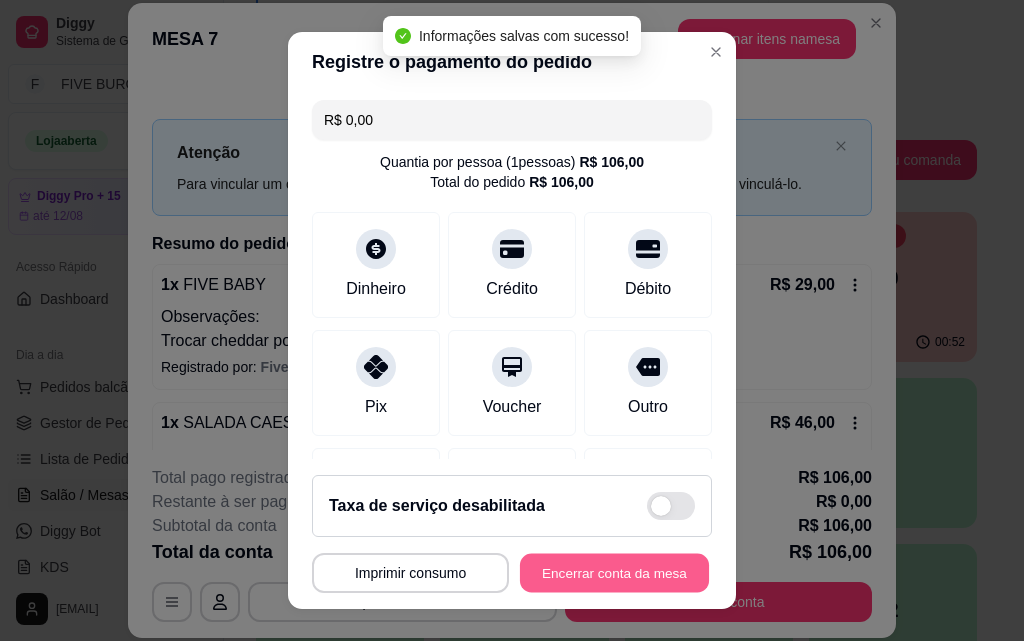 click on "Encerrar conta da mesa" at bounding box center [614, 573] 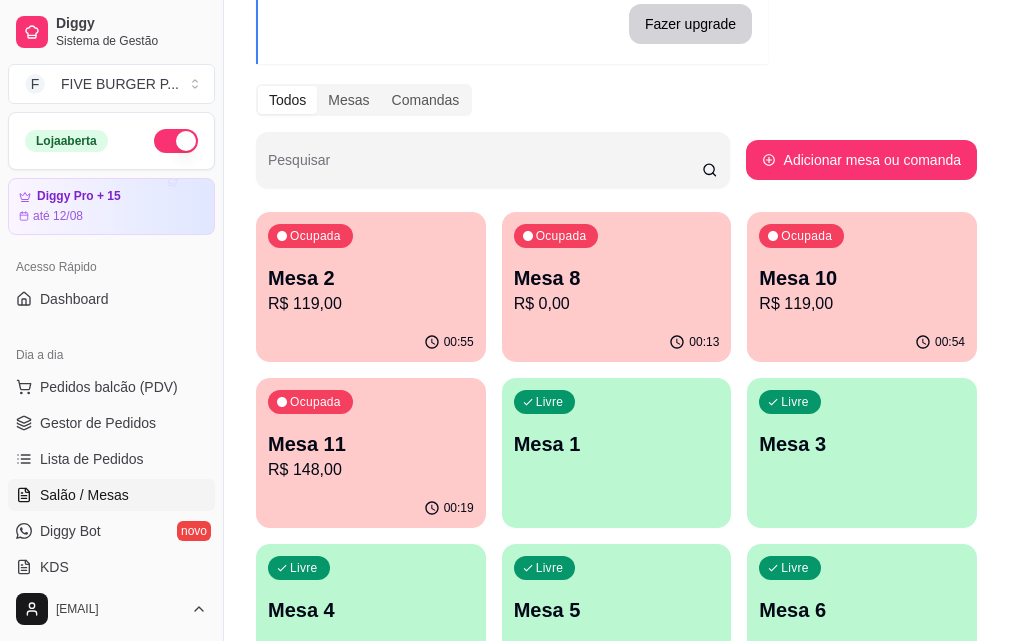 click on "Salão / Mesas" at bounding box center (111, 495) 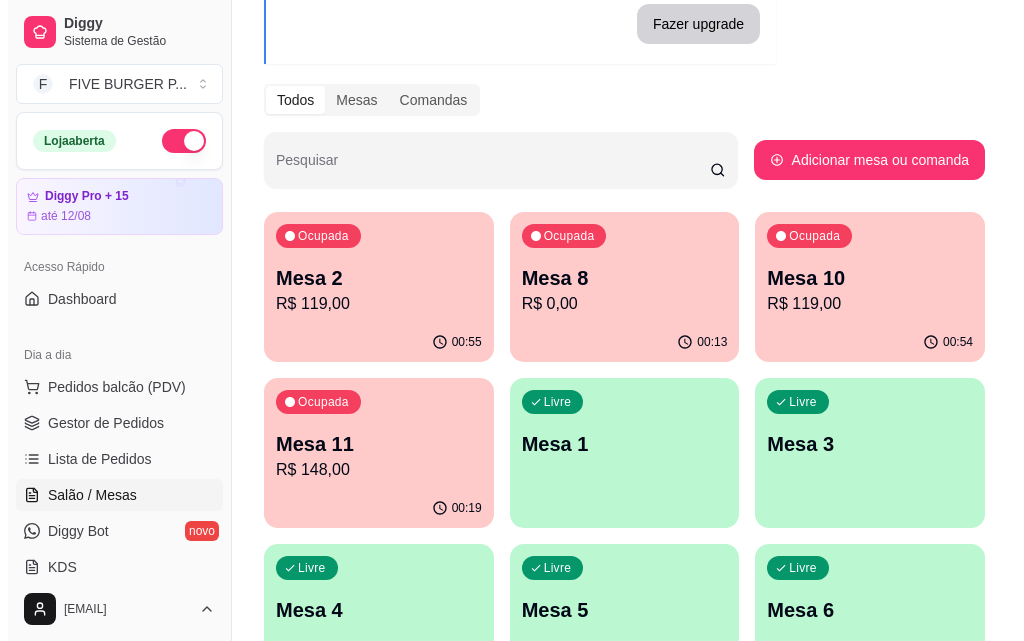scroll, scrollTop: 0, scrollLeft: 0, axis: both 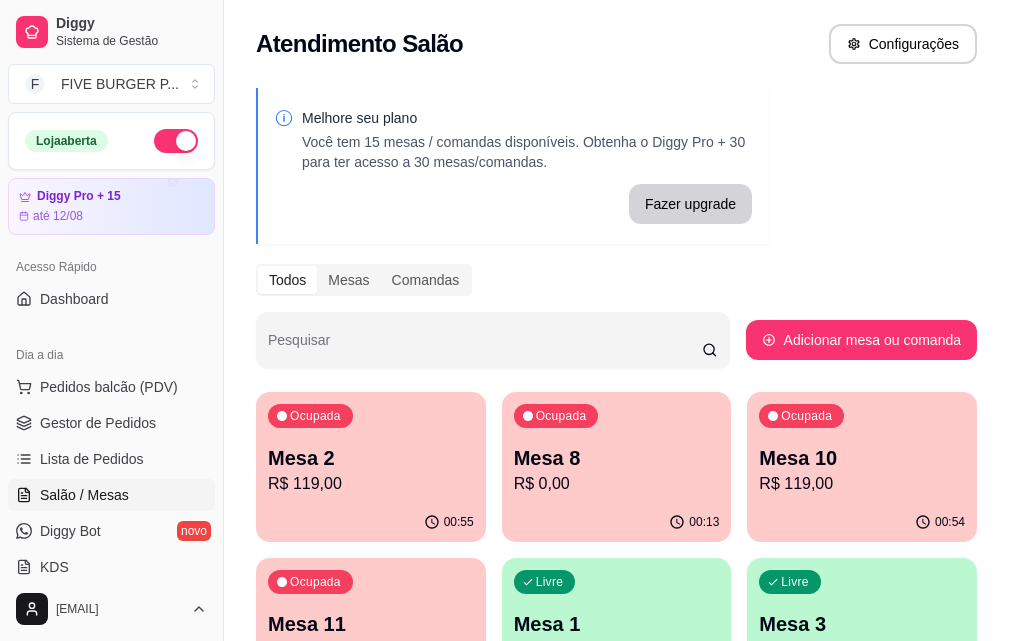 click on "Melhore seu plano
Você tem 15 mesas / comandas disponíveis. Obtenha o Diggy Pro + 30 para ter acesso a 30 mesas/comandas. Fazer upgrade Todos Mesas Comandas Pesquisar Adicionar mesa ou comanda Ocupada Mesa 2 R$ 119,00 [TIME] Ocupada Mesa 8 R$ 0,00 [TIME] Ocupada Mesa 10 R$ 119,00 [TIME] Ocupada Mesa 11 R$ 148,00 [TIME] Livre Mesa 1 Livre Mesa 3 Livre Mesa 4 Livre Mesa 5 Livre Mesa 6 Livre Mesa 7 Livre Mesa 9 Livre Mesa 12 Livre Mesa 13 Livre Mesa 14 Livre Mesa 15 Livre Mesa Balcão / Retirada" at bounding box center [616, 736] 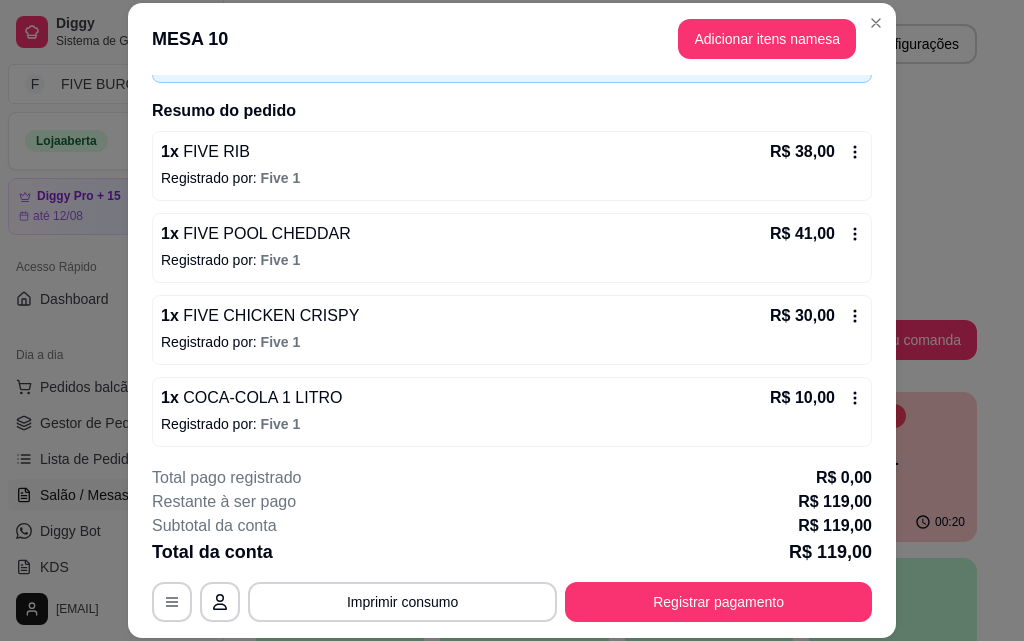 scroll, scrollTop: 138, scrollLeft: 0, axis: vertical 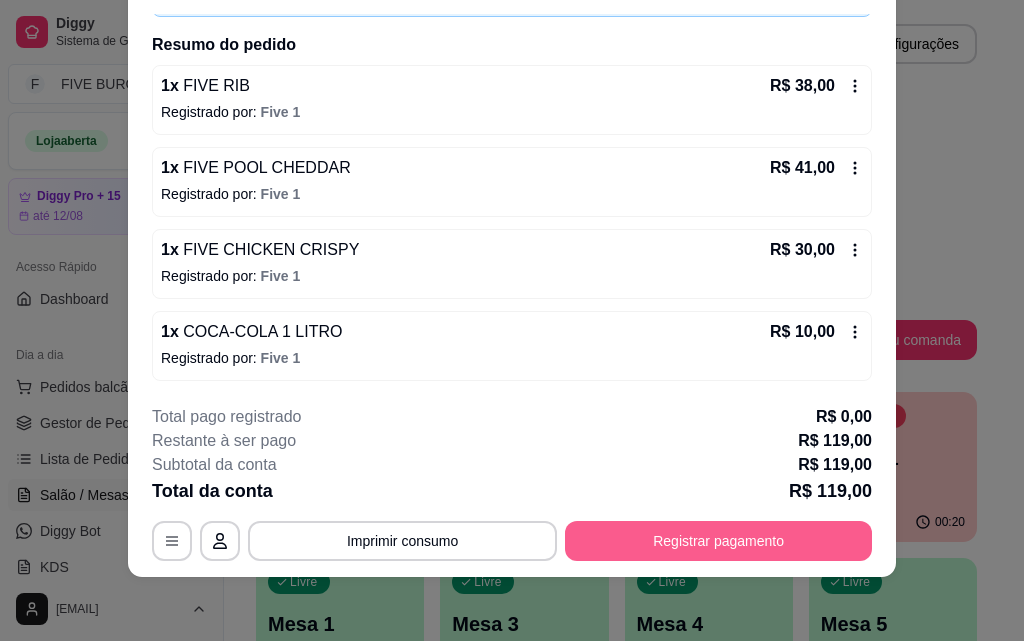 click on "Registrar pagamento" at bounding box center [718, 541] 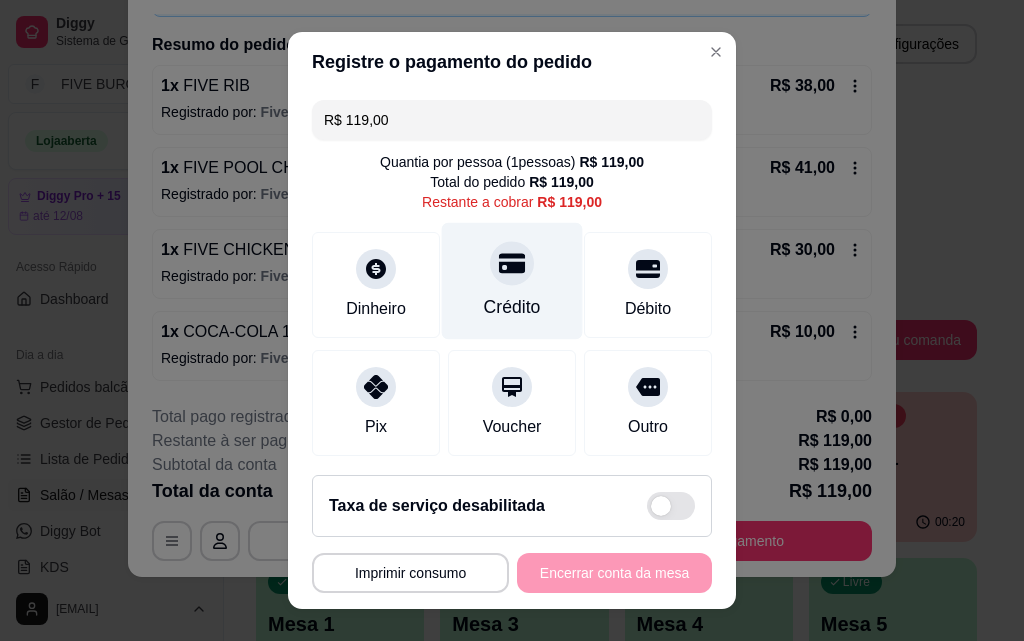 click on "Crédito" at bounding box center (512, 307) 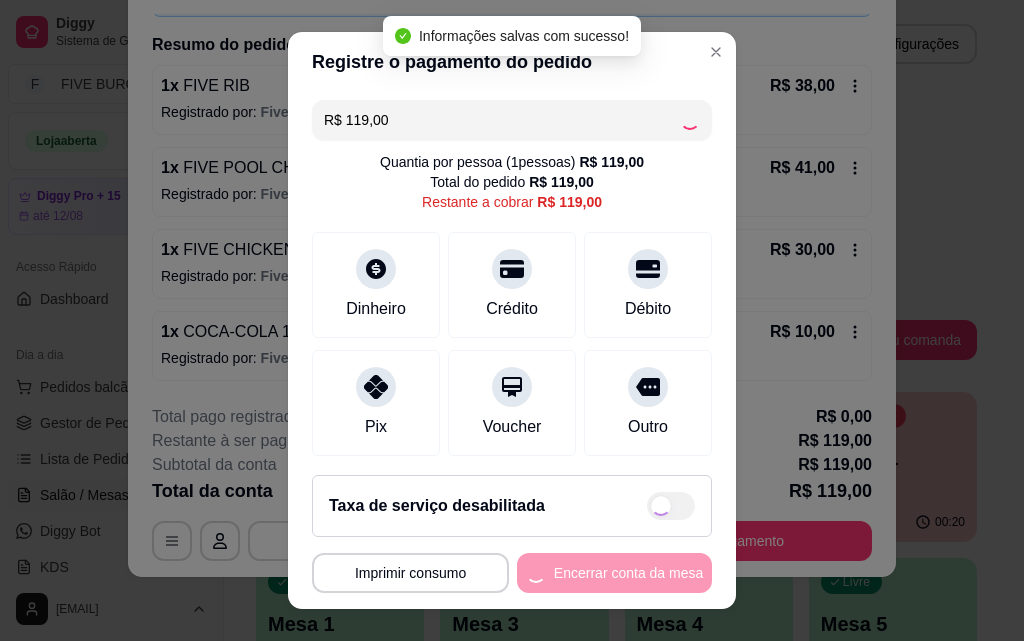 type on "R$ 0,00" 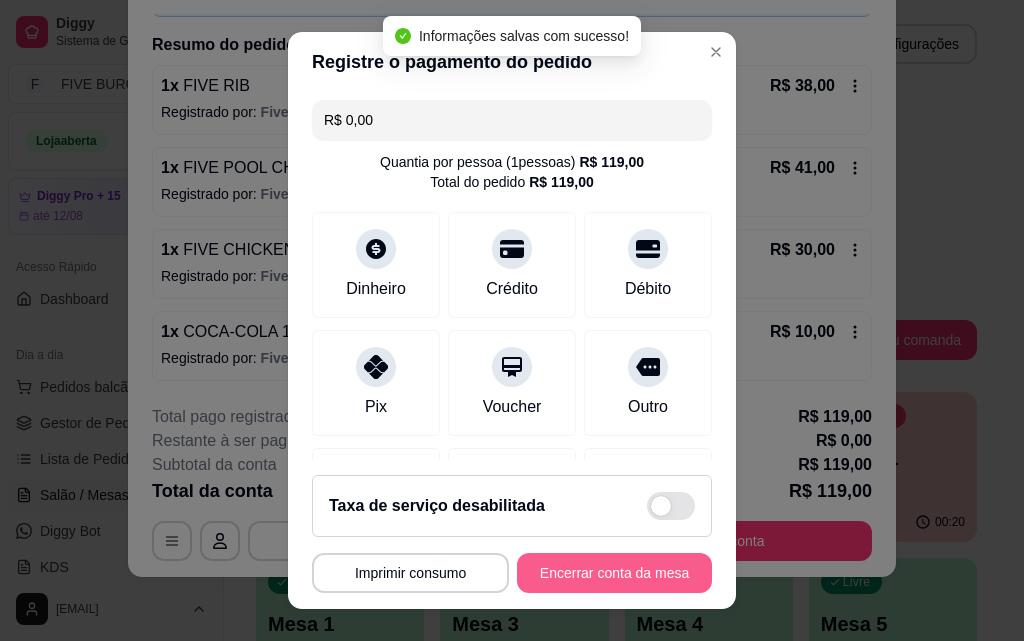 click on "Encerrar conta da mesa" at bounding box center (614, 573) 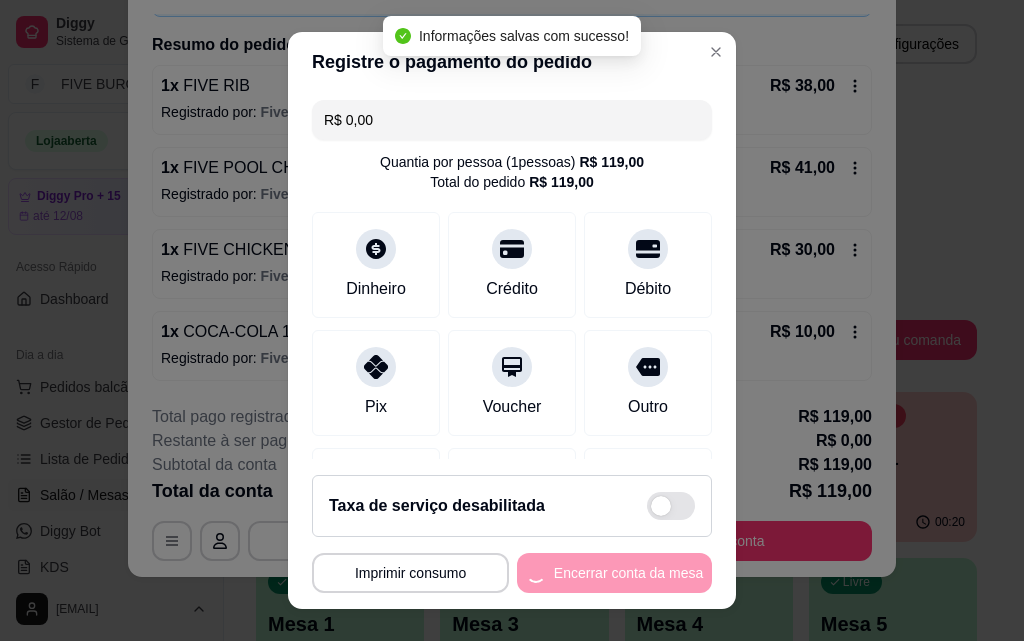 scroll, scrollTop: 0, scrollLeft: 0, axis: both 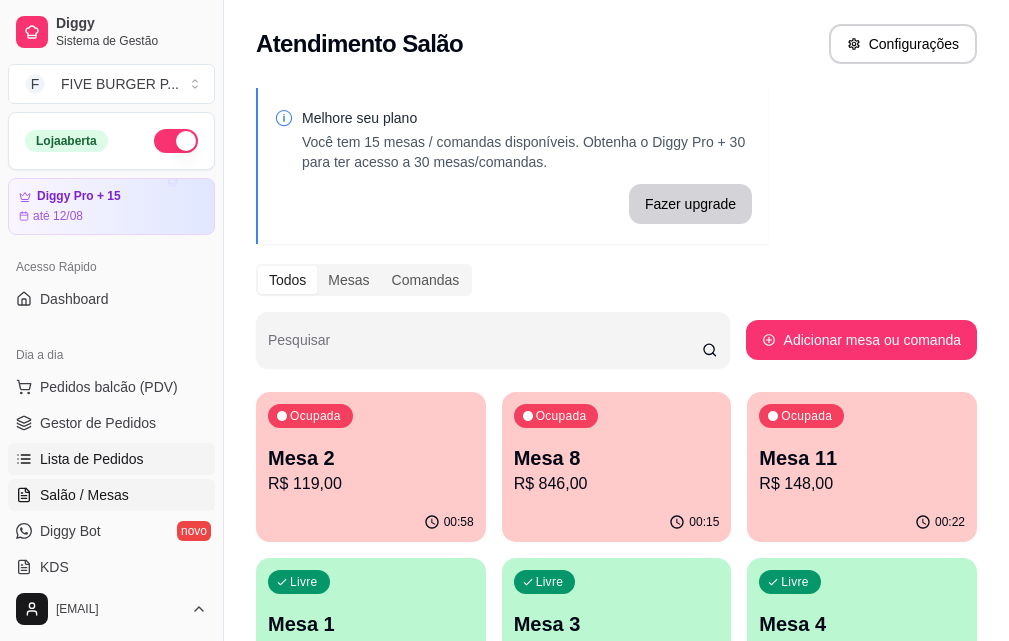 click on "Lista de Pedidos" at bounding box center [111, 459] 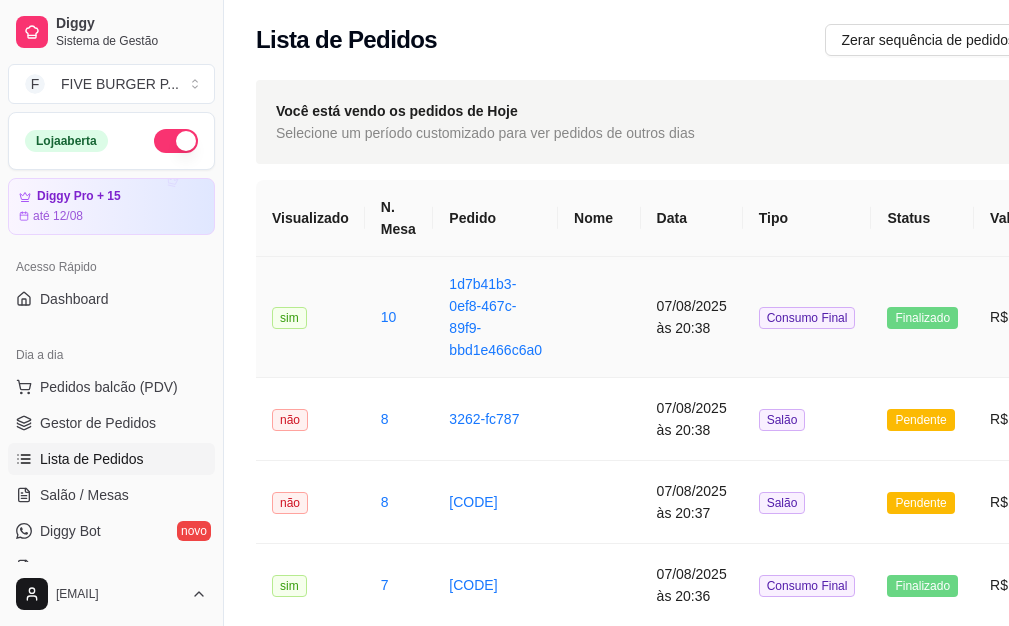 click at bounding box center [599, 317] 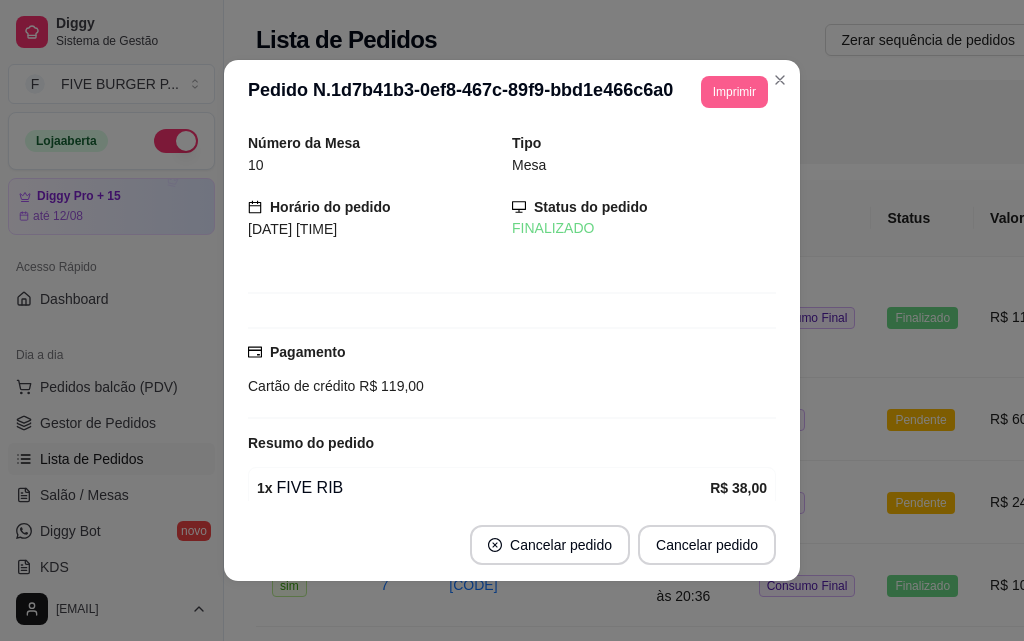 click on "Imprimir" at bounding box center [734, 92] 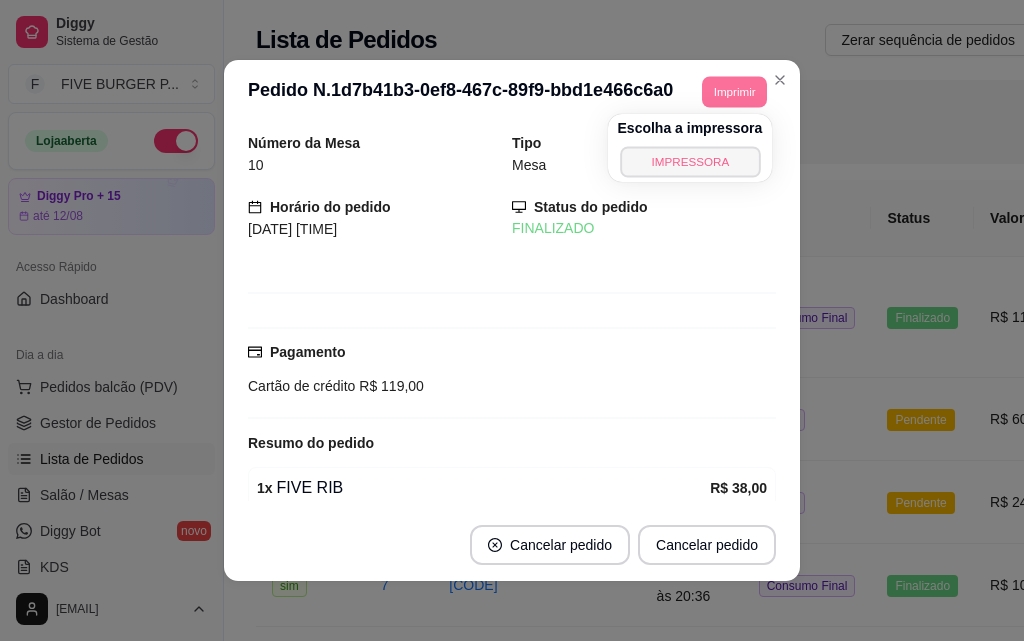 click on "IMPRESSORA" at bounding box center (690, 161) 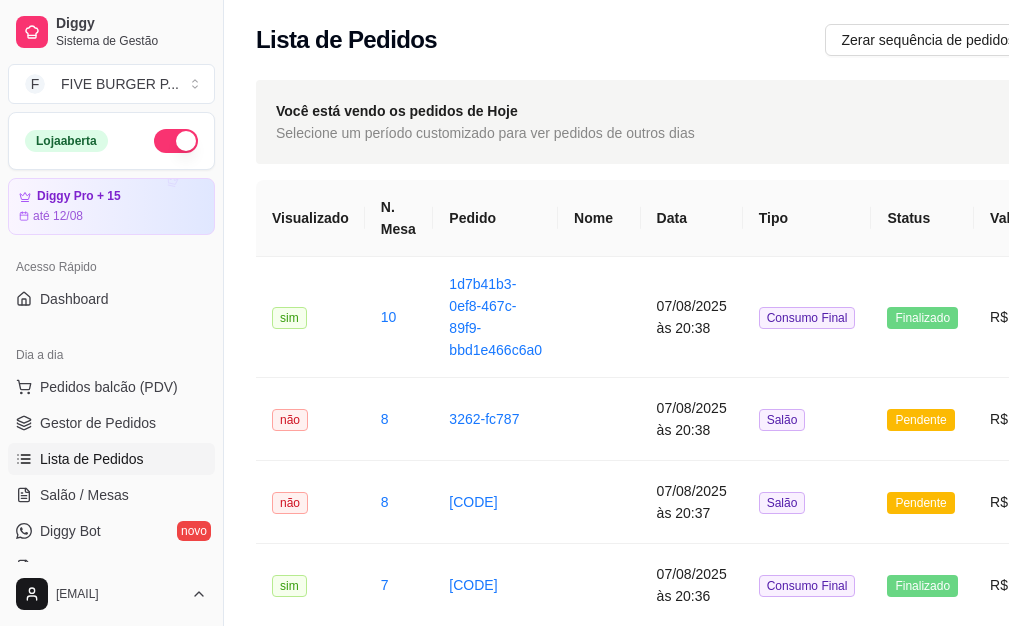 click on "Pedidos balcão (PDV) Gestor de Pedidos Lista de Pedidos Salão / Mesas Diggy Bot novo KDS" at bounding box center (111, 477) 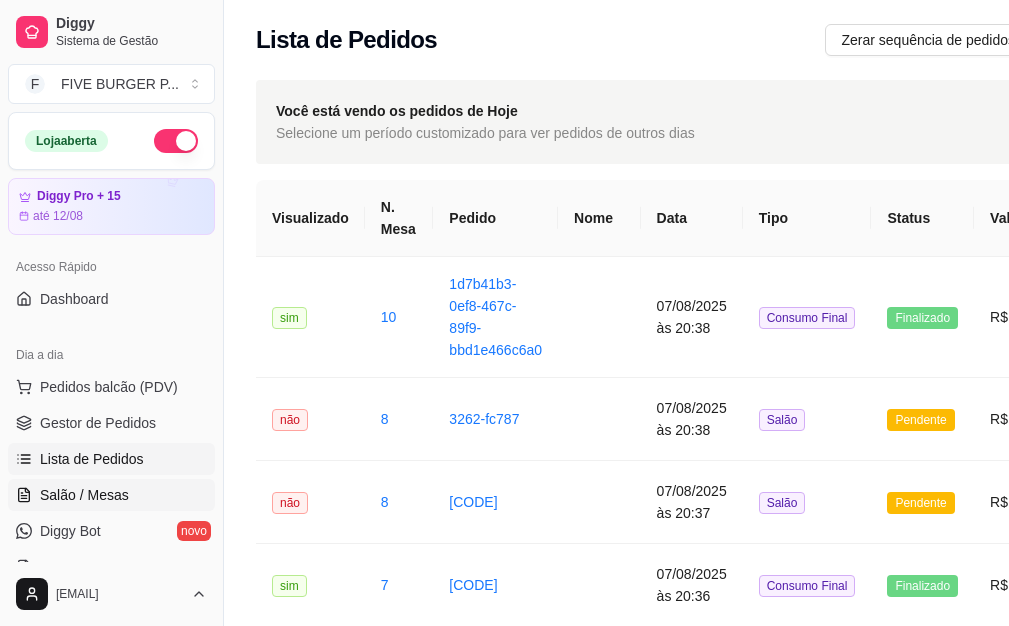click on "Salão / Mesas" at bounding box center (84, 495) 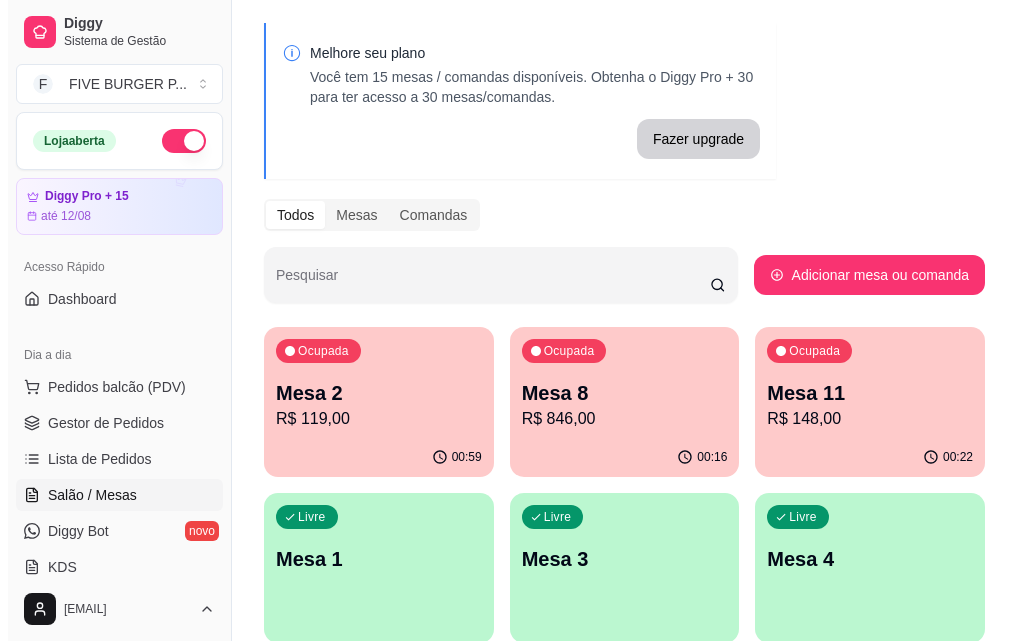 scroll, scrollTop: 300, scrollLeft: 0, axis: vertical 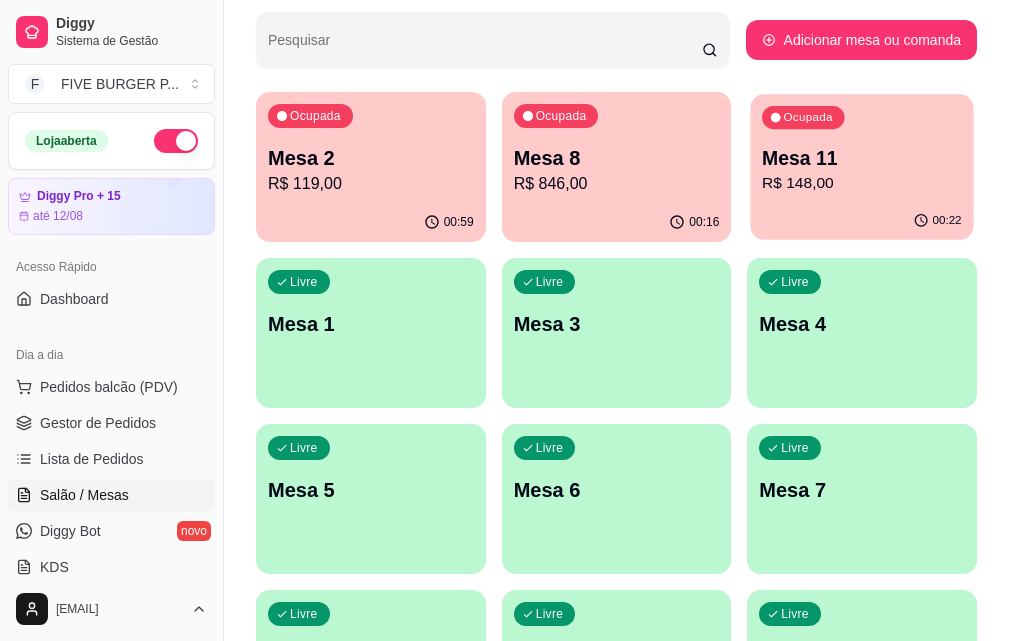 click on "00:22" at bounding box center (862, 221) 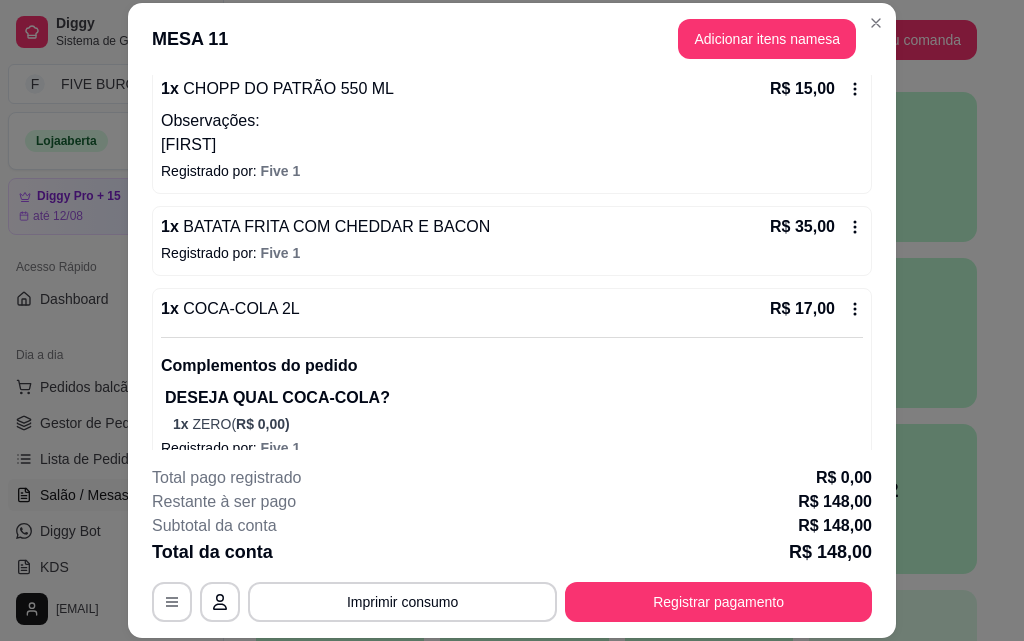 scroll, scrollTop: 639, scrollLeft: 0, axis: vertical 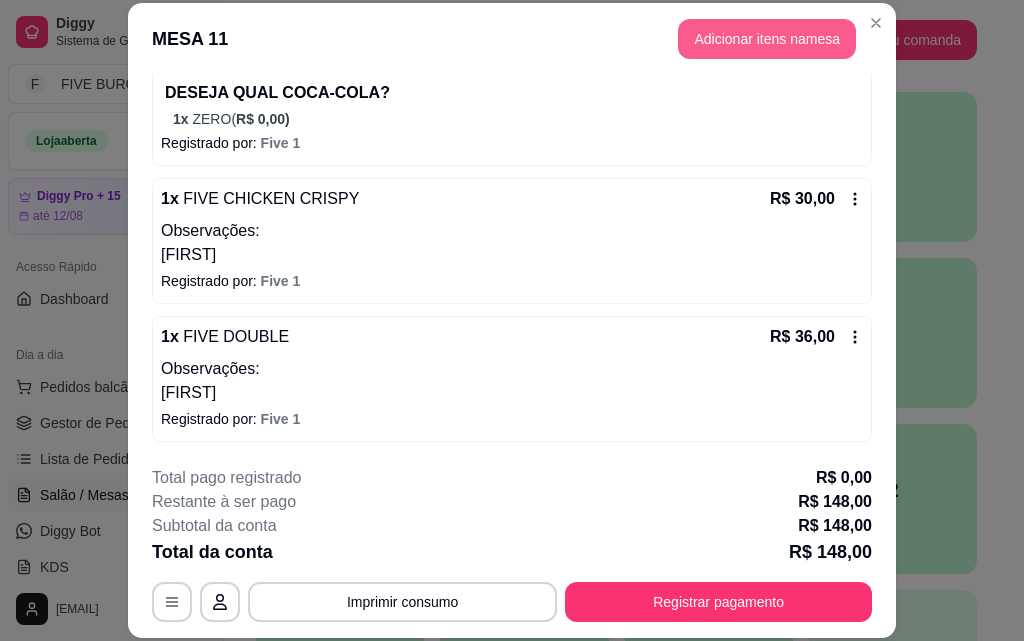 click on "Adicionar itens na  mesa" at bounding box center [767, 39] 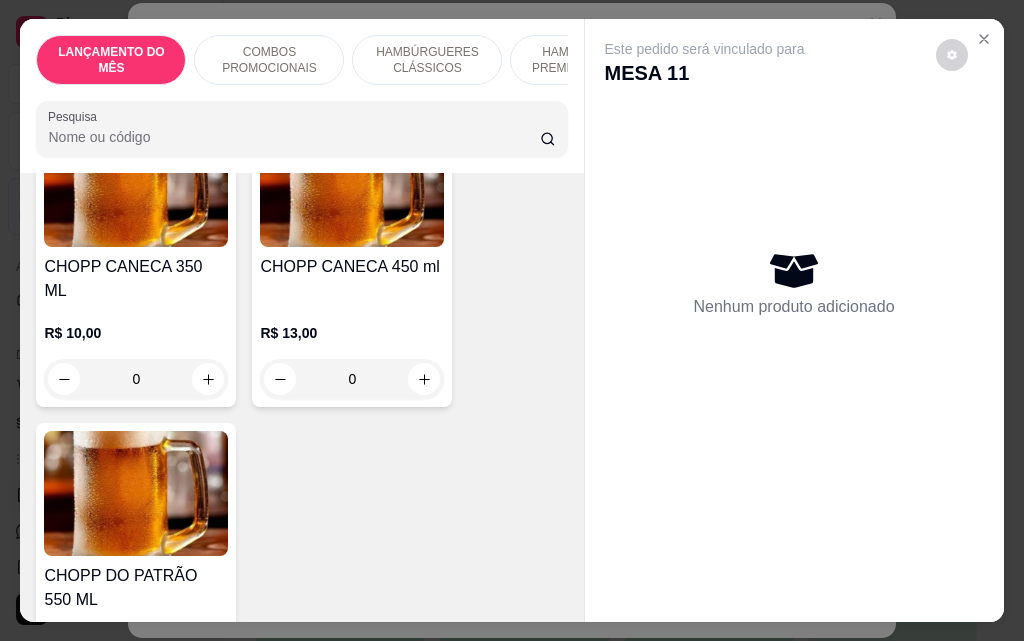 scroll, scrollTop: 11500, scrollLeft: 0, axis: vertical 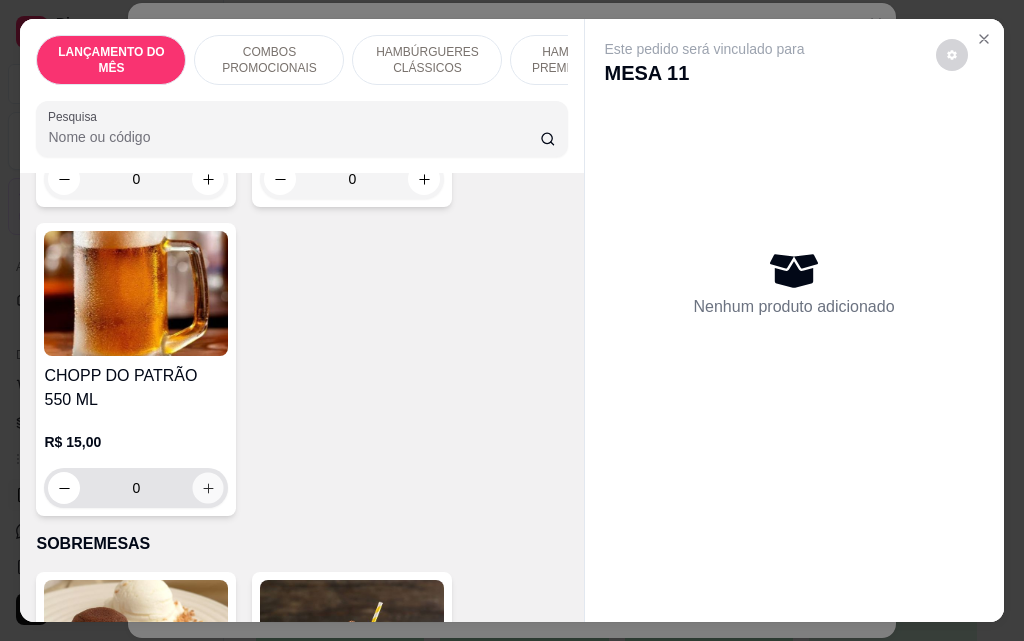click 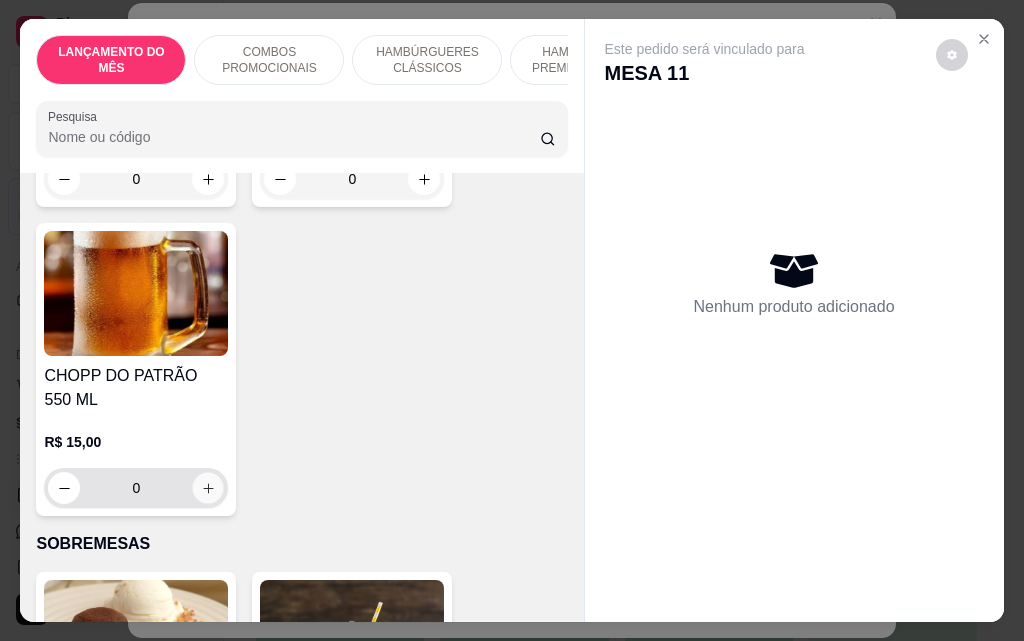 type on "1" 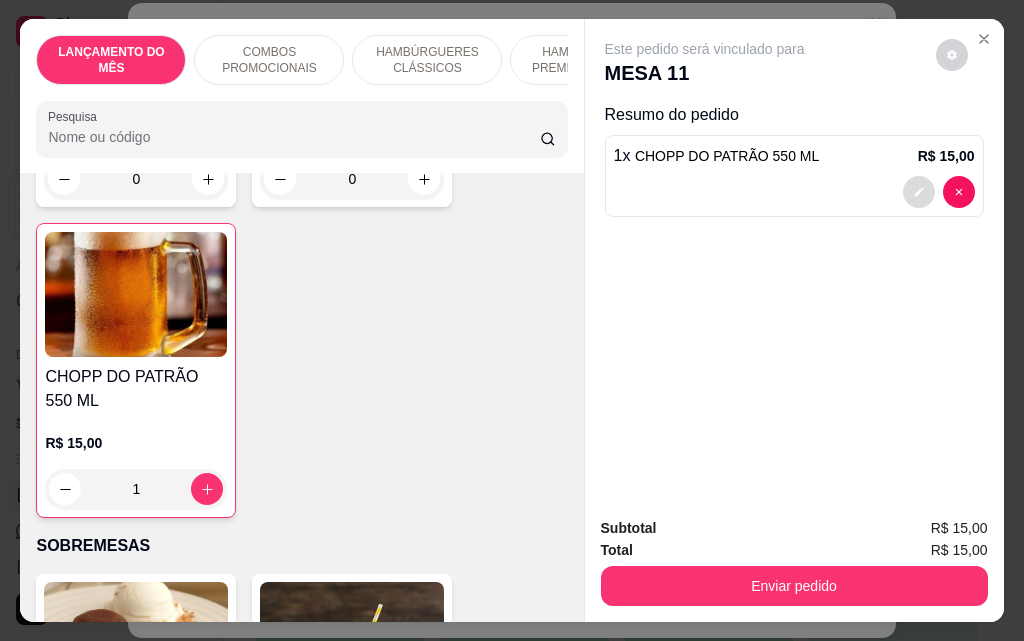 click at bounding box center [919, 192] 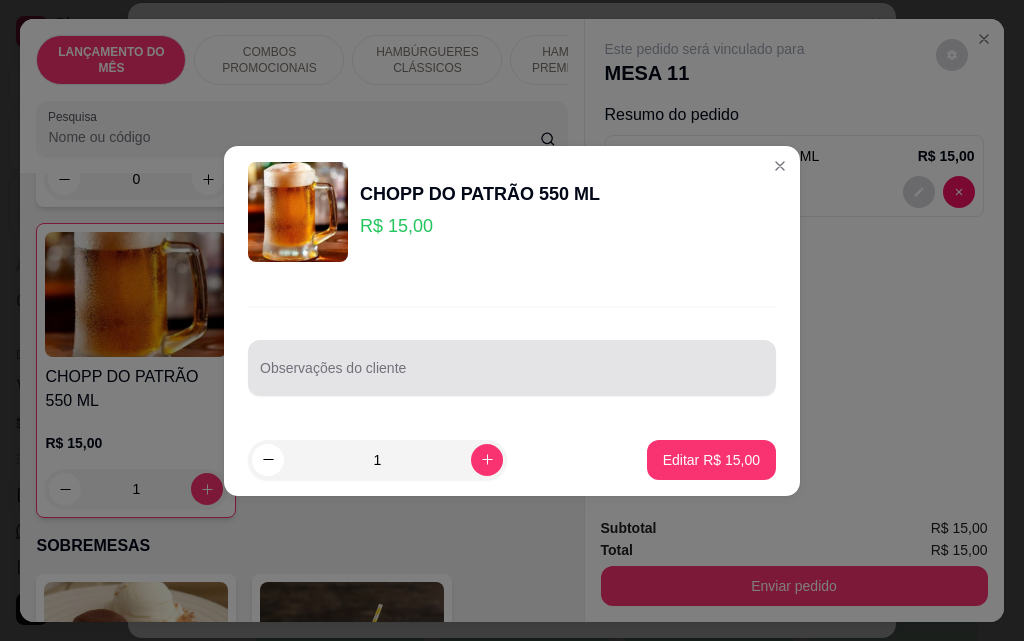 click at bounding box center [512, 368] 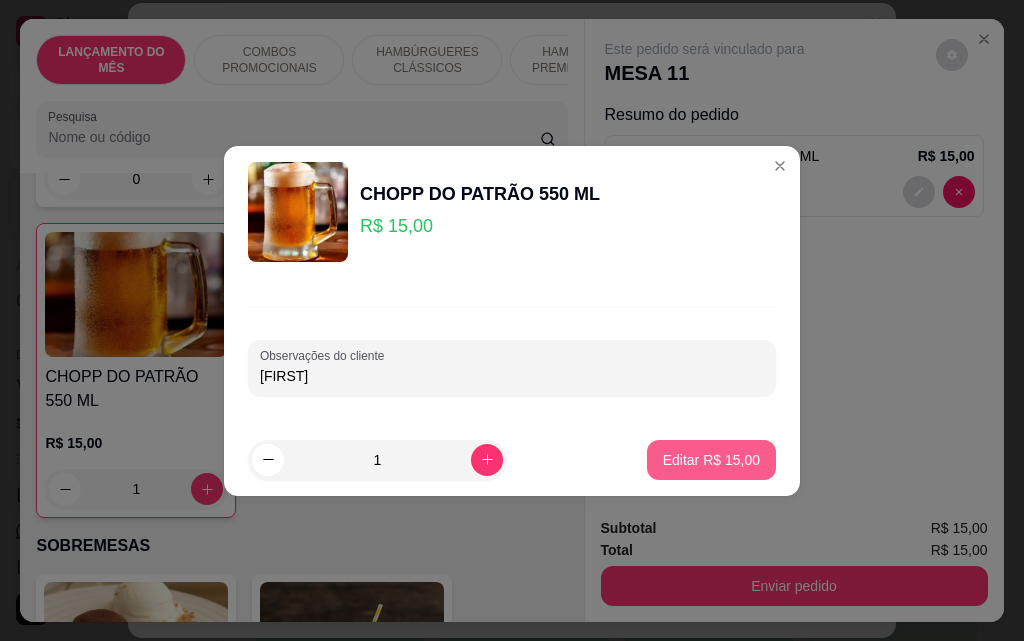 type on "[FIRST]" 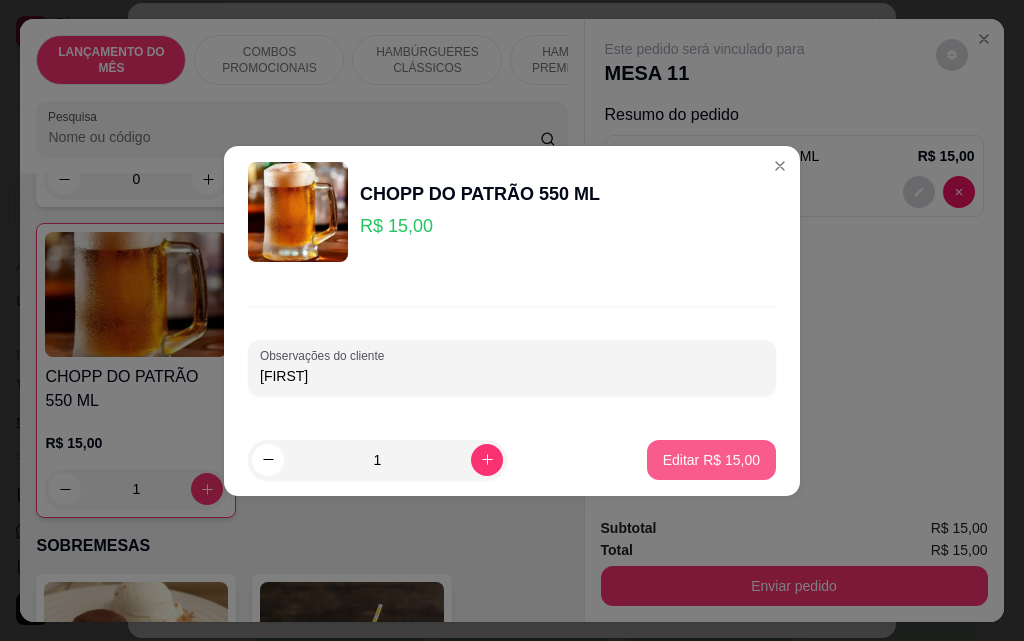 click on "Editar   R$ 15,00" at bounding box center (711, 460) 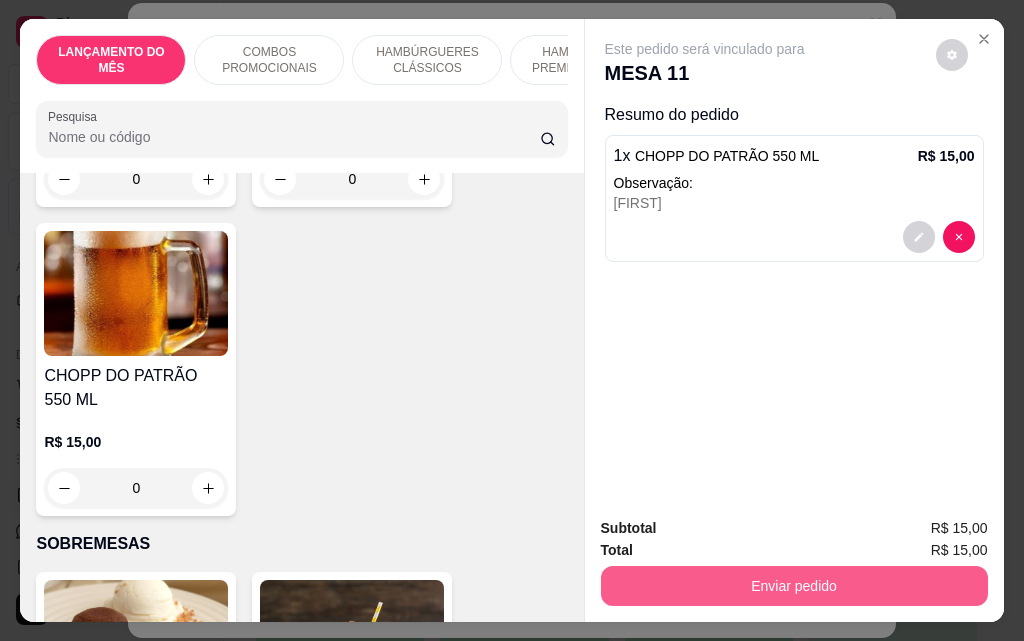 click on "Enviar pedido" at bounding box center [794, 586] 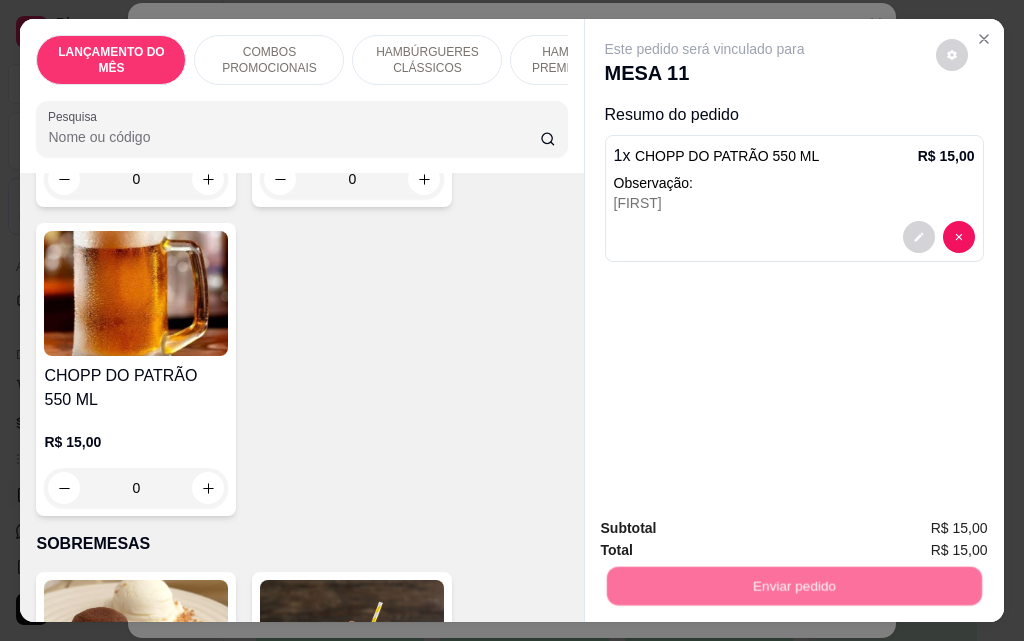 click on "Não registrar e enviar pedido" at bounding box center (728, 529) 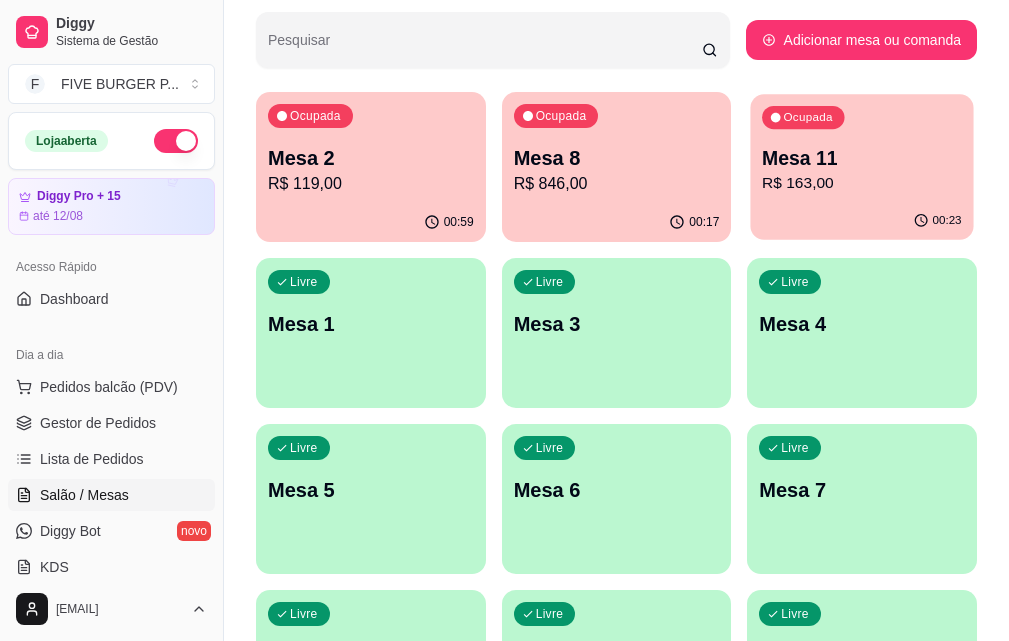 click on "R$ 163,00" at bounding box center (862, 183) 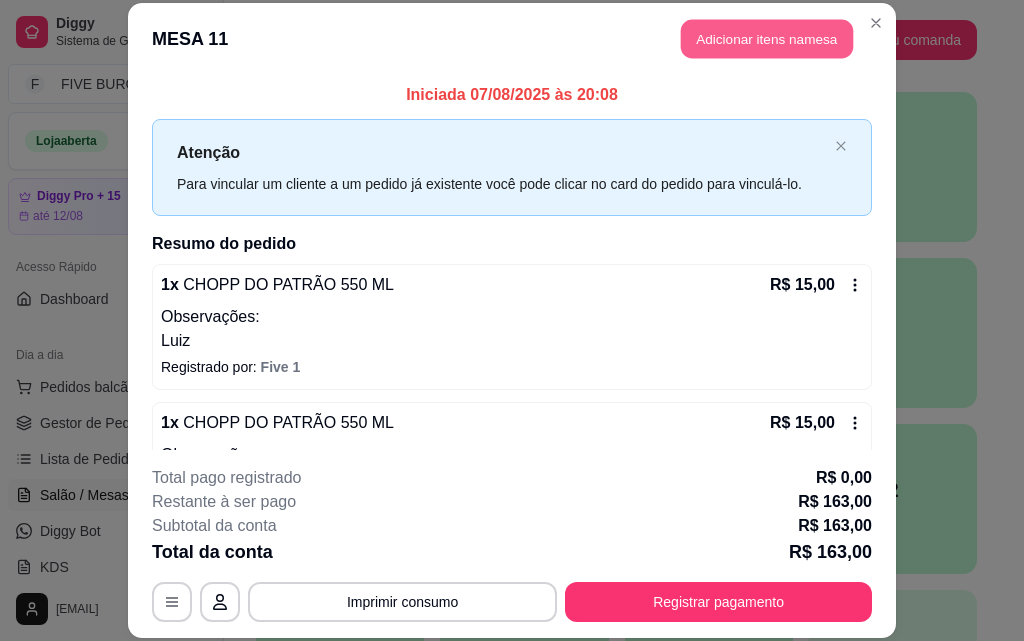 click on "Adicionar itens na  mesa" at bounding box center [767, 39] 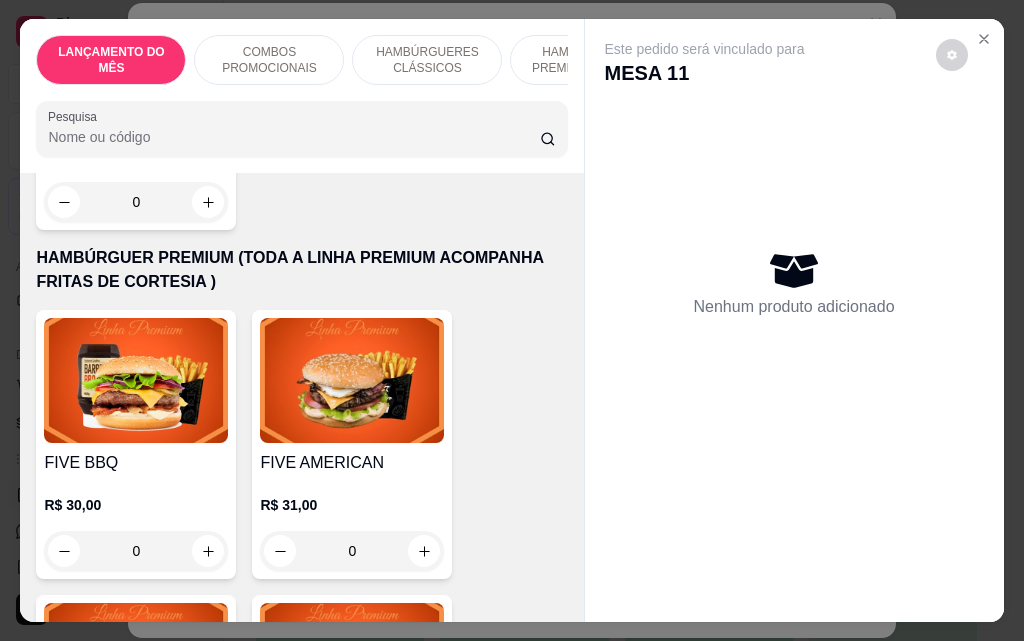 scroll, scrollTop: 1600, scrollLeft: 0, axis: vertical 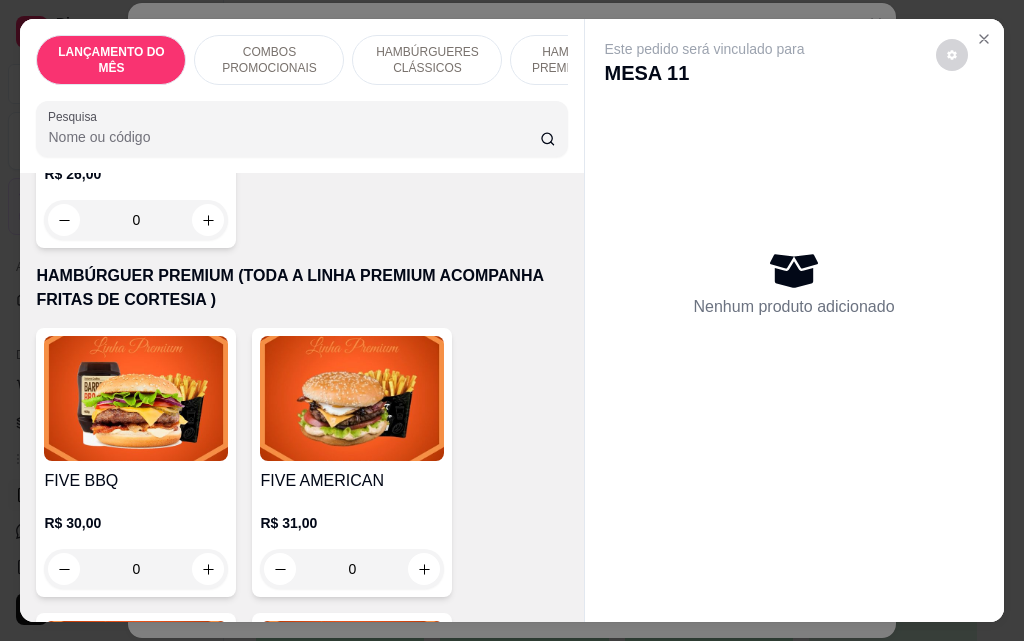 click on "0" at bounding box center (136, 569) 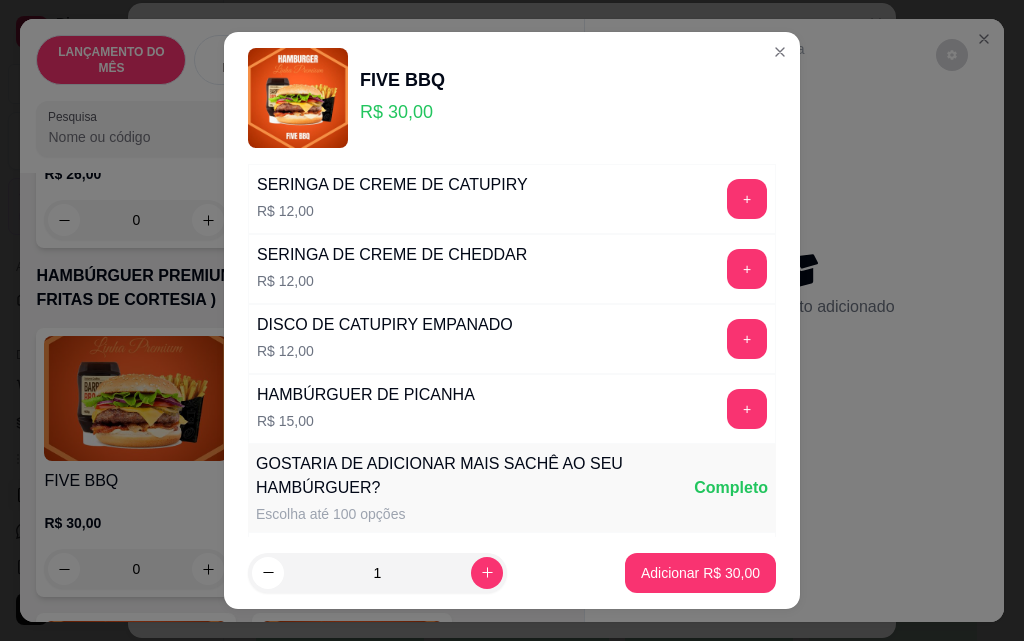 scroll, scrollTop: 1753, scrollLeft: 0, axis: vertical 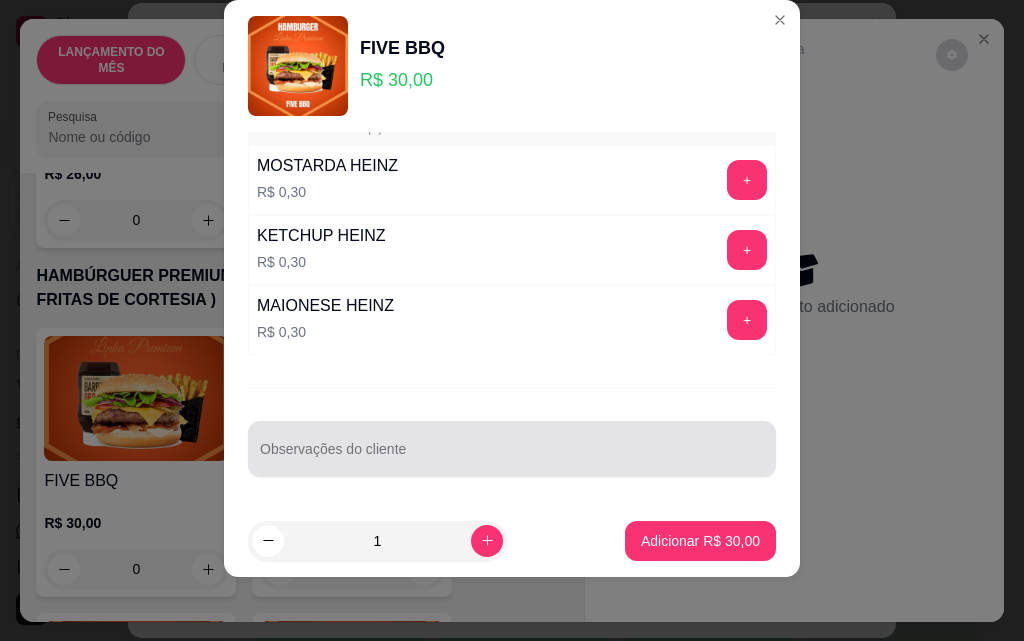 click at bounding box center (512, 449) 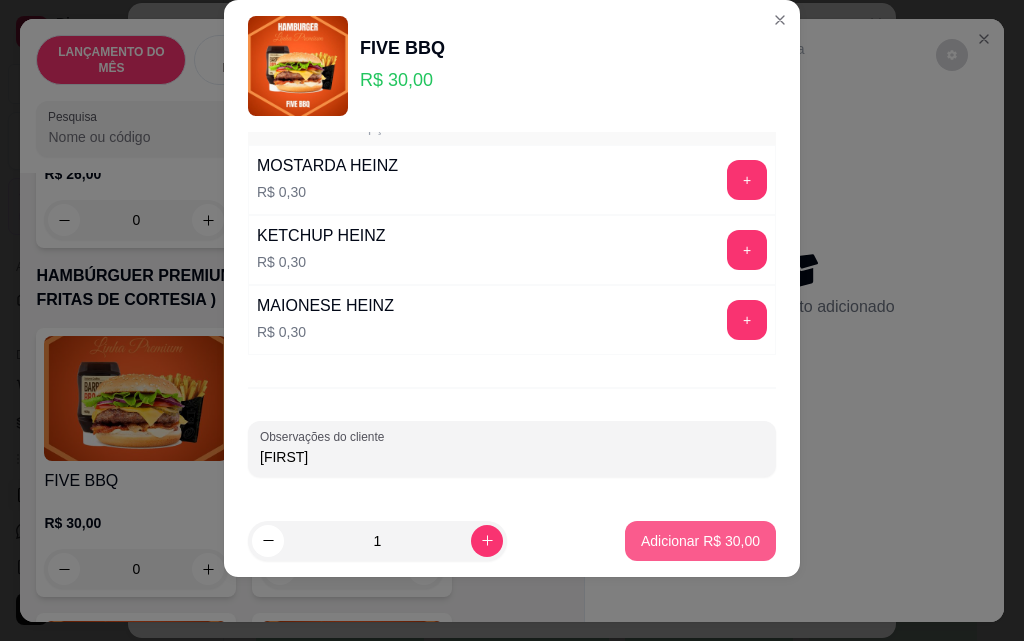 type on "[FIRST]" 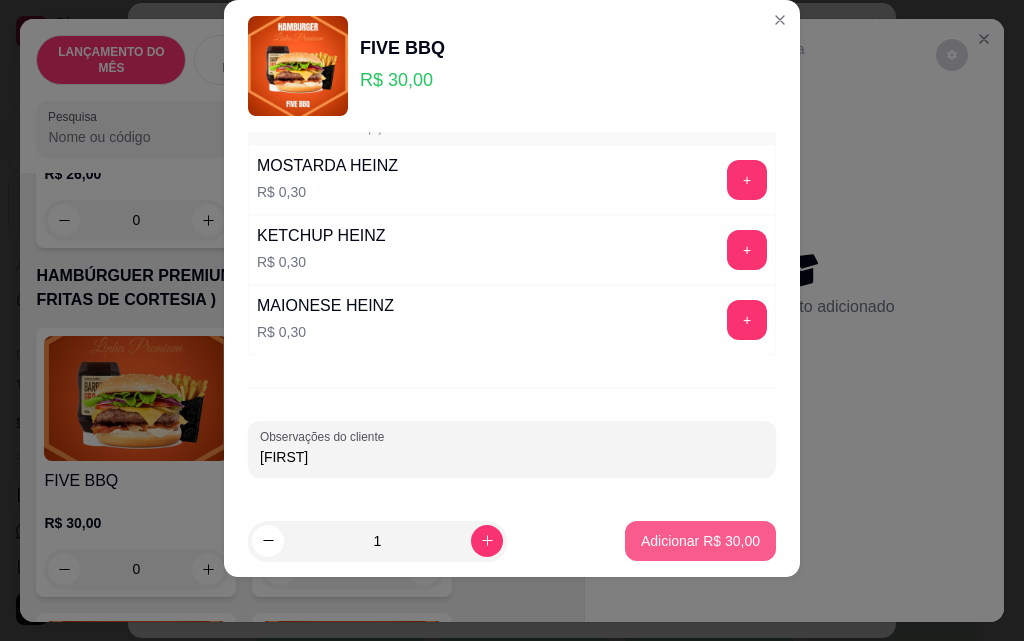click on "Adicionar   R$ 30,00" at bounding box center [700, 541] 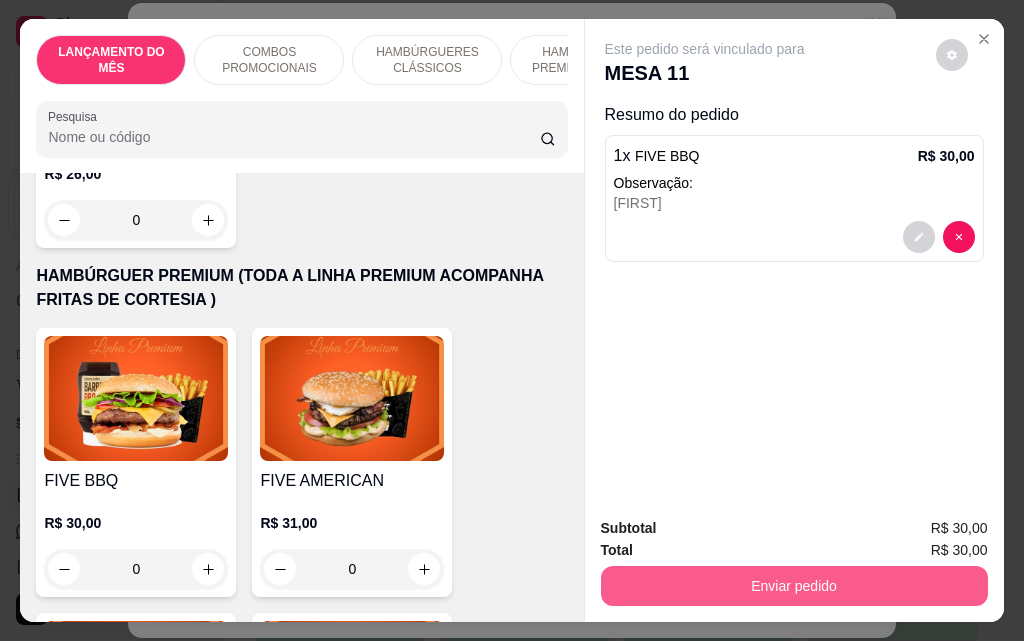 click on "Enviar pedido" at bounding box center (794, 586) 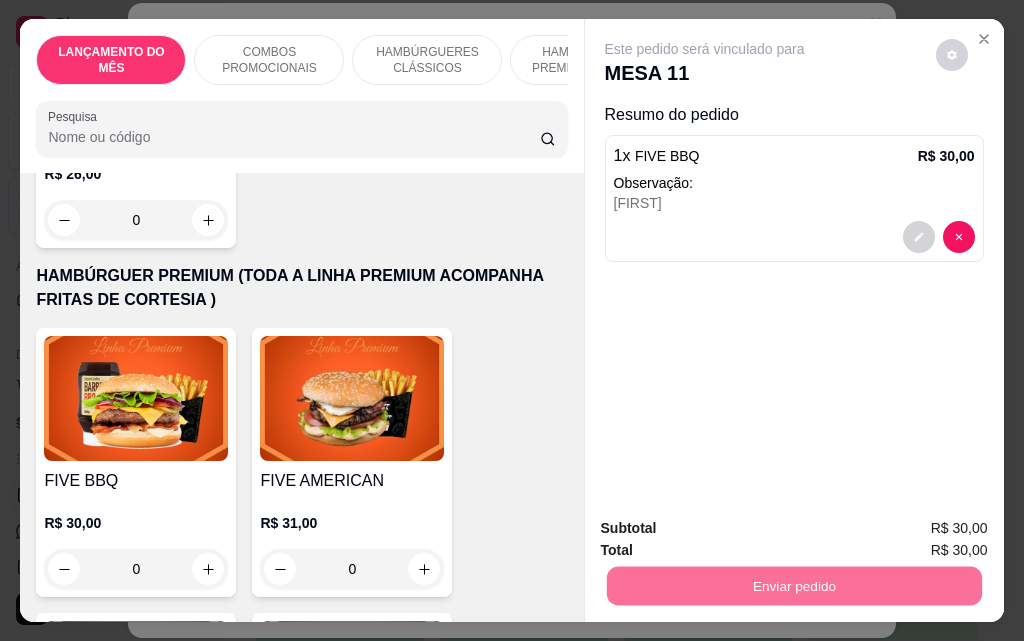 click on "Não registrar e enviar pedido" at bounding box center (728, 529) 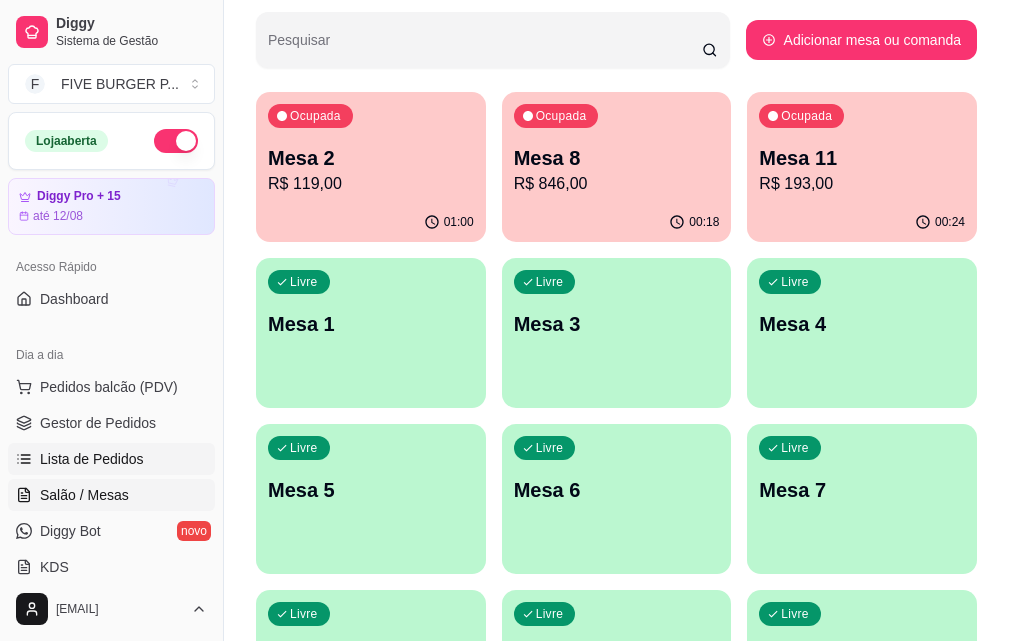 click on "Lista de Pedidos" at bounding box center (92, 459) 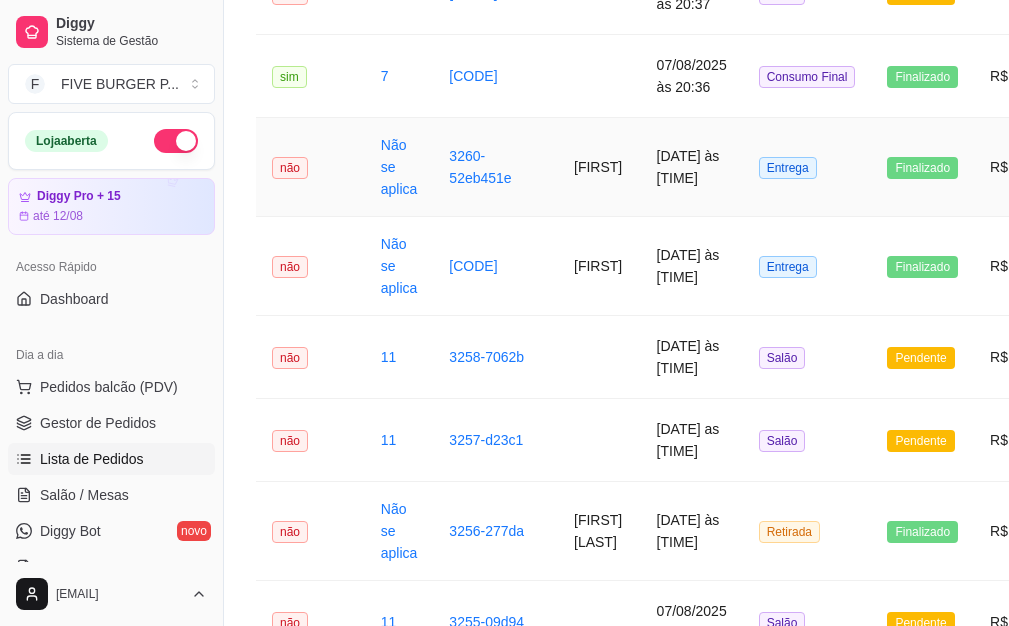 scroll, scrollTop: 700, scrollLeft: 0, axis: vertical 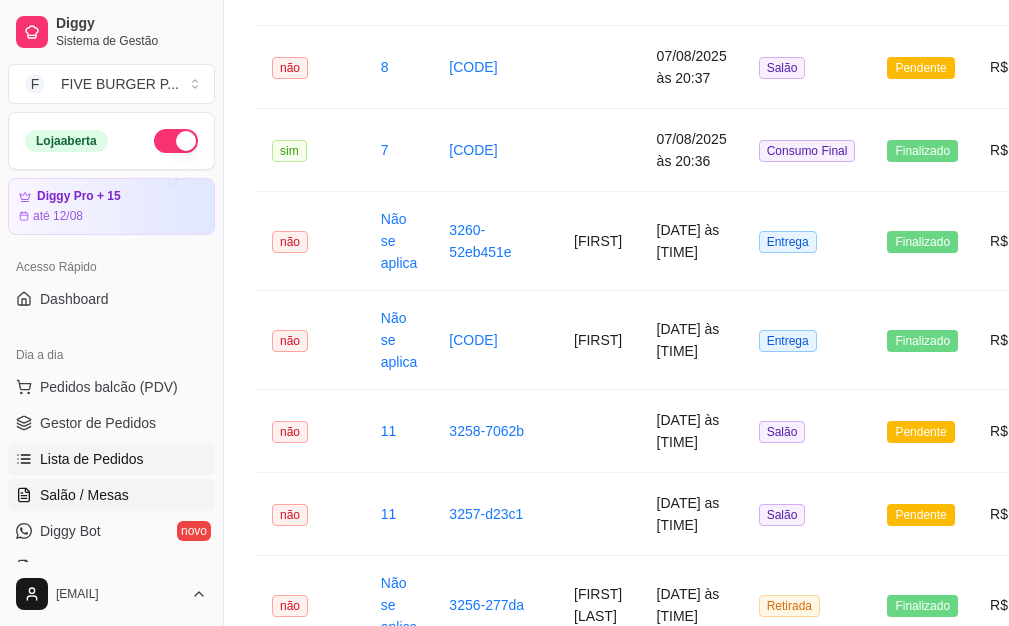 click on "Salão / Mesas" at bounding box center (111, 495) 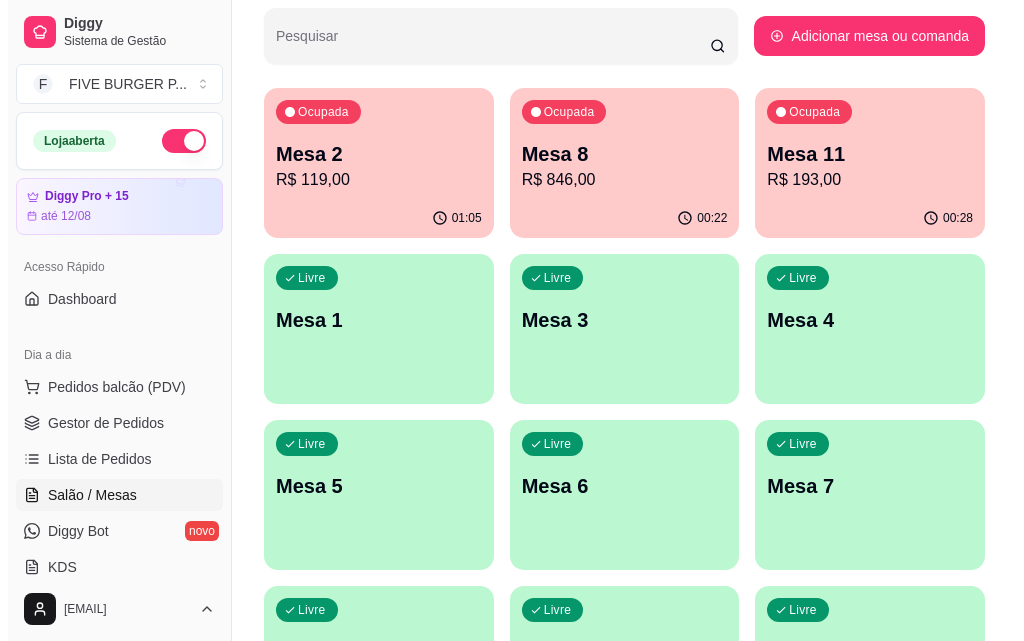 scroll, scrollTop: 400, scrollLeft: 0, axis: vertical 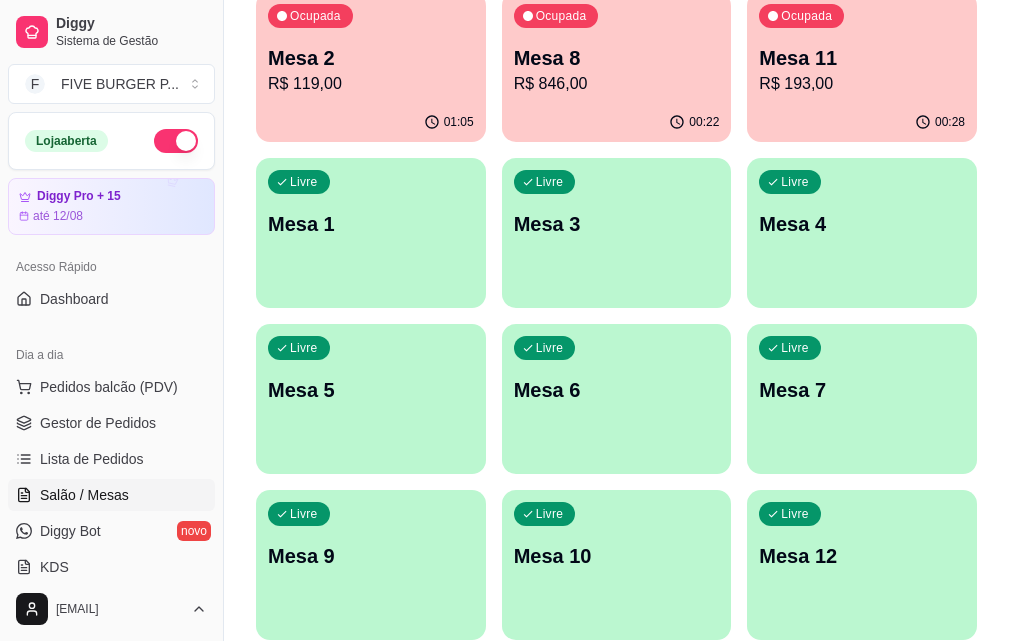 click on "Livre Mesa 7" at bounding box center (862, 387) 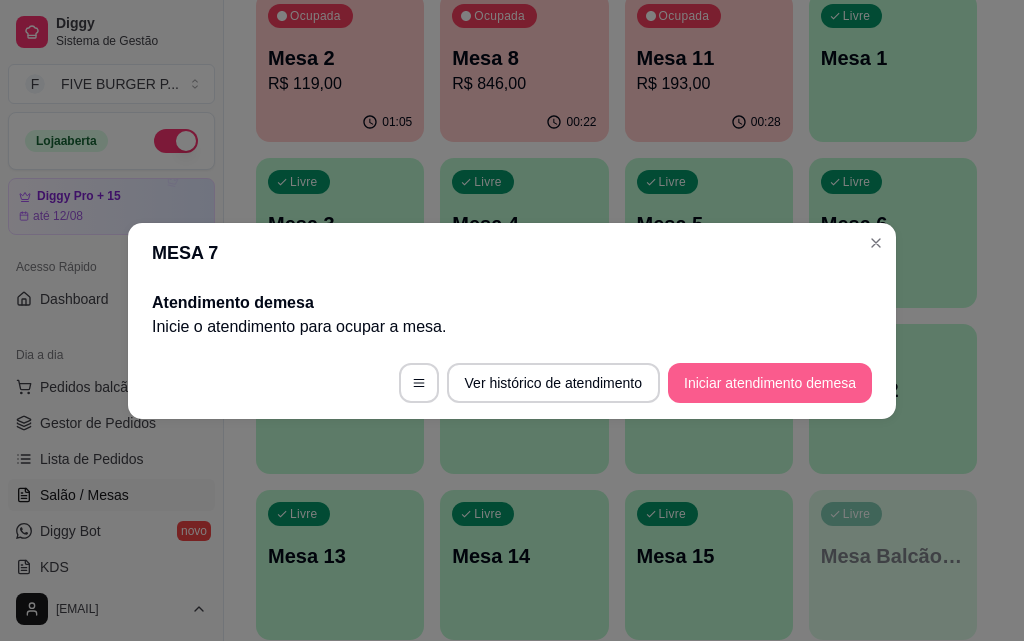 click on "Iniciar atendimento de  mesa" at bounding box center (770, 383) 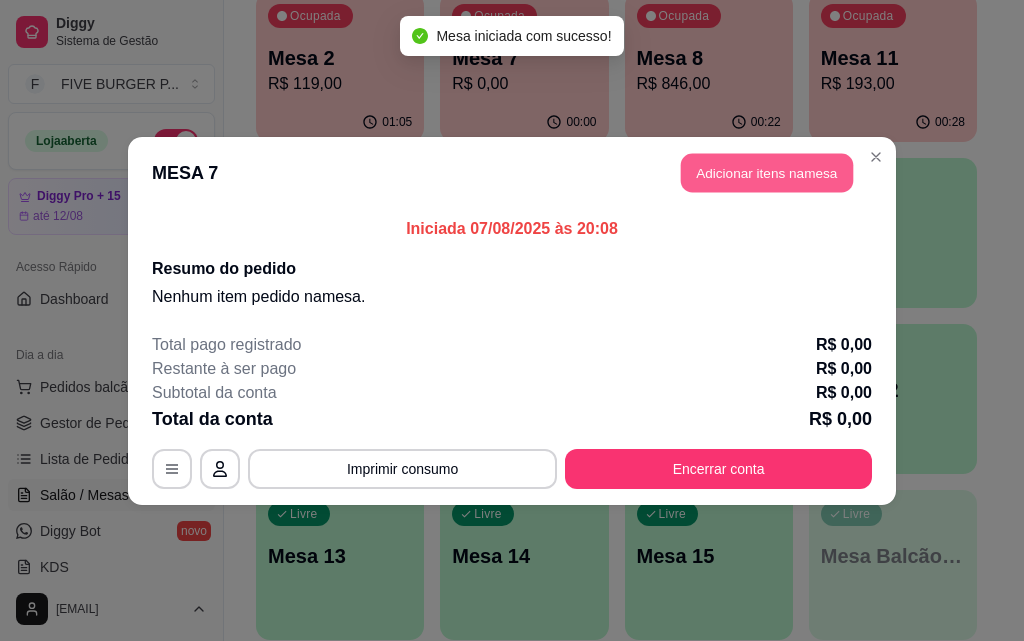 click on "Adicionar itens na  mesa" at bounding box center [767, 172] 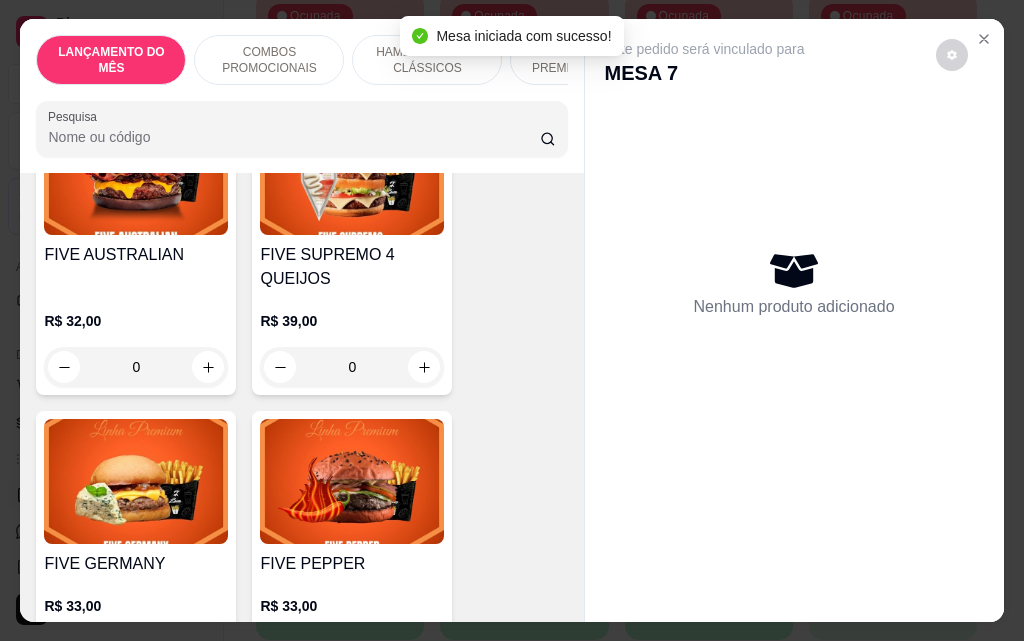 scroll, scrollTop: 2500, scrollLeft: 0, axis: vertical 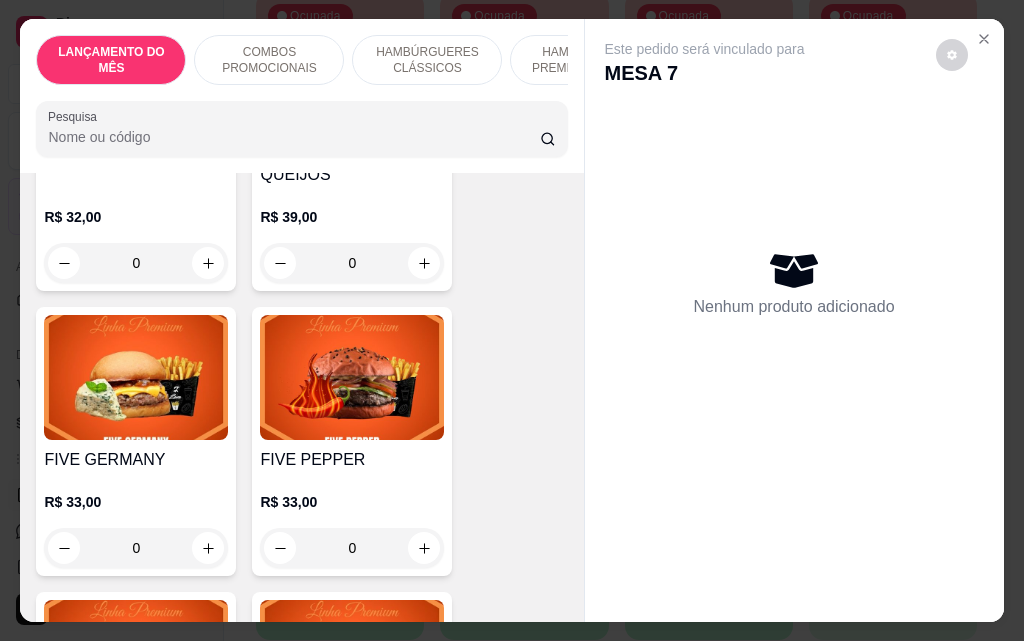 click on "0" at bounding box center [136, 548] 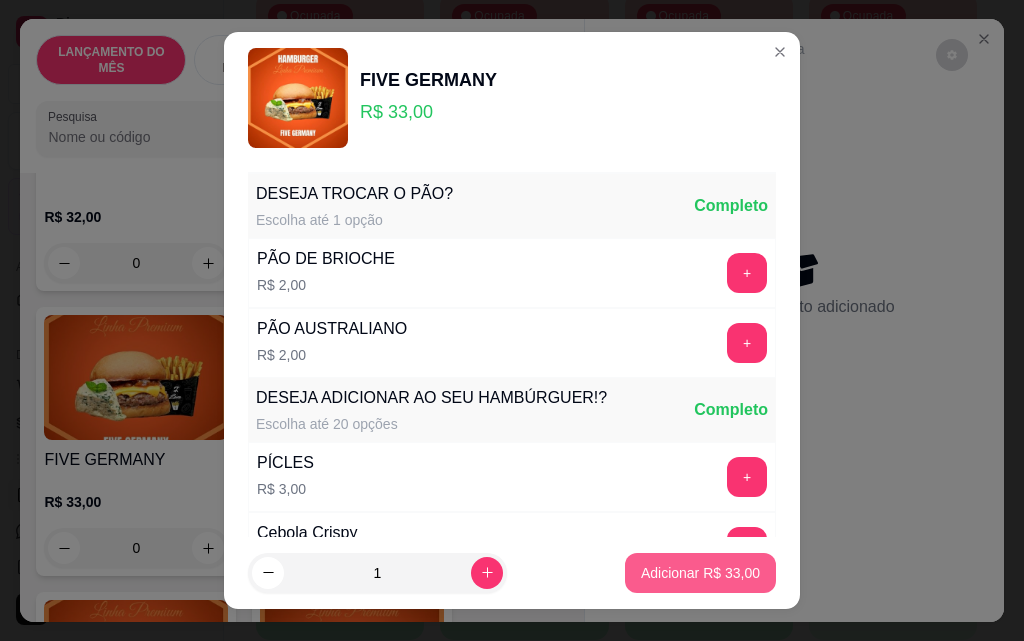 click on "Adicionar   R$ 33,00" at bounding box center [700, 573] 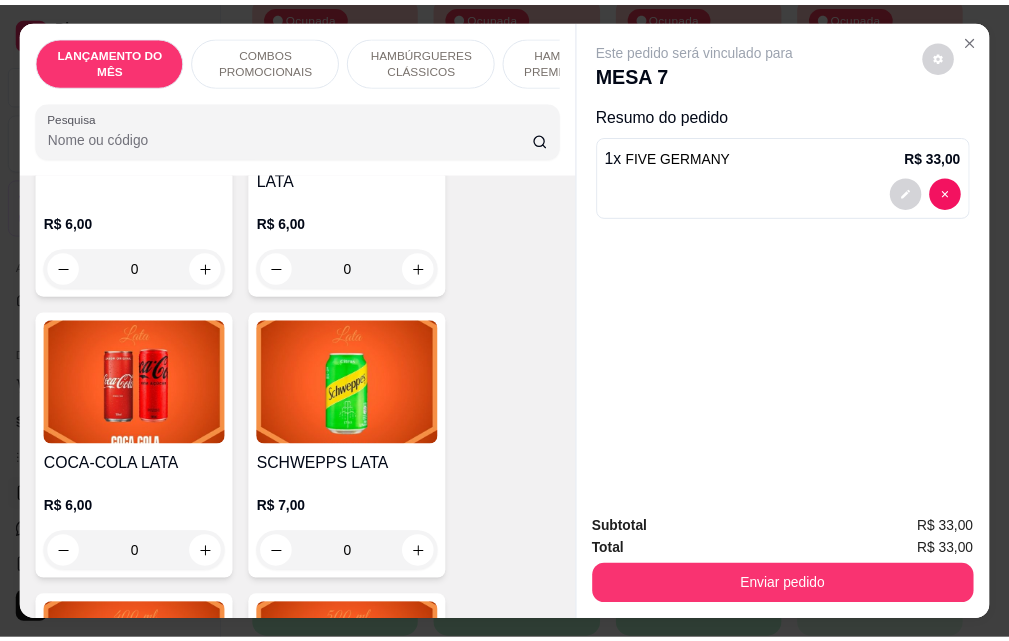 scroll, scrollTop: 7900, scrollLeft: 0, axis: vertical 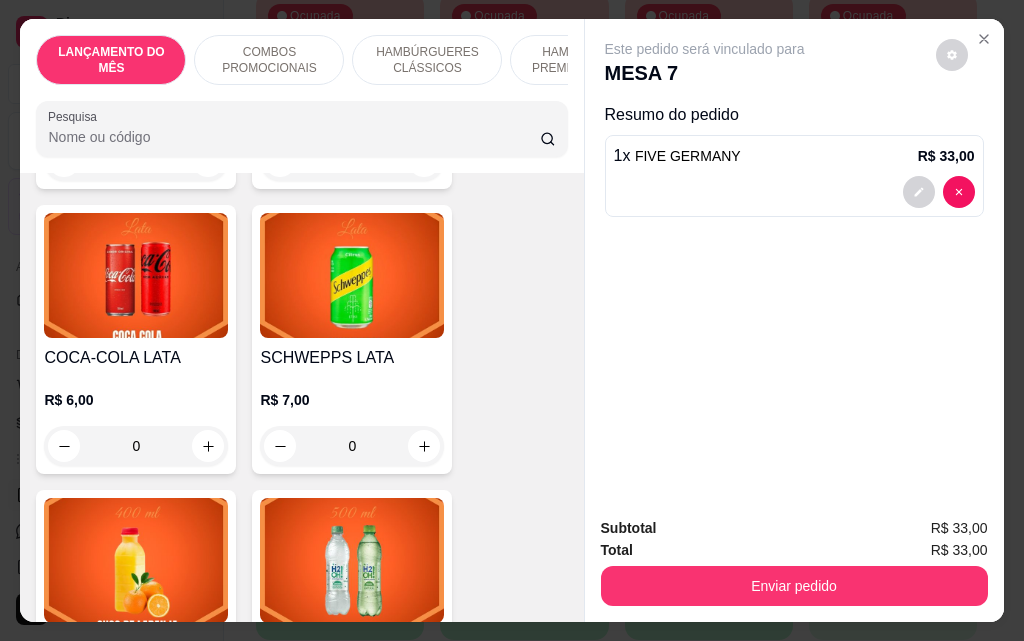 click on "0" at bounding box center [136, 446] 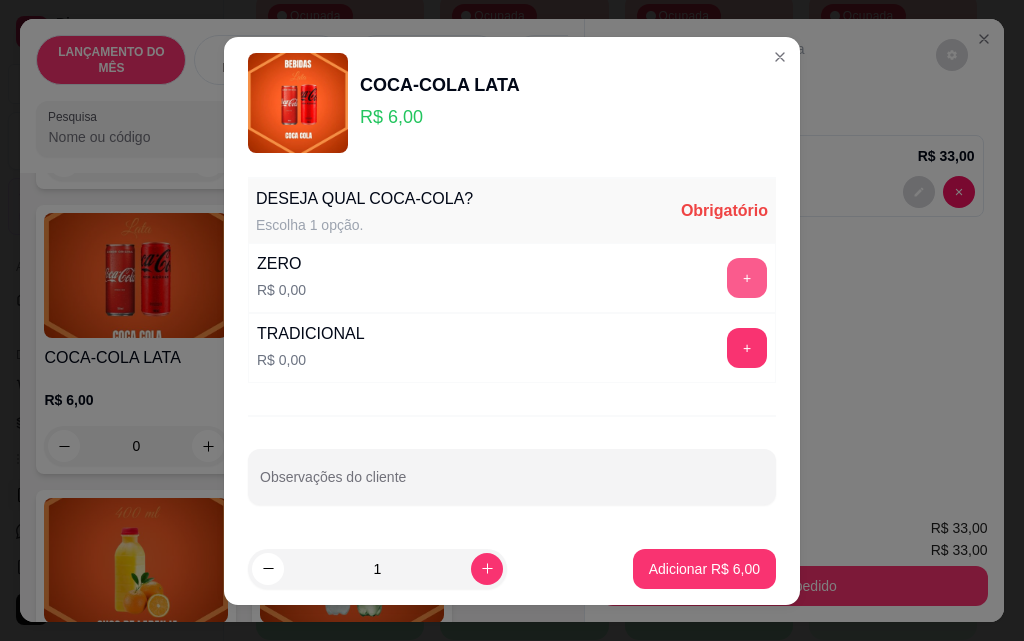 click on "+" at bounding box center (747, 278) 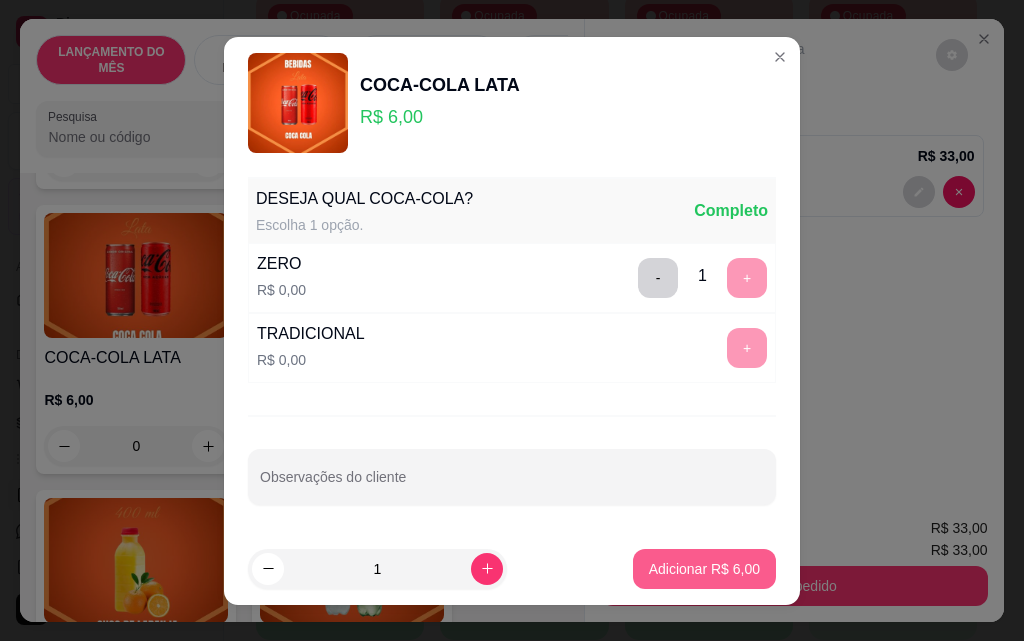 click on "Adicionar   R$ 6,00" at bounding box center [704, 569] 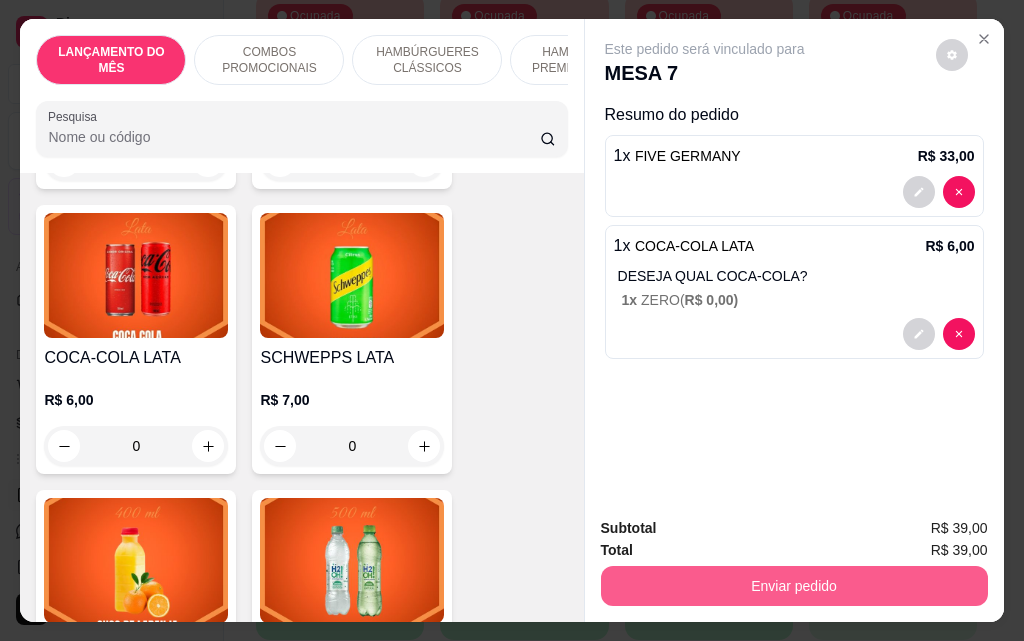 click on "Enviar pedido" at bounding box center (794, 586) 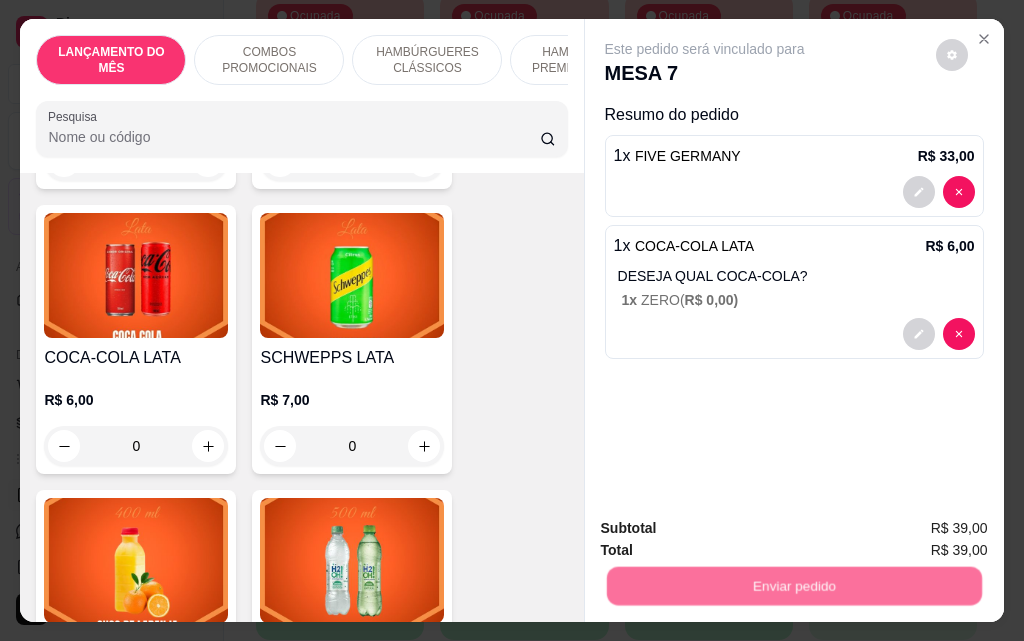click on "Não registrar e enviar pedido" at bounding box center [728, 528] 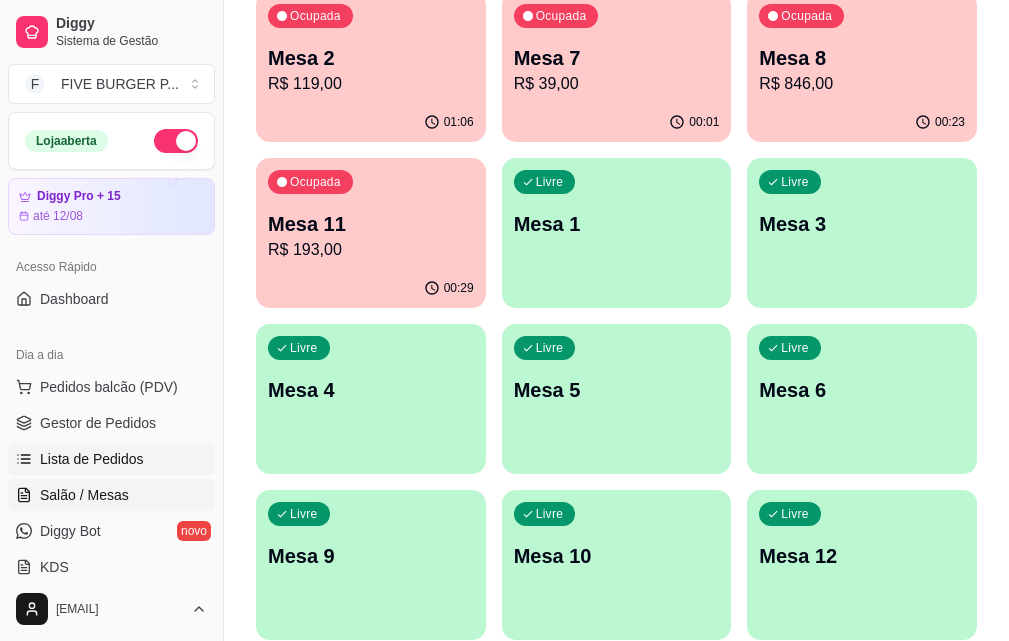 click on "Lista de Pedidos" at bounding box center [111, 459] 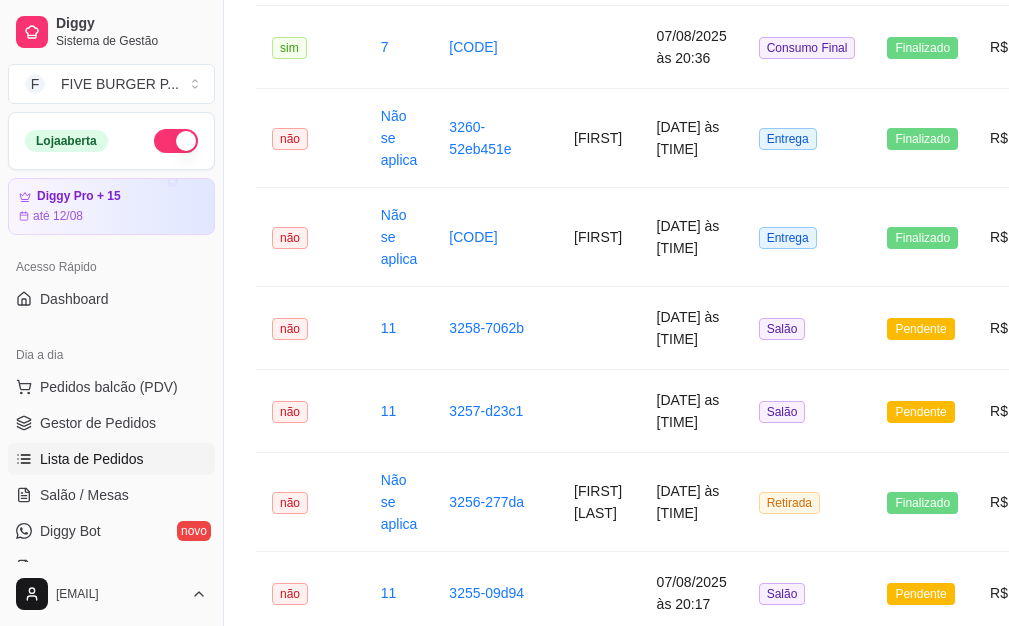 scroll, scrollTop: 900, scrollLeft: 0, axis: vertical 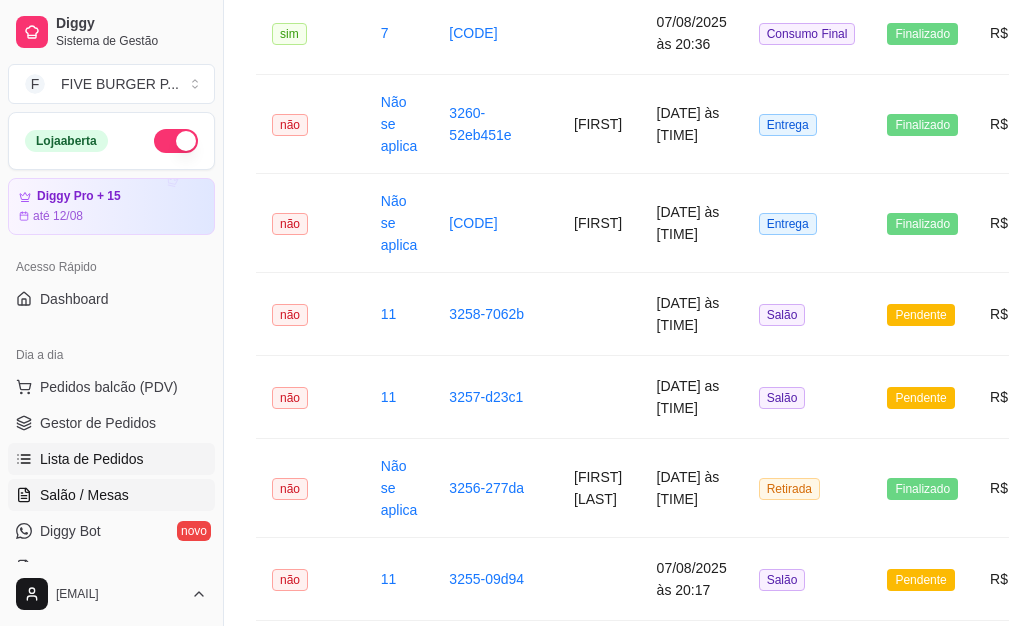 click on "Salão / Mesas" at bounding box center (111, 495) 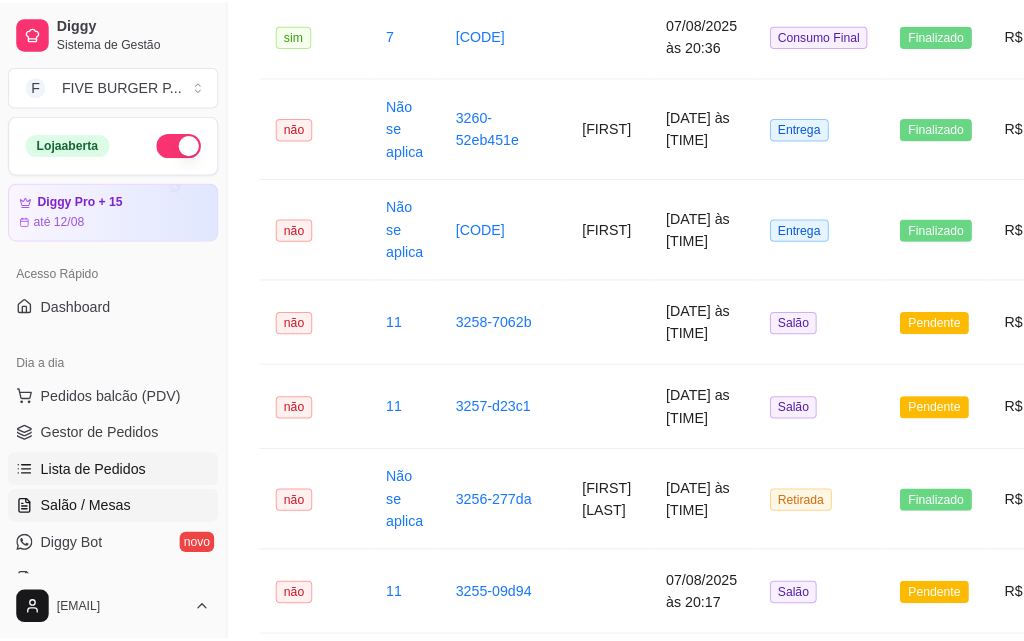 scroll, scrollTop: 0, scrollLeft: 0, axis: both 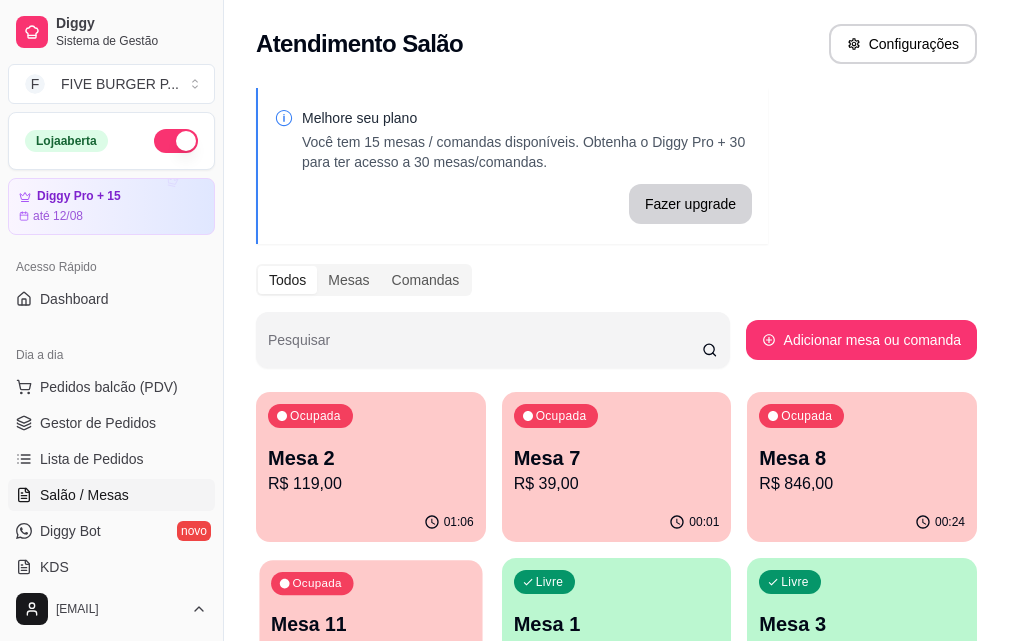 click on "Mesa 11" at bounding box center (370, 624) 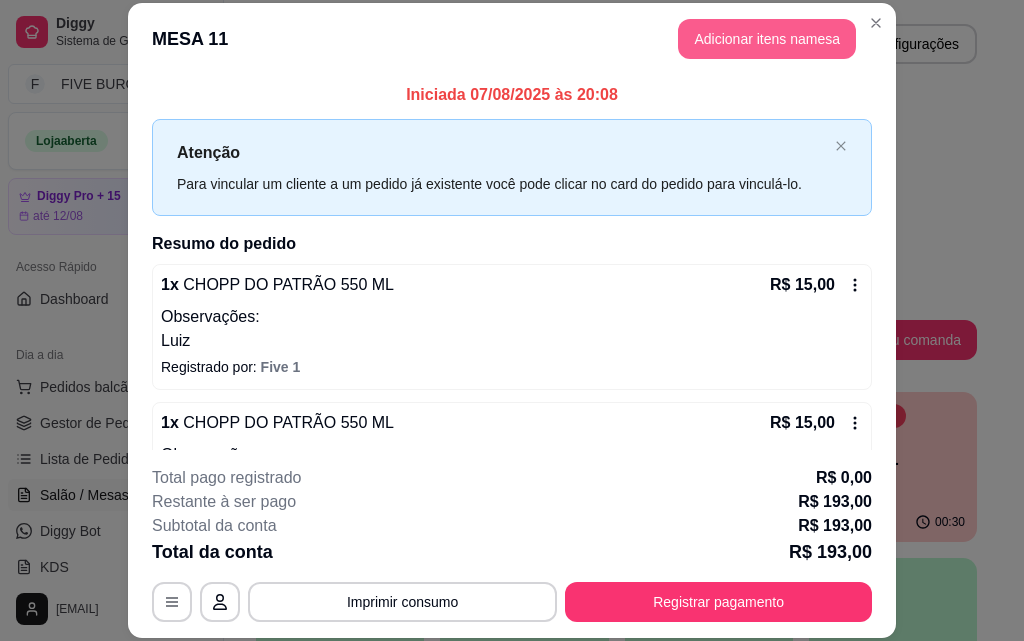 click on "Adicionar itens na  mesa" at bounding box center (767, 39) 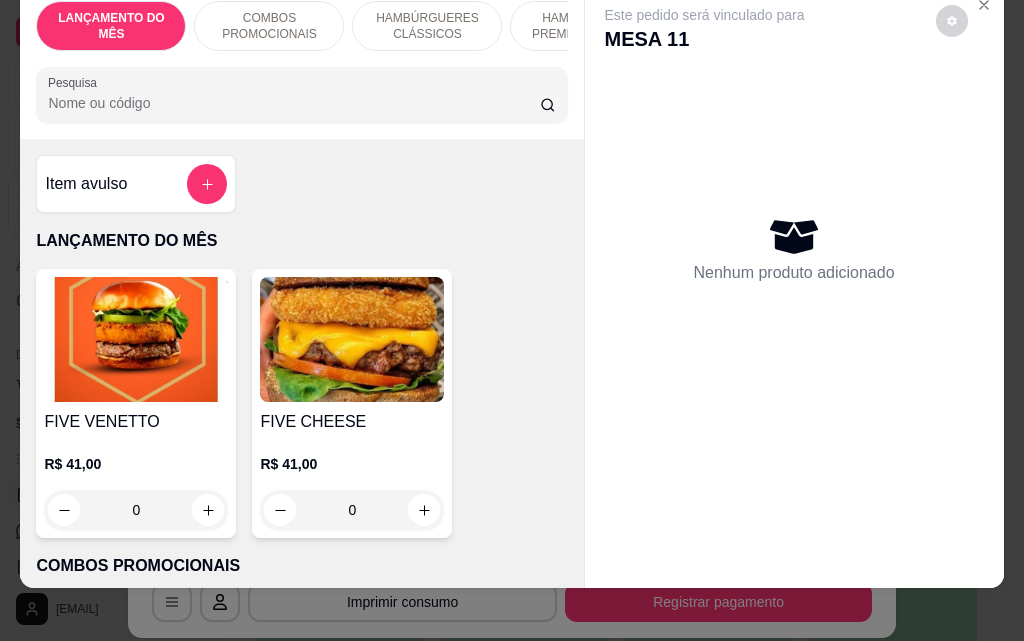 scroll, scrollTop: 52, scrollLeft: 0, axis: vertical 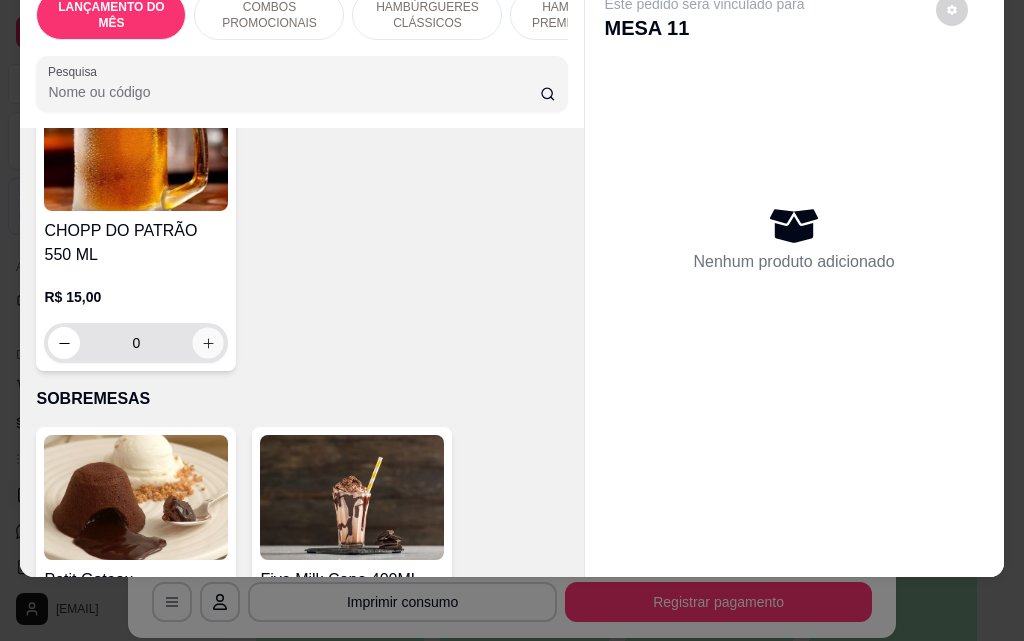 click 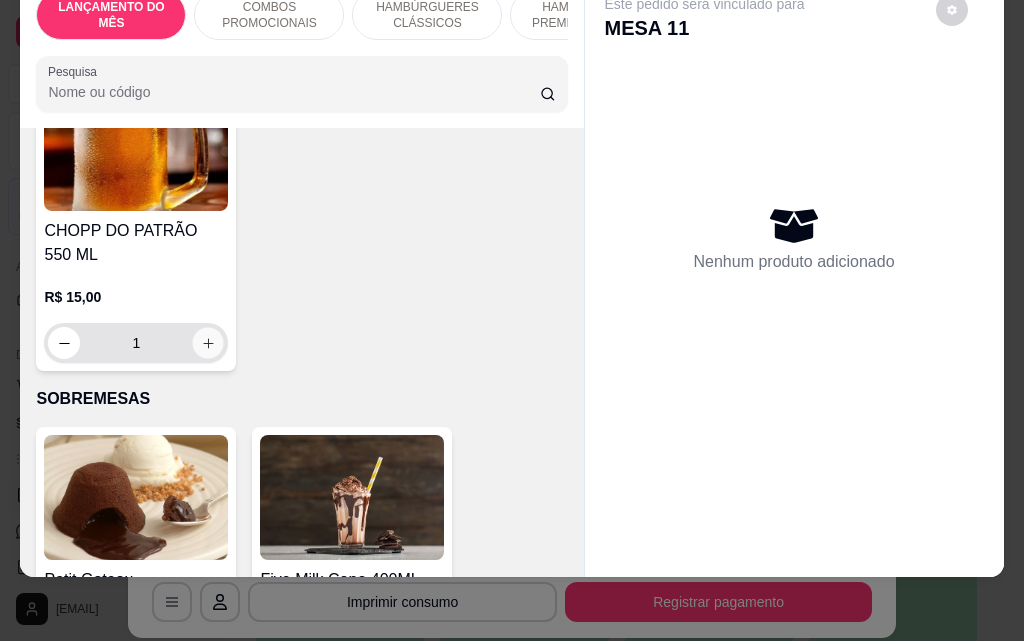 scroll, scrollTop: 11601, scrollLeft: 0, axis: vertical 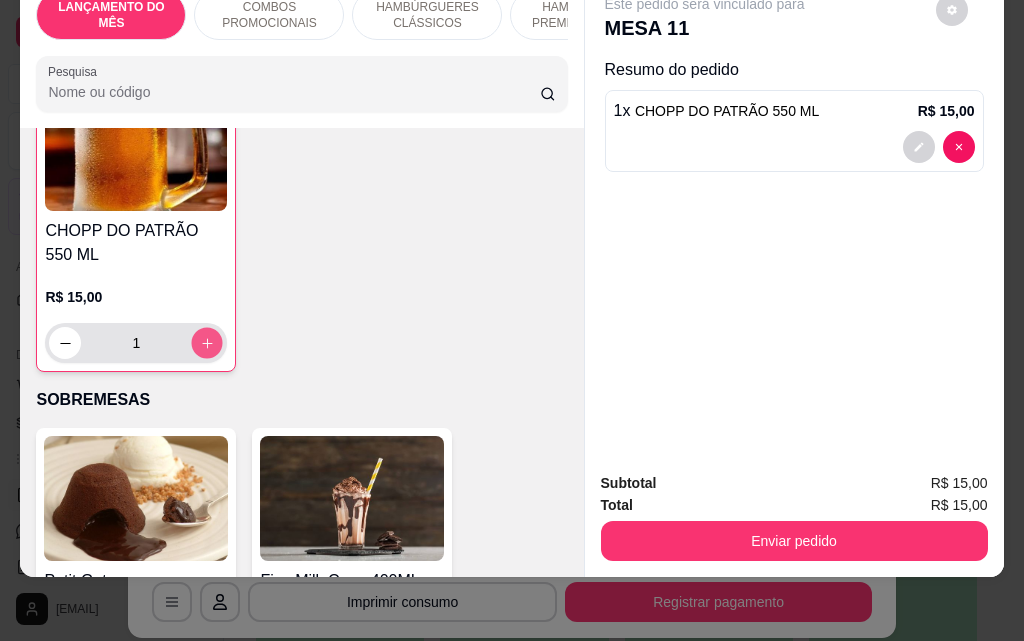 click 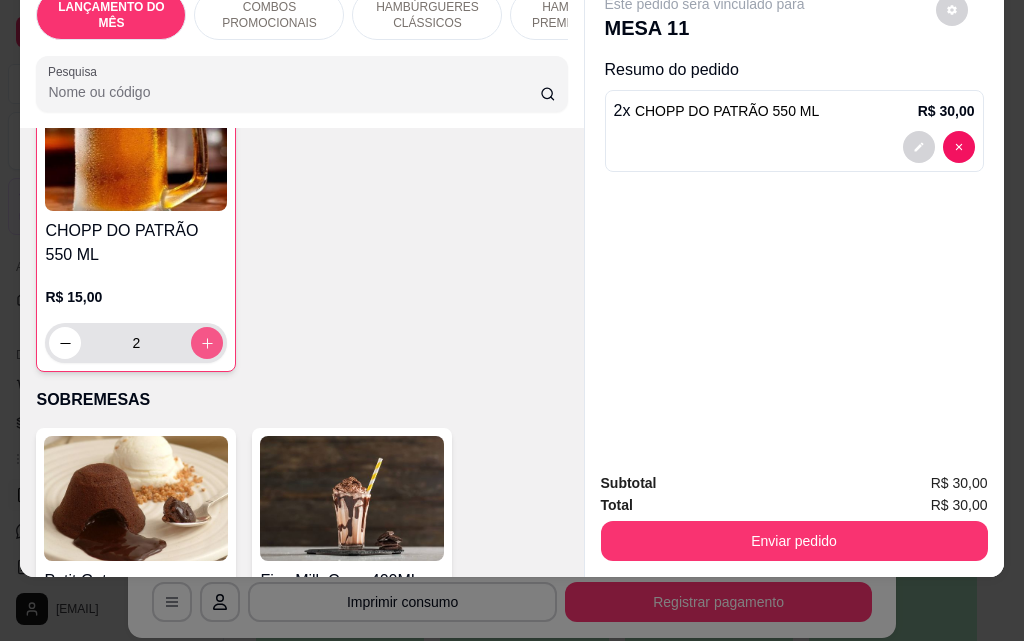 click 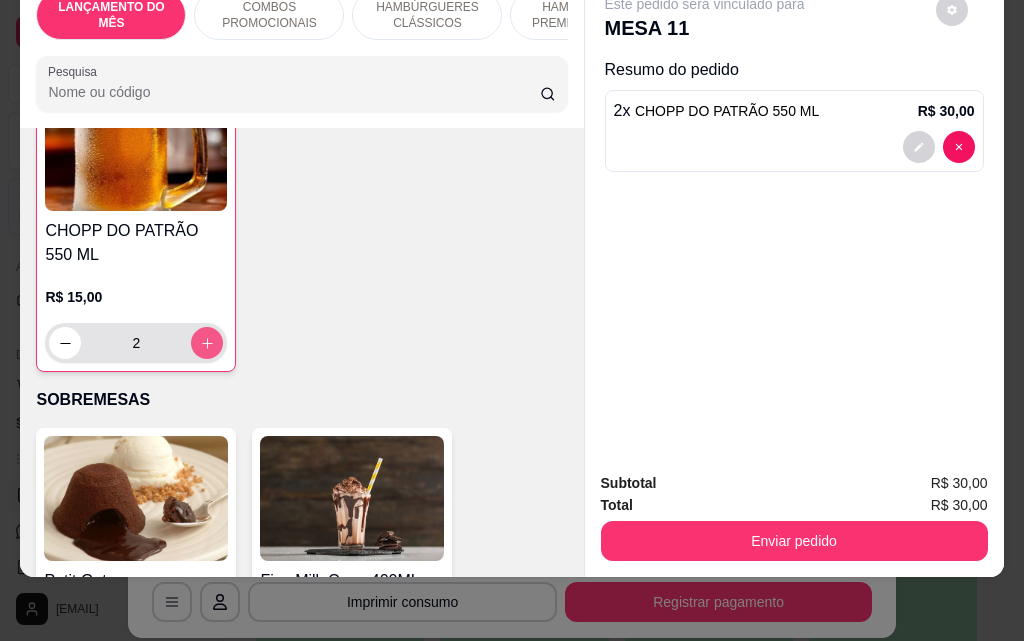 type on "3" 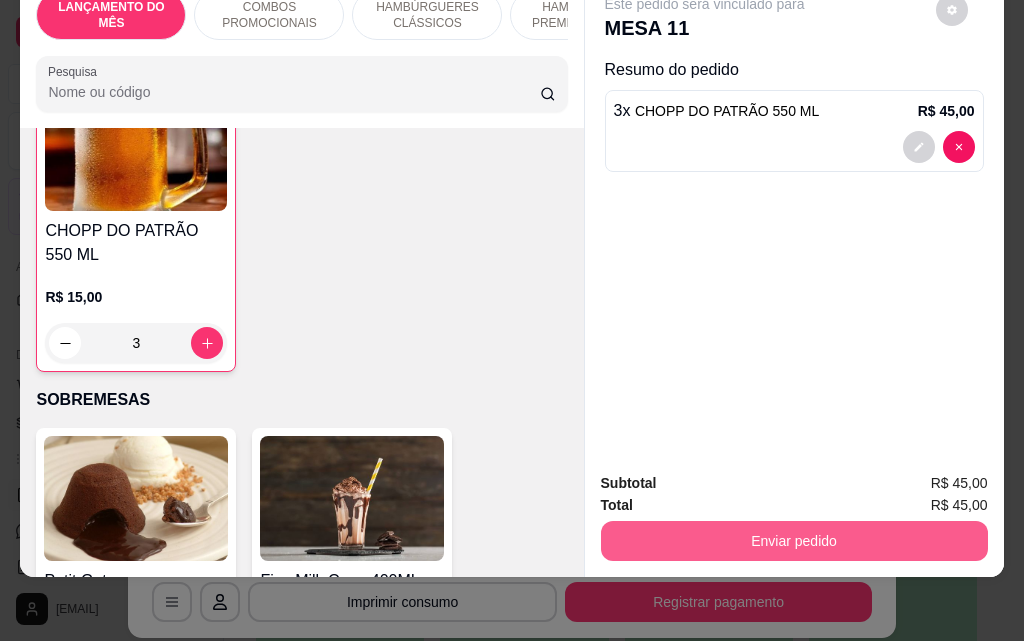 click on "Enviar pedido" at bounding box center (794, 541) 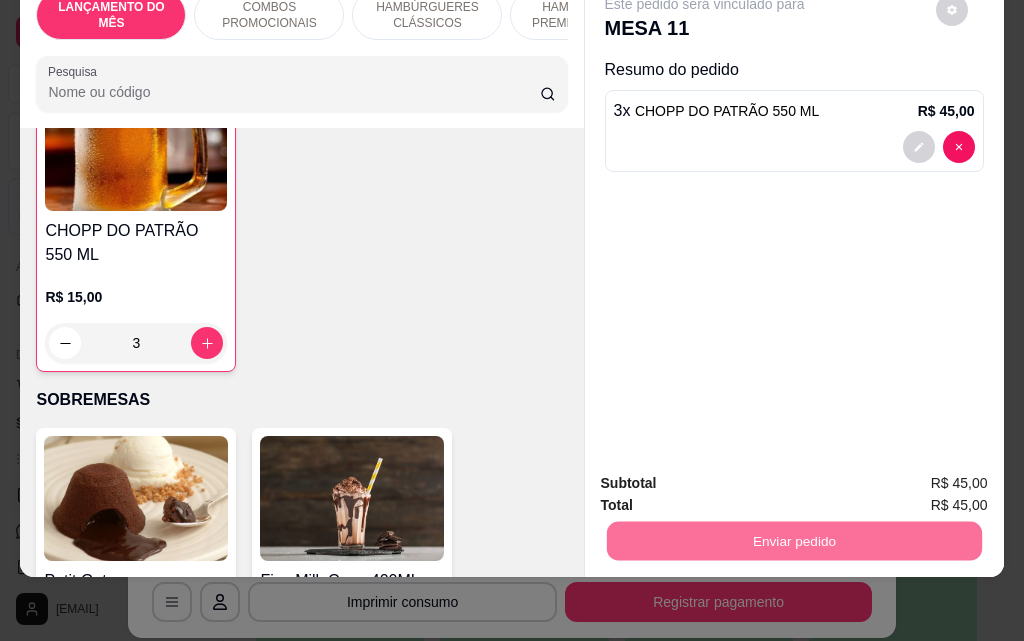 click on "Não registrar e enviar pedido" at bounding box center [728, 477] 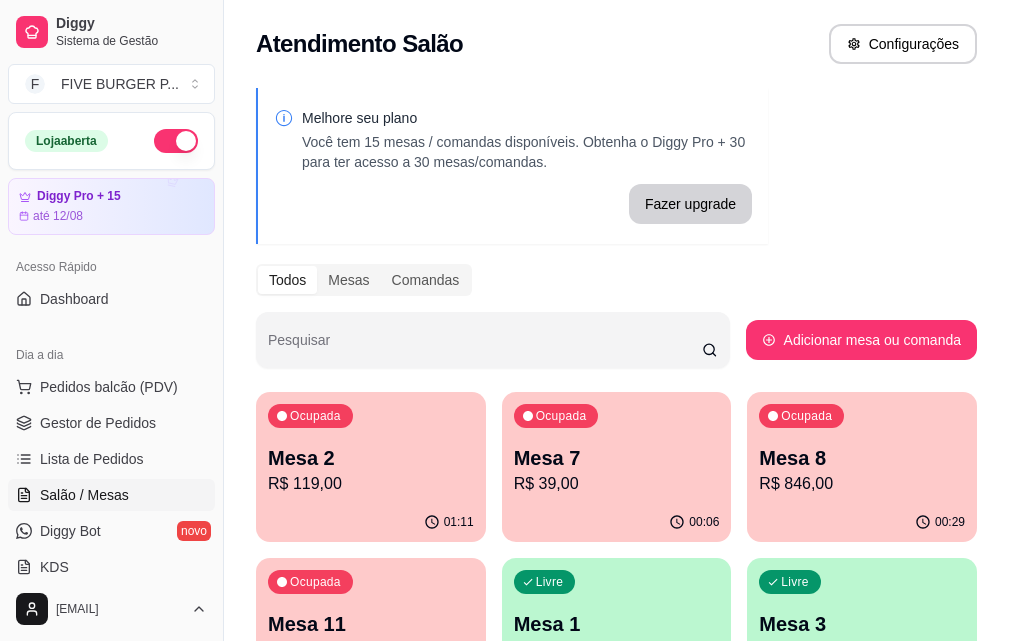 click on "Mesa 2" at bounding box center (371, 458) 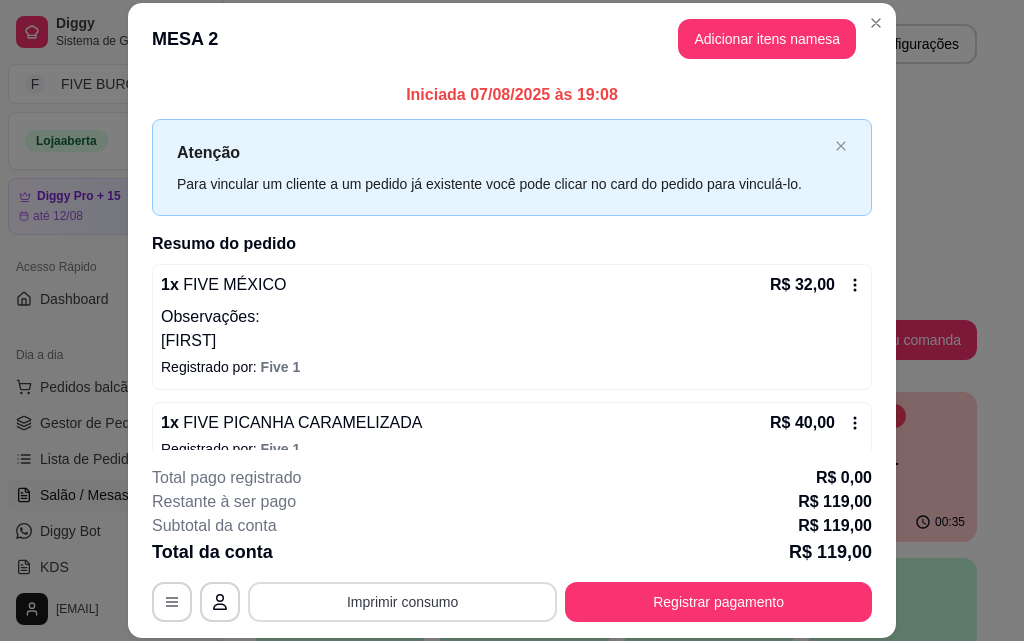 click on "Imprimir consumo" at bounding box center (402, 602) 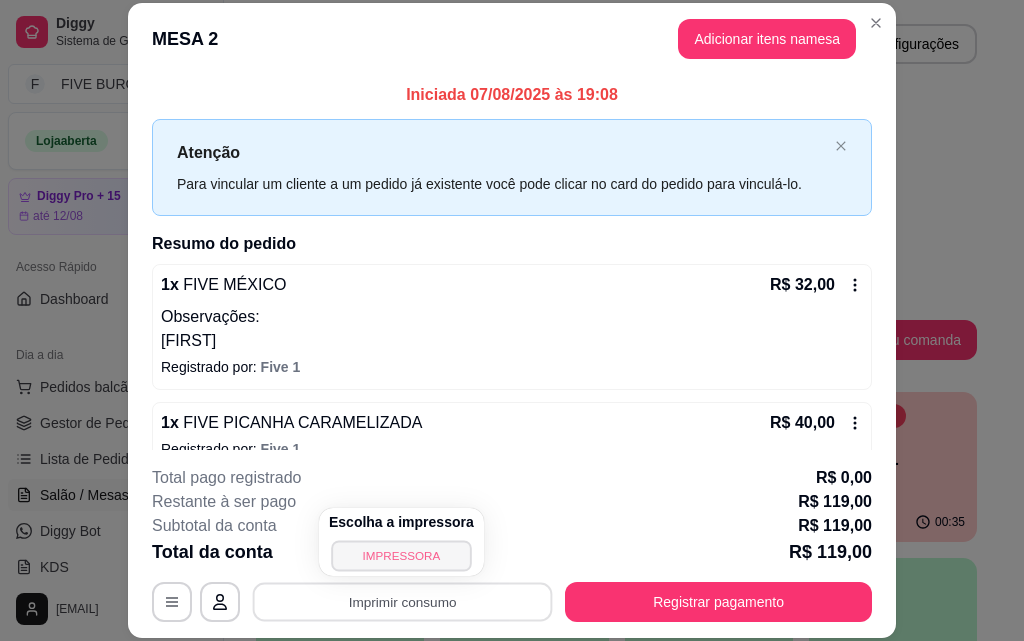 click on "IMPRESSORA" at bounding box center (401, 555) 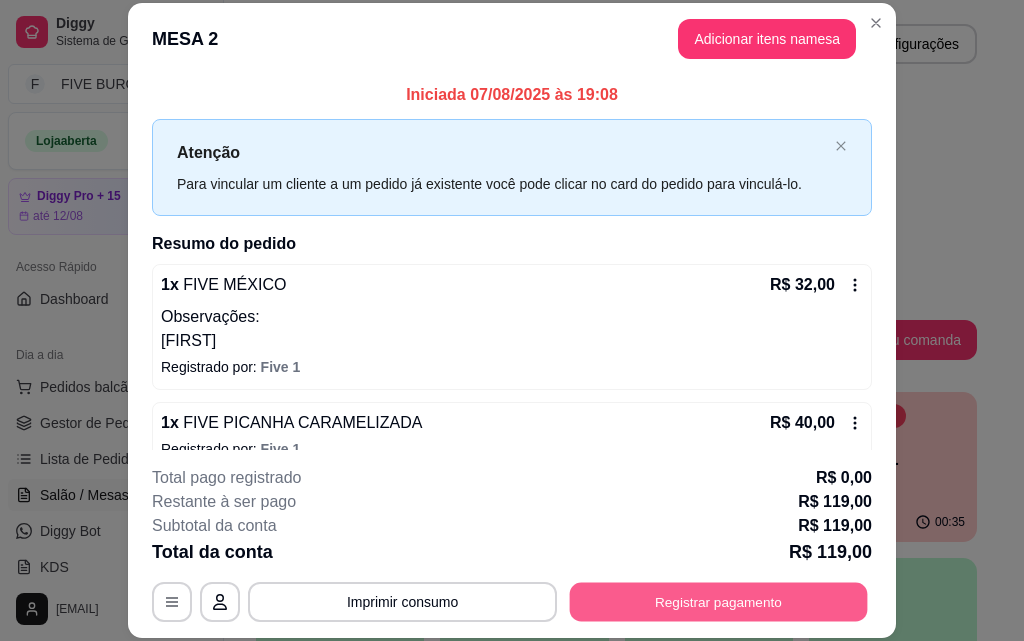 click on "Registrar pagamento" at bounding box center [719, 601] 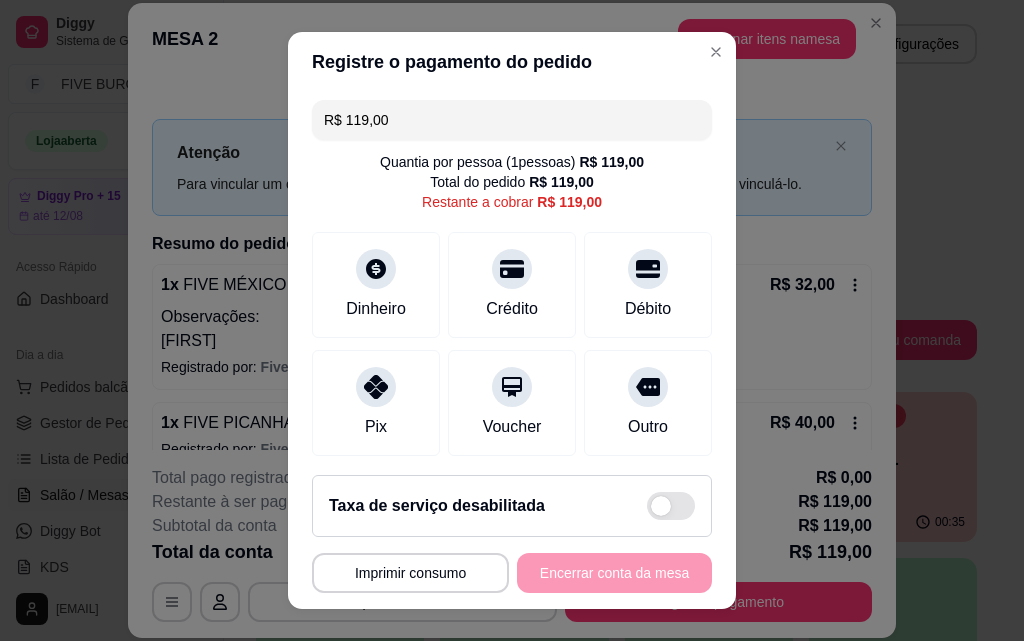 drag, startPoint x: 416, startPoint y: 121, endPoint x: 147, endPoint y: 107, distance: 269.36407 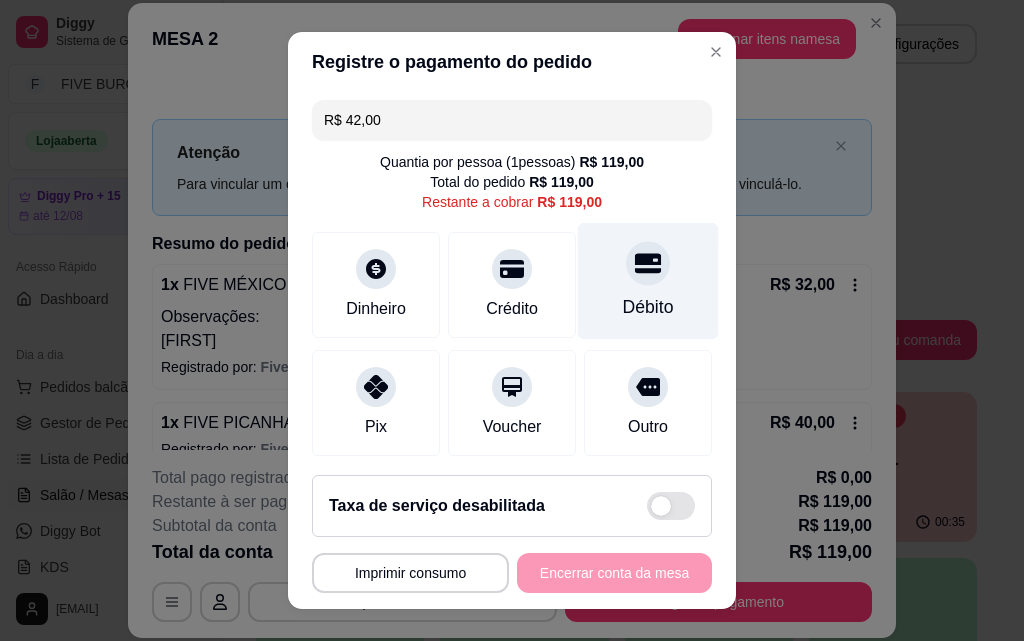 click on "Débito" at bounding box center [648, 281] 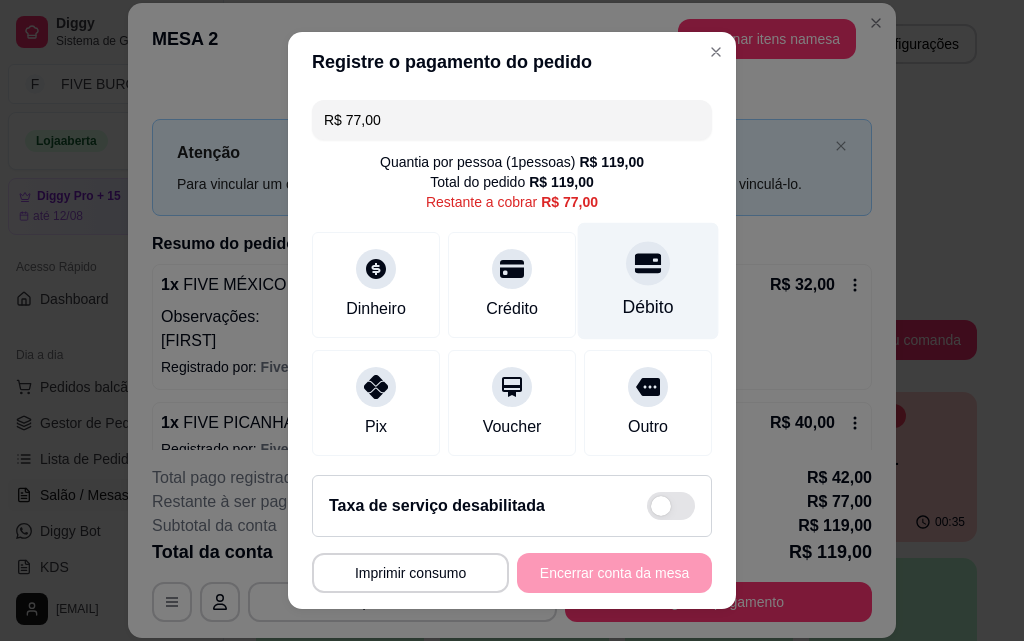 click on "Débito" at bounding box center (648, 281) 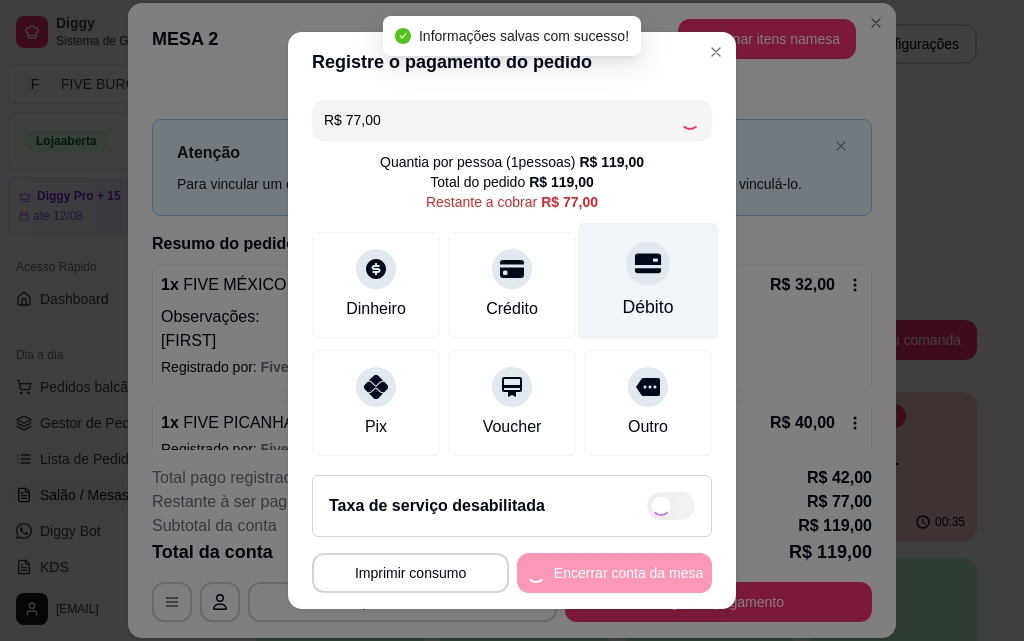 type on "R$ 0,00" 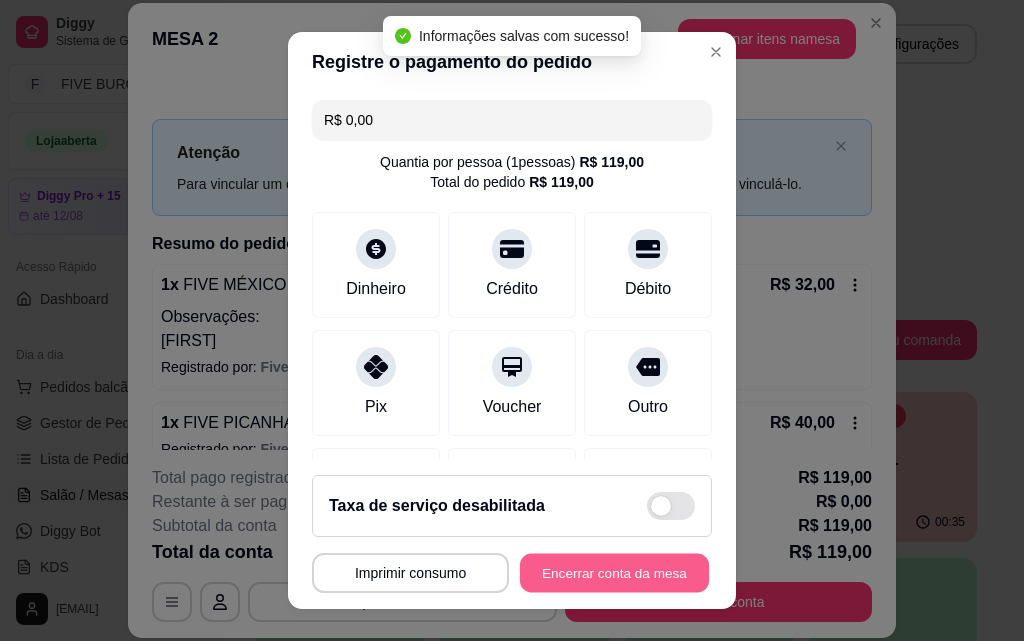 click on "Encerrar conta da mesa" at bounding box center [614, 573] 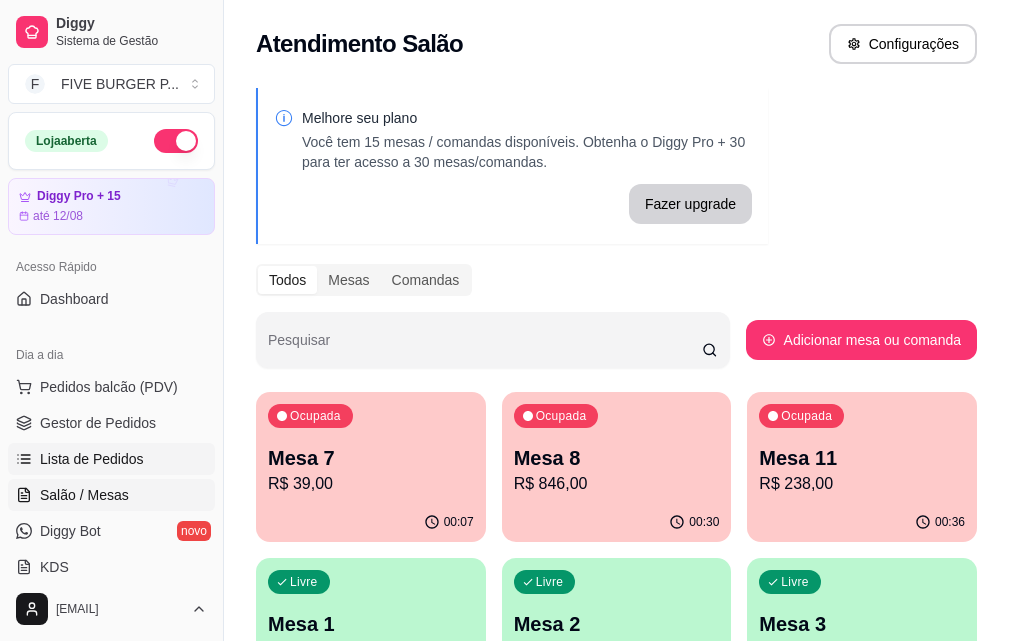 click on "Lista de Pedidos" at bounding box center (92, 459) 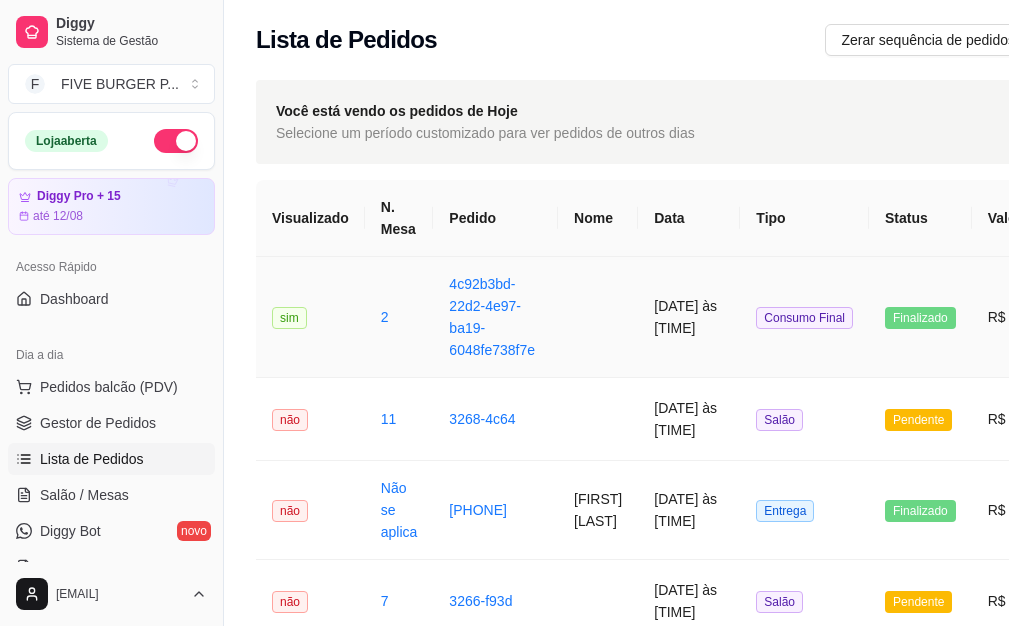click at bounding box center (598, 317) 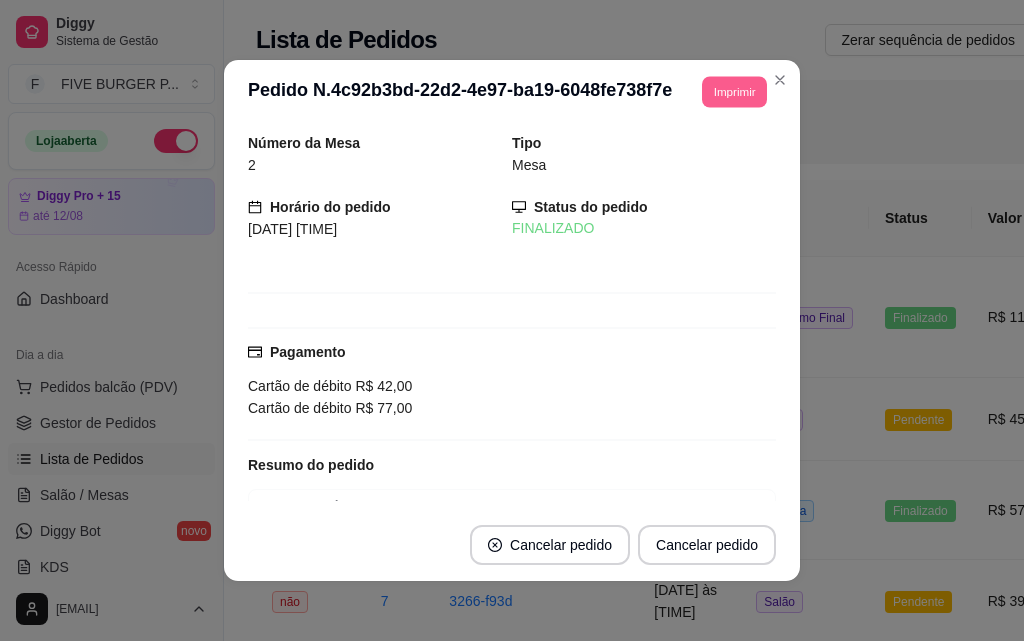click on "Imprimir" at bounding box center [734, 91] 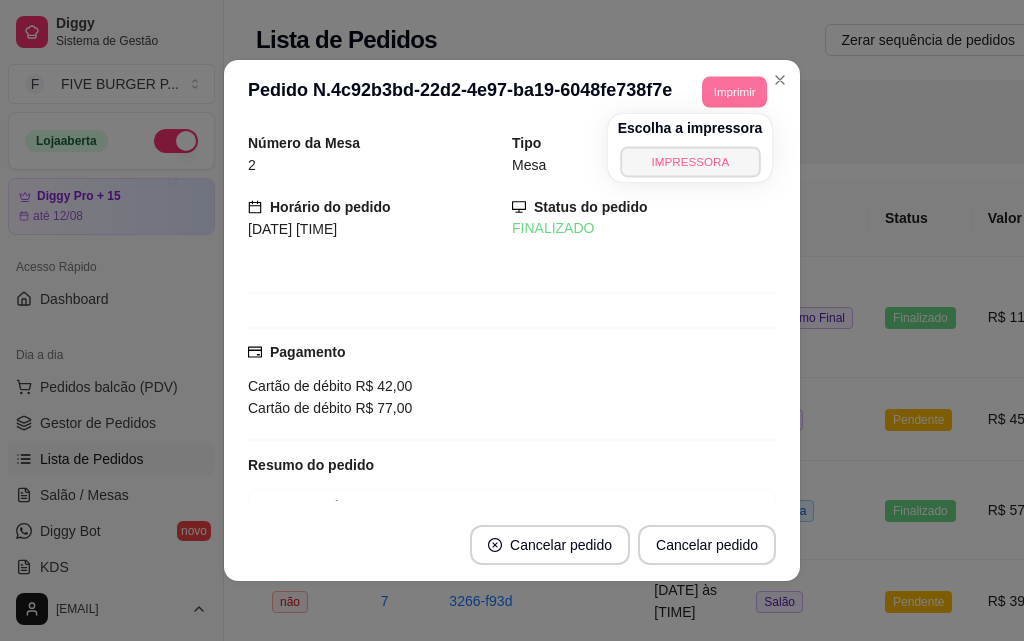 click on "IMPRESSORA" at bounding box center [690, 161] 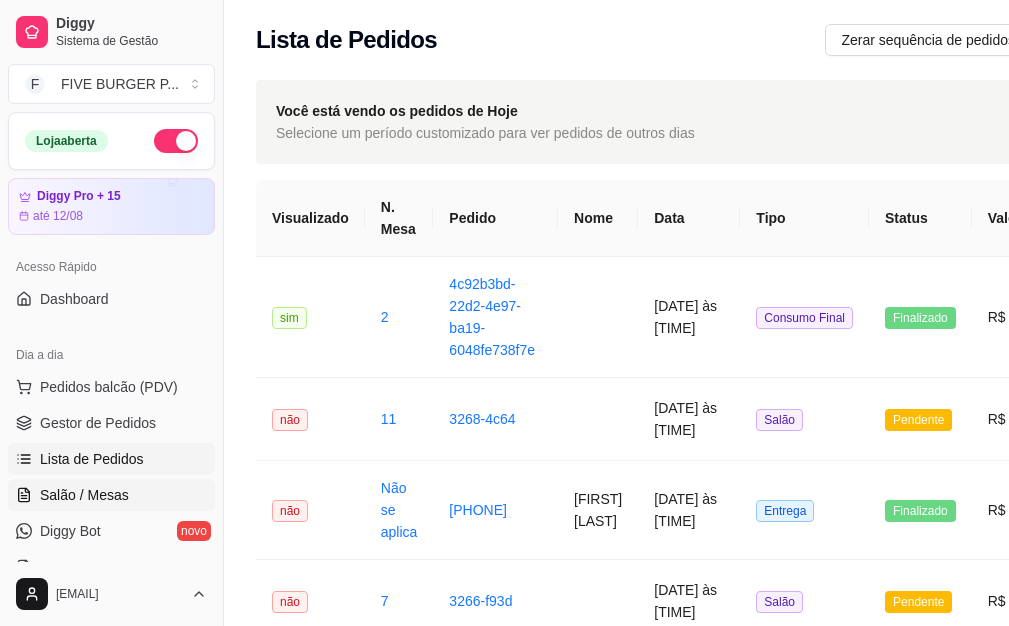 click on "Salão / Mesas" at bounding box center (84, 495) 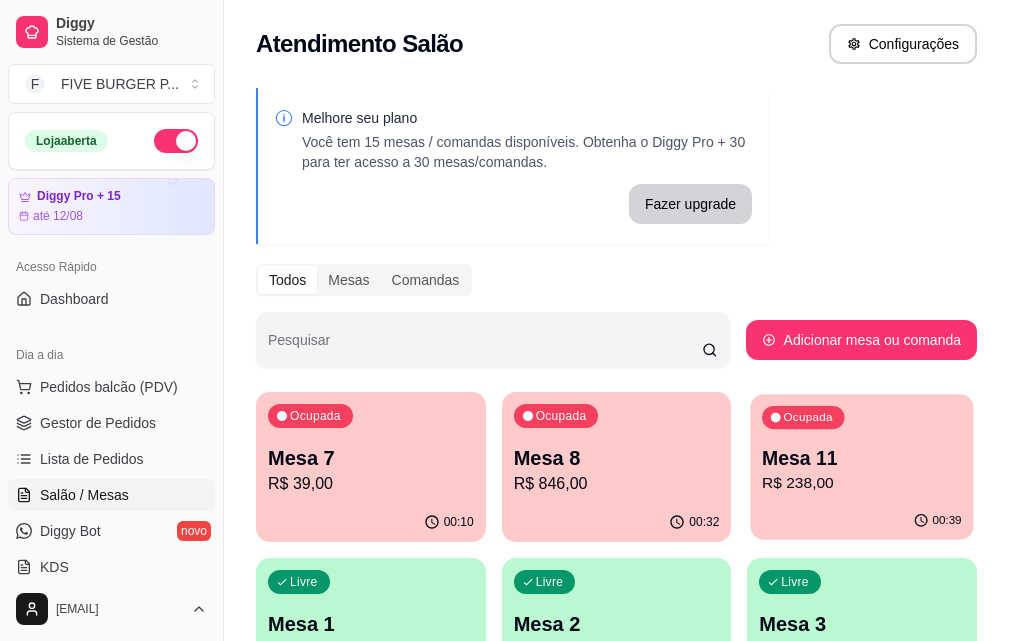 click on "R$ 238,00" at bounding box center [862, 483] 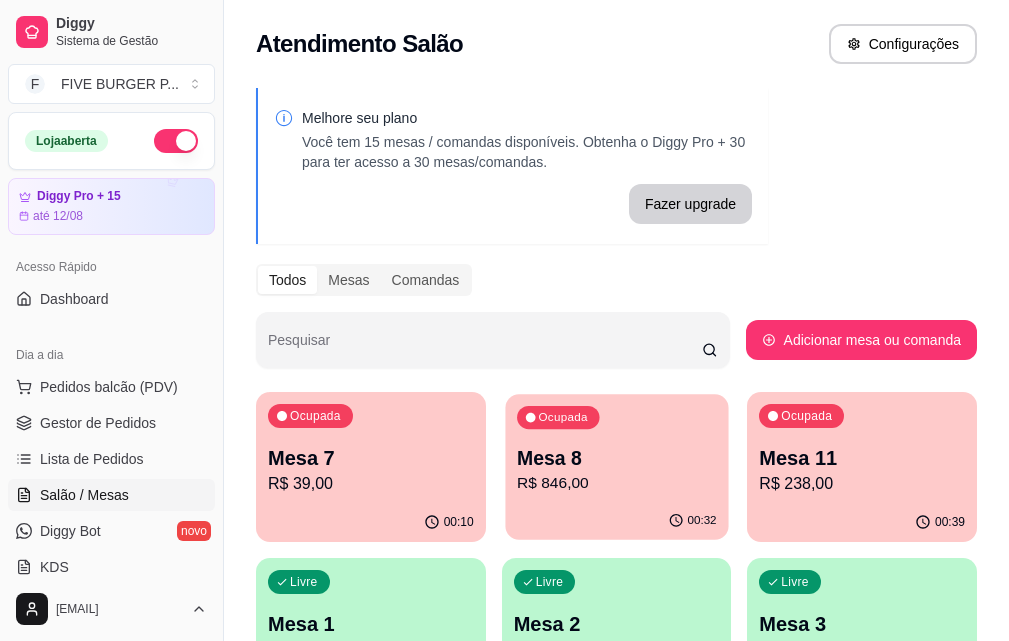 click on "R$ 846,00" at bounding box center (617, 483) 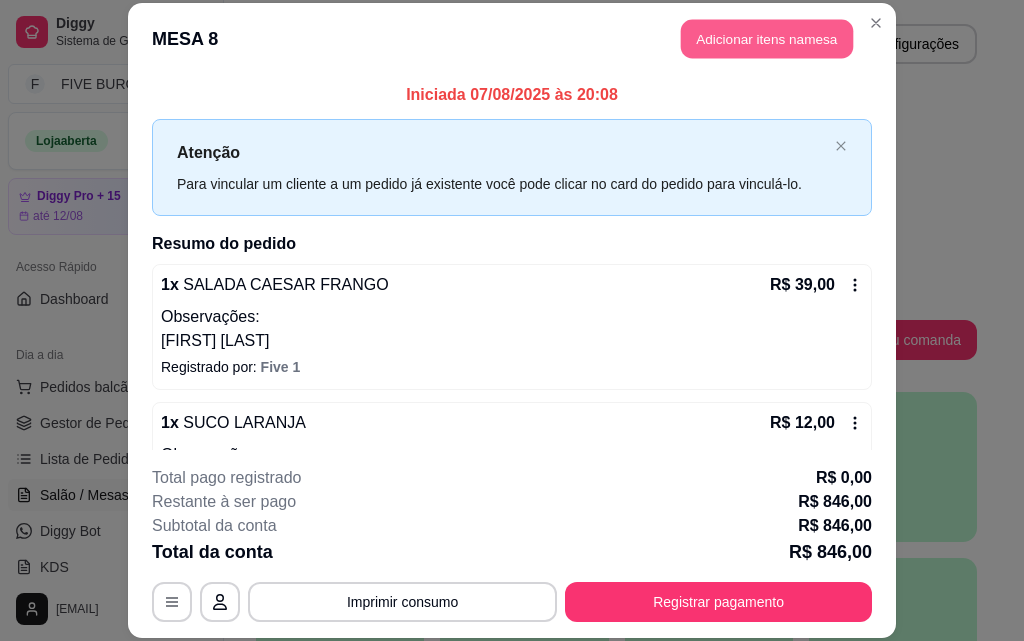 click on "Adicionar itens na  mesa" at bounding box center (767, 39) 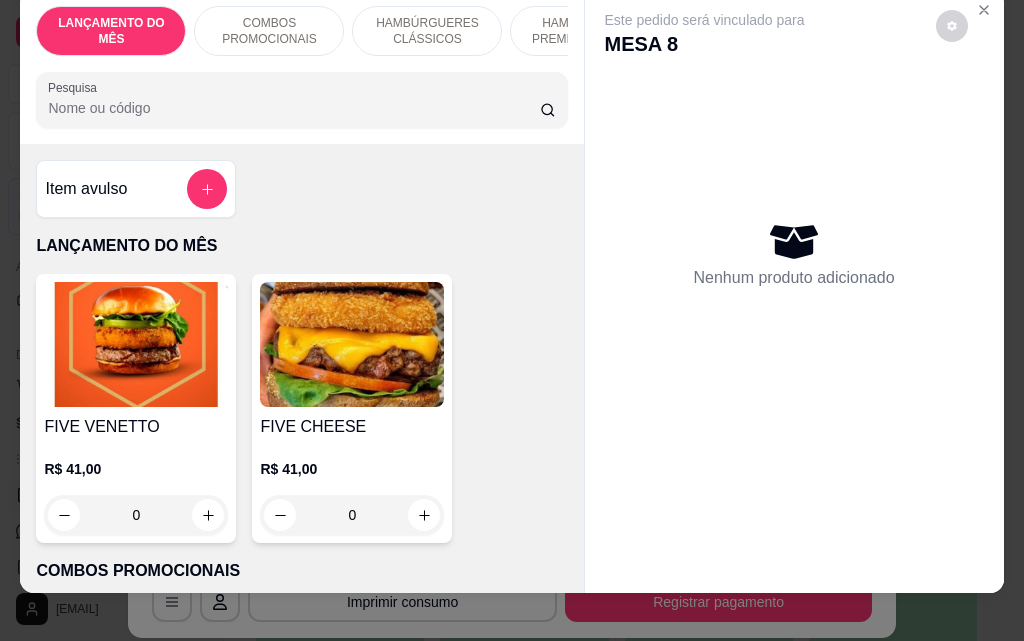 scroll, scrollTop: 52, scrollLeft: 0, axis: vertical 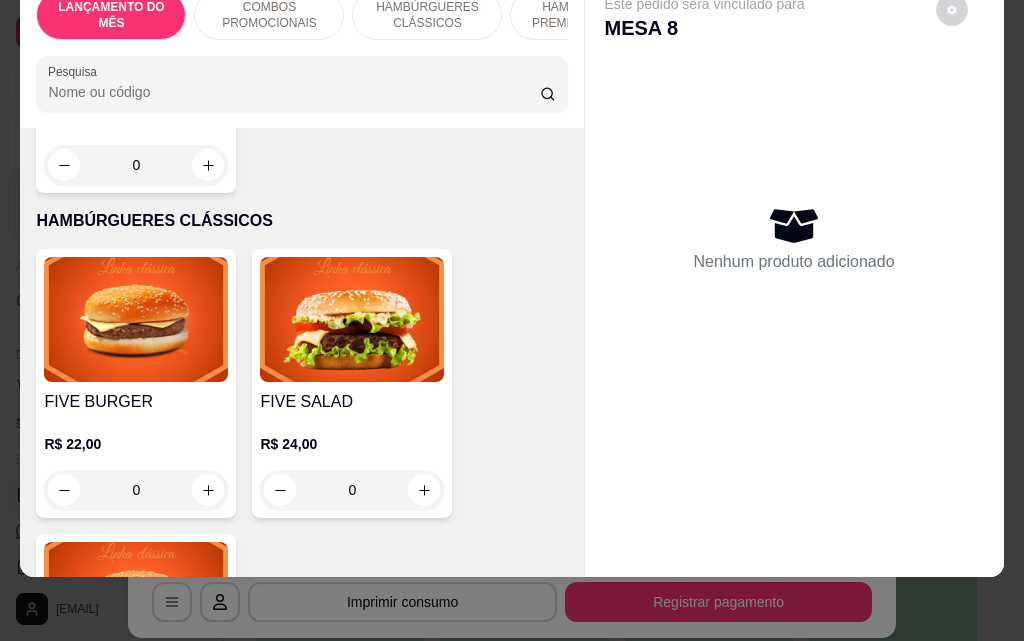 click on "0" at bounding box center [352, 490] 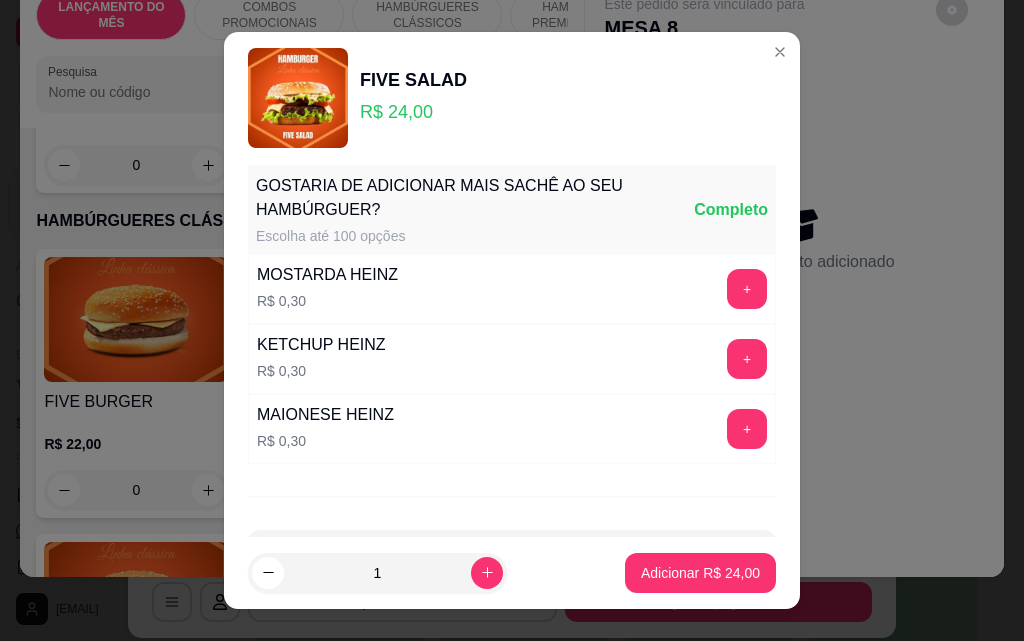 scroll, scrollTop: 1753, scrollLeft: 0, axis: vertical 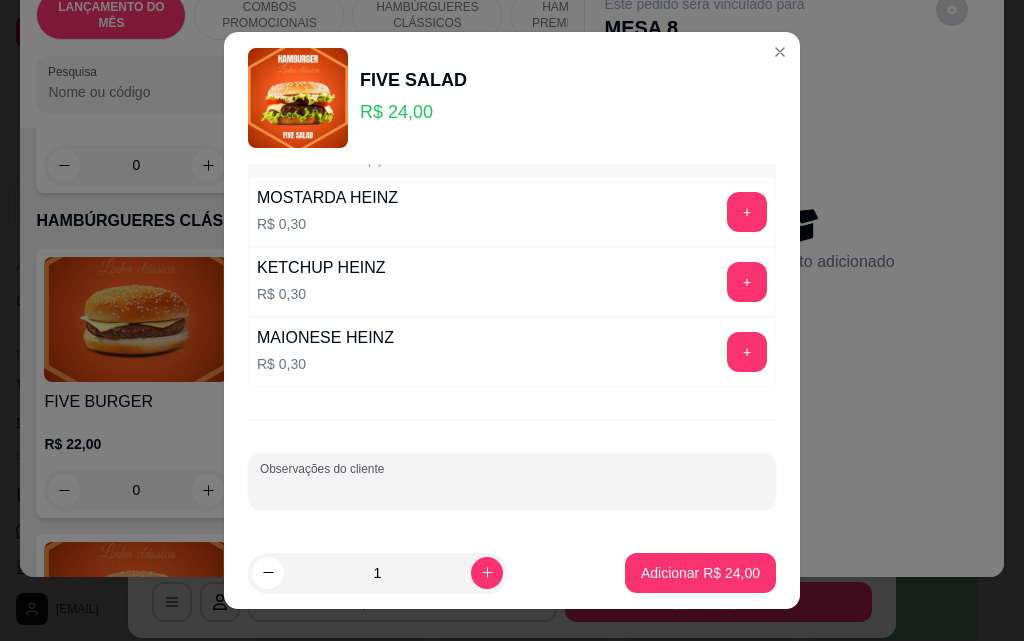 click on "Observações do cliente" at bounding box center [512, 489] 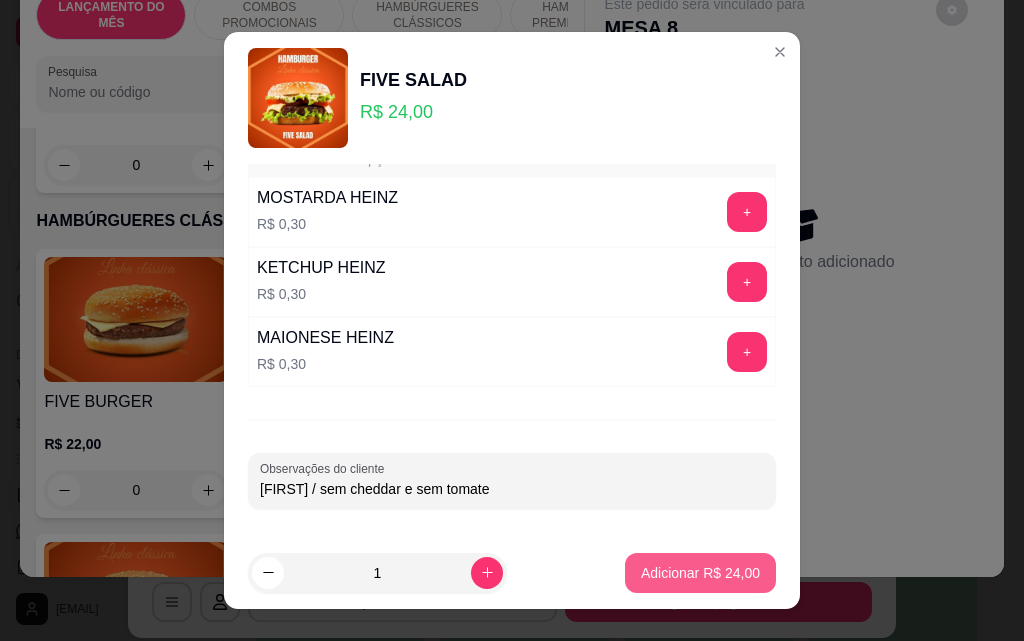 type on "[FIRST] / sem cheddar e sem tomate" 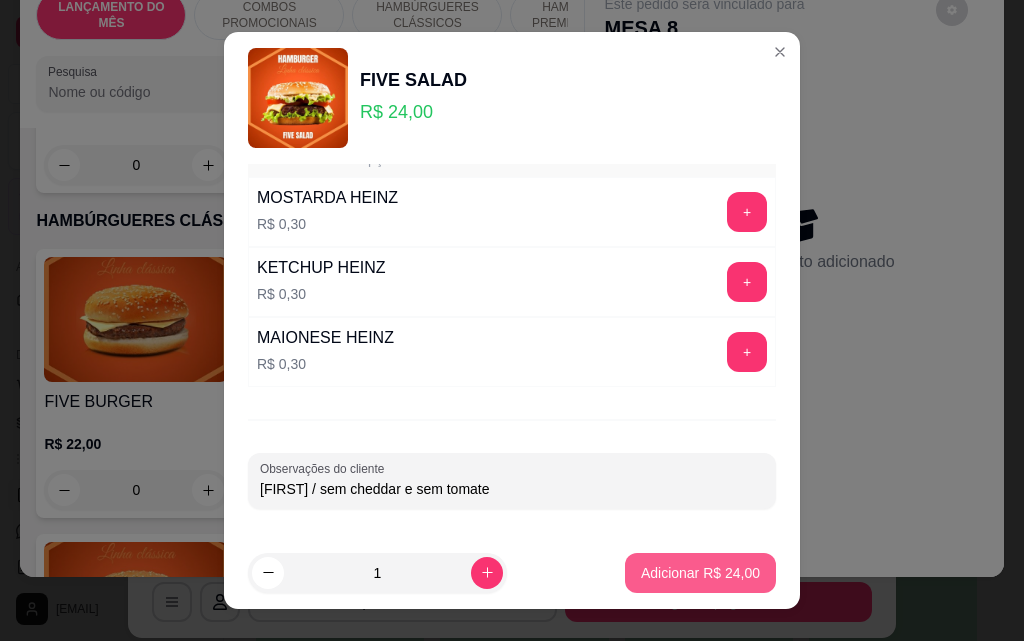 click on "Adicionar   R$ 24,00" at bounding box center (700, 573) 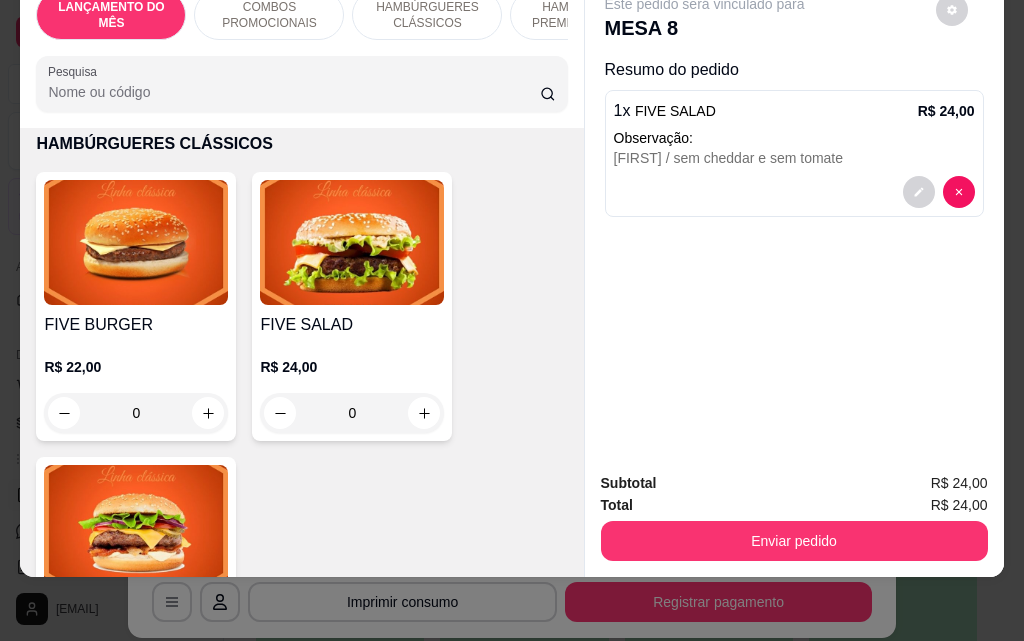 scroll, scrollTop: 1600, scrollLeft: 0, axis: vertical 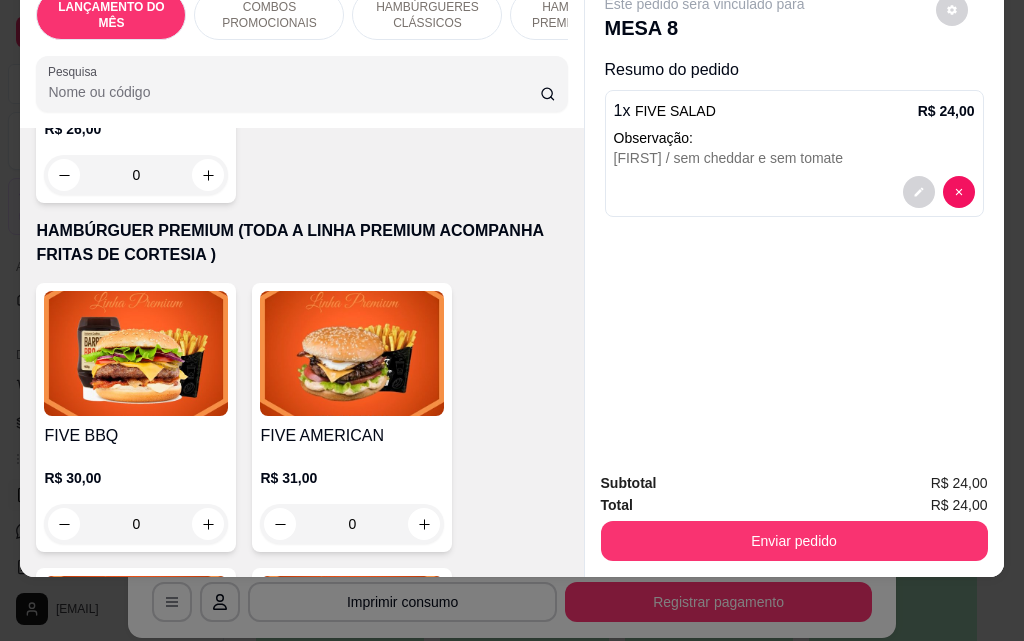 click on "0" at bounding box center (136, 524) 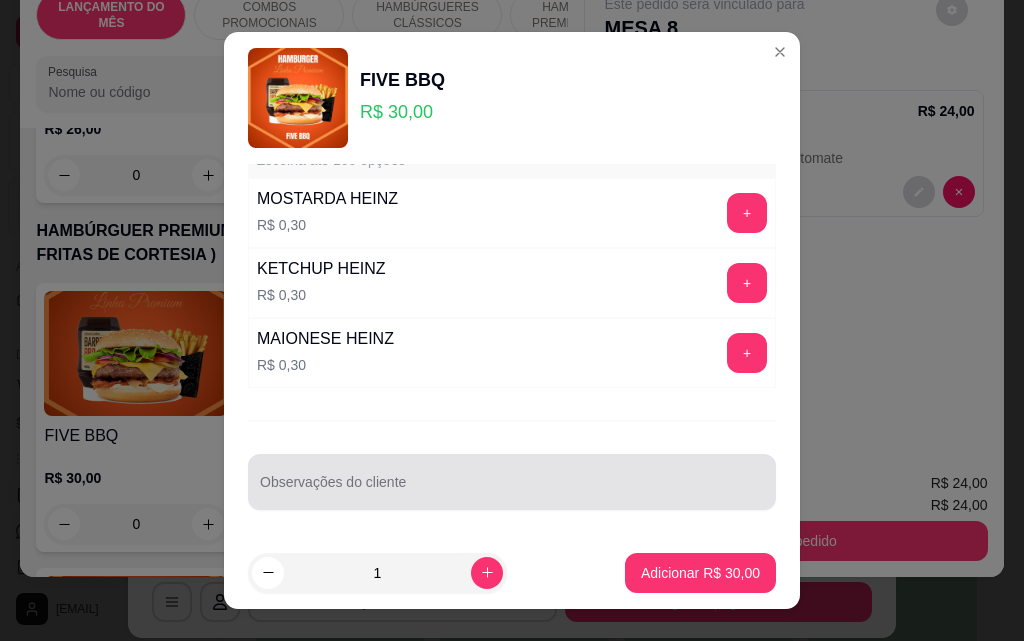 scroll, scrollTop: 1753, scrollLeft: 0, axis: vertical 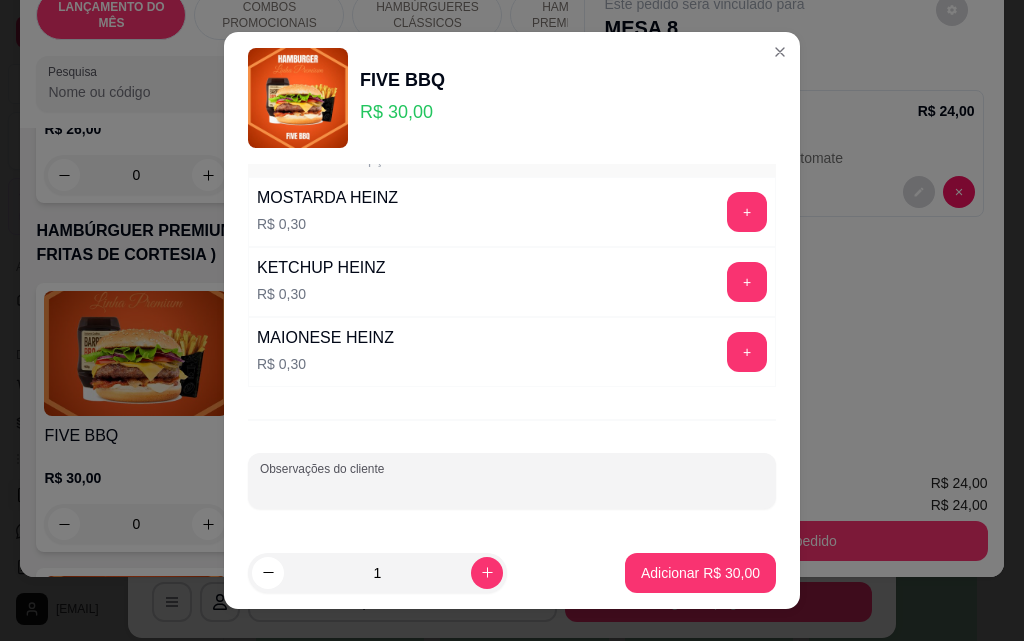 click on "Observações do cliente" at bounding box center [512, 489] 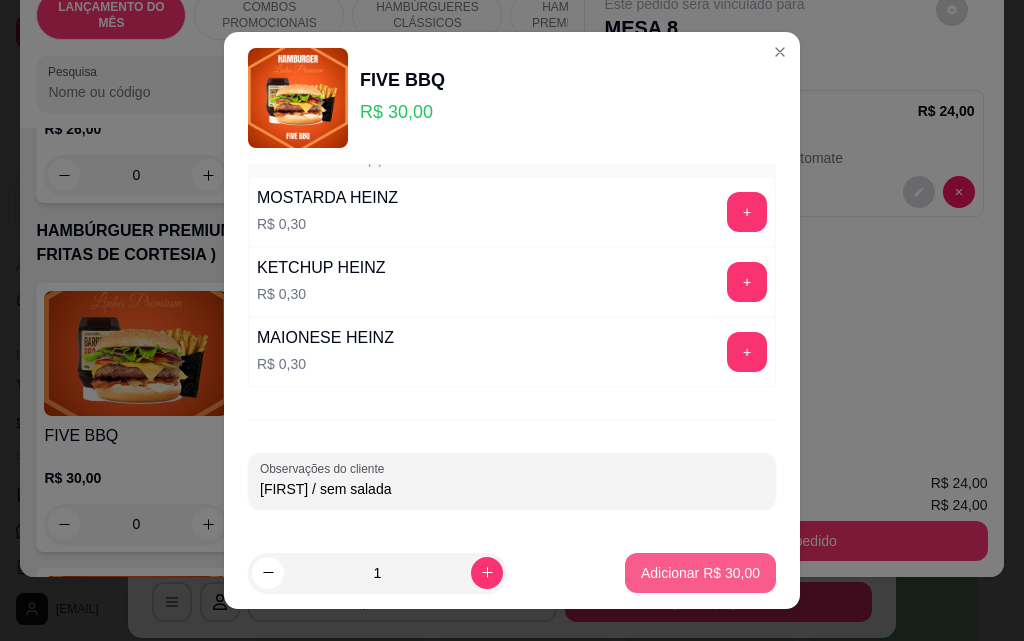 type on "[FIRST] / sem salada" 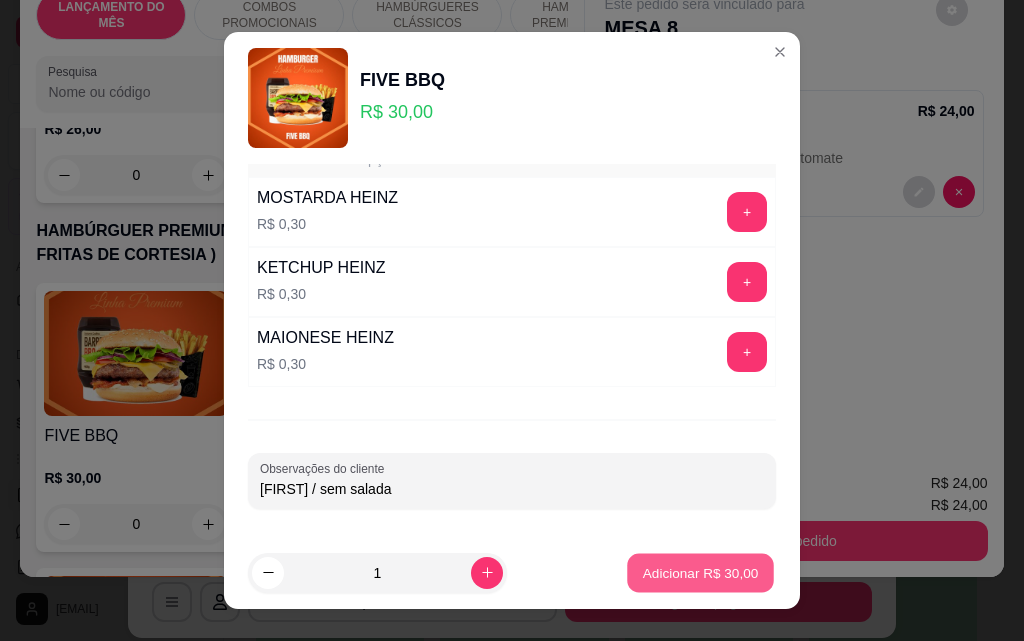 click on "Adicionar   R$ 30,00" at bounding box center (701, 572) 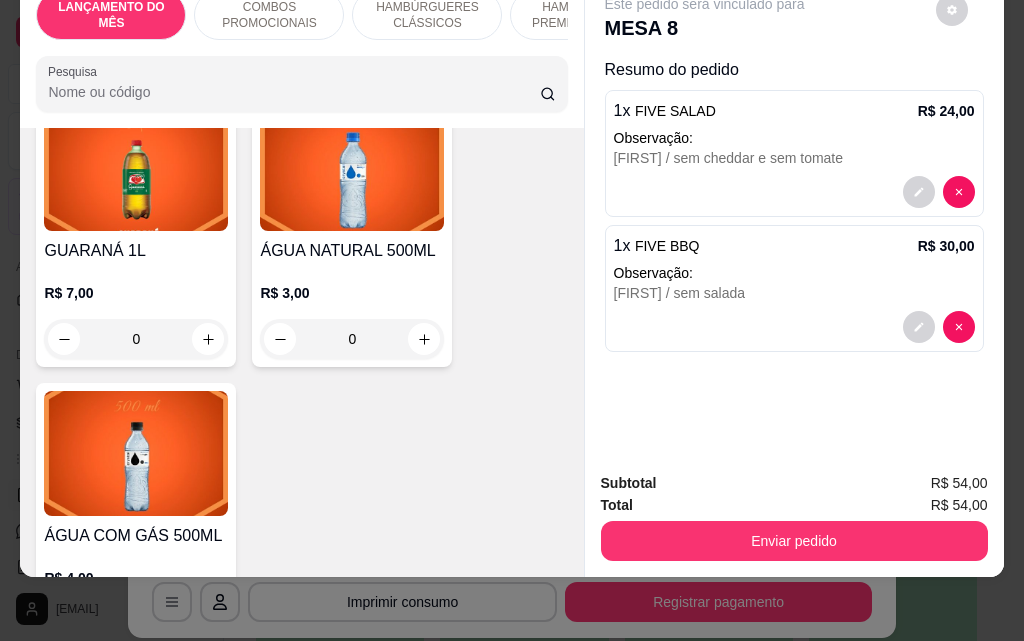 scroll, scrollTop: 9200, scrollLeft: 0, axis: vertical 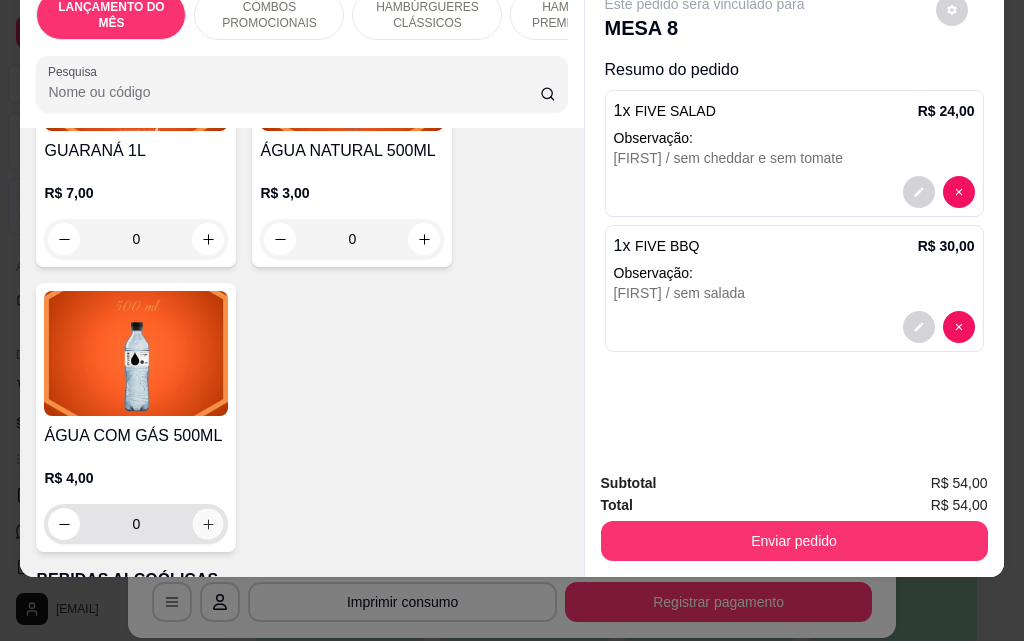 click at bounding box center [208, 524] 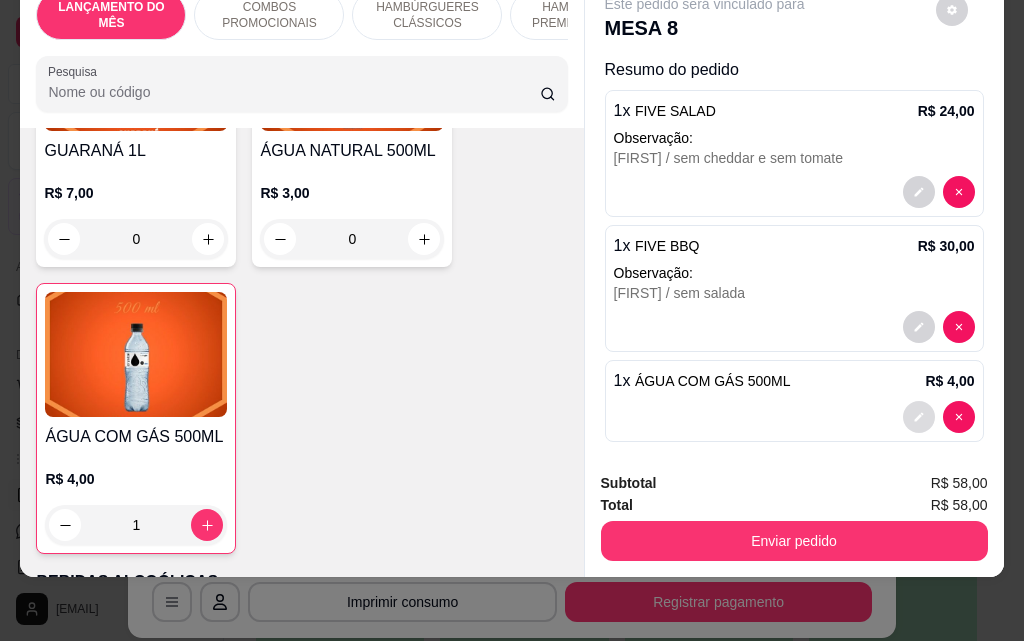 click 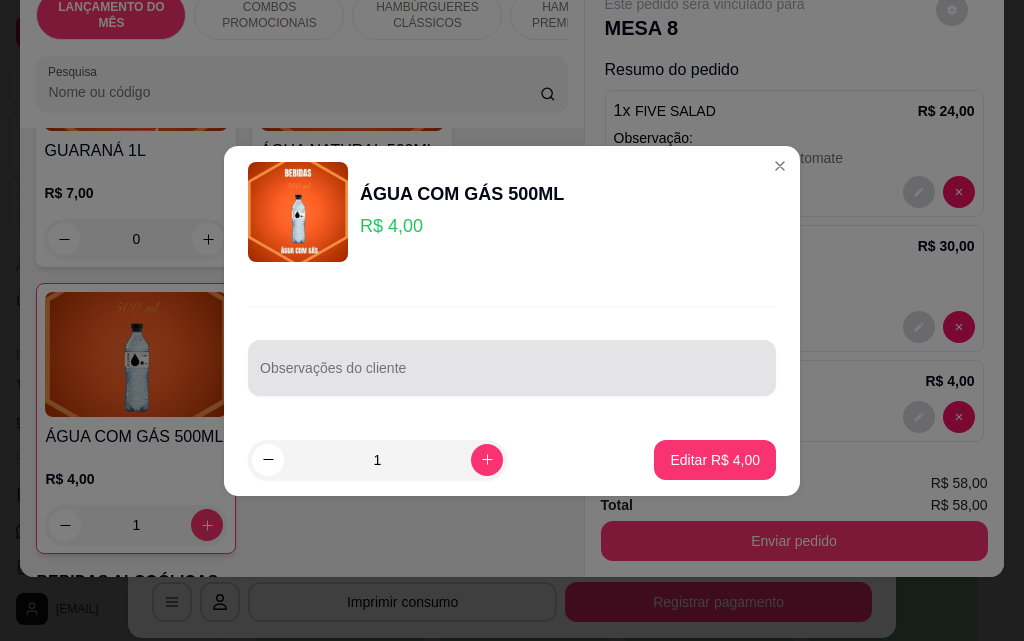 click on "Observações do cliente" at bounding box center [512, 376] 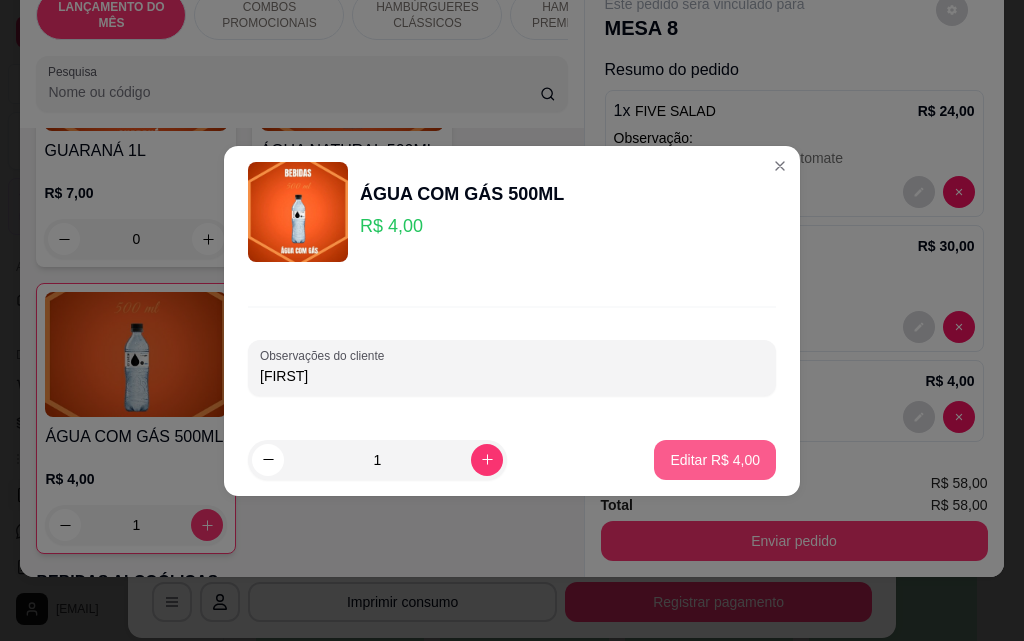 type on "[FIRST]" 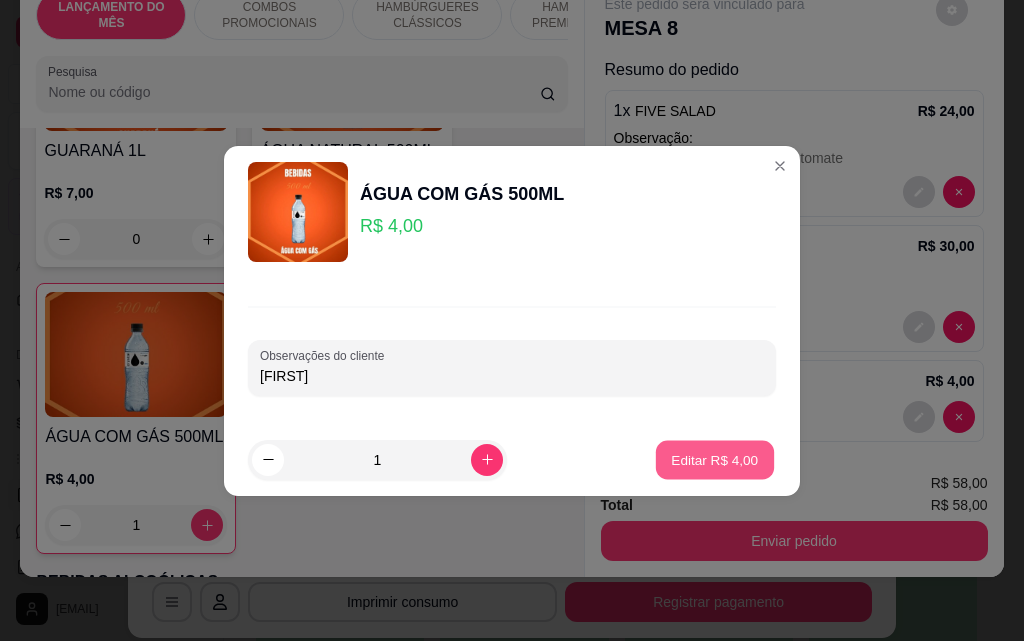 click on "Editar   R$ 4,00" at bounding box center (715, 459) 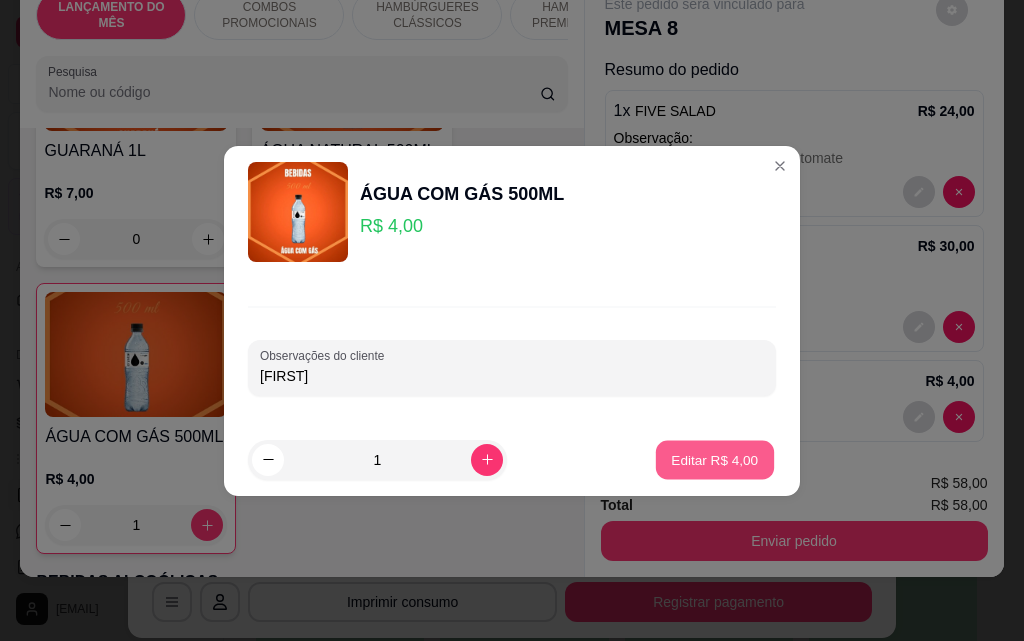 type on "0" 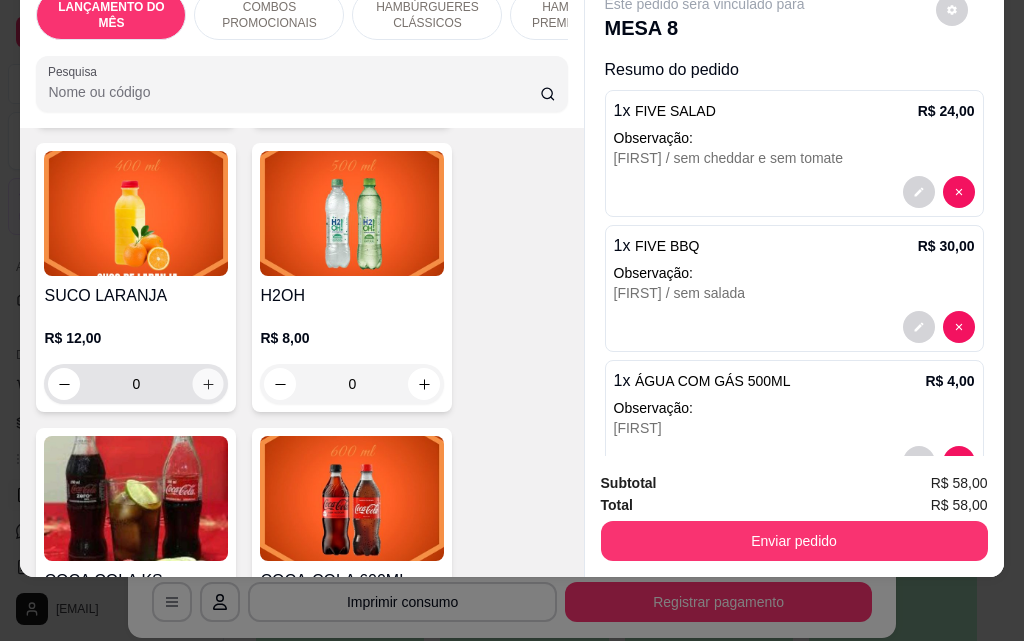 click 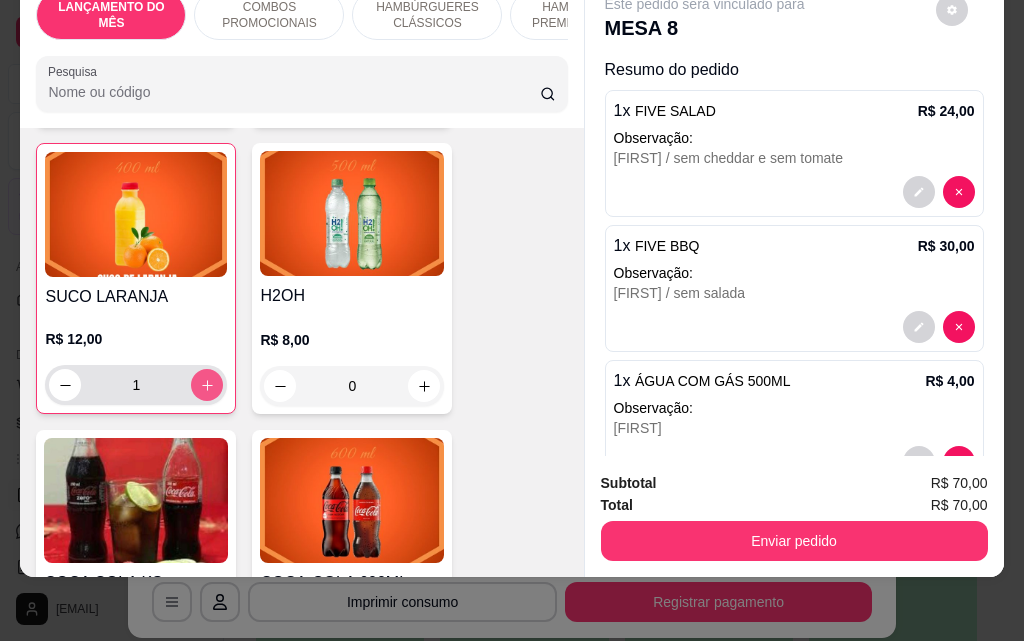 scroll, scrollTop: 8201, scrollLeft: 0, axis: vertical 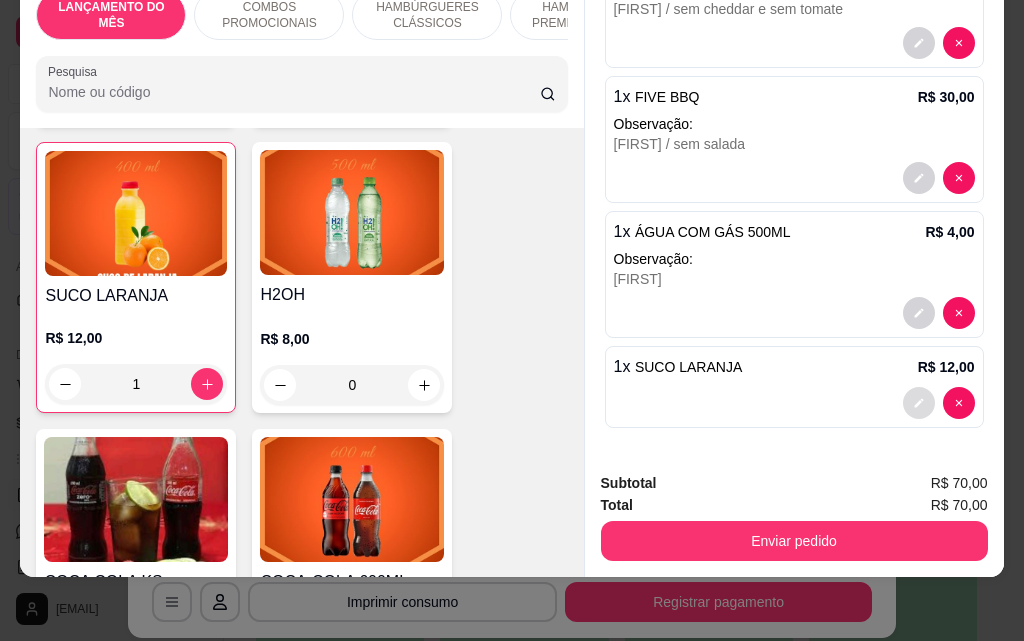 click 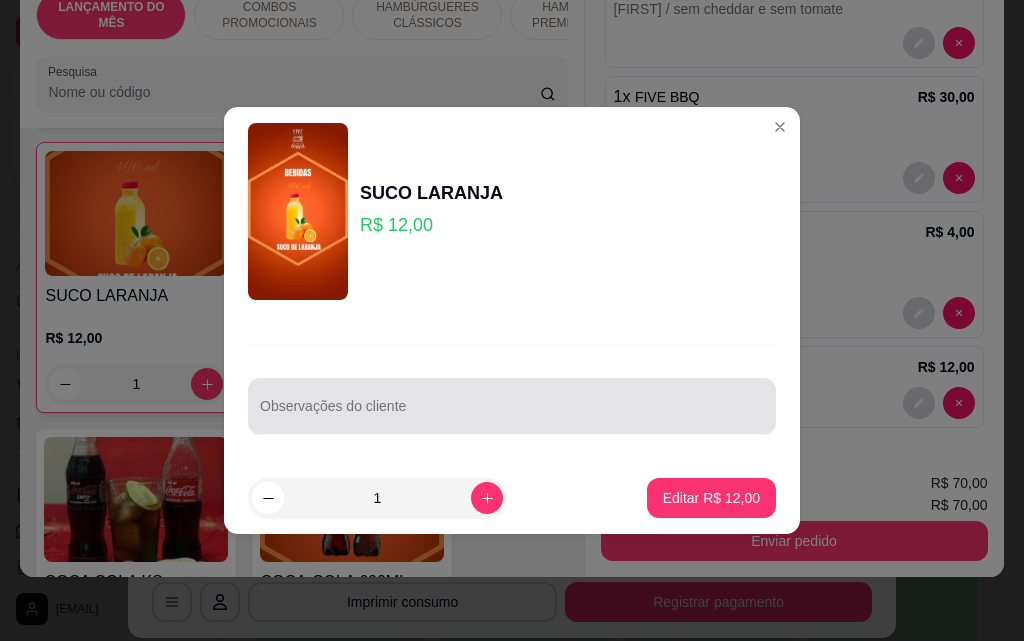 click at bounding box center [512, 406] 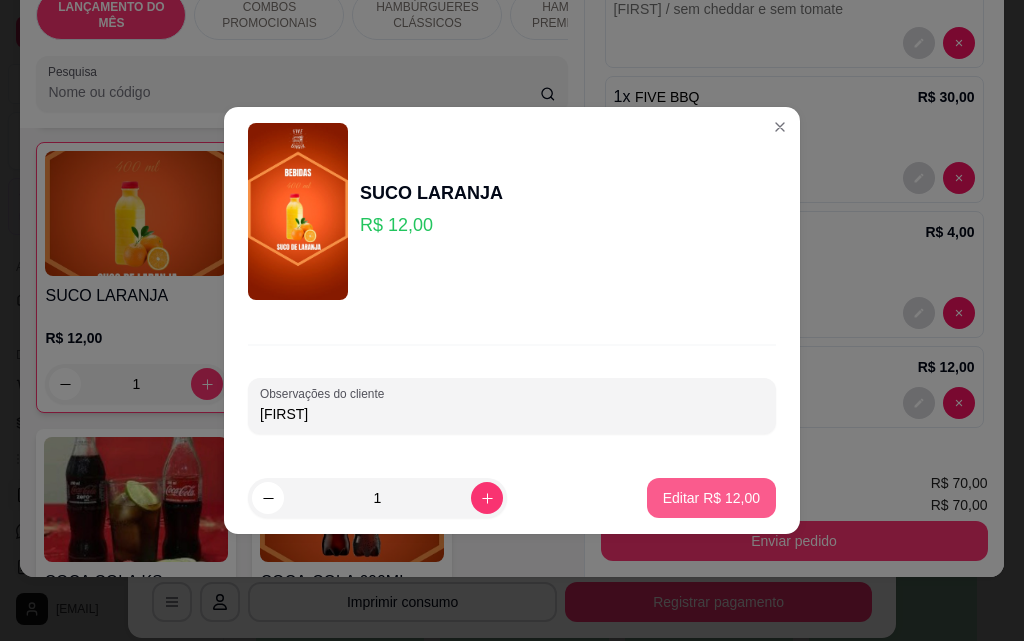 type on "[FIRST]" 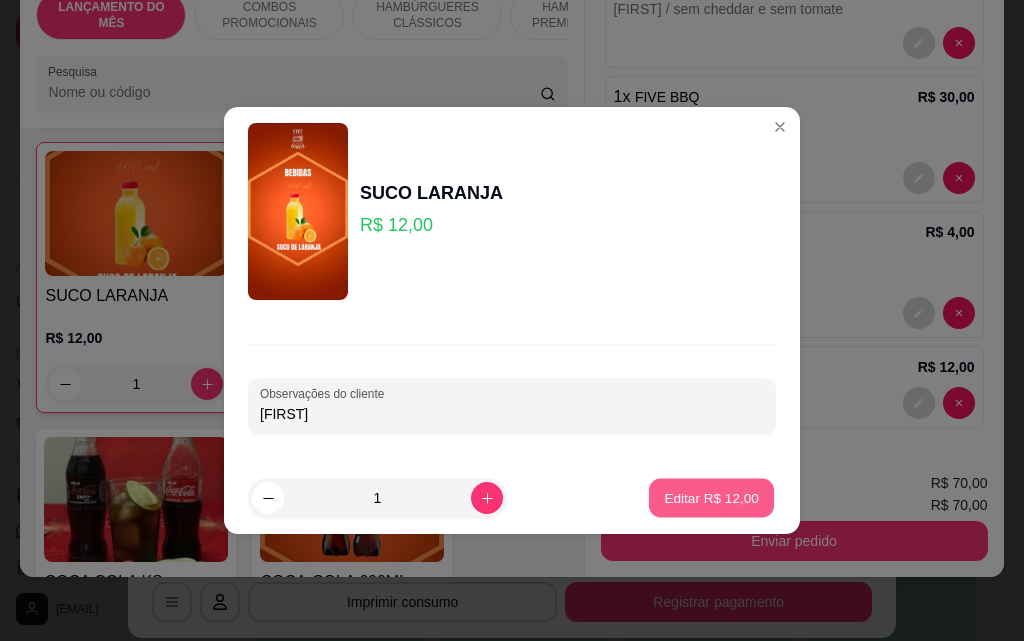 click on "Editar   R$ 12,00" at bounding box center [711, 498] 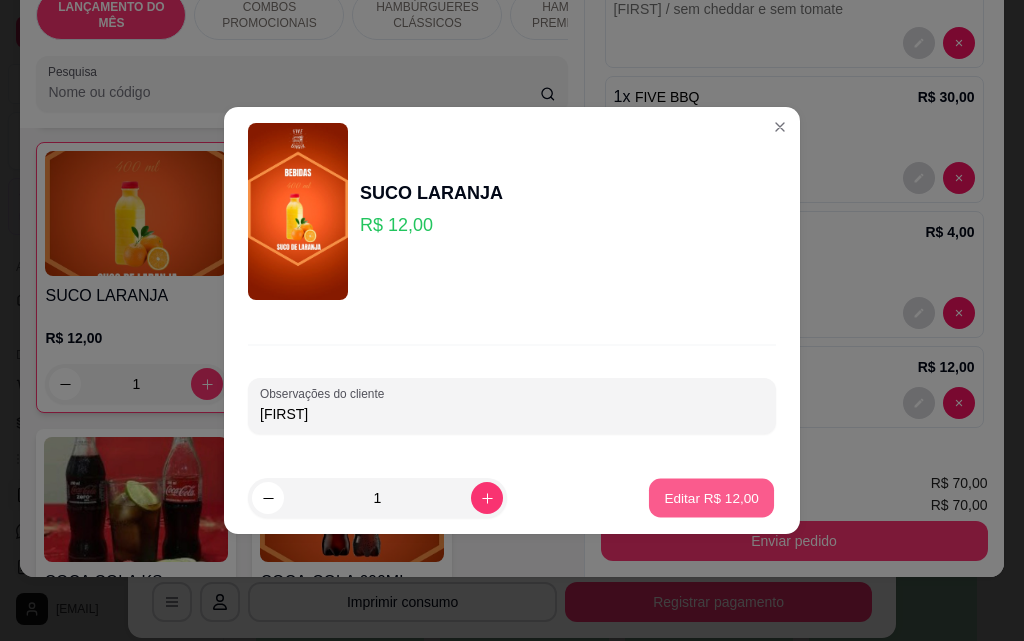 type on "0" 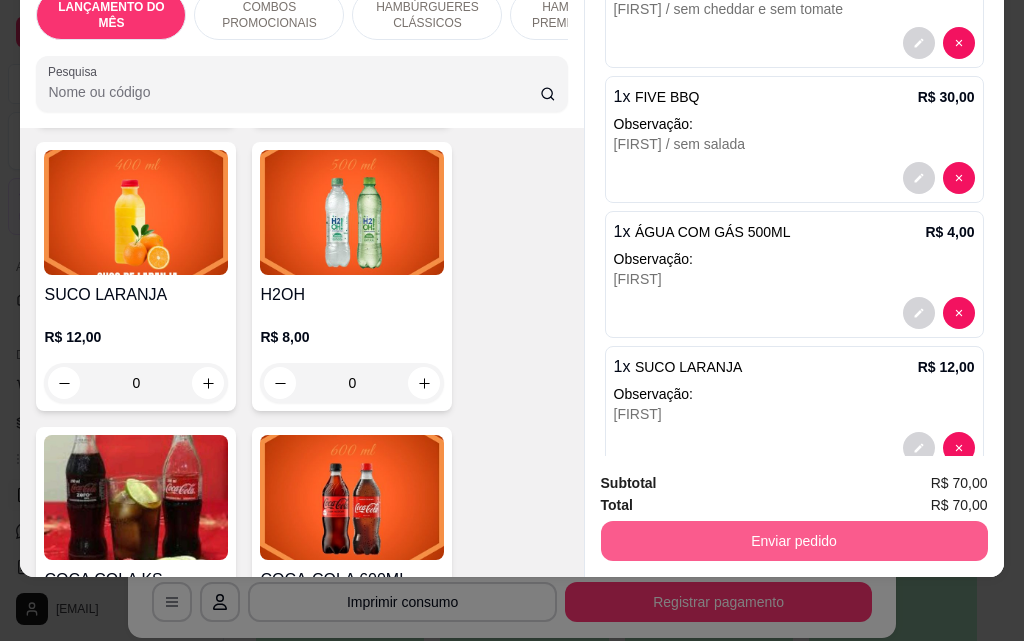 scroll, scrollTop: 8200, scrollLeft: 0, axis: vertical 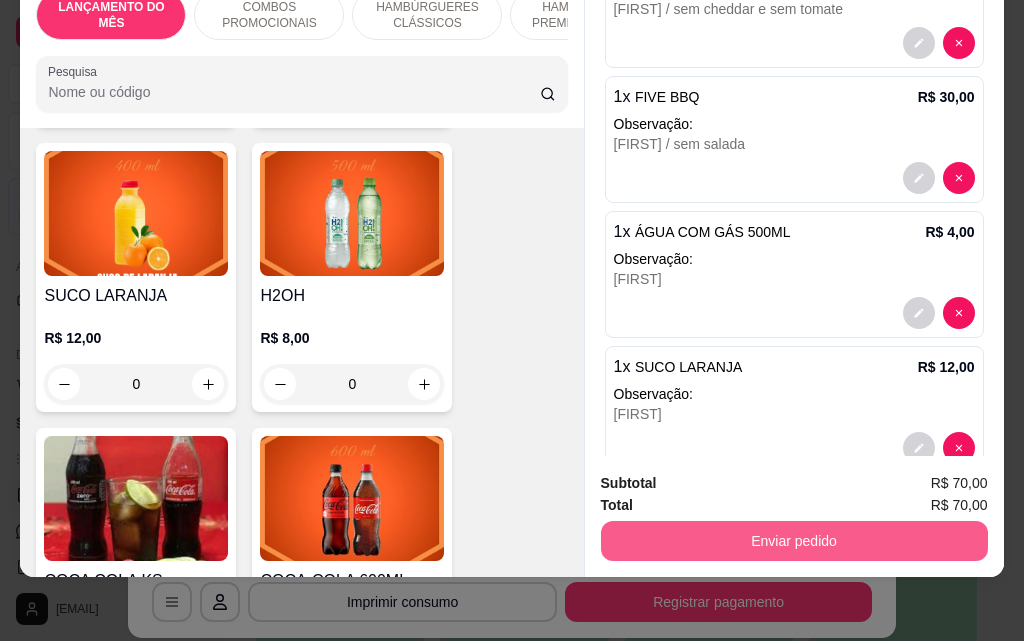 click on "Enviar pedido" at bounding box center [794, 541] 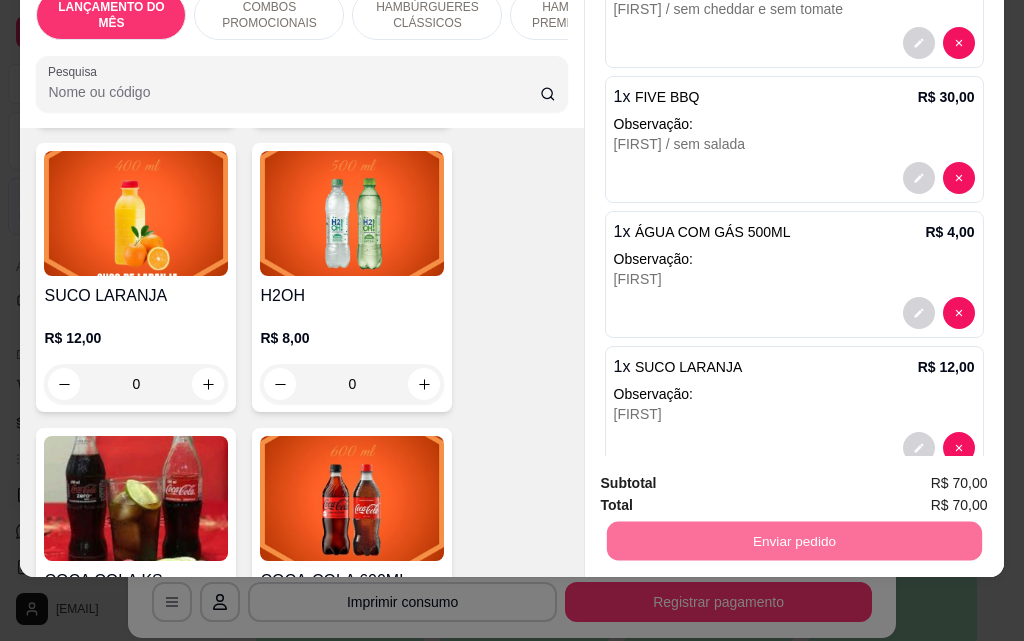 click on "Não registrar e enviar pedido" at bounding box center [728, 476] 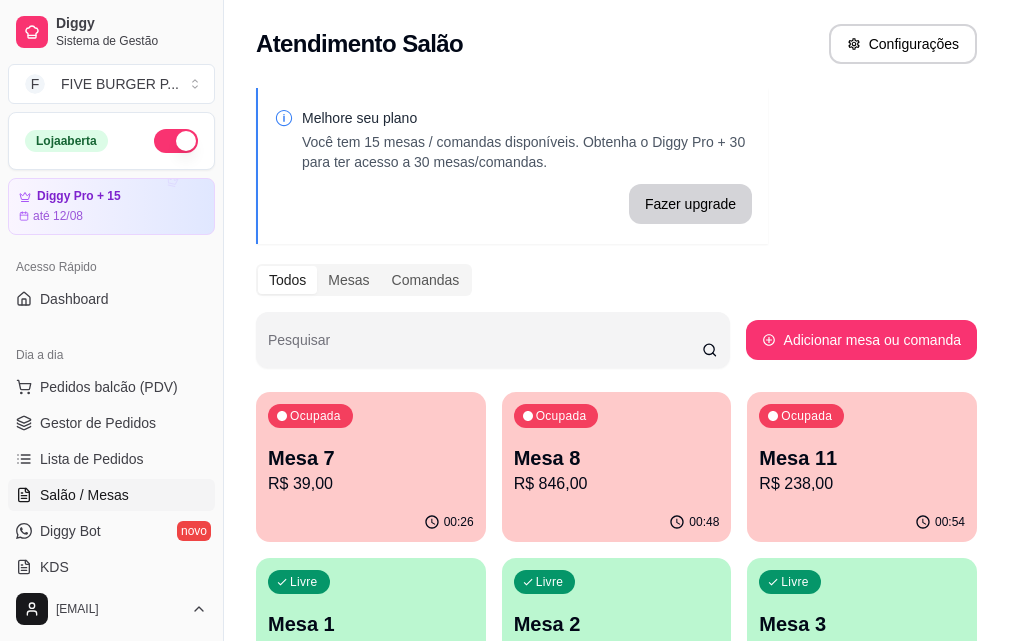 click on "R$ 238,00" at bounding box center (862, 484) 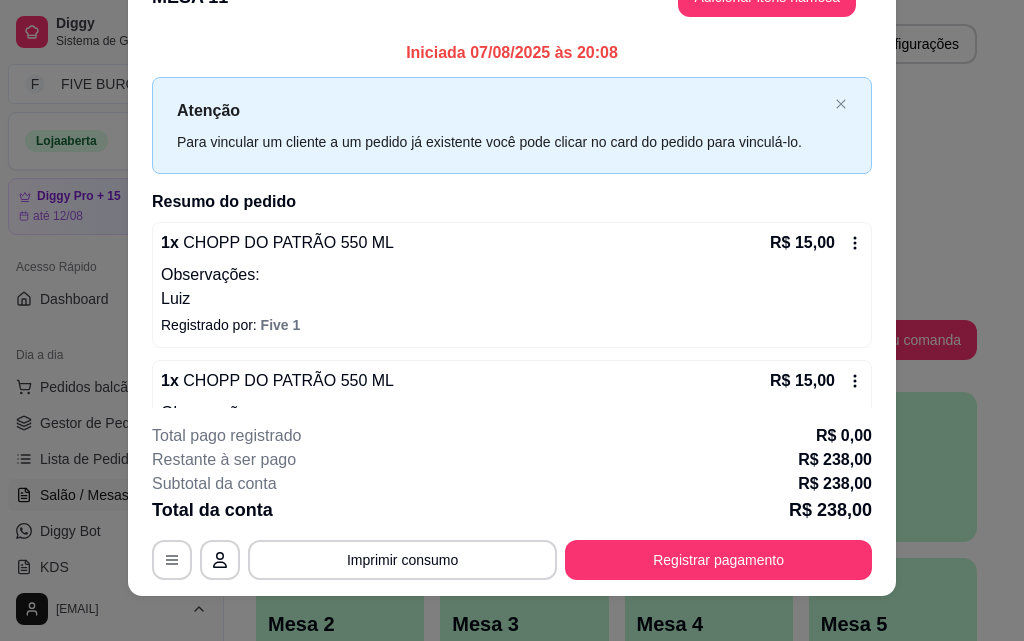 scroll, scrollTop: 61, scrollLeft: 0, axis: vertical 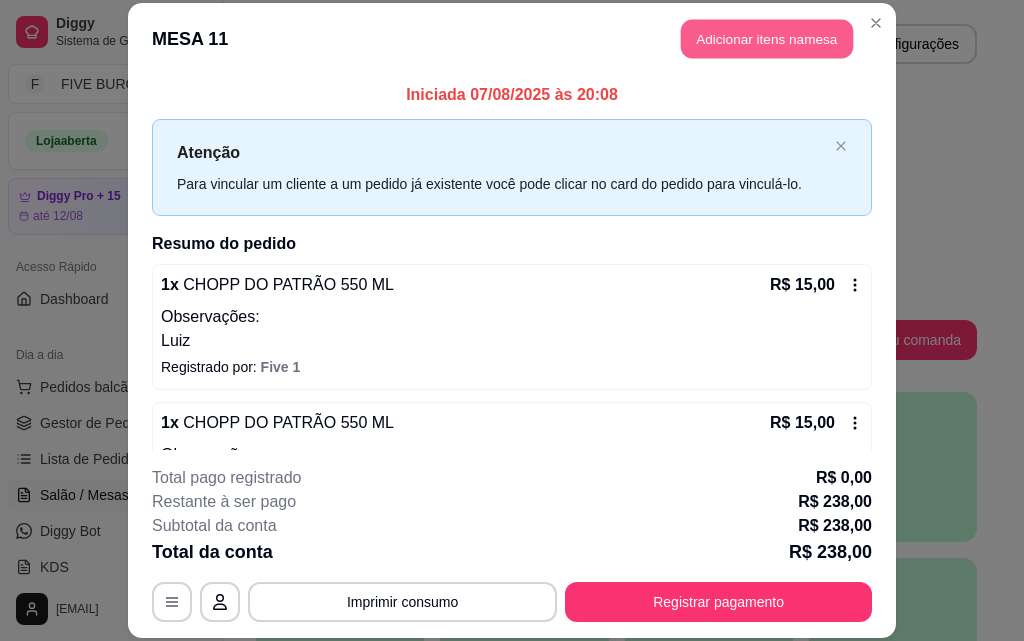 click on "Adicionar itens na  mesa" at bounding box center [767, 39] 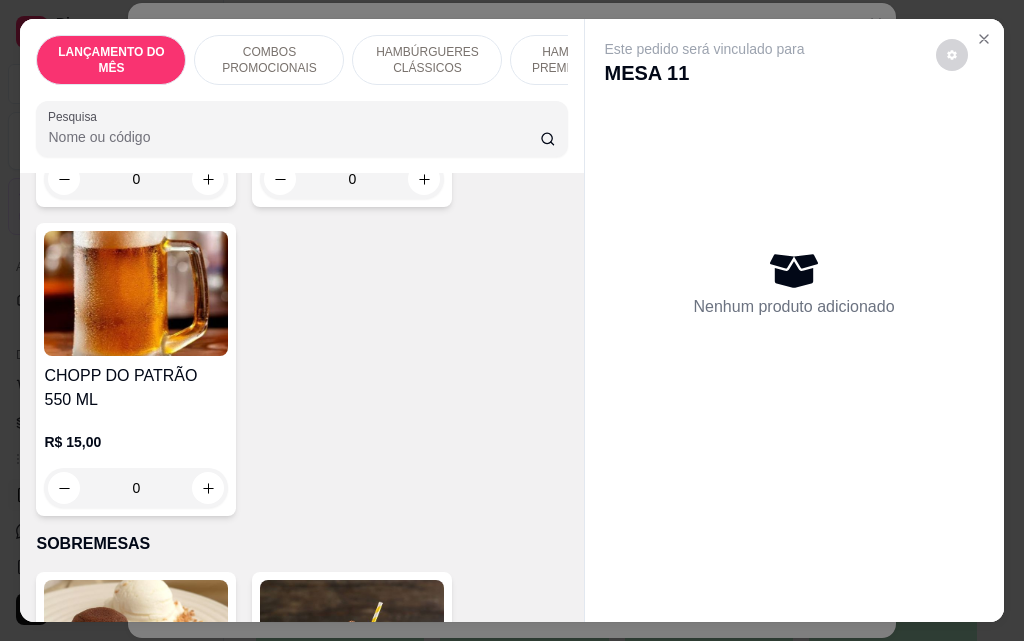 scroll, scrollTop: 11700, scrollLeft: 0, axis: vertical 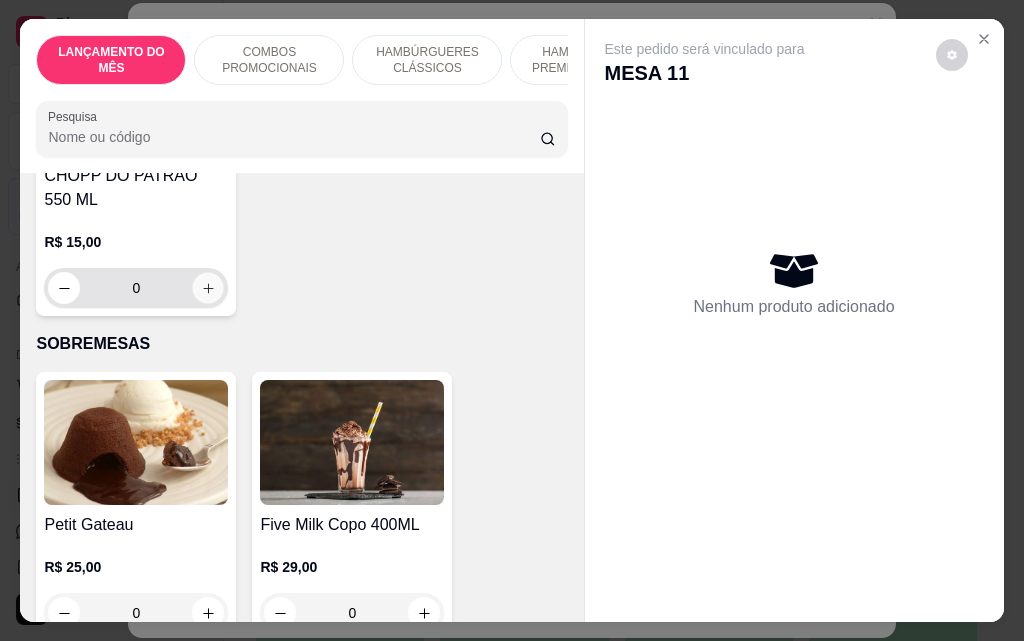 click at bounding box center [208, 288] 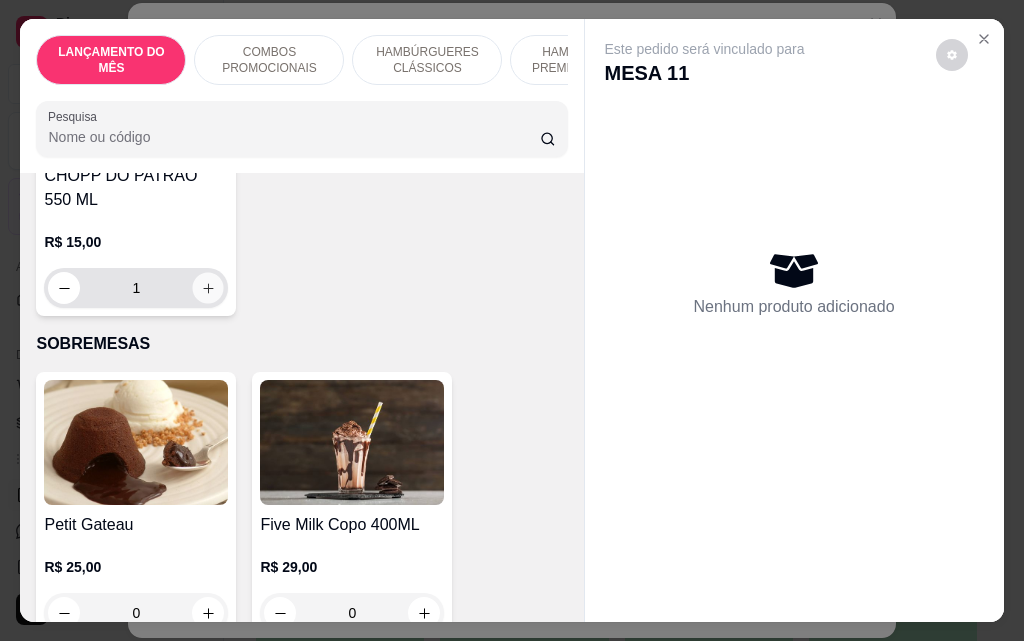 scroll, scrollTop: 11701, scrollLeft: 0, axis: vertical 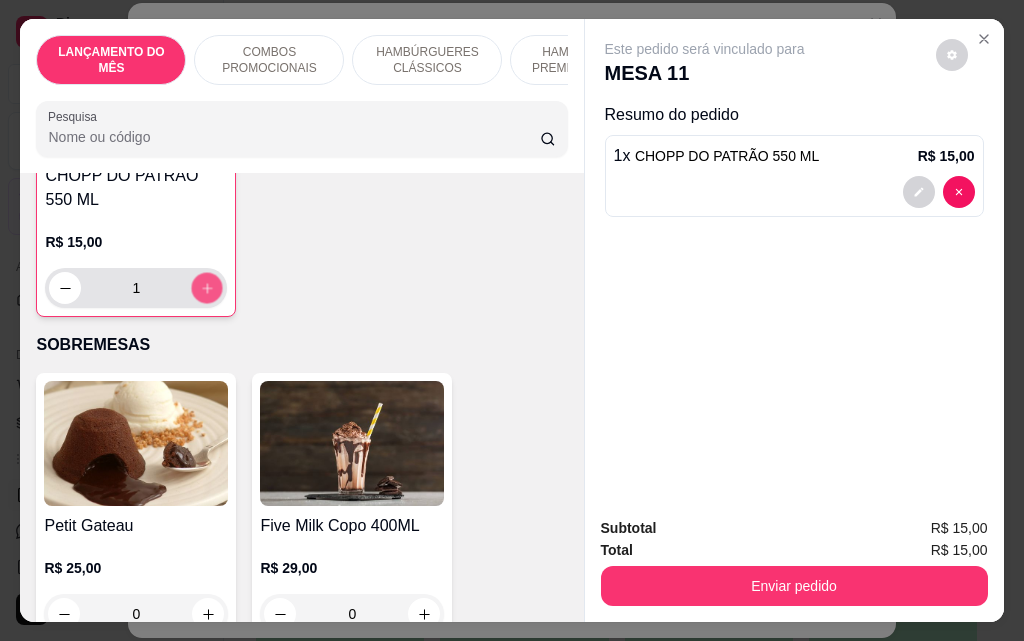 click at bounding box center (207, 288) 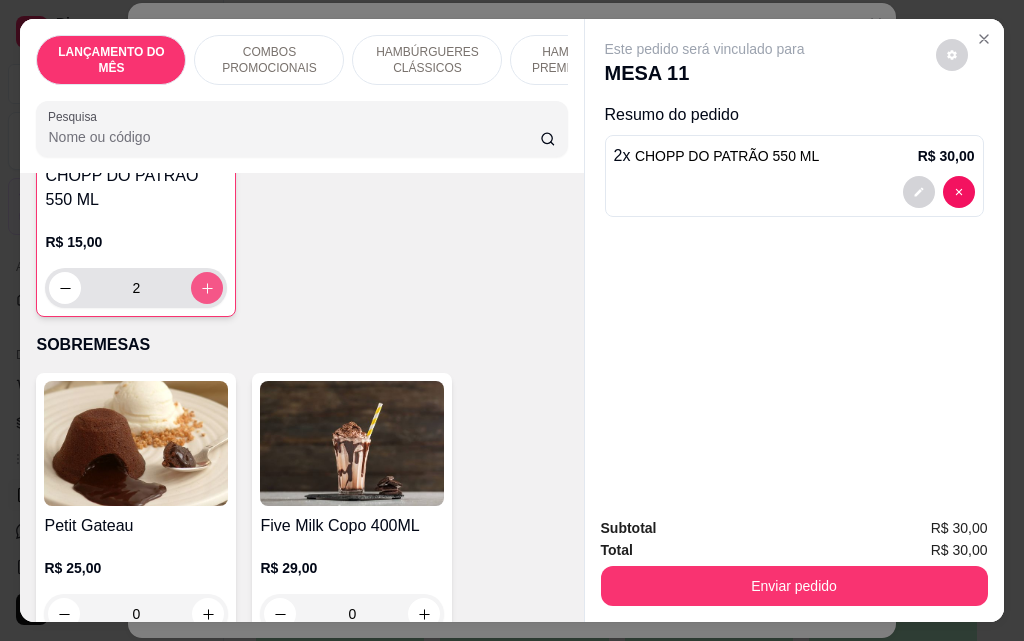 click at bounding box center [207, 288] 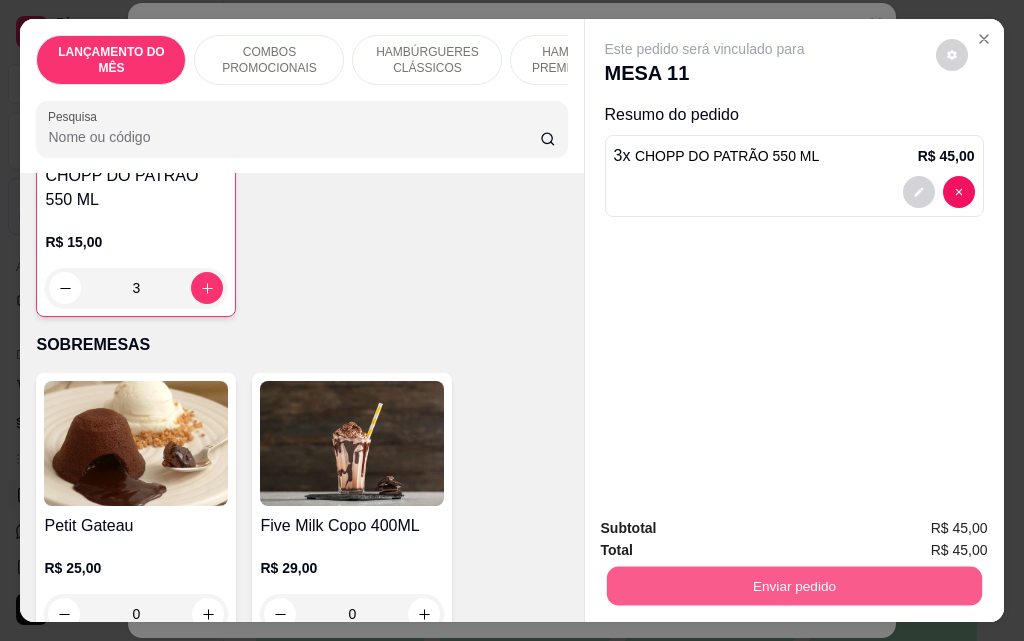 click on "Enviar pedido" at bounding box center (793, 585) 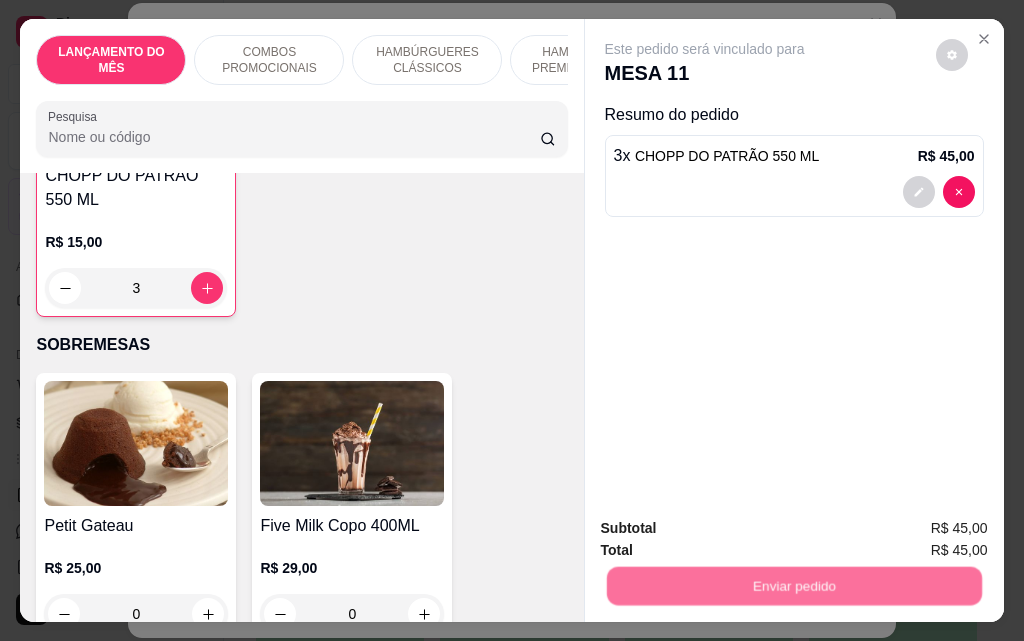 click on "Não registrar e enviar pedido" at bounding box center (728, 528) 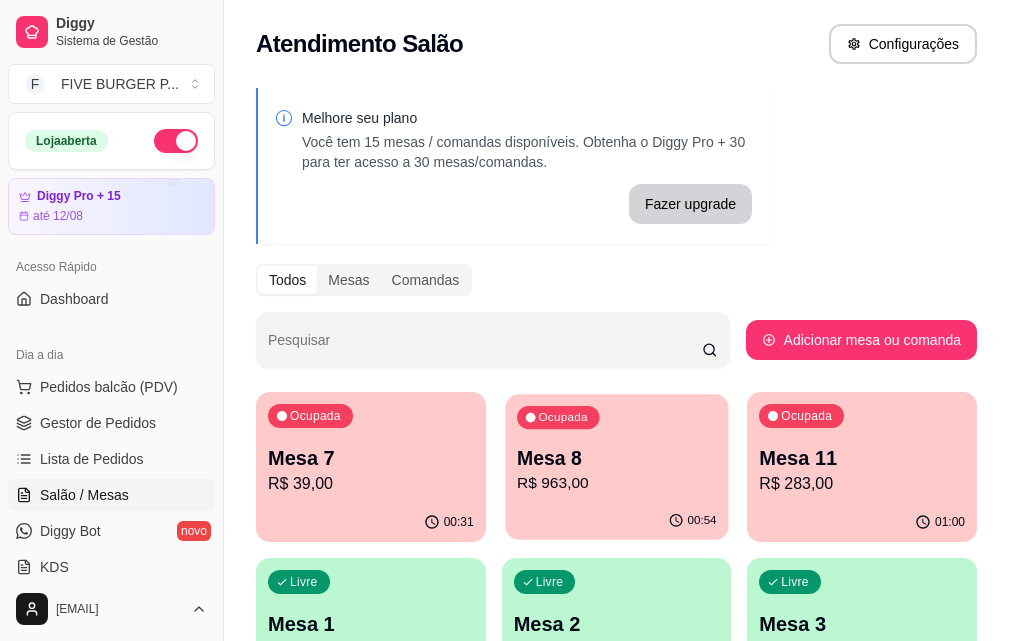 click on "R$ 963,00" at bounding box center (617, 483) 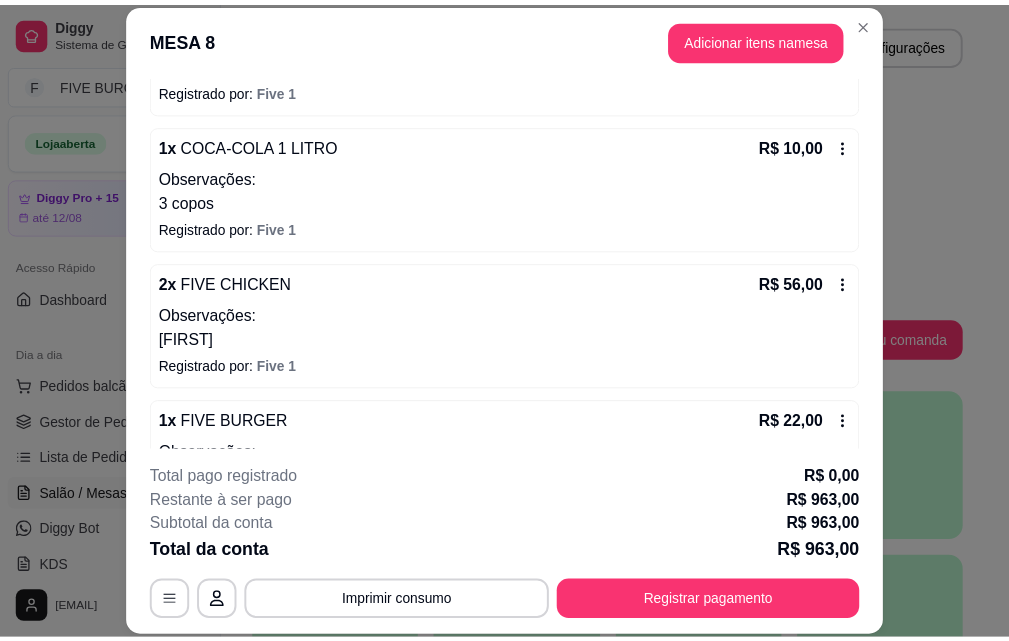 scroll, scrollTop: 6100, scrollLeft: 0, axis: vertical 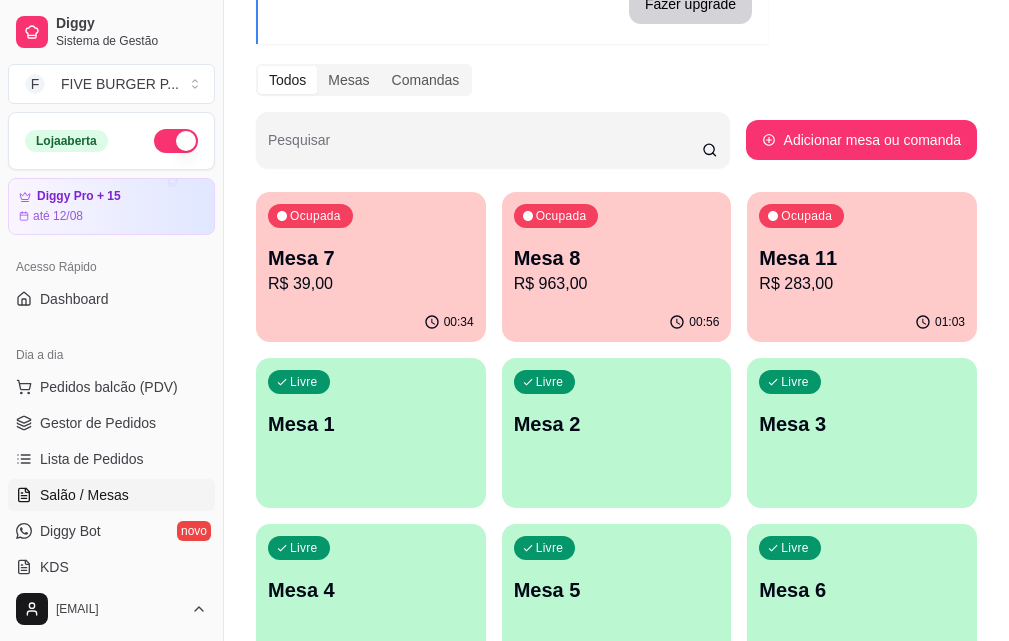 click on "R$ 39,00" at bounding box center (371, 284) 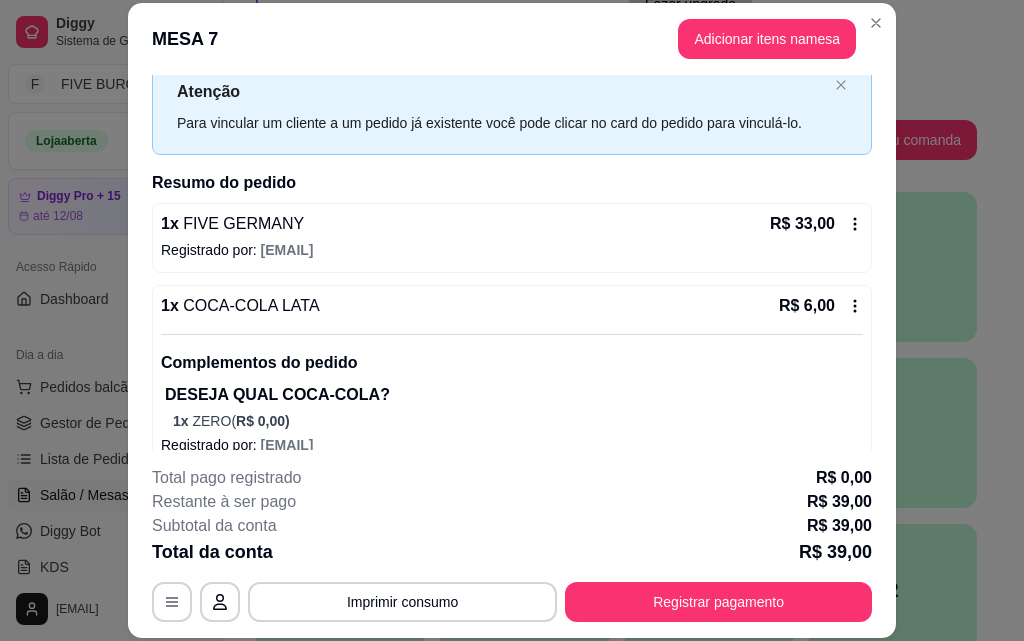 scroll, scrollTop: 87, scrollLeft: 0, axis: vertical 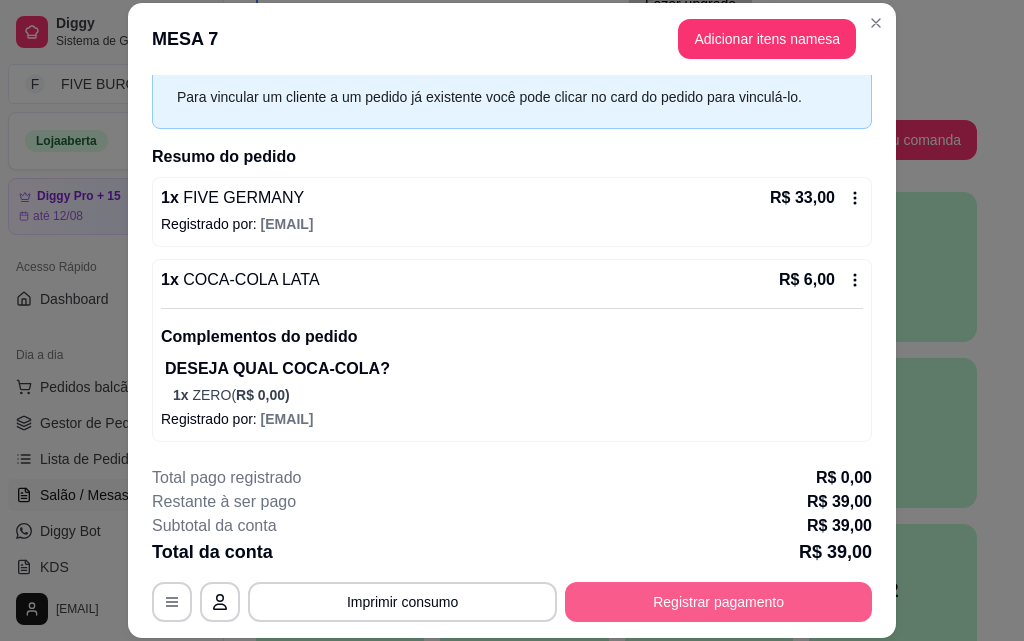 click on "Registrar pagamento" at bounding box center (718, 602) 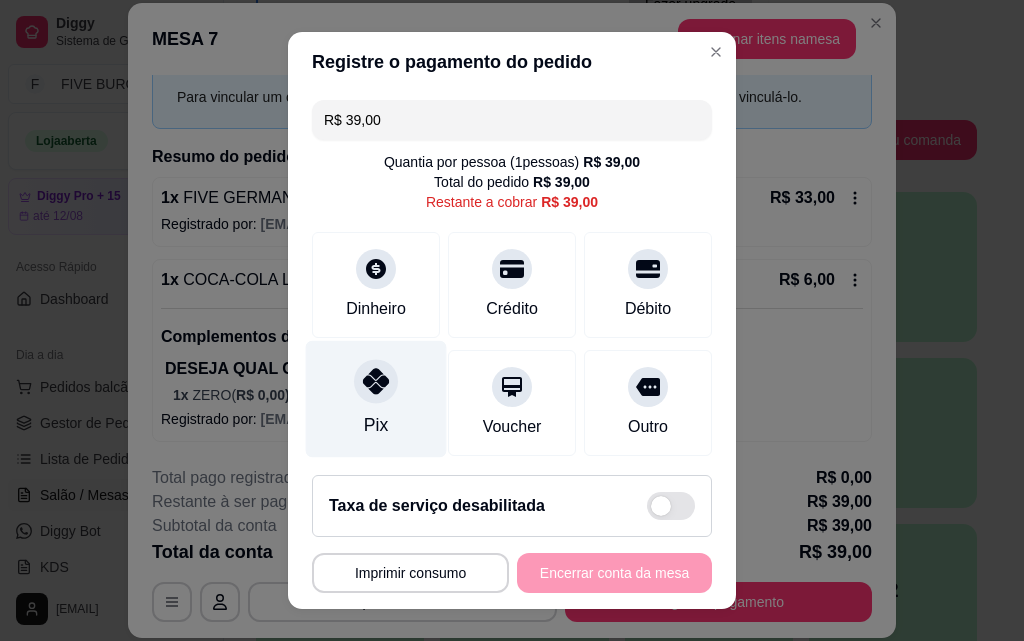click at bounding box center (376, 381) 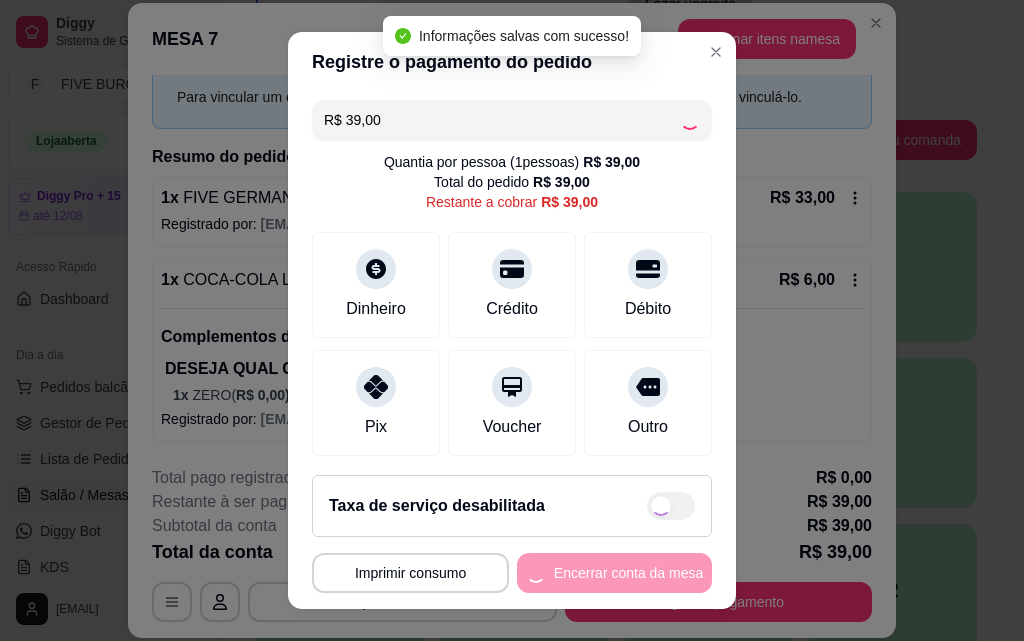 type on "R$ 0,00" 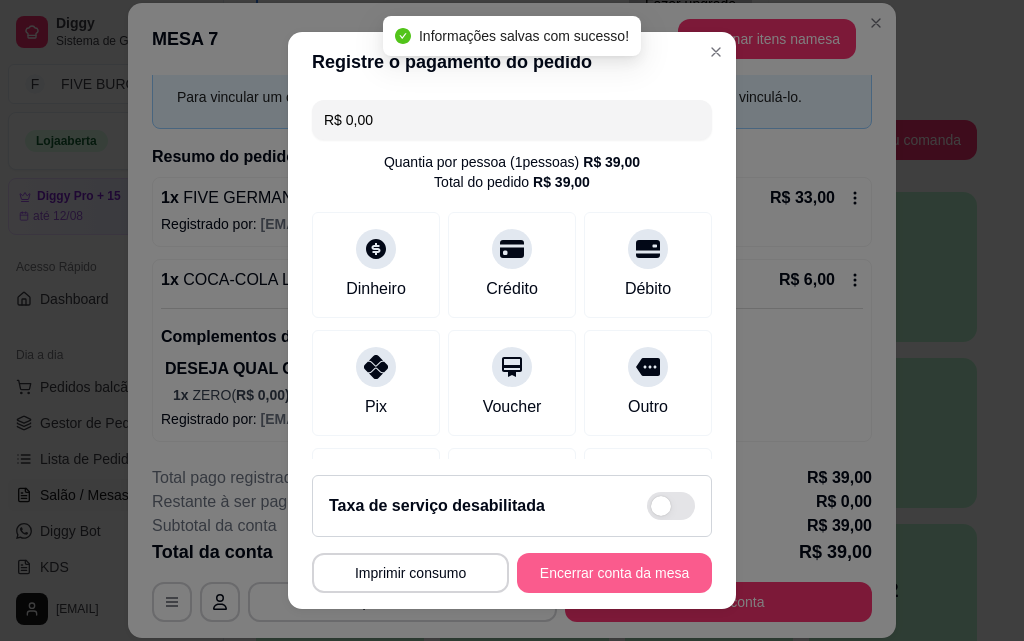 click on "Encerrar conta da mesa" at bounding box center (614, 573) 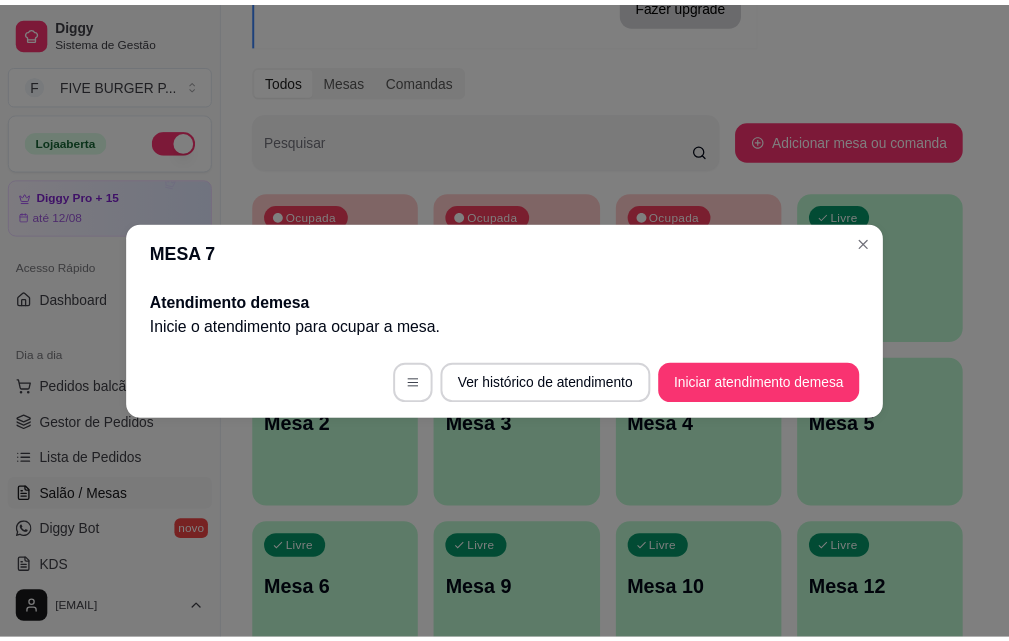 scroll, scrollTop: 0, scrollLeft: 0, axis: both 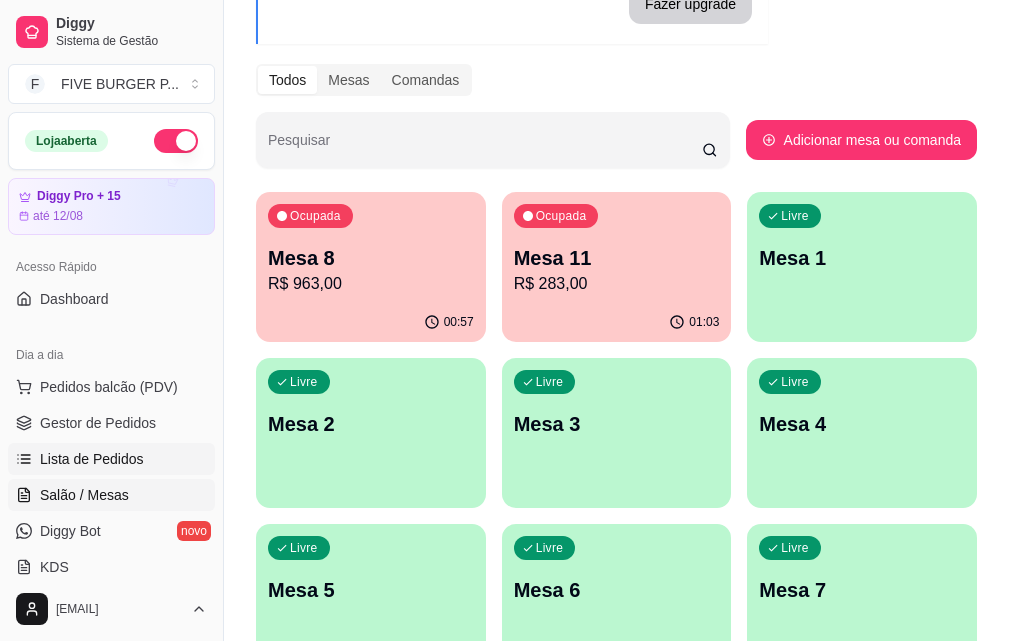 click on "Lista de Pedidos" at bounding box center [92, 459] 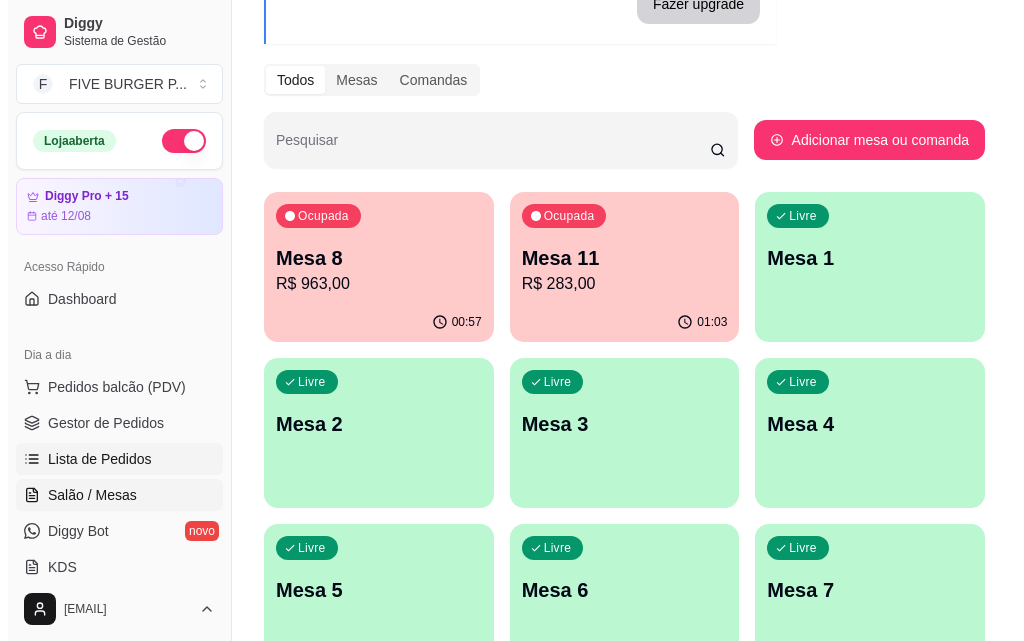 scroll, scrollTop: 0, scrollLeft: 0, axis: both 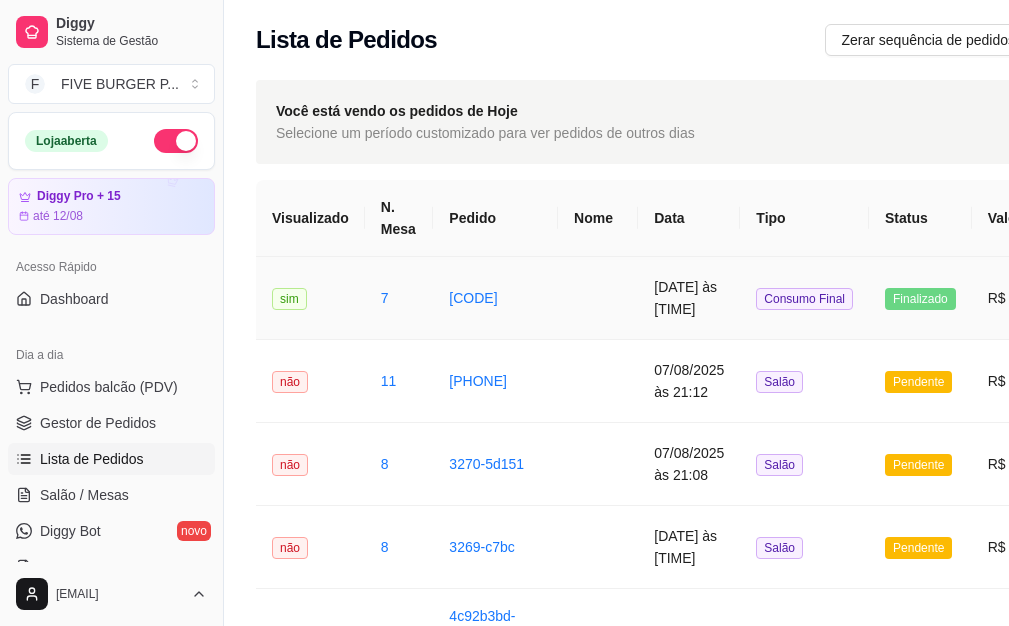 click at bounding box center (598, 298) 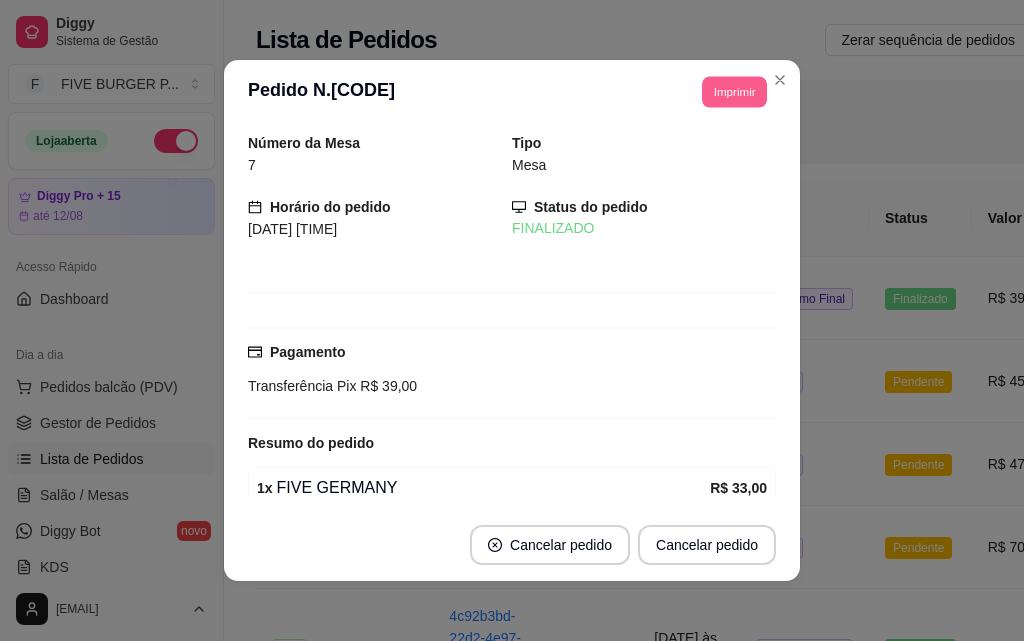 click on "Imprimir" at bounding box center [734, 91] 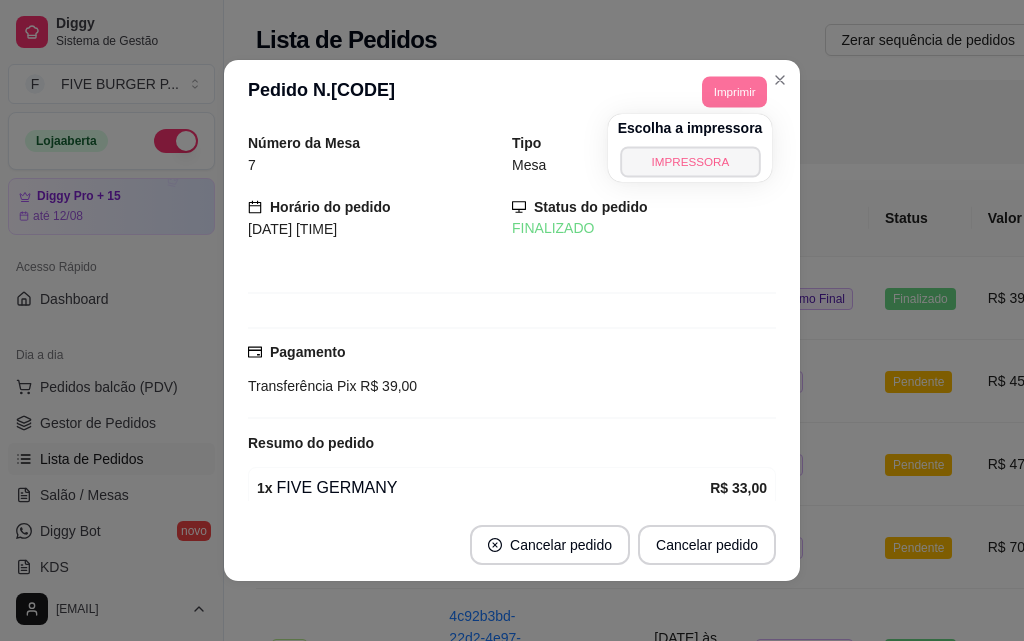 click on "IMPRESSORA" at bounding box center (690, 161) 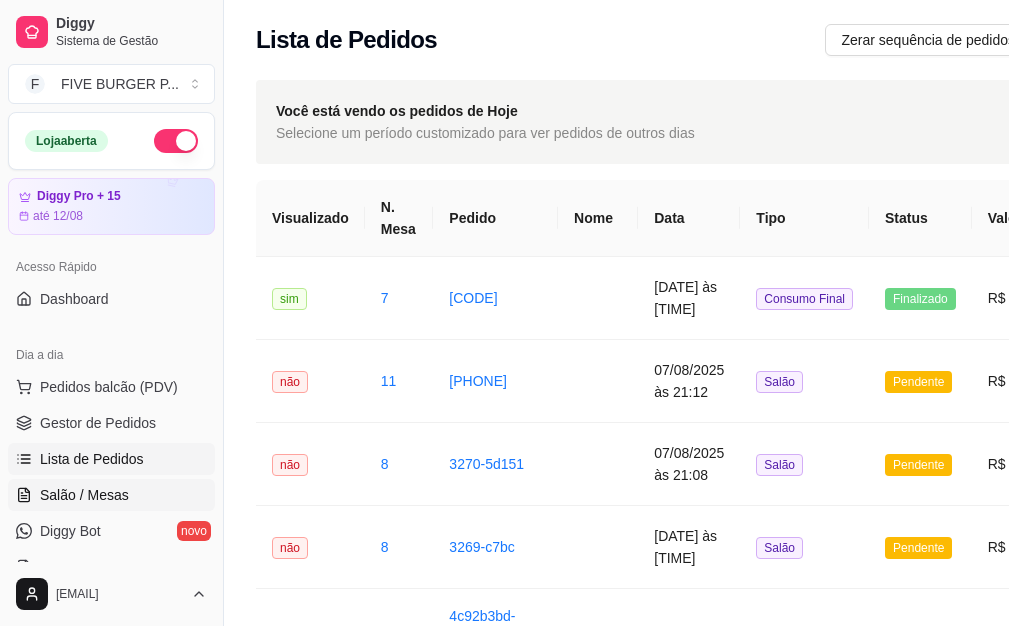 click on "Salão / Mesas" at bounding box center [84, 495] 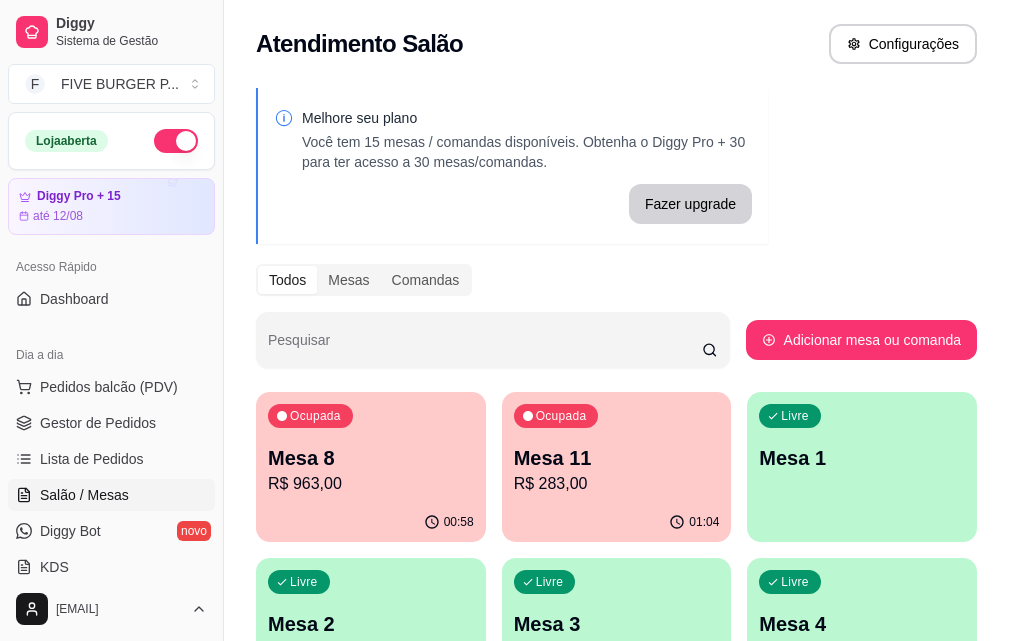 click on "R$ 283,00" at bounding box center [617, 484] 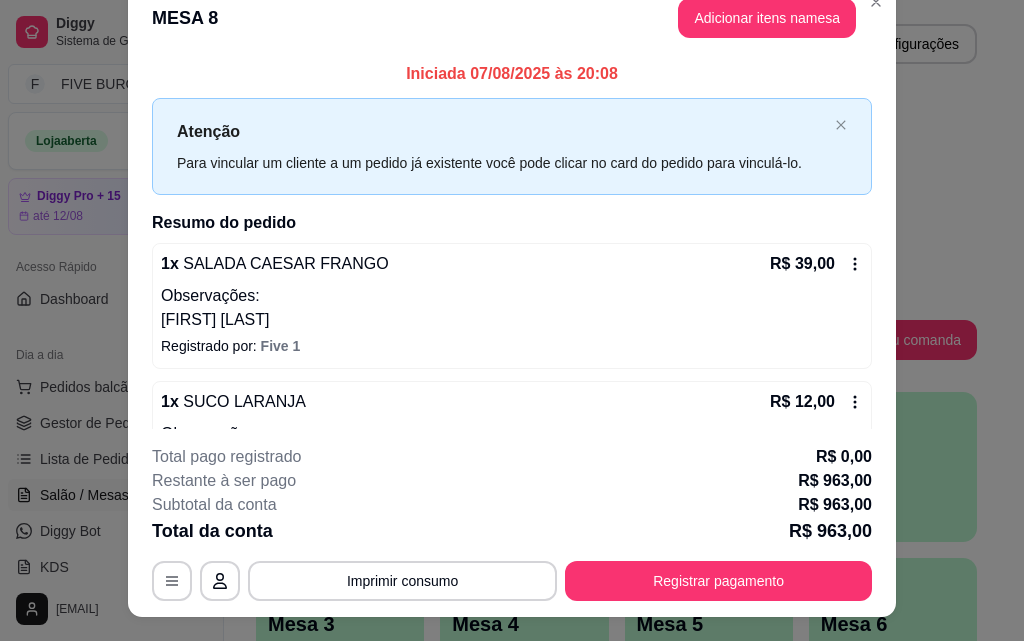 scroll, scrollTop: 0, scrollLeft: 0, axis: both 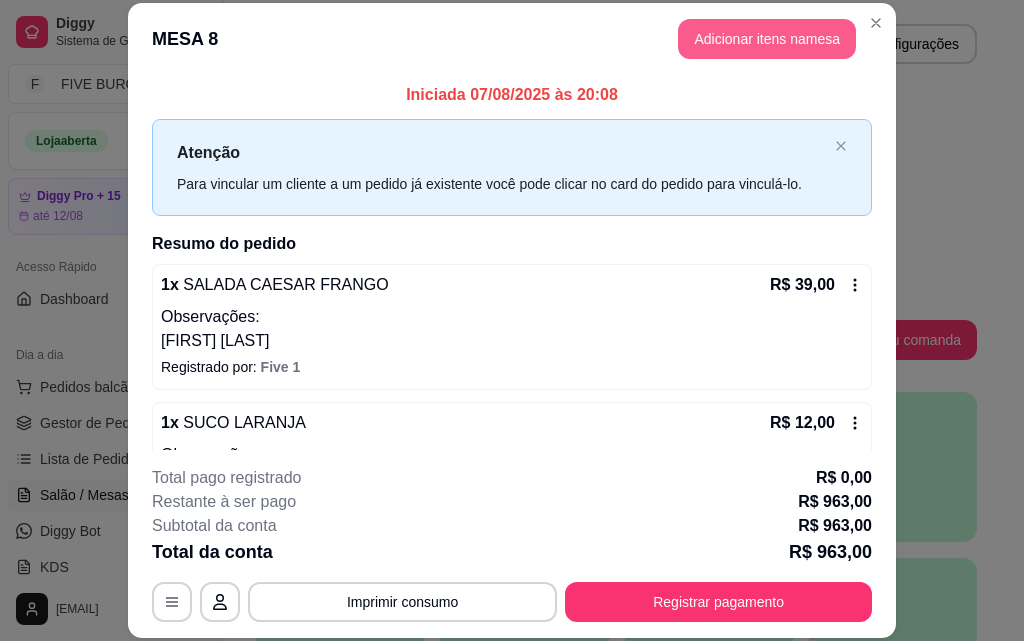 click on "Adicionar itens na  mesa" at bounding box center [767, 39] 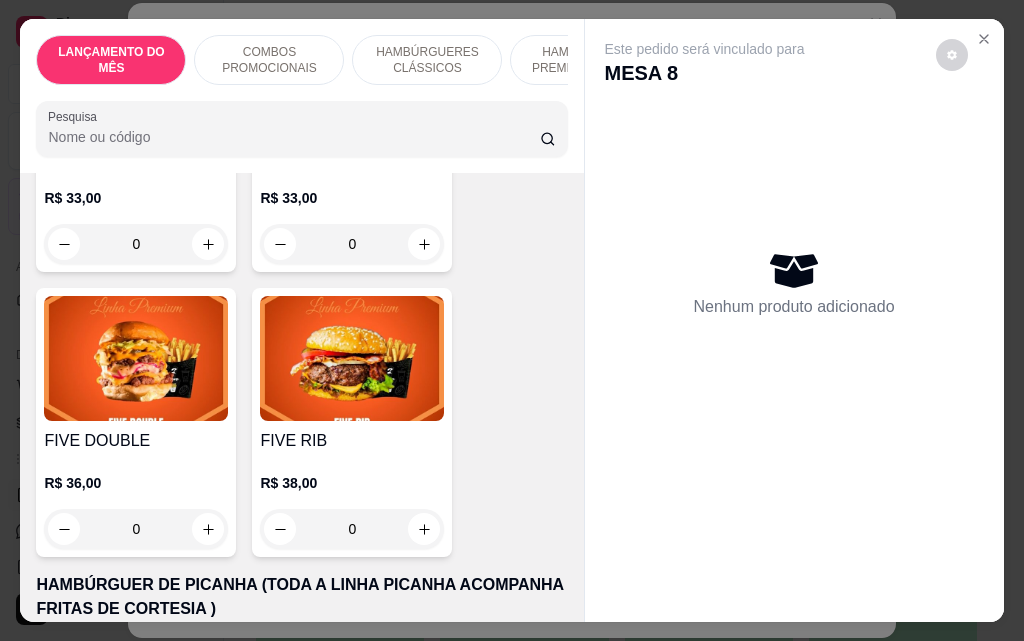 scroll, scrollTop: 2800, scrollLeft: 0, axis: vertical 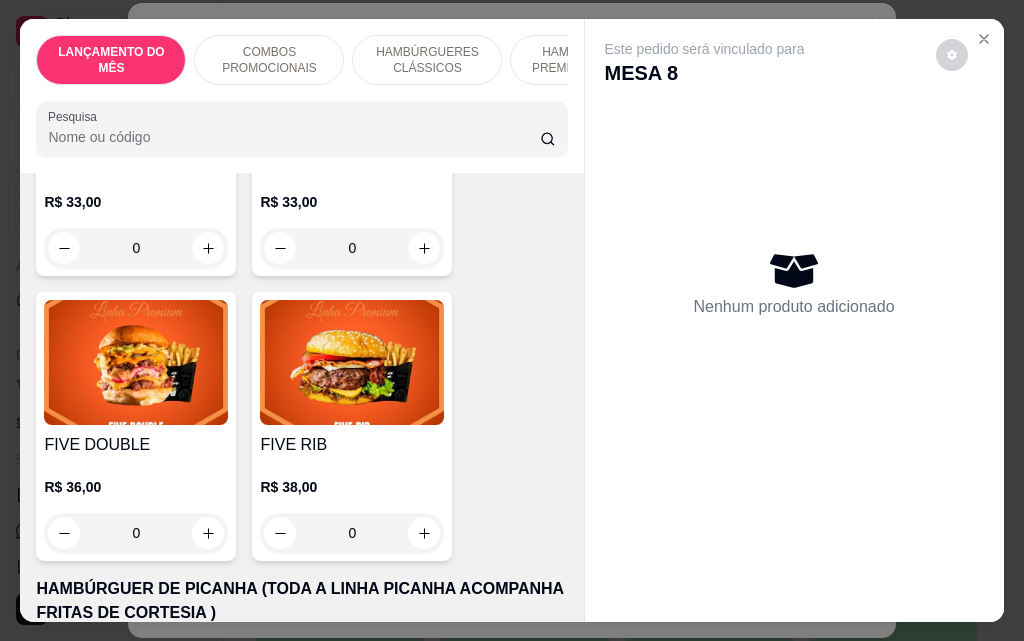 click on "0" at bounding box center (136, 533) 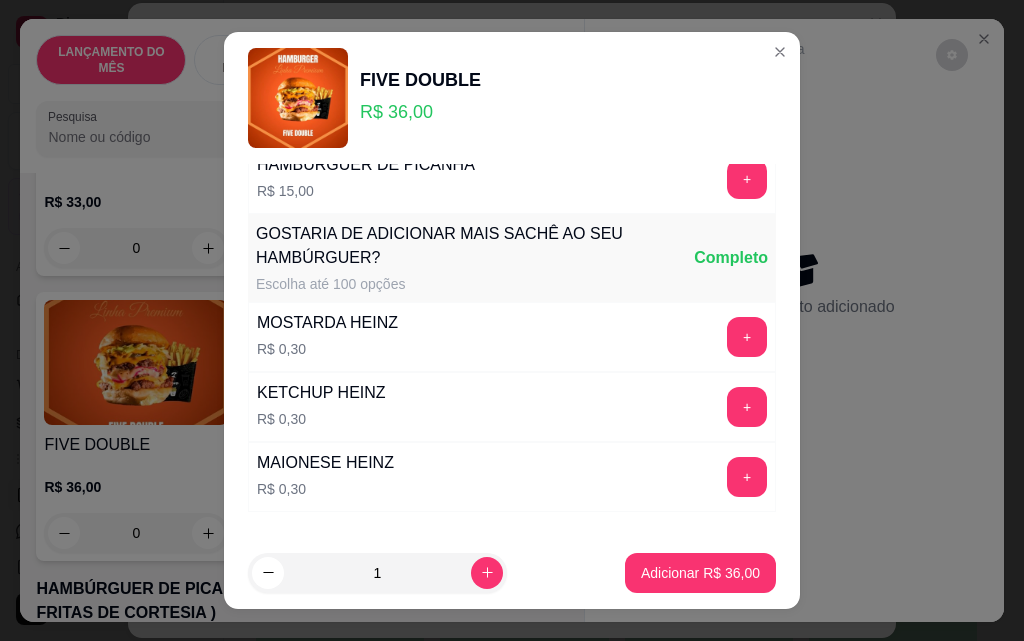 scroll, scrollTop: 1753, scrollLeft: 0, axis: vertical 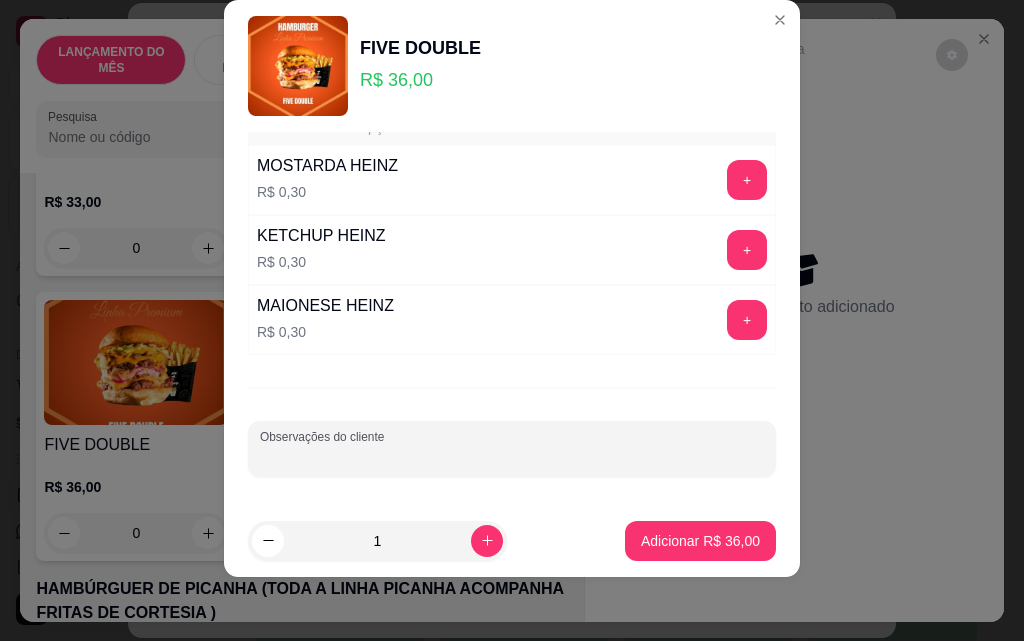 click on "Observações do cliente" at bounding box center (512, 457) 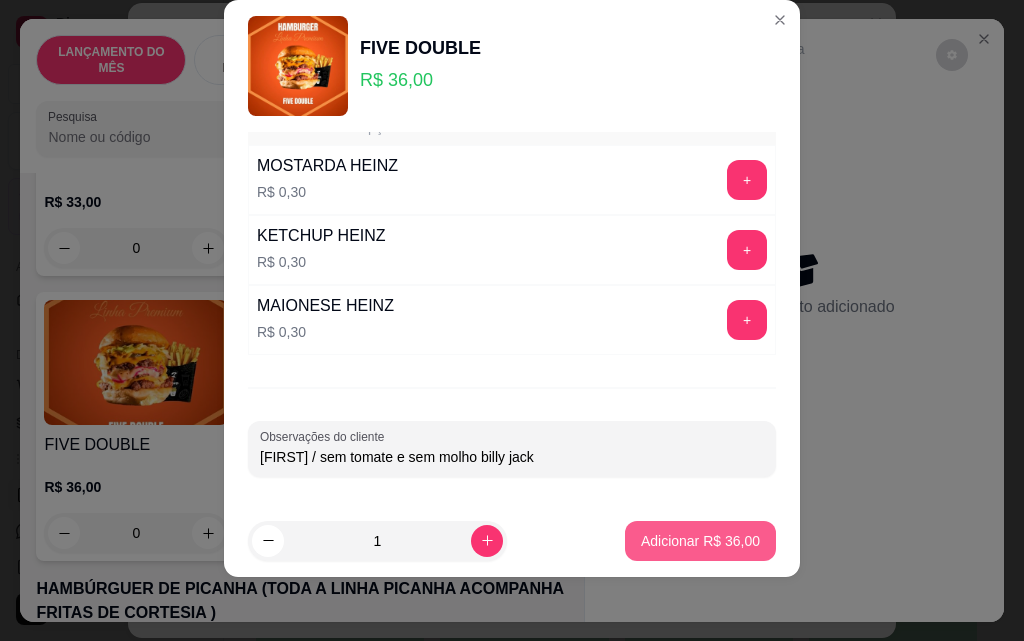 type on "[FIRST] / sem tomate e sem molho billy jack" 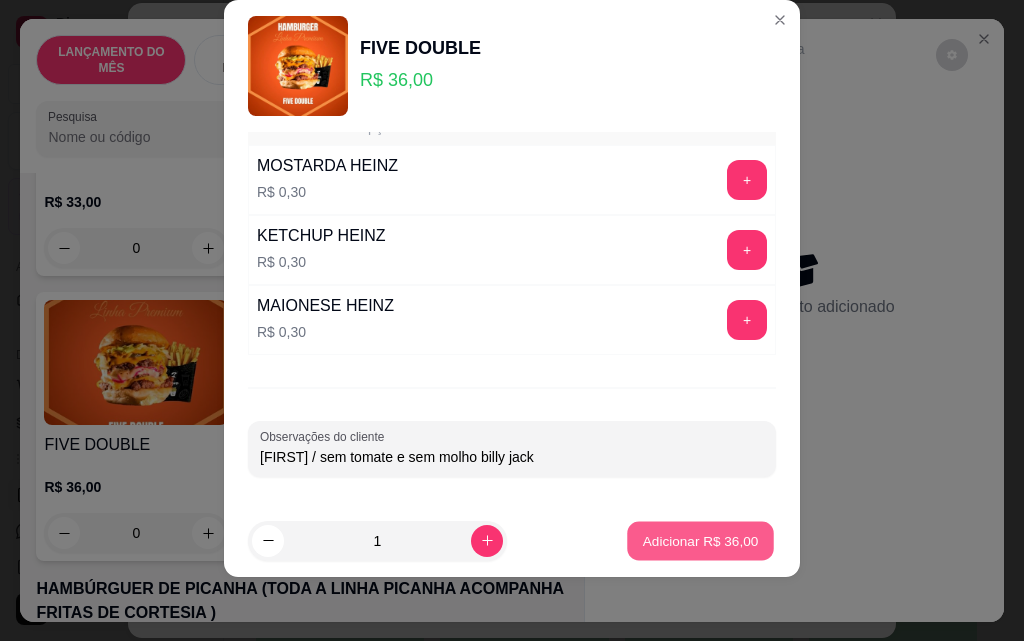 click on "Adicionar   R$ 36,00" at bounding box center [701, 540] 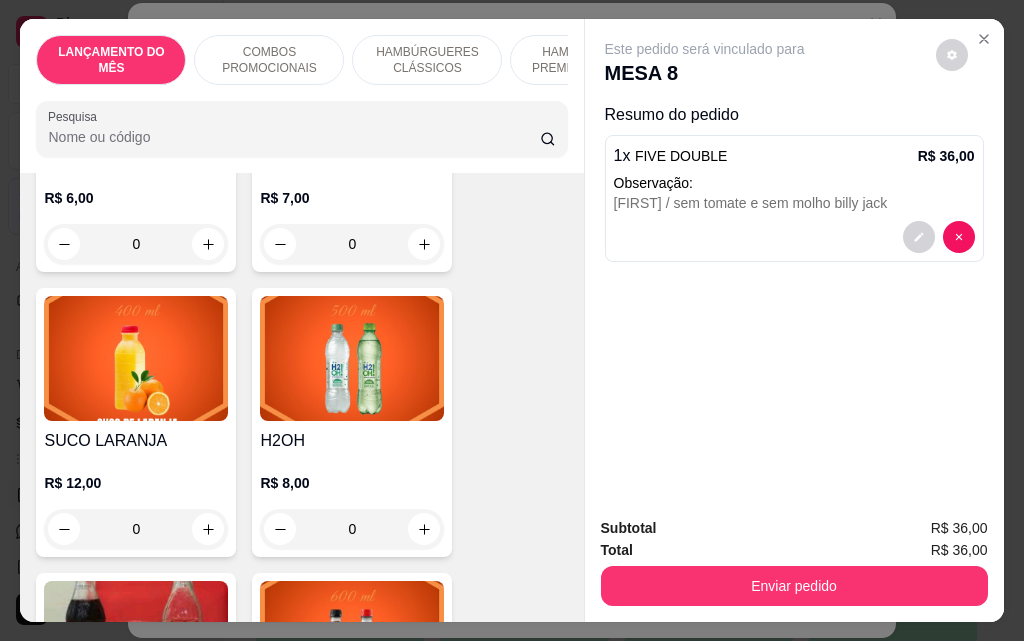 scroll, scrollTop: 8200, scrollLeft: 0, axis: vertical 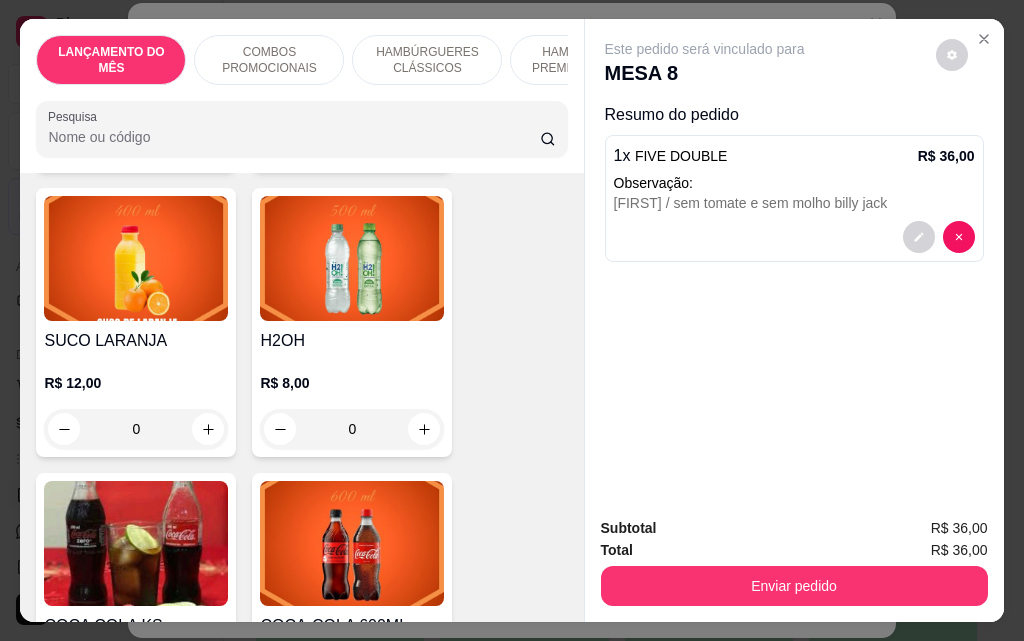 click on "0" at bounding box center [352, 429] 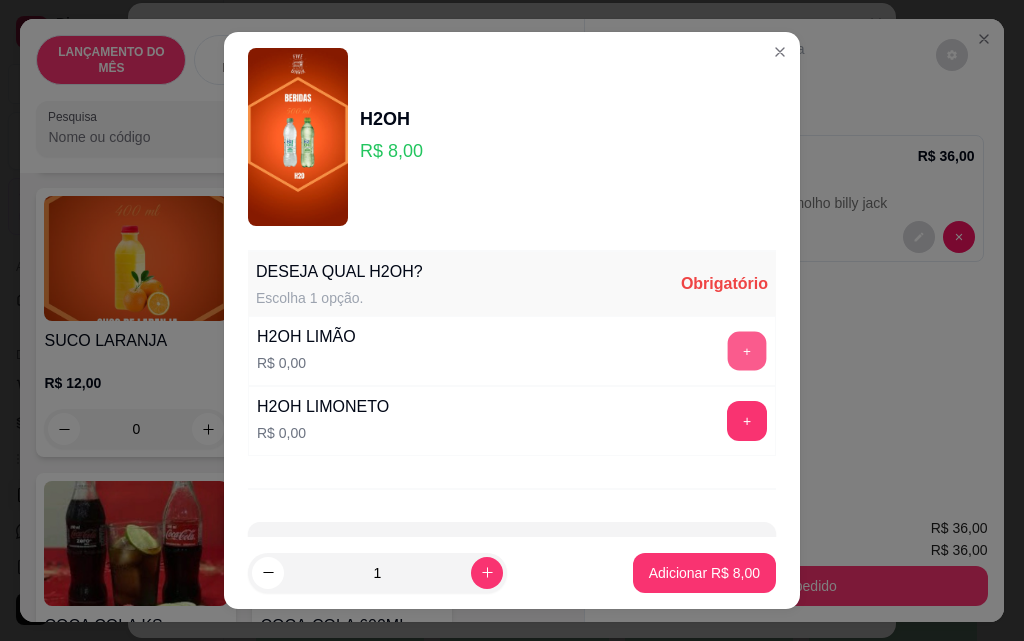 click on "+" at bounding box center [747, 350] 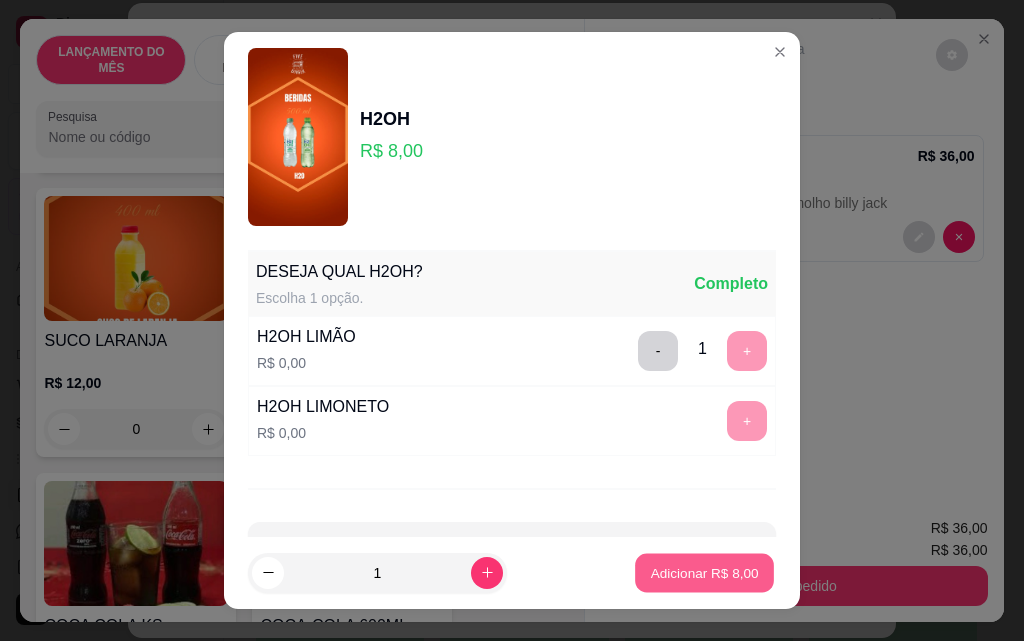 click on "Adicionar   R$ 8,00" at bounding box center [704, 573] 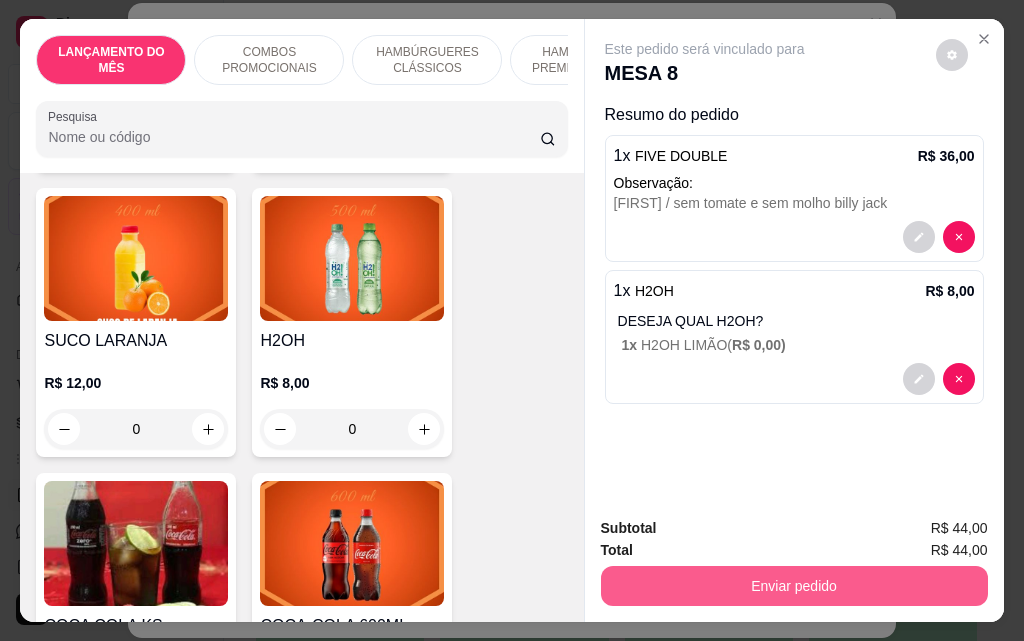 click on "Enviar pedido" at bounding box center [794, 586] 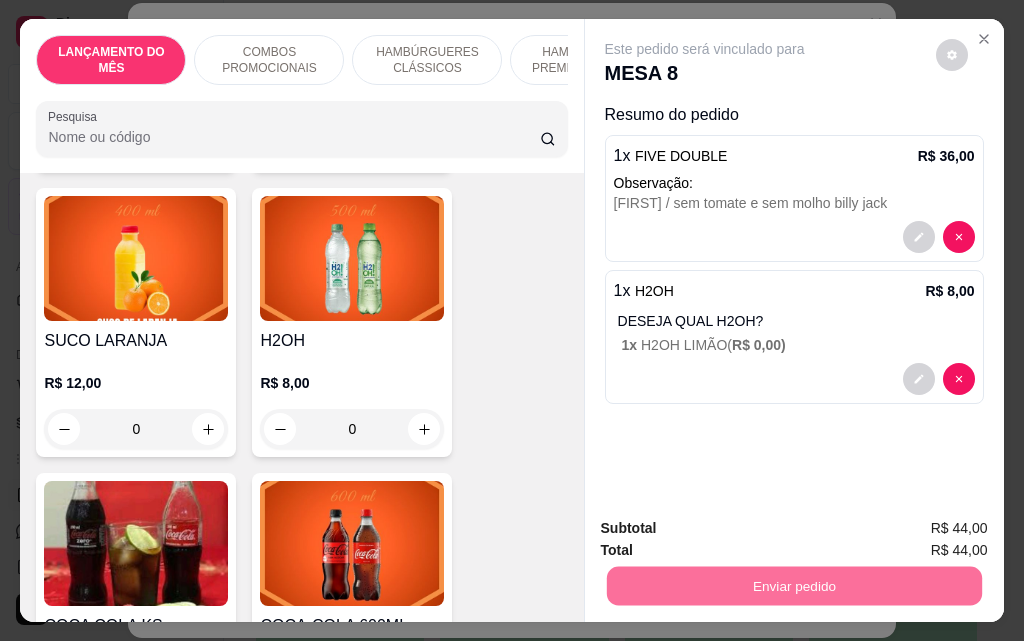 click on "Não registrar e enviar pedido" at bounding box center (728, 528) 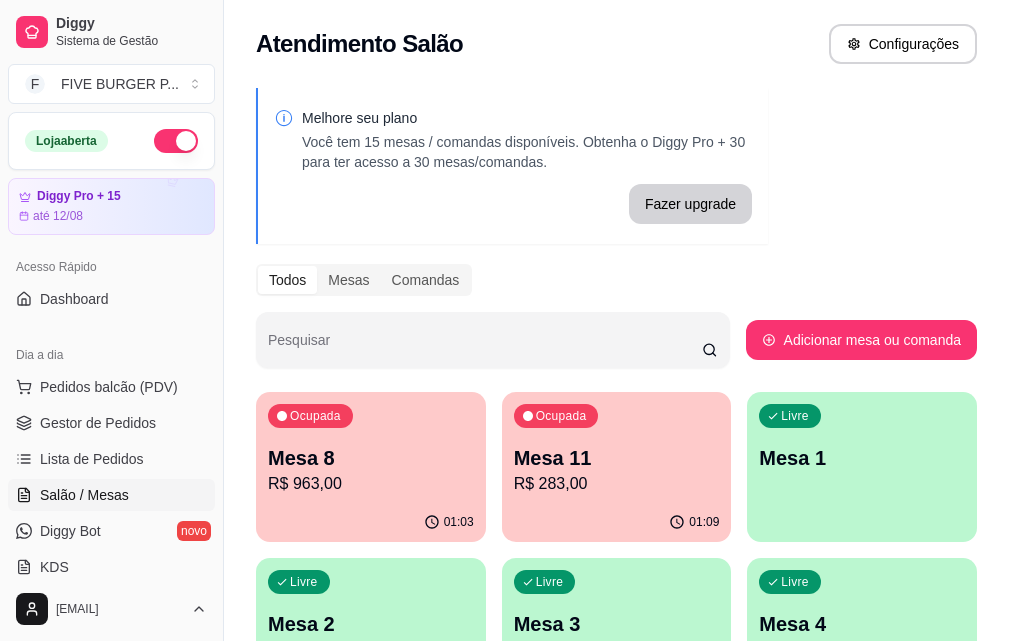 click on "R$ 963,00" at bounding box center (371, 484) 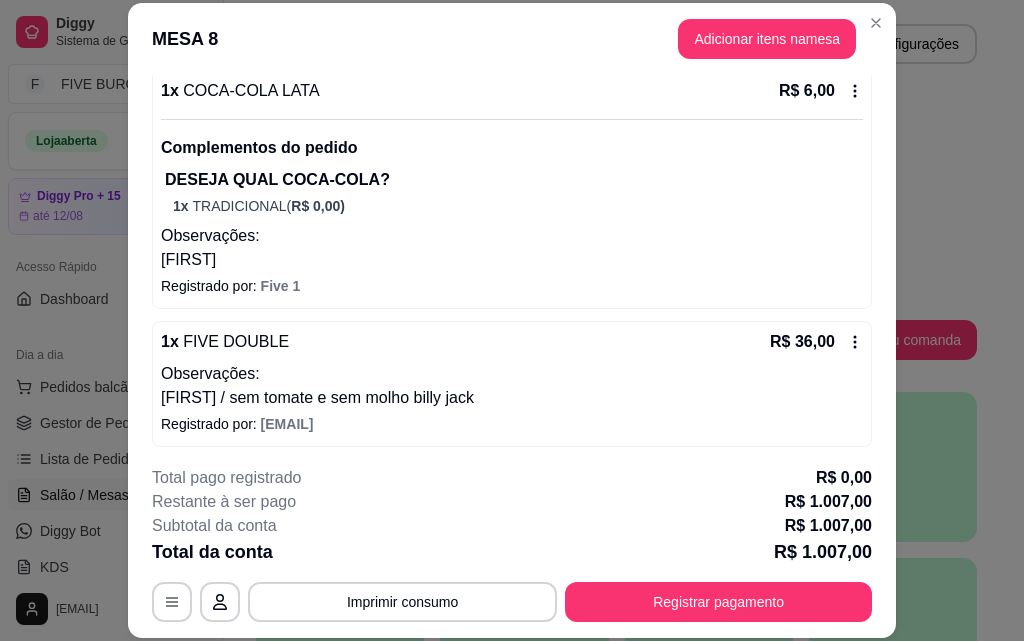 scroll, scrollTop: 7641, scrollLeft: 0, axis: vertical 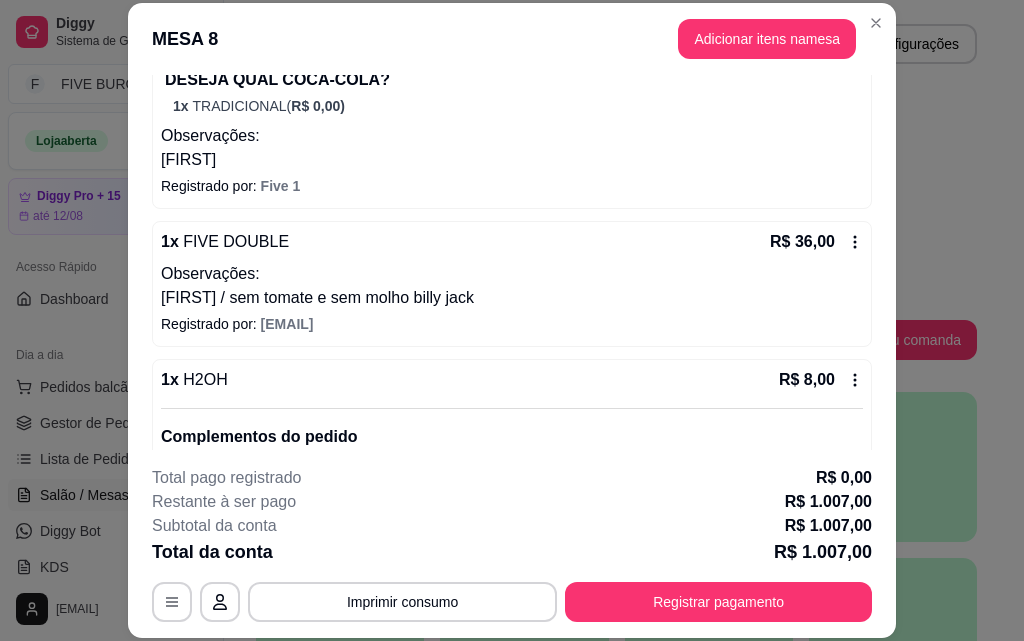 click 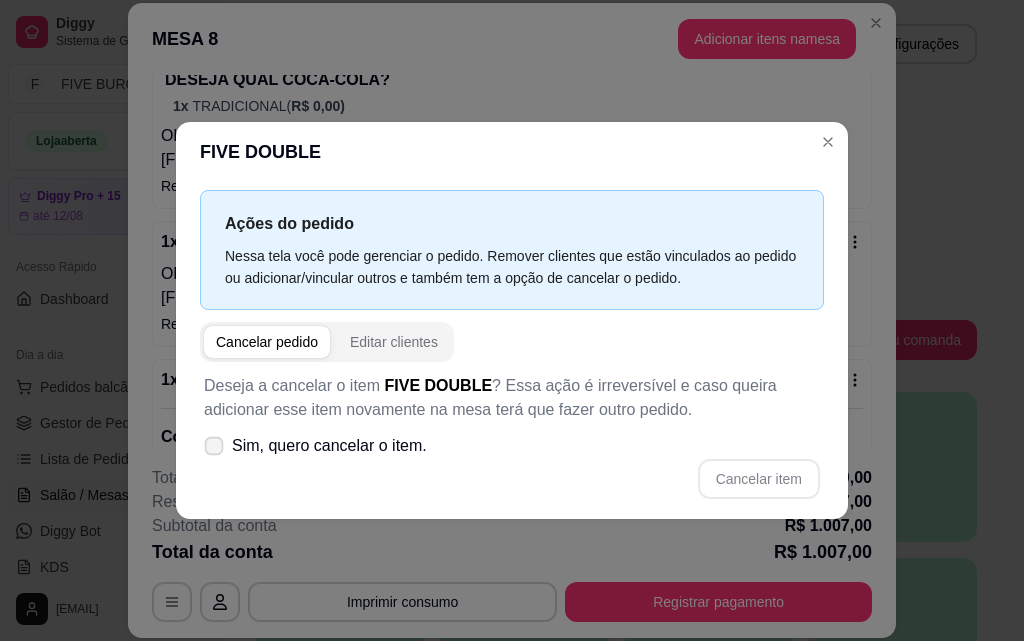 click 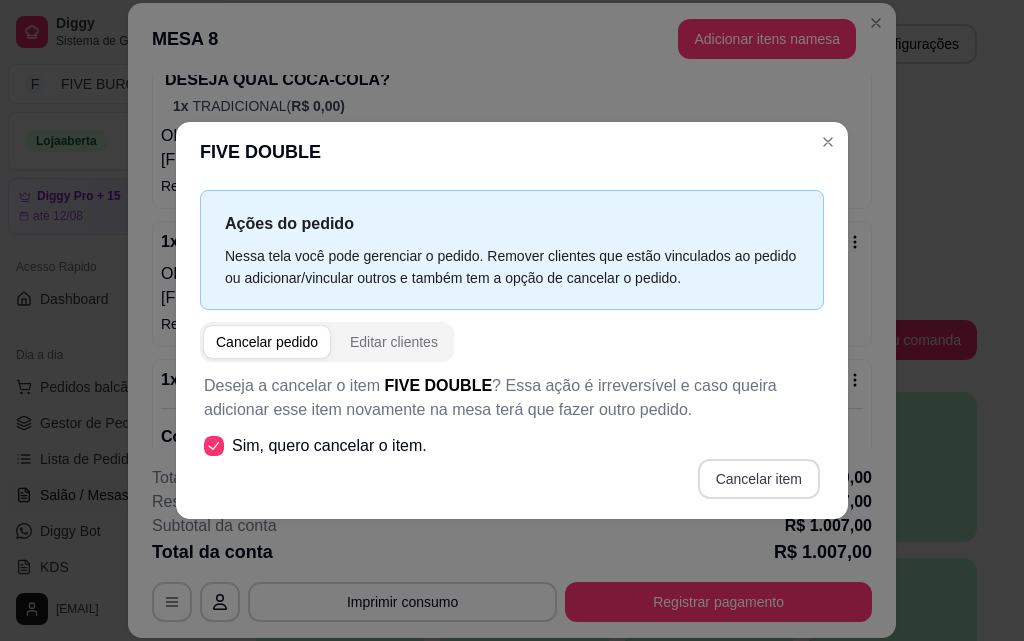 click on "Cancelar item" at bounding box center (759, 479) 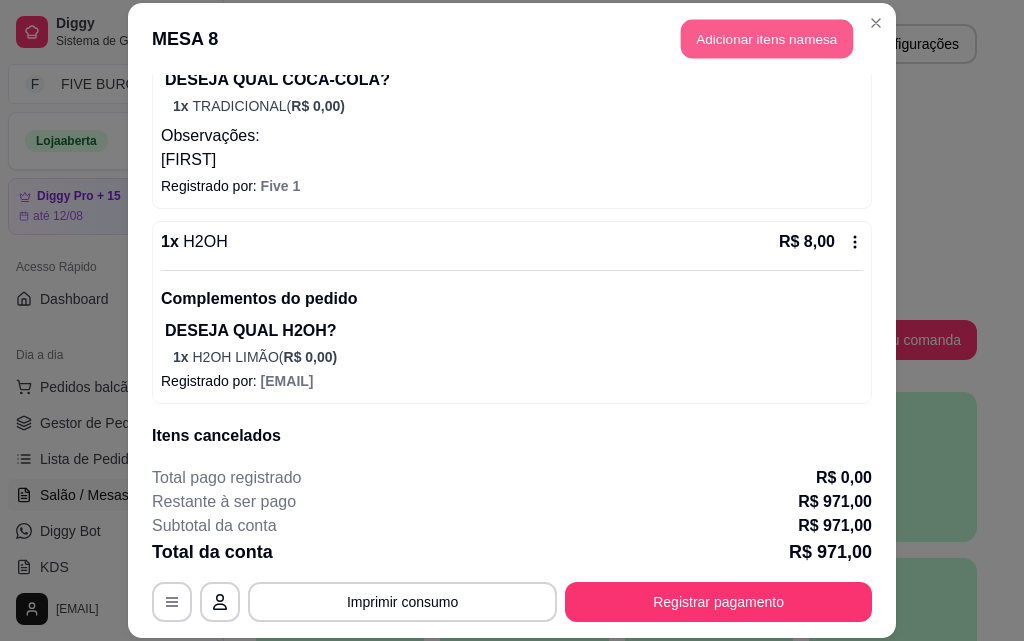click on "Adicionar itens na  mesa" at bounding box center (767, 39) 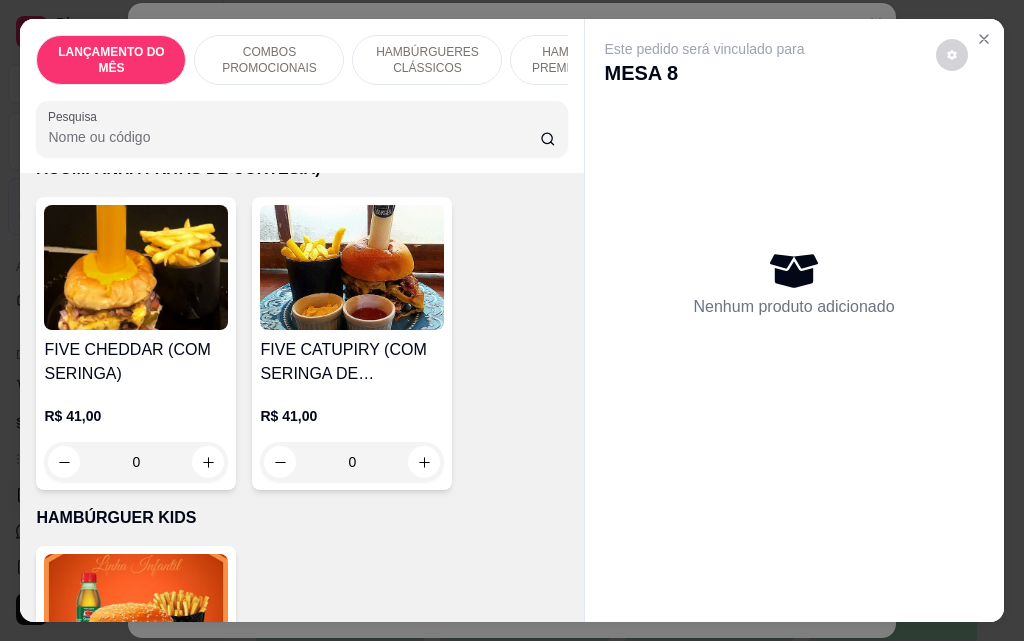 scroll, scrollTop: 4500, scrollLeft: 0, axis: vertical 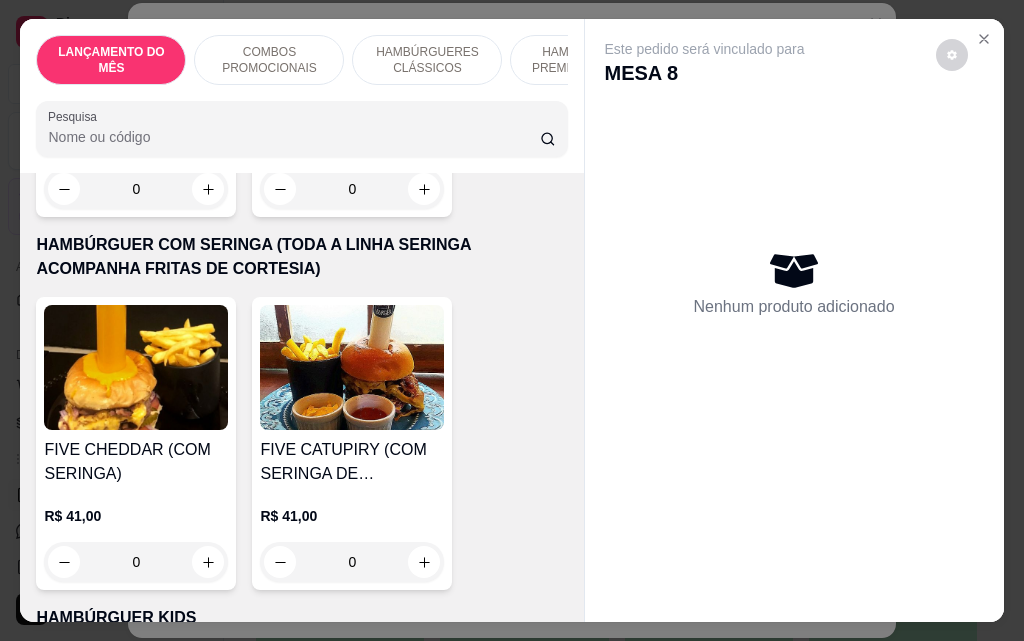 click on "0" at bounding box center [136, 562] 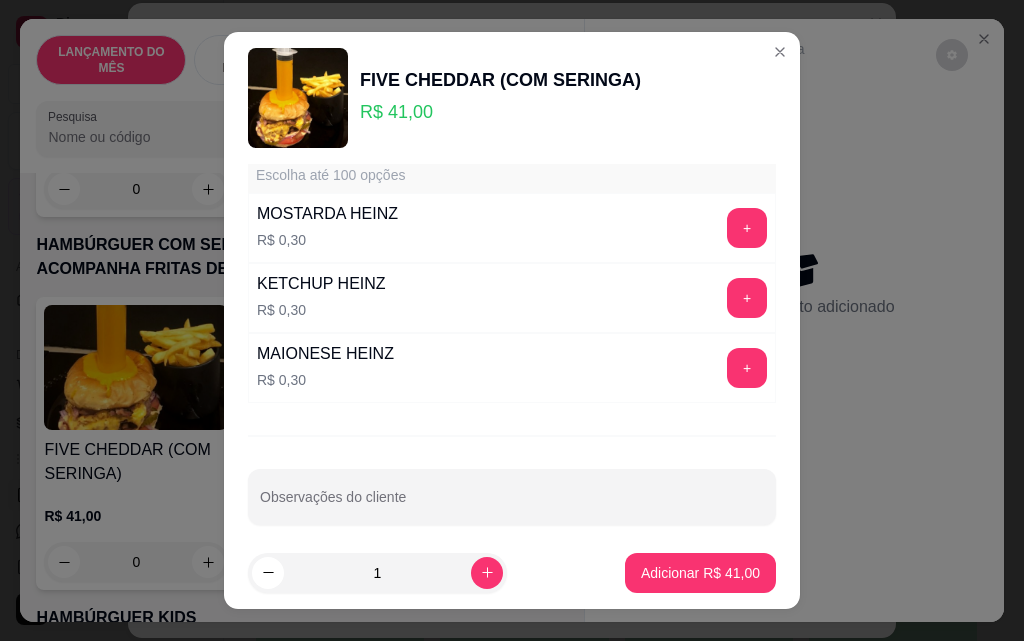 scroll, scrollTop: 1753, scrollLeft: 0, axis: vertical 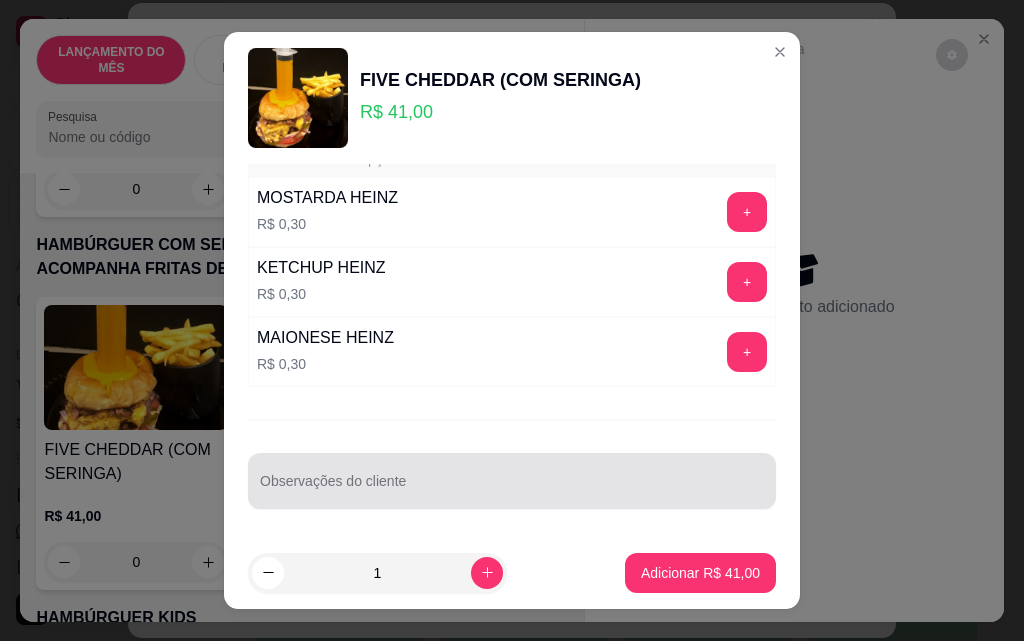 click on "Observações do cliente" at bounding box center (512, 489) 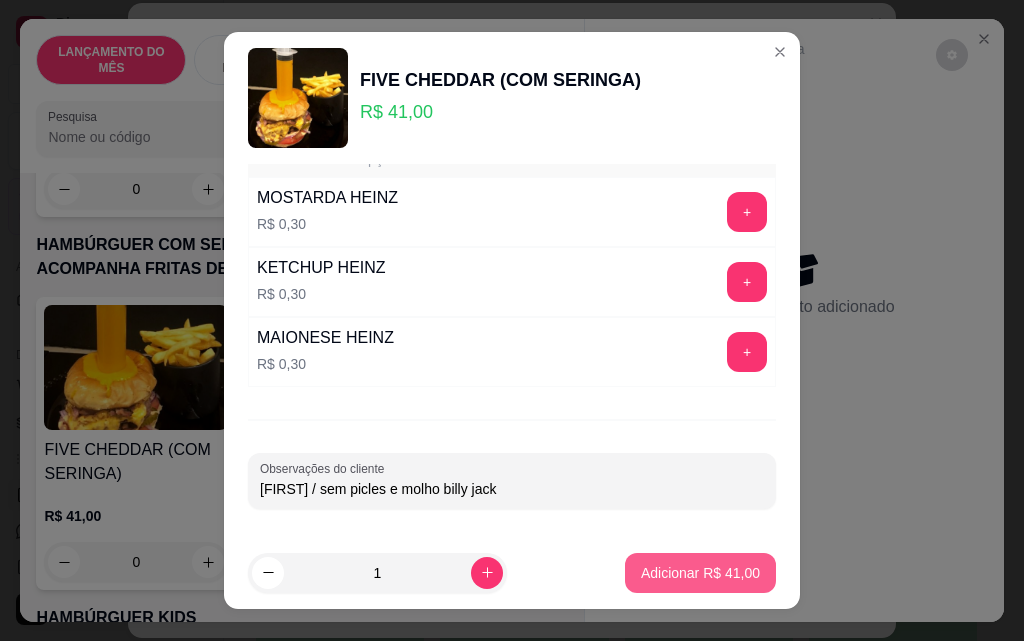 type on "[FIRST] / sem picles e molho billy jack" 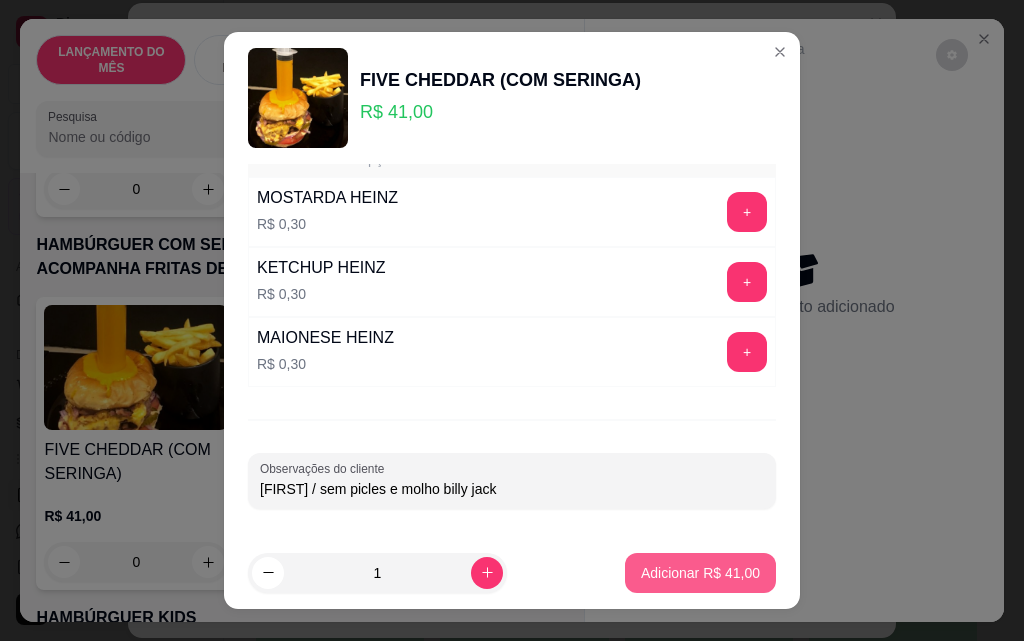 click on "Adicionar   R$ 41,00" at bounding box center (700, 573) 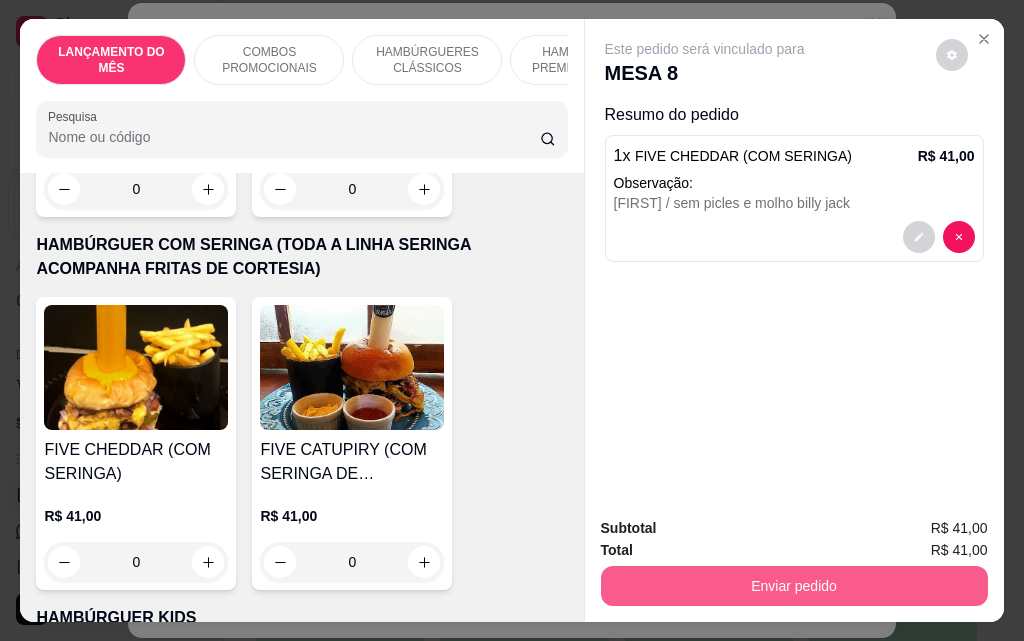 click on "Enviar pedido" at bounding box center [794, 586] 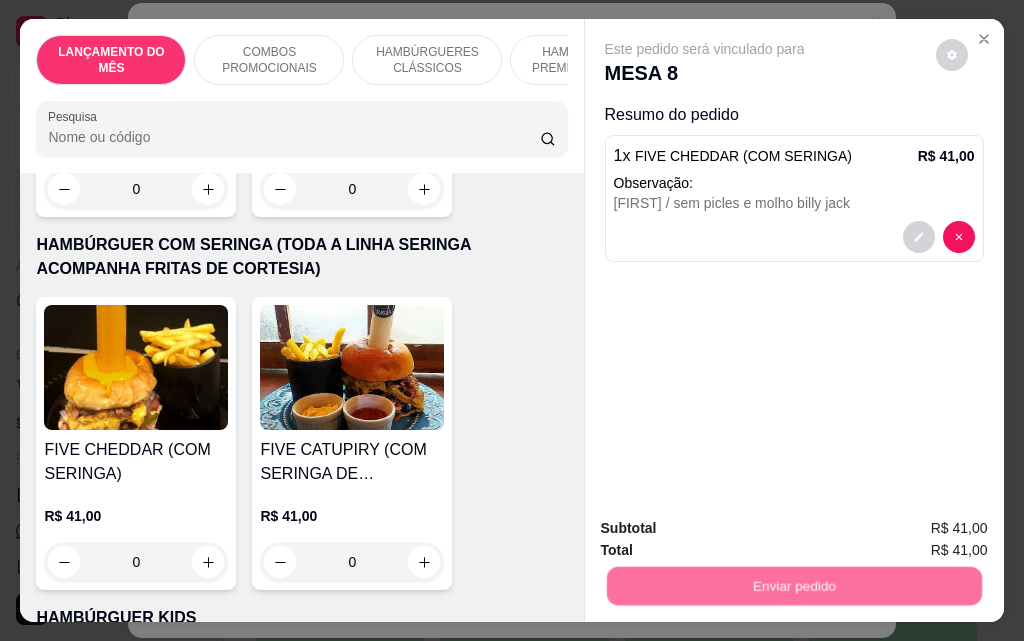 click on "Não registrar e enviar pedido" at bounding box center [728, 529] 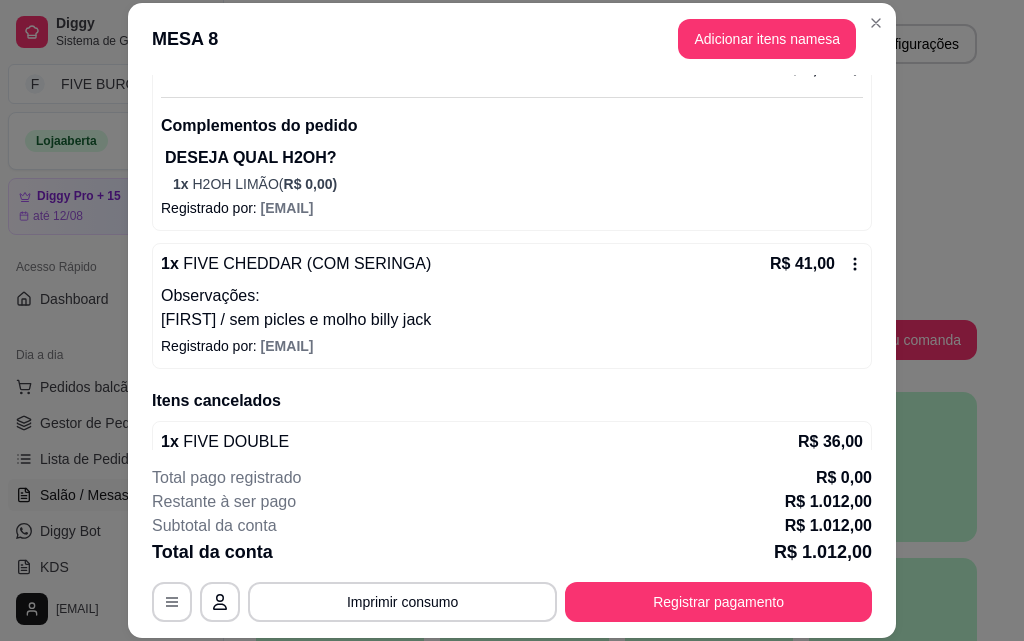 scroll, scrollTop: 7911, scrollLeft: 0, axis: vertical 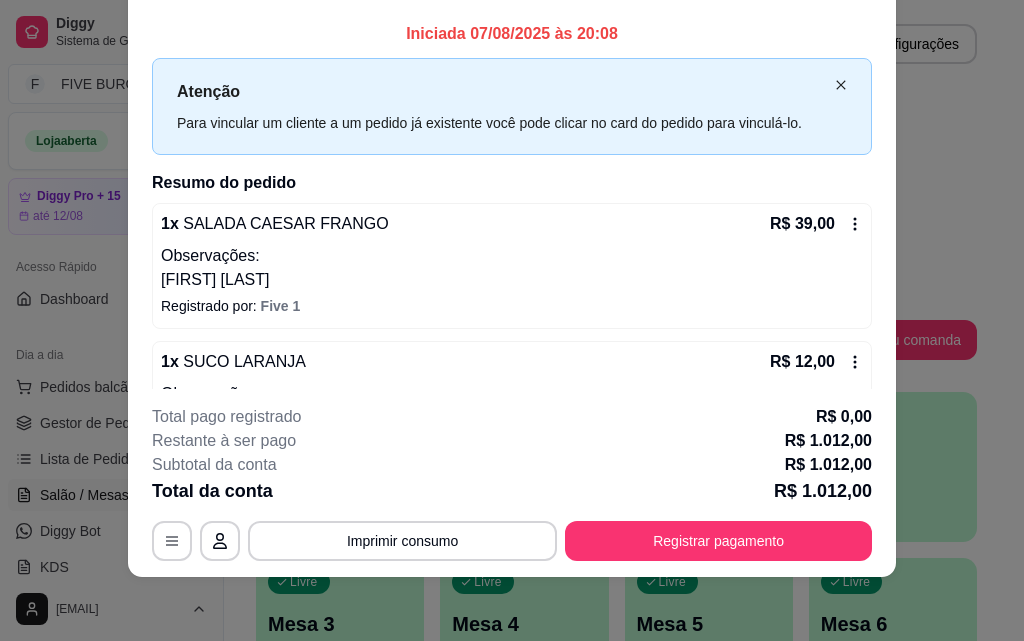 click 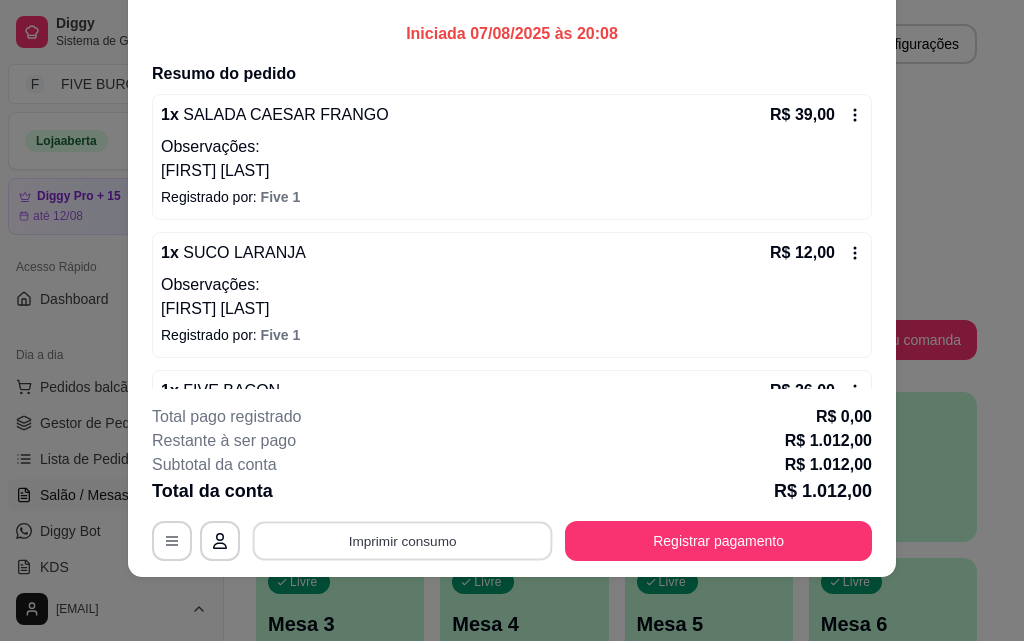 click on "Imprimir consumo" at bounding box center [403, 540] 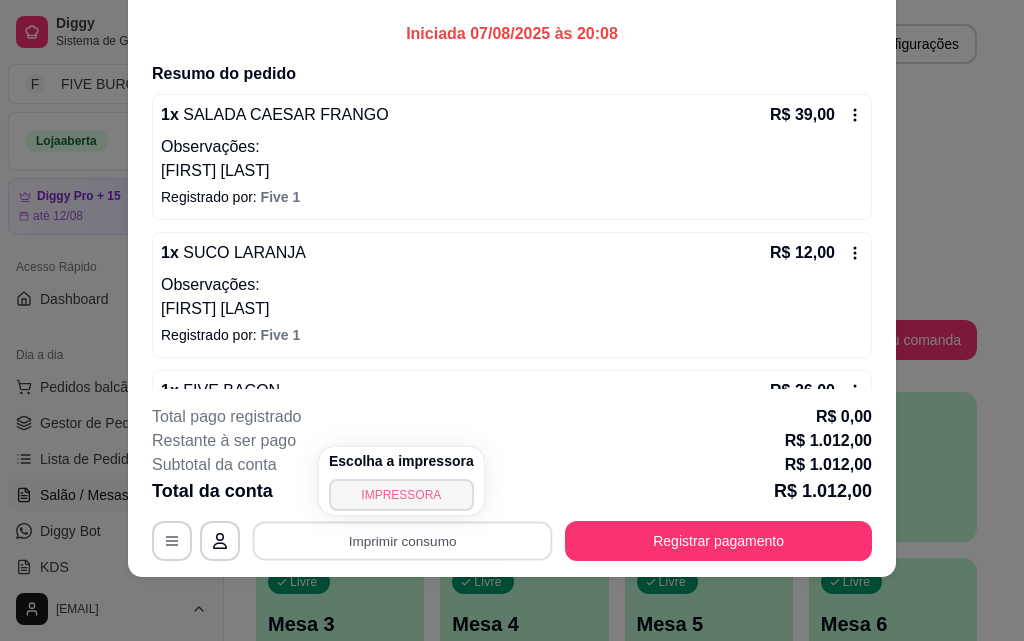 click on "IMPRESSORA" at bounding box center (401, 495) 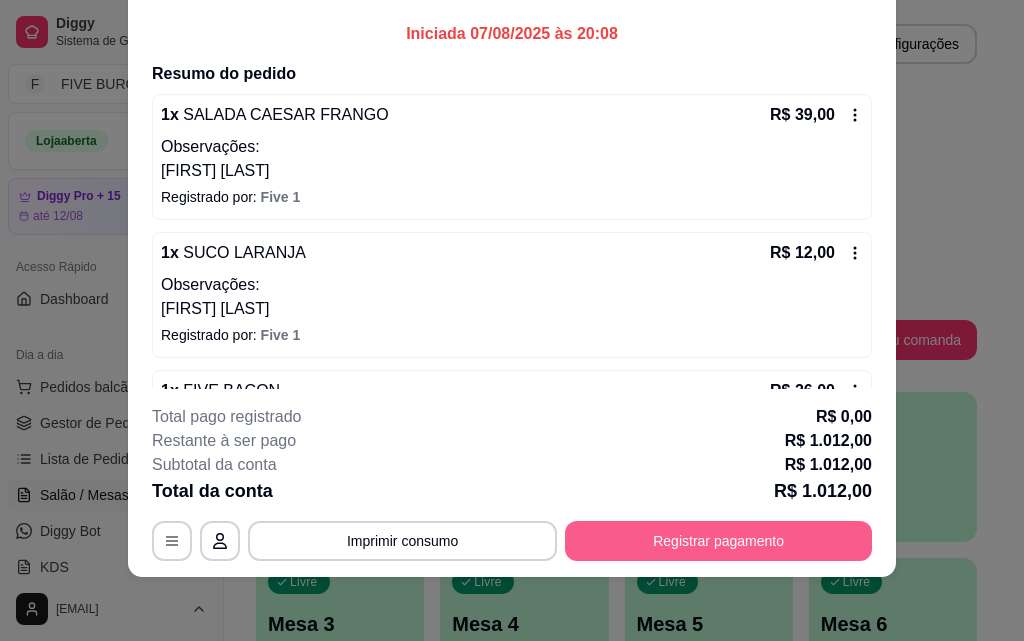 click on "Registrar pagamento" at bounding box center [718, 541] 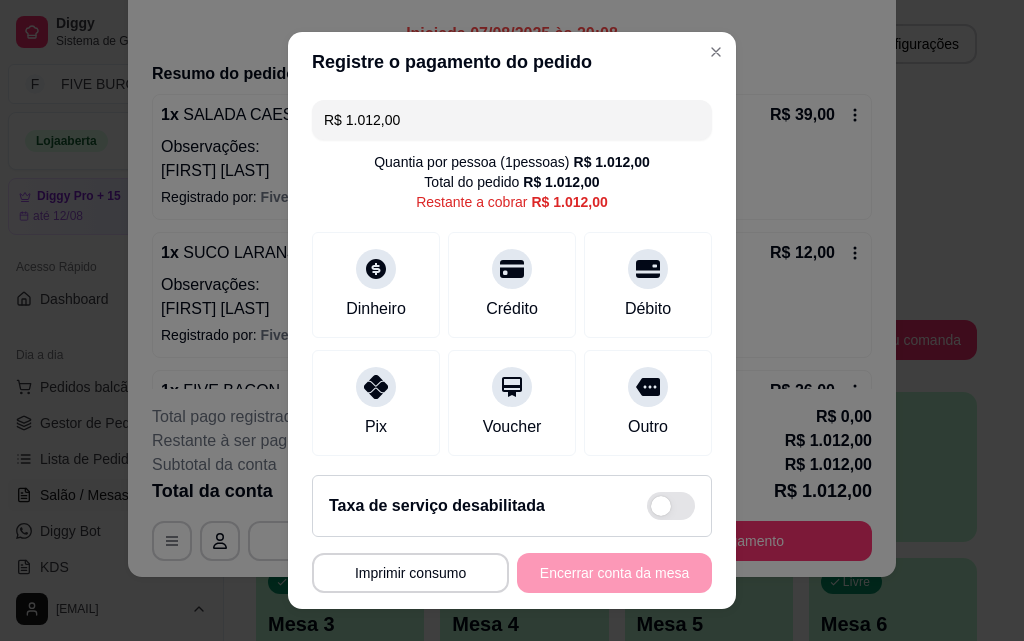 drag, startPoint x: 483, startPoint y: 116, endPoint x: 192, endPoint y: 121, distance: 291.04294 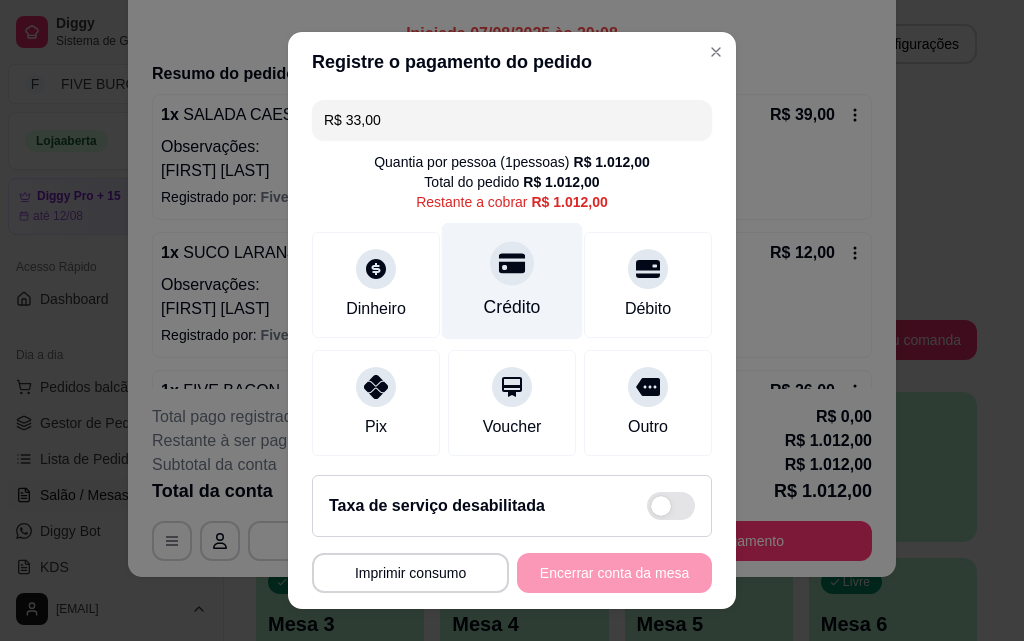 click on "Crédito" at bounding box center [512, 307] 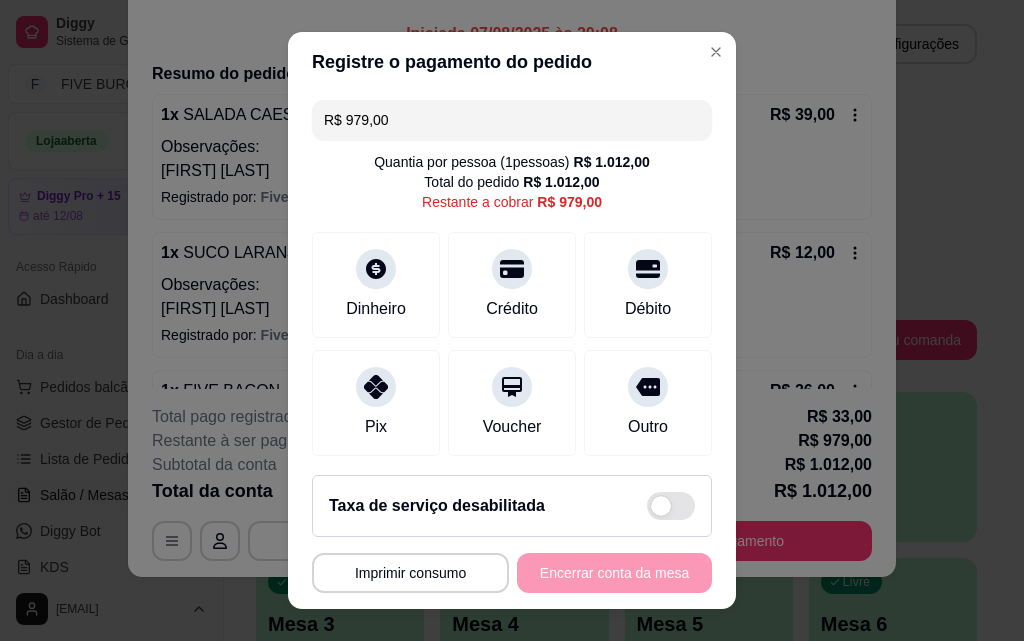 drag, startPoint x: 390, startPoint y: 131, endPoint x: 250, endPoint y: 110, distance: 141.56624 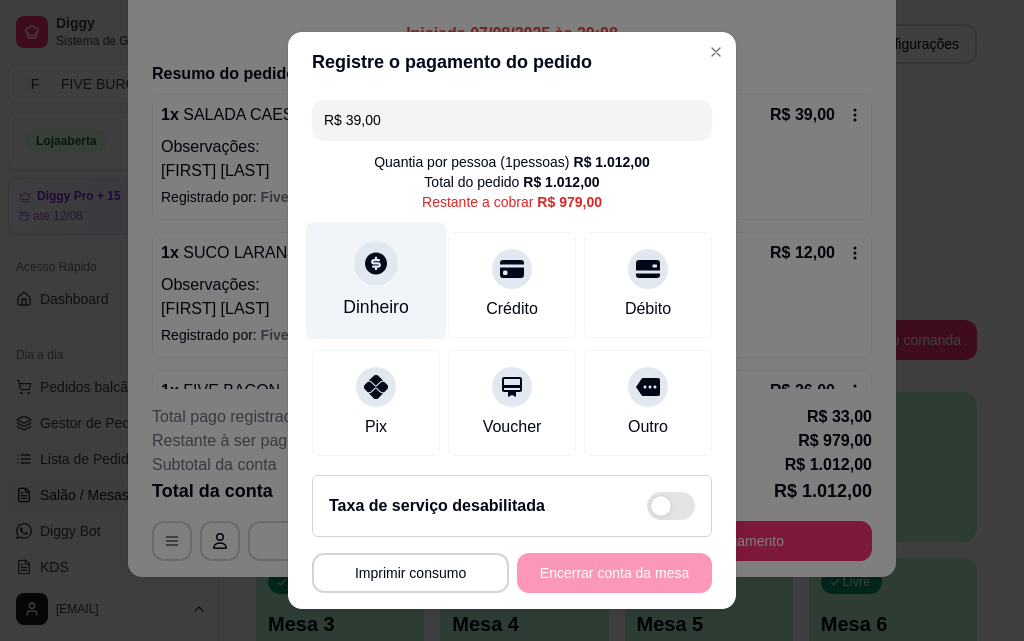 type on "R$ 39,00" 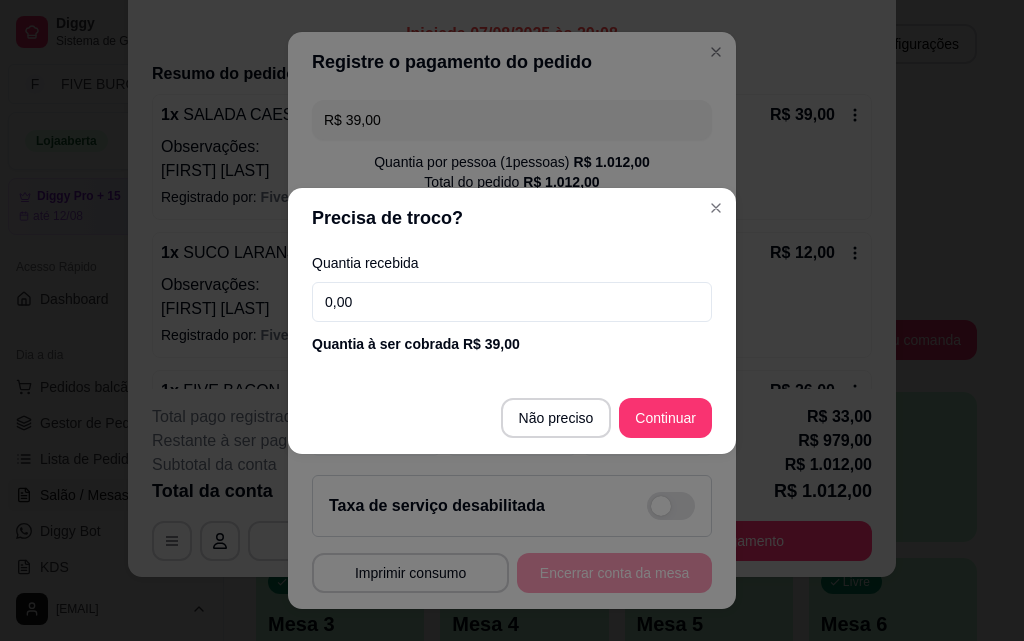 click on "0,00" at bounding box center (512, 302) 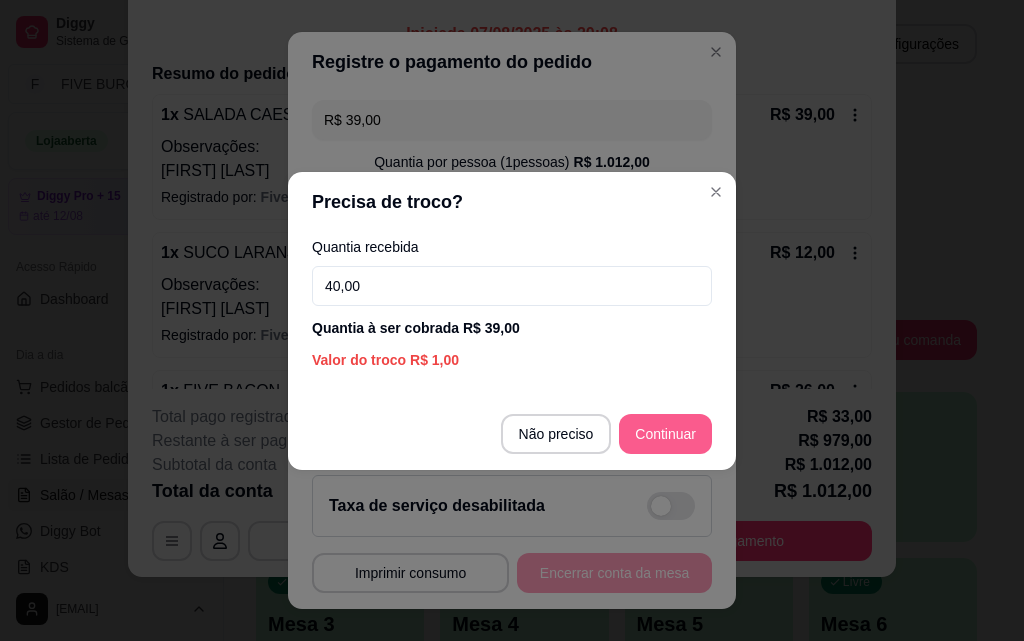 type on "40,00" 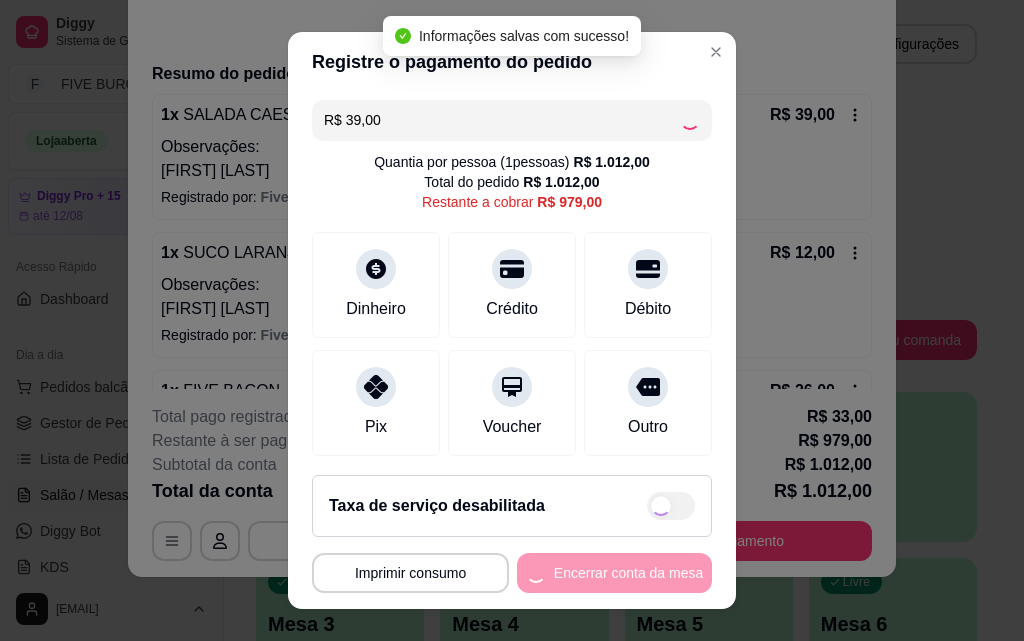 type on "R$ 940,00" 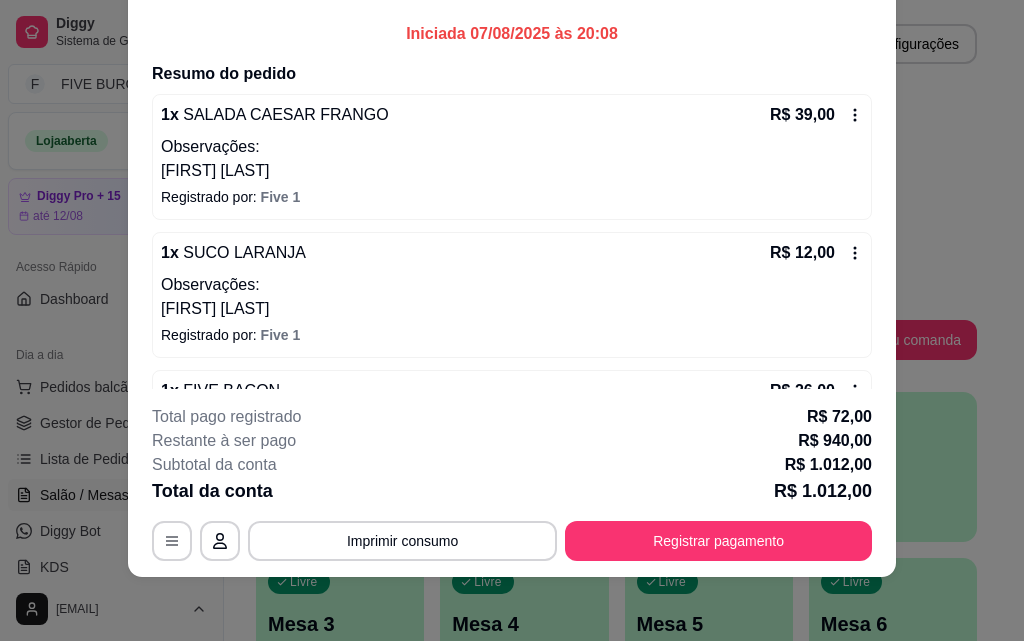 scroll, scrollTop: 0, scrollLeft: 0, axis: both 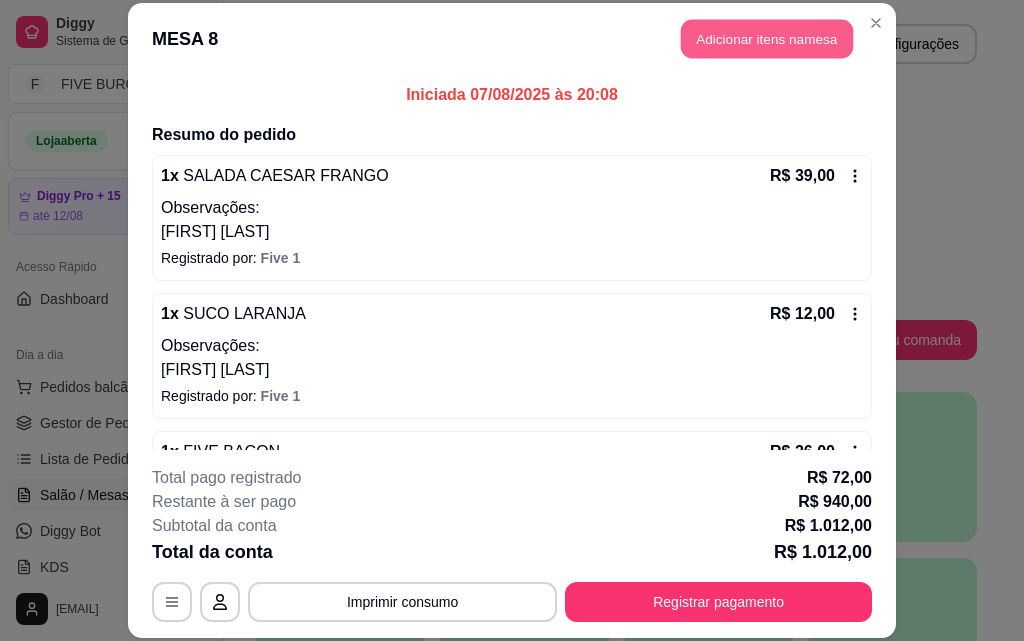 click on "Adicionar itens na  mesa" at bounding box center [767, 39] 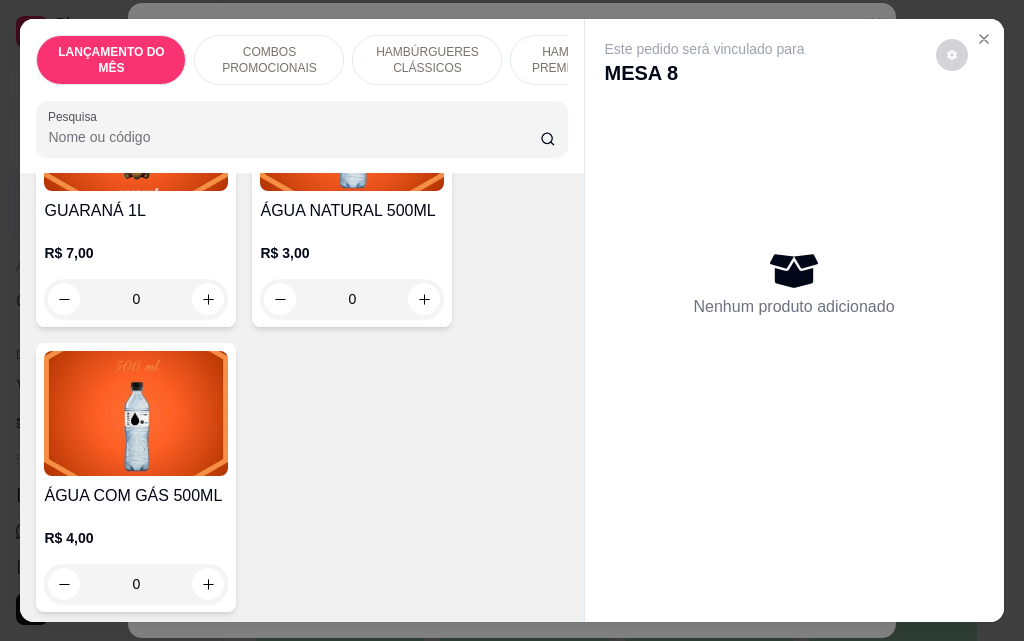scroll, scrollTop: 9200, scrollLeft: 0, axis: vertical 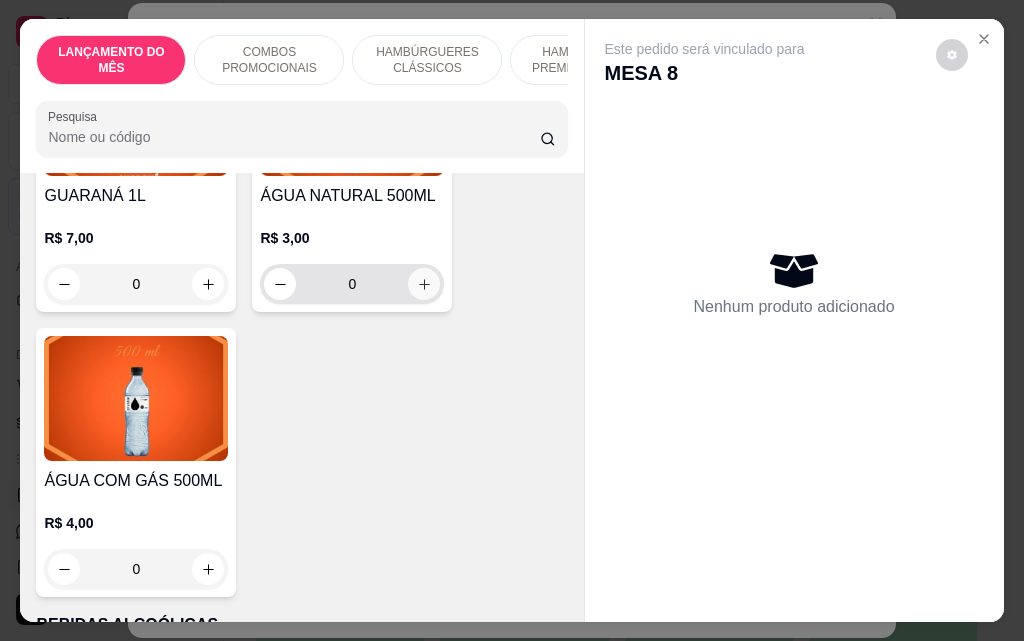 click at bounding box center (424, 284) 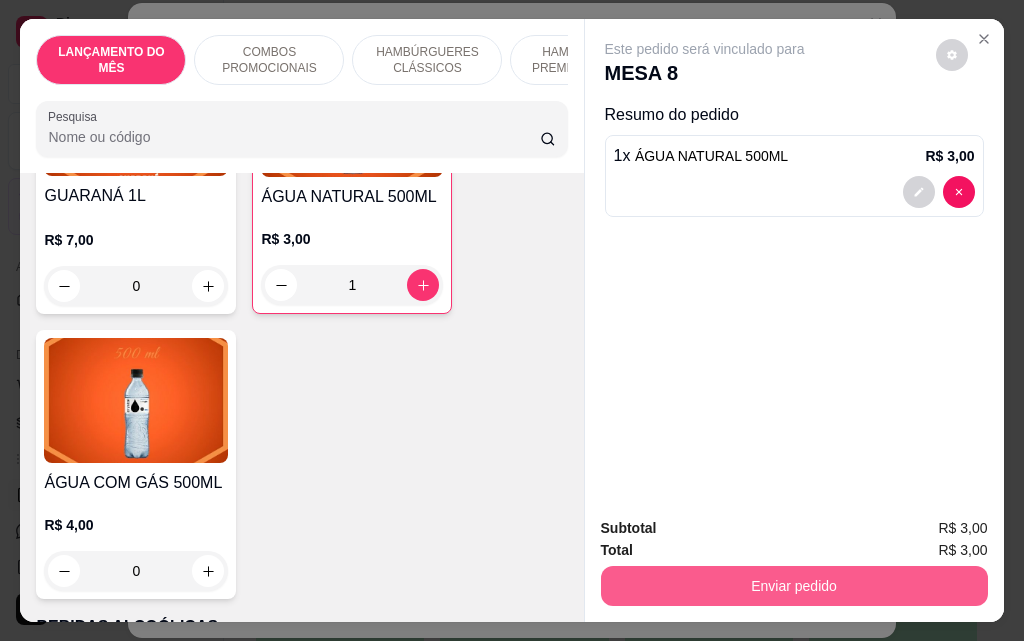click on "Enviar pedido" at bounding box center (794, 586) 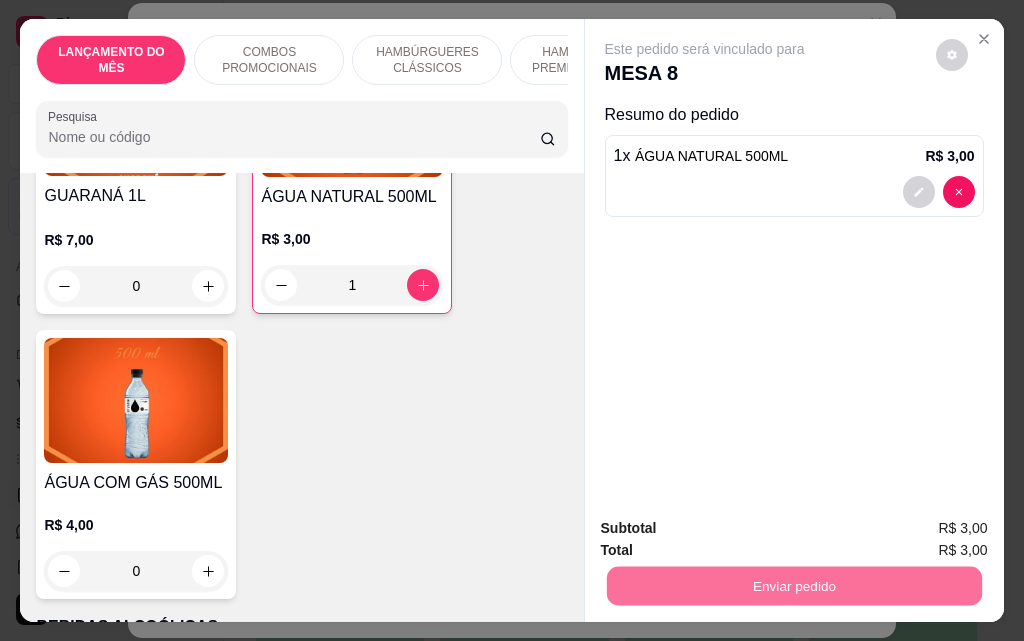 click on "Não registrar e enviar pedido" at bounding box center [728, 528] 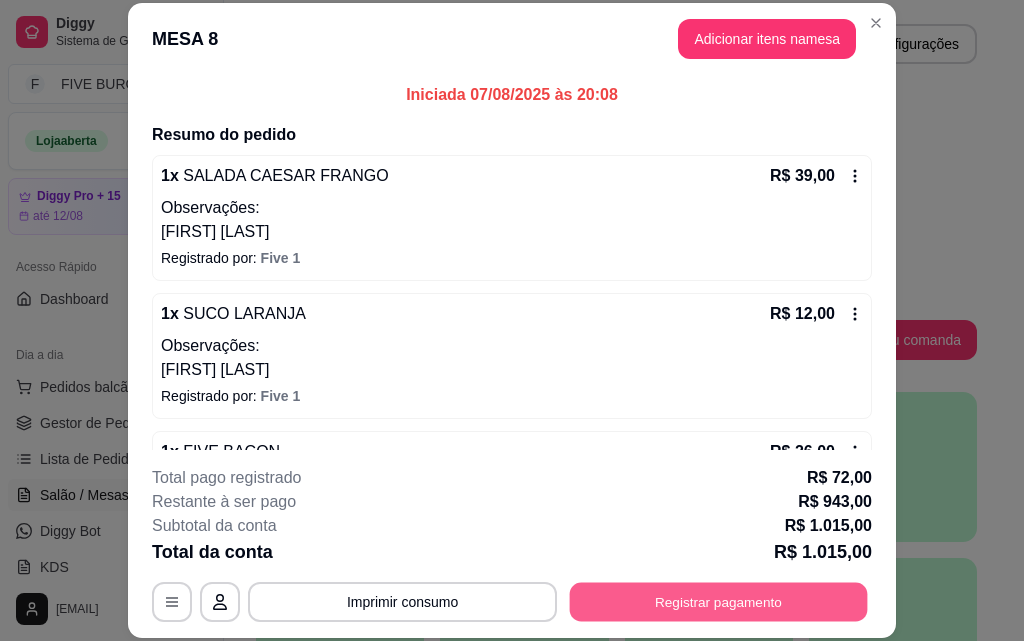 click on "Registrar pagamento" at bounding box center [719, 601] 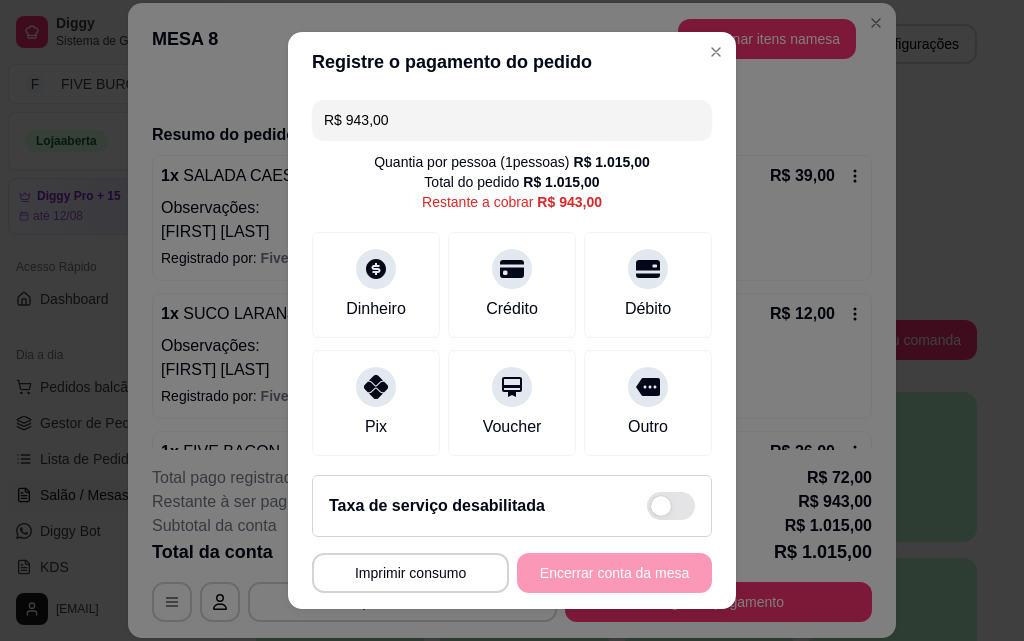 drag, startPoint x: 476, startPoint y: 132, endPoint x: 225, endPoint y: 132, distance: 251 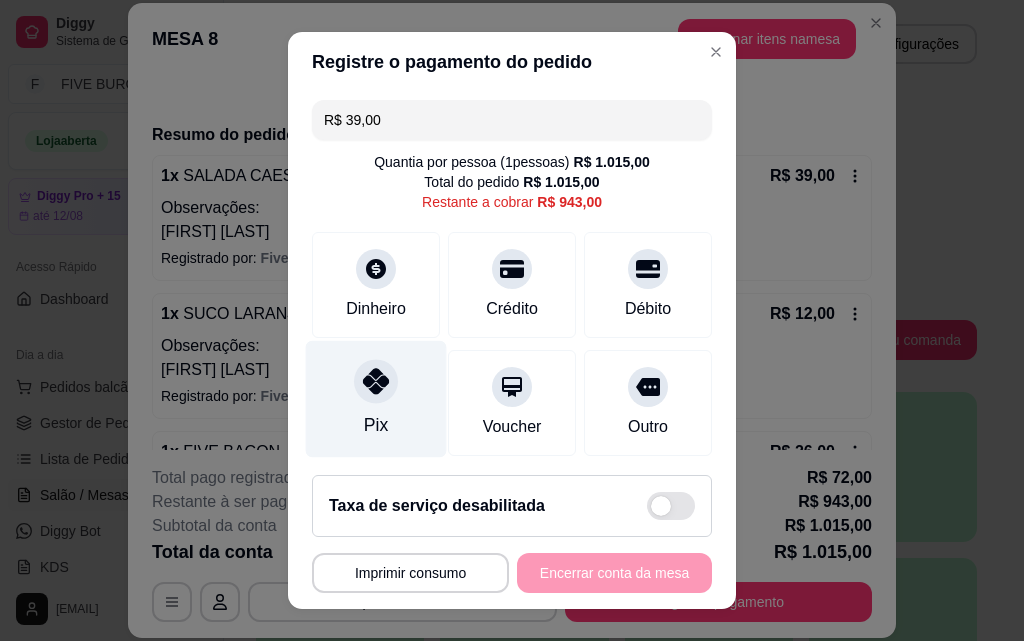 click on "Pix" at bounding box center [376, 399] 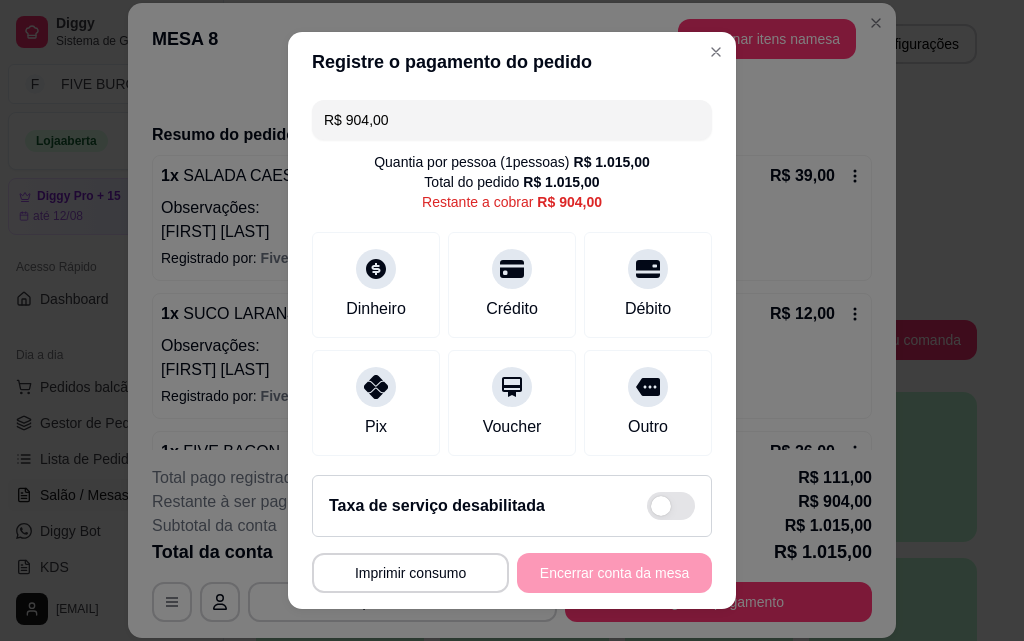 drag, startPoint x: 405, startPoint y: 108, endPoint x: 214, endPoint y: 125, distance: 191.75505 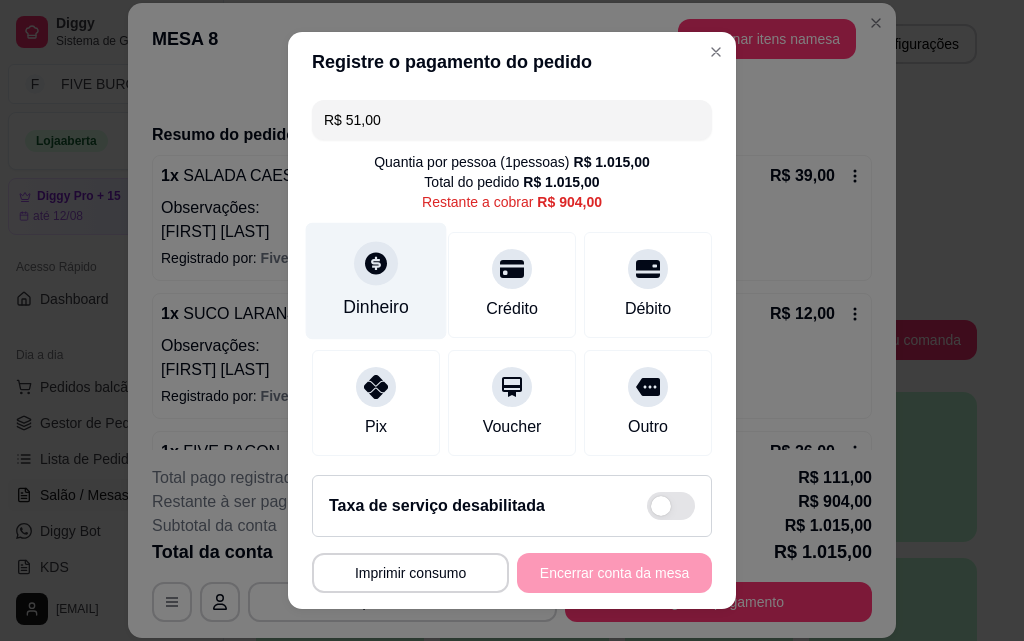 click 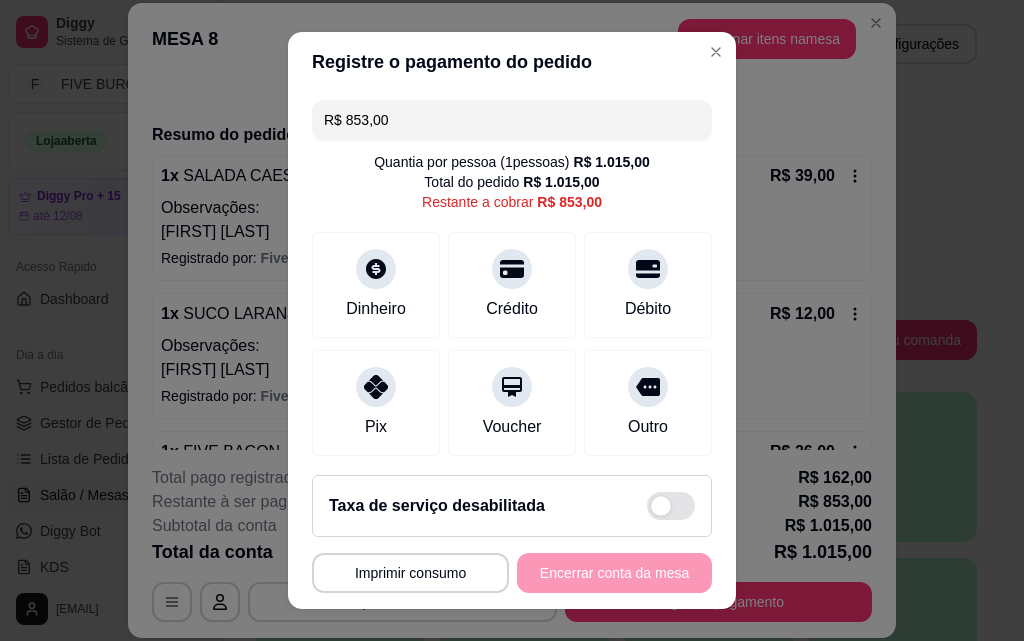 drag, startPoint x: 515, startPoint y: 116, endPoint x: 146, endPoint y: 145, distance: 370.13782 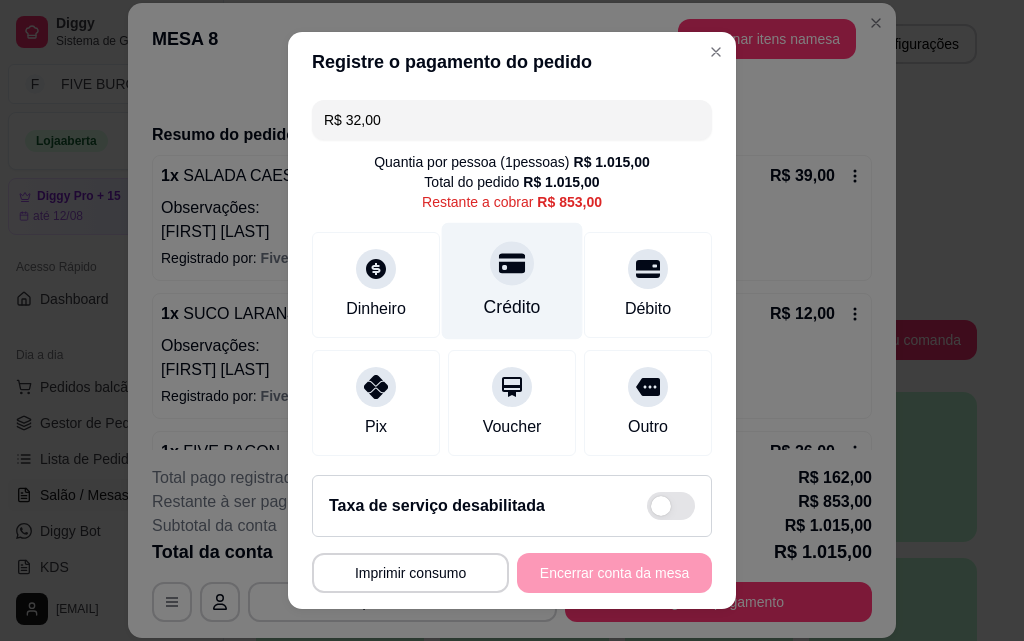 click on "Crédito" at bounding box center [512, 307] 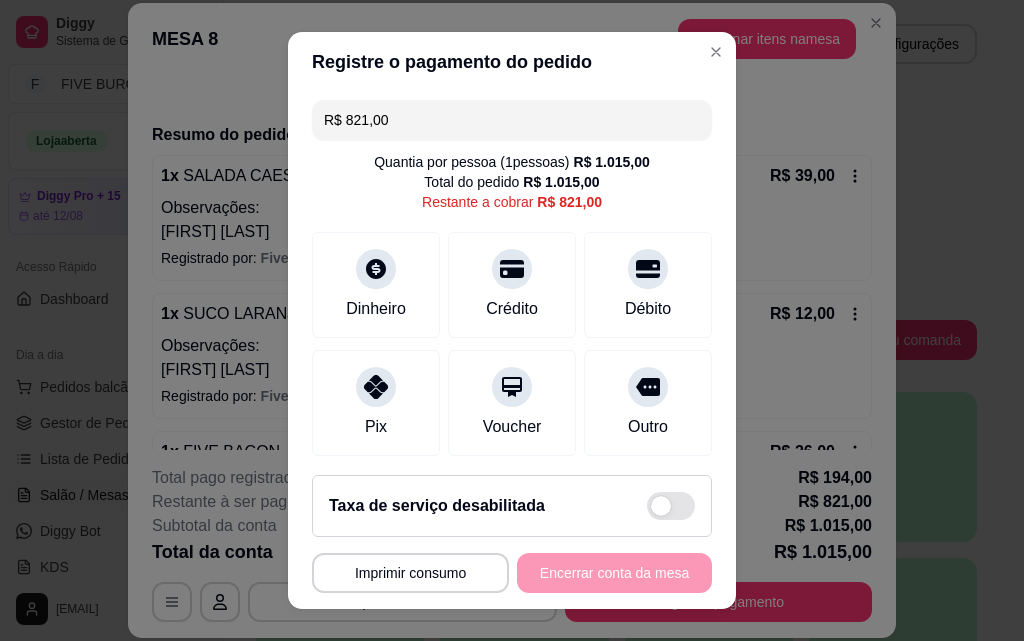 drag, startPoint x: 428, startPoint y: 119, endPoint x: 164, endPoint y: 120, distance: 264.0019 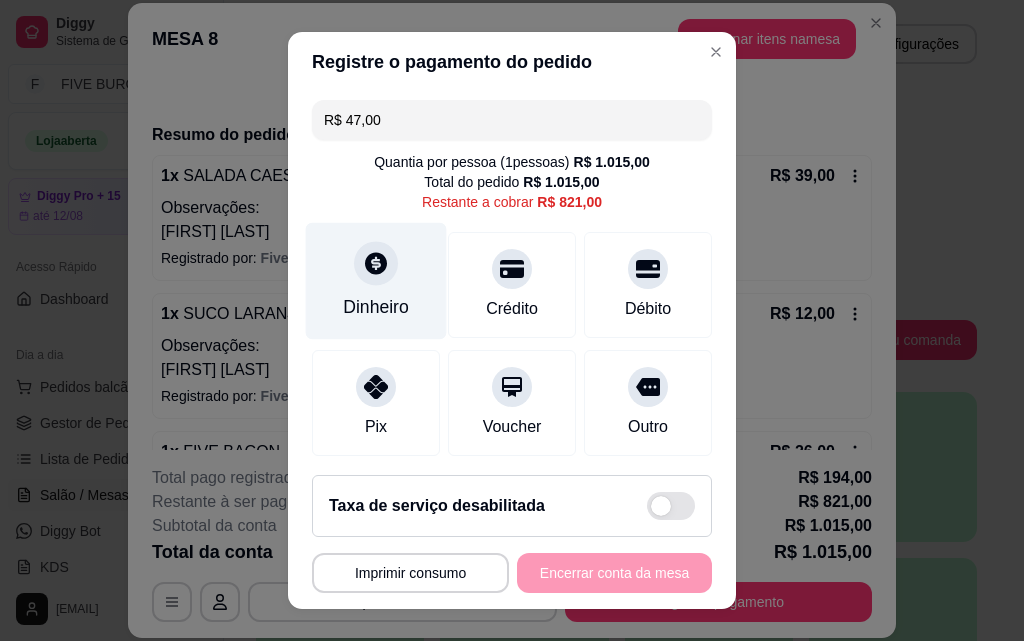 type on "R$ 47,00" 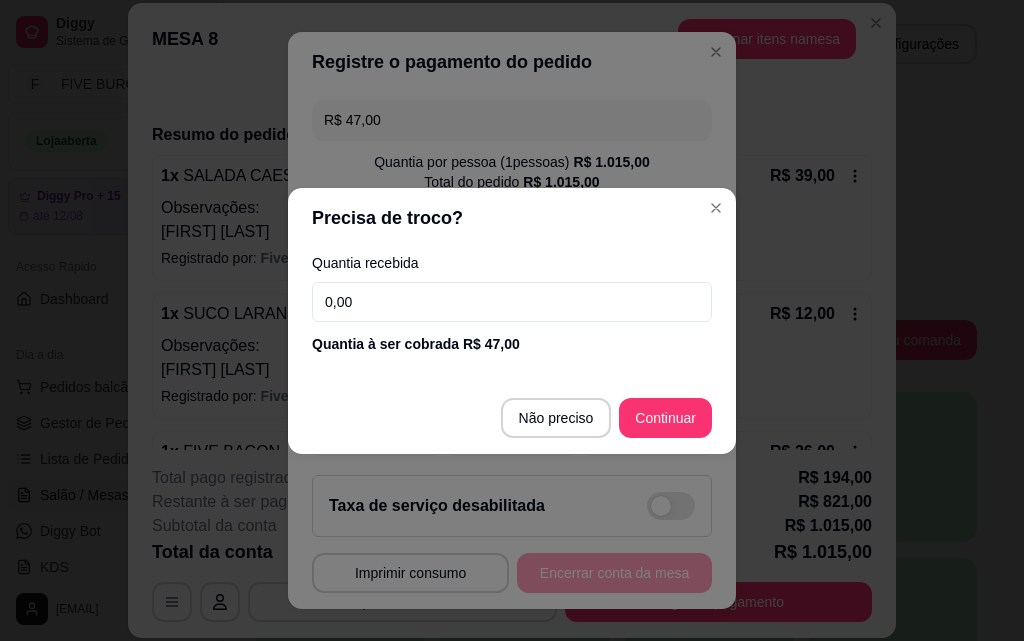 click on "0,00" at bounding box center [512, 302] 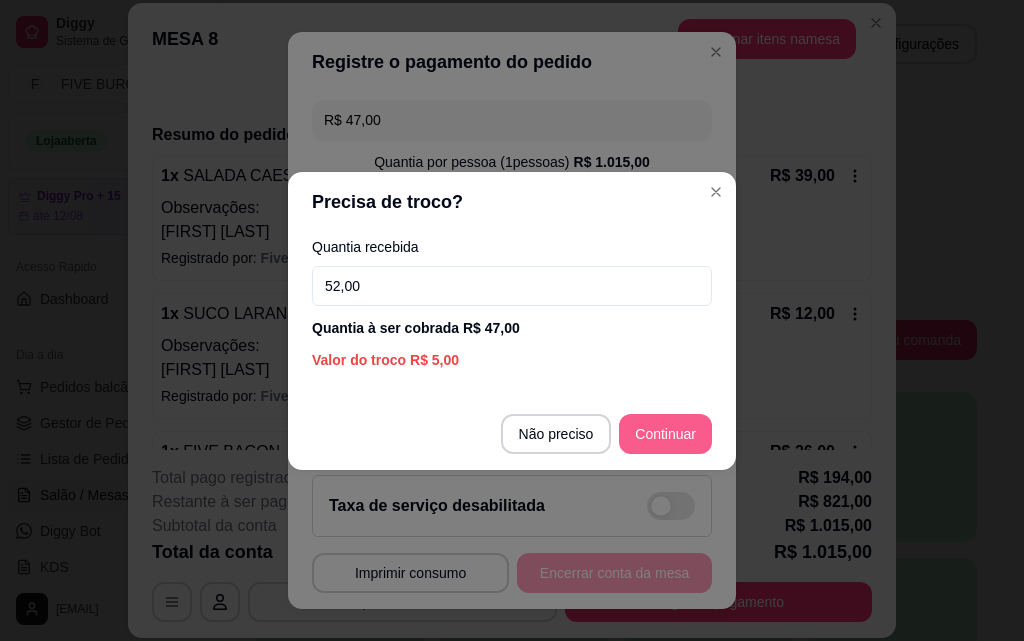 type on "52,00" 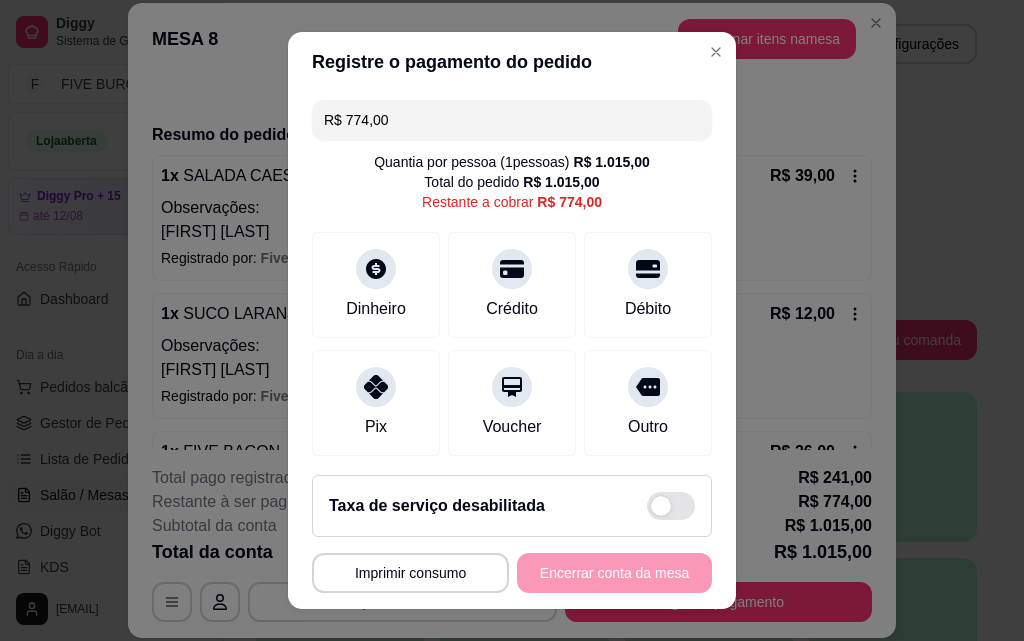drag, startPoint x: 473, startPoint y: 114, endPoint x: 156, endPoint y: 146, distance: 318.61105 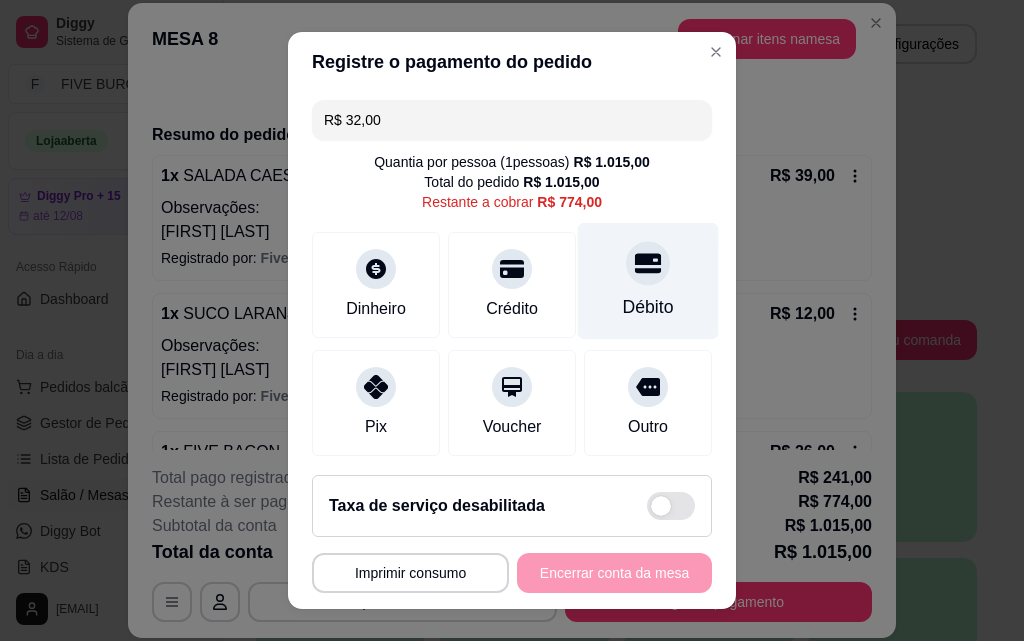click on "Débito" at bounding box center [648, 307] 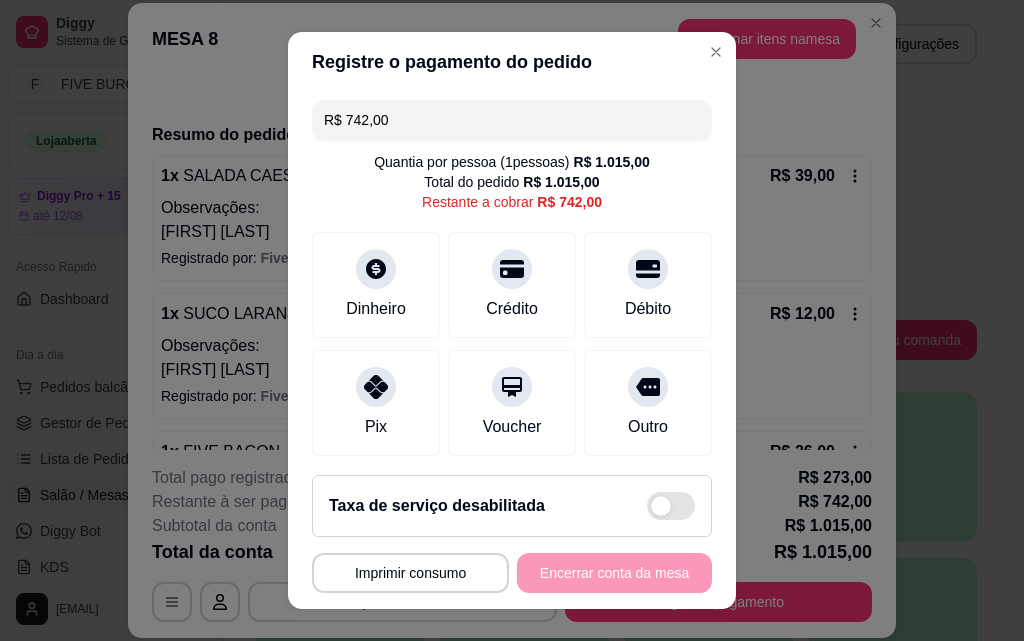 drag, startPoint x: 437, startPoint y: 130, endPoint x: 263, endPoint y: 116, distance: 174.56232 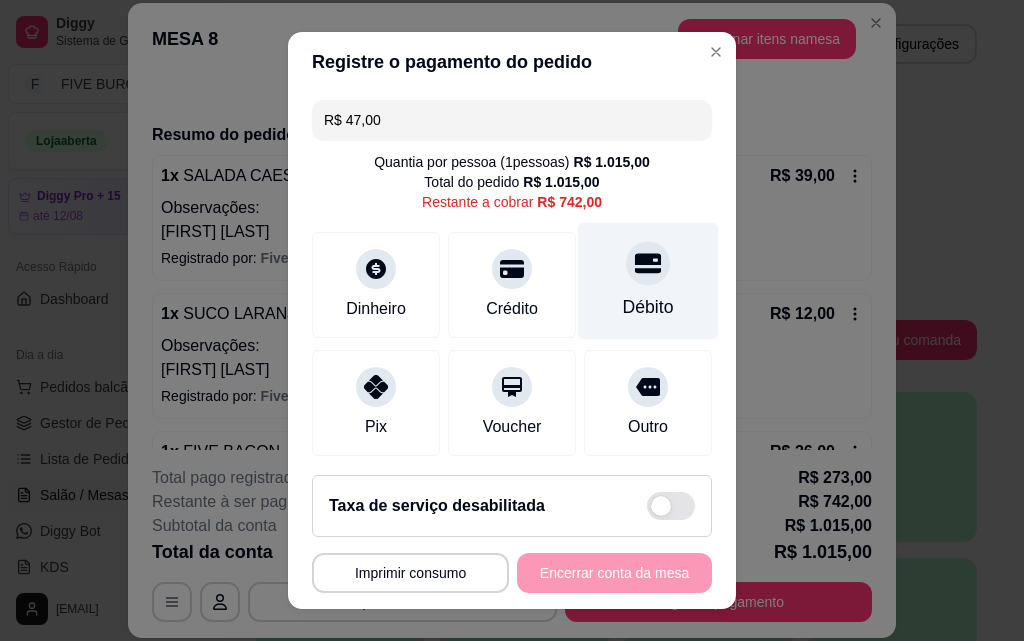click on "Débito" at bounding box center [648, 307] 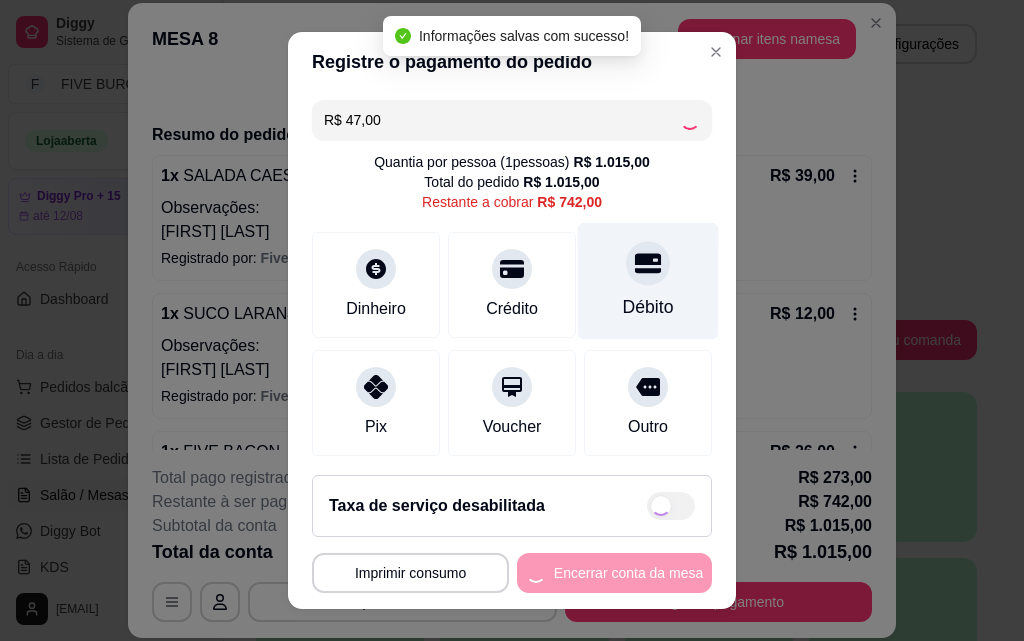 type on "R$ 695,00" 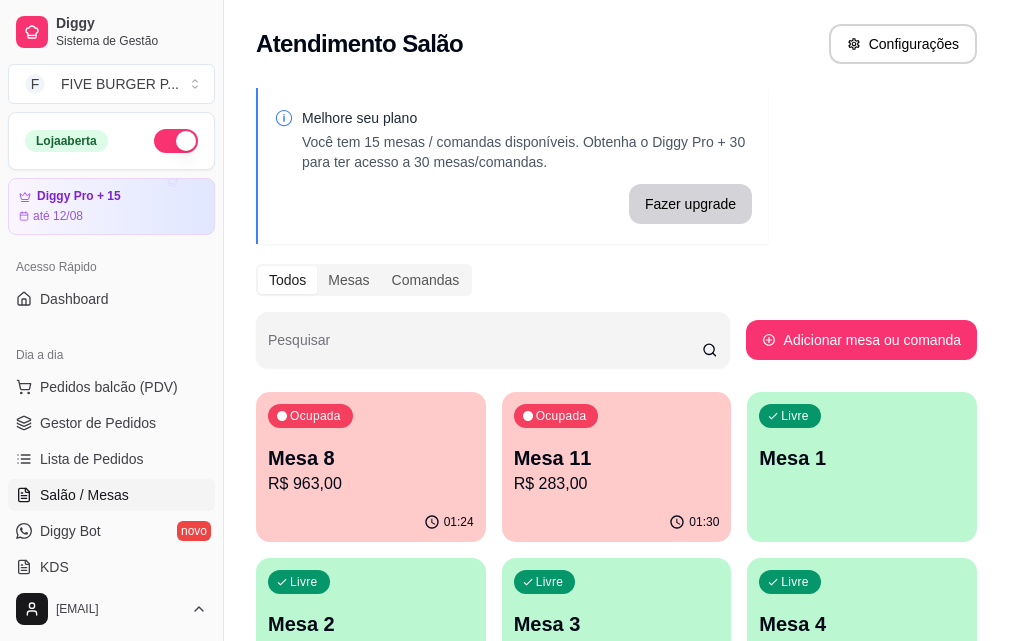 click on "Mesa 11" at bounding box center (617, 458) 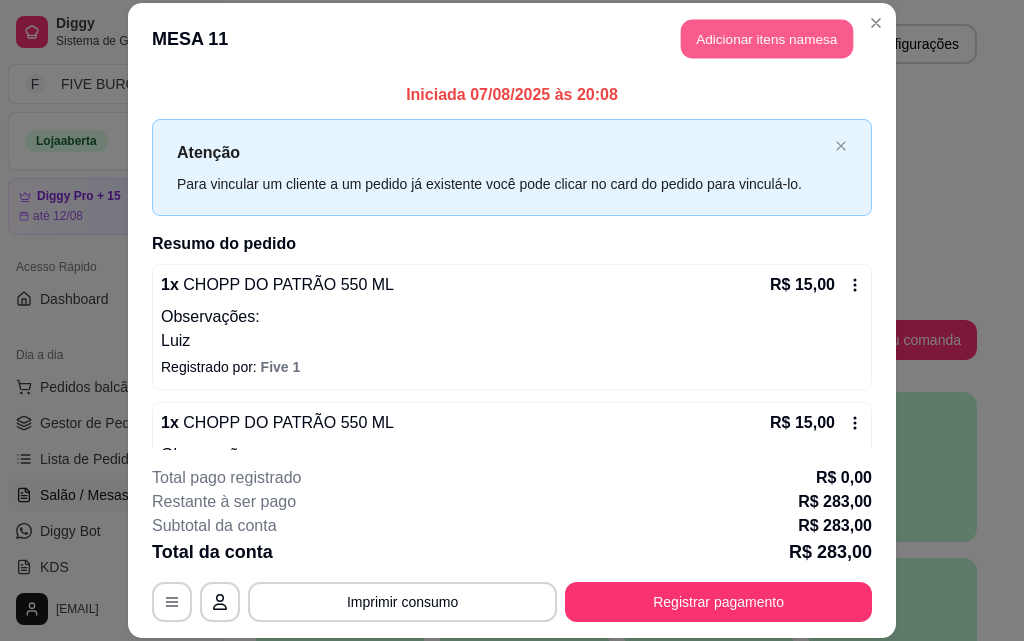 click on "Adicionar itens na  mesa" at bounding box center (767, 39) 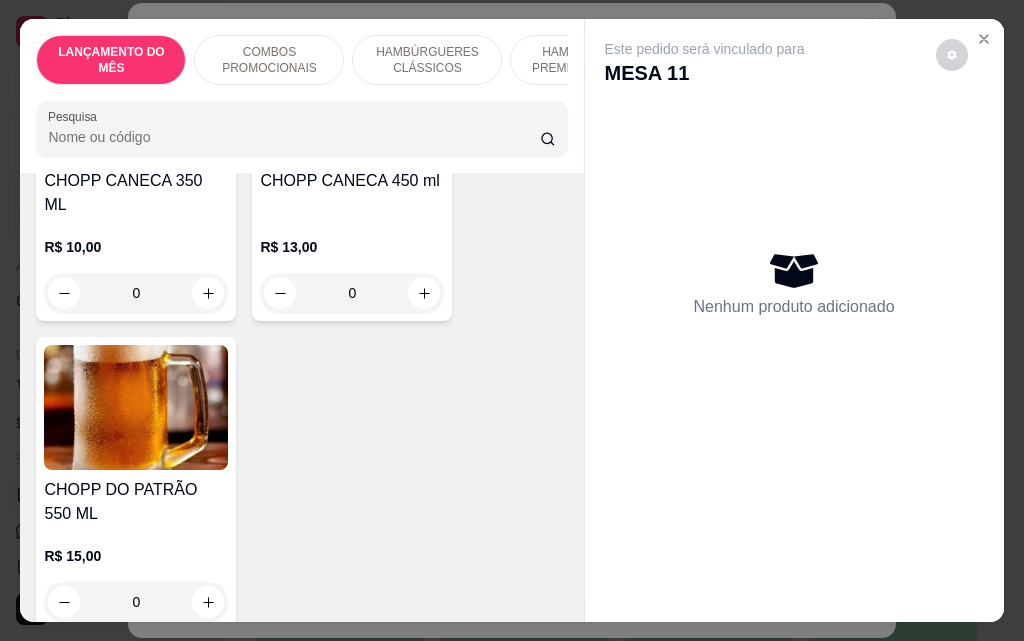 scroll, scrollTop: 11500, scrollLeft: 0, axis: vertical 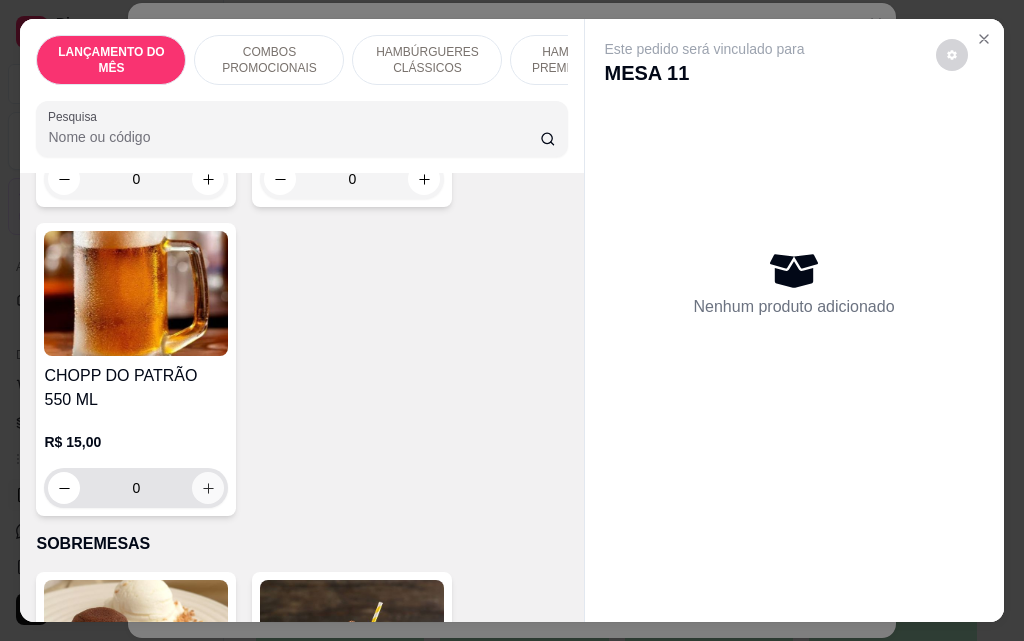 click 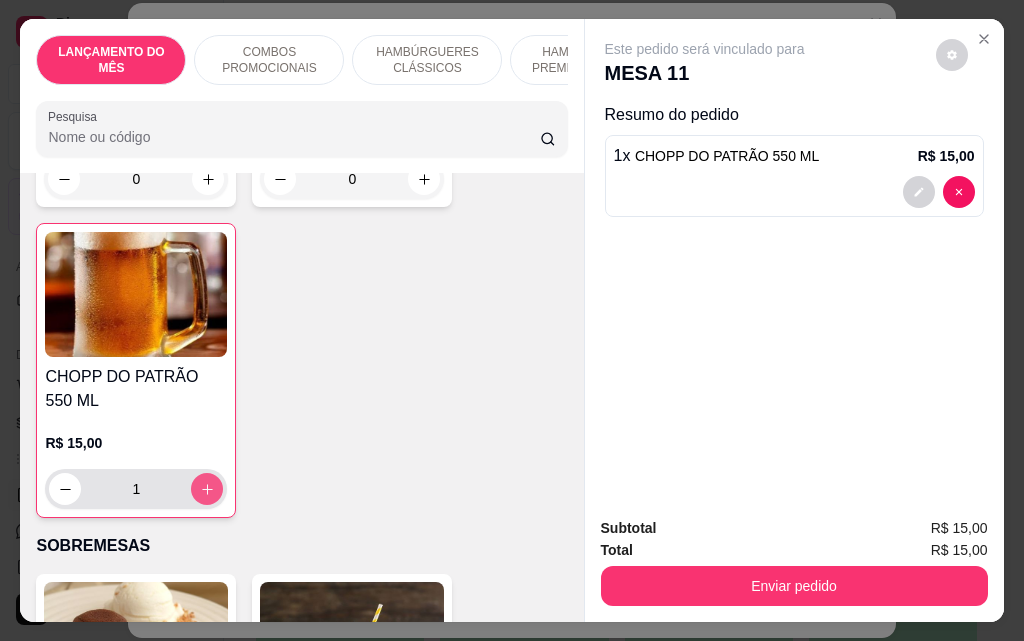 click 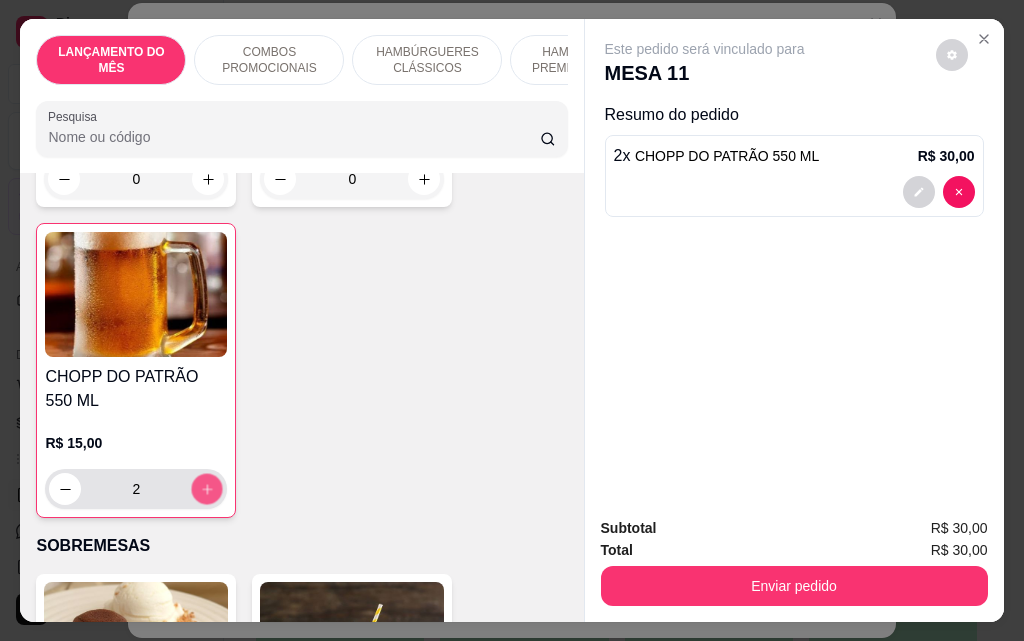 click 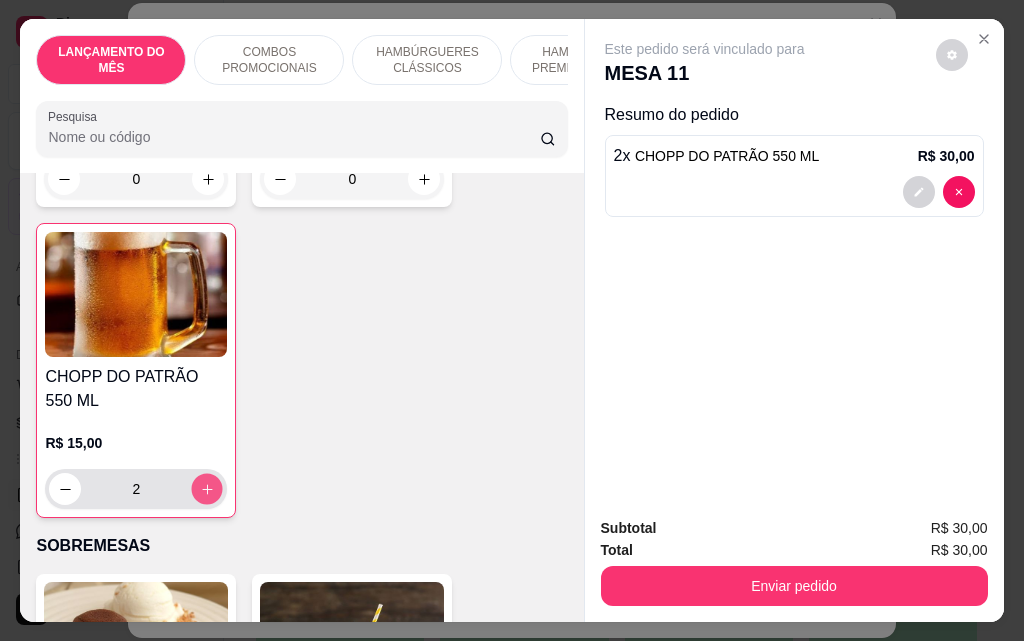 type on "3" 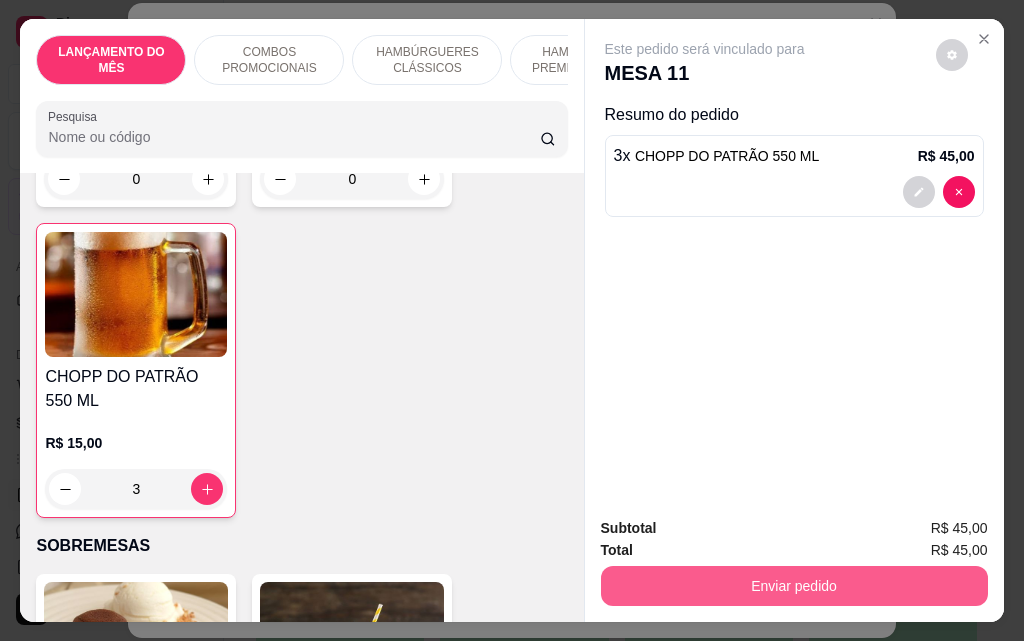 click on "Enviar pedido" at bounding box center (794, 586) 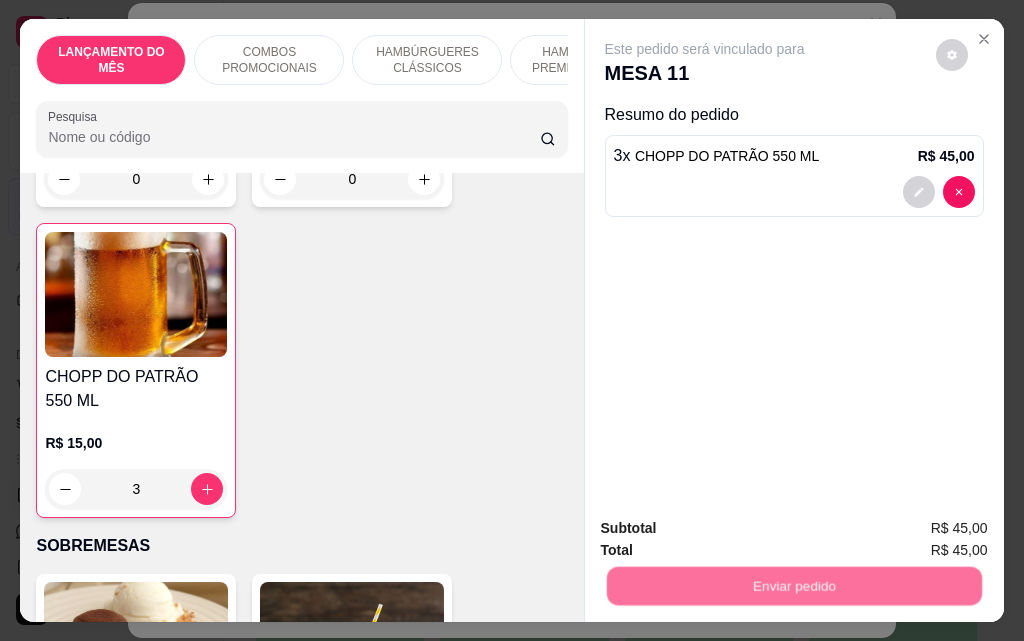 click on "Não registrar e enviar pedido" at bounding box center (728, 529) 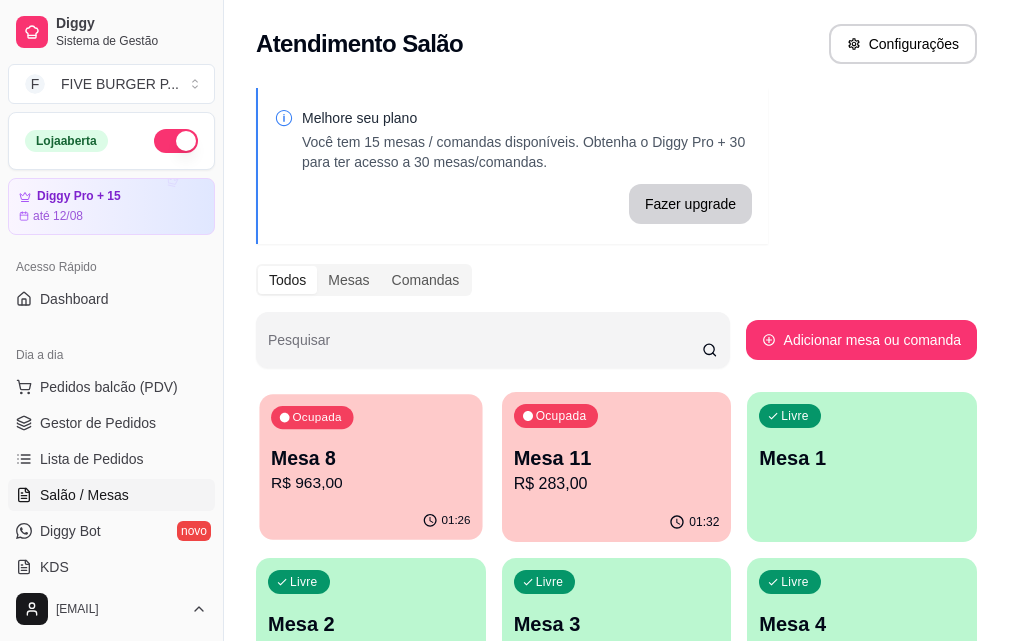 click on "R$ 963,00" at bounding box center (370, 483) 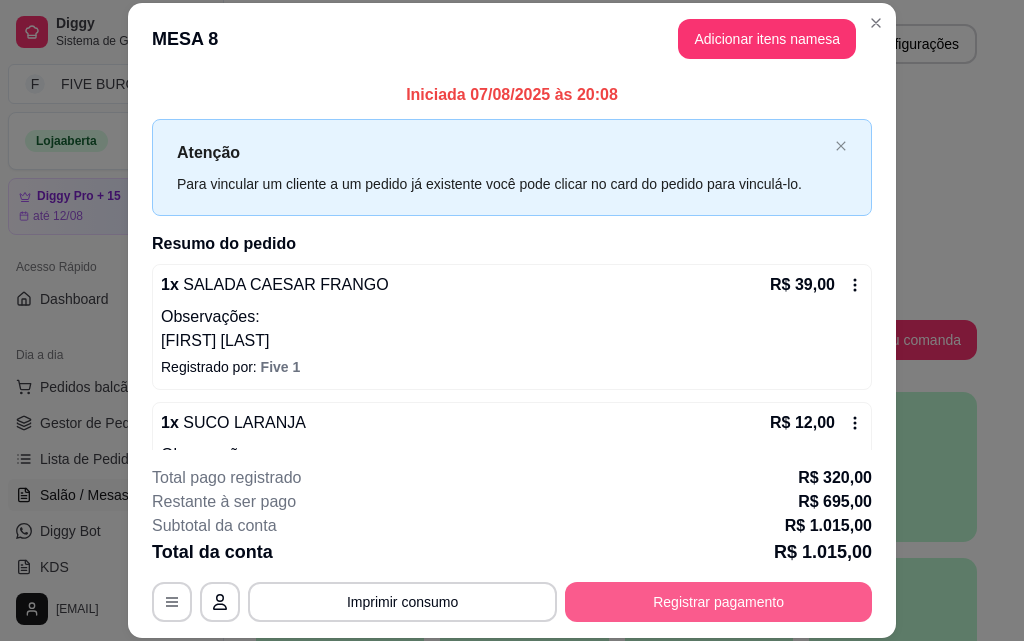 click on "Registrar pagamento" at bounding box center [718, 602] 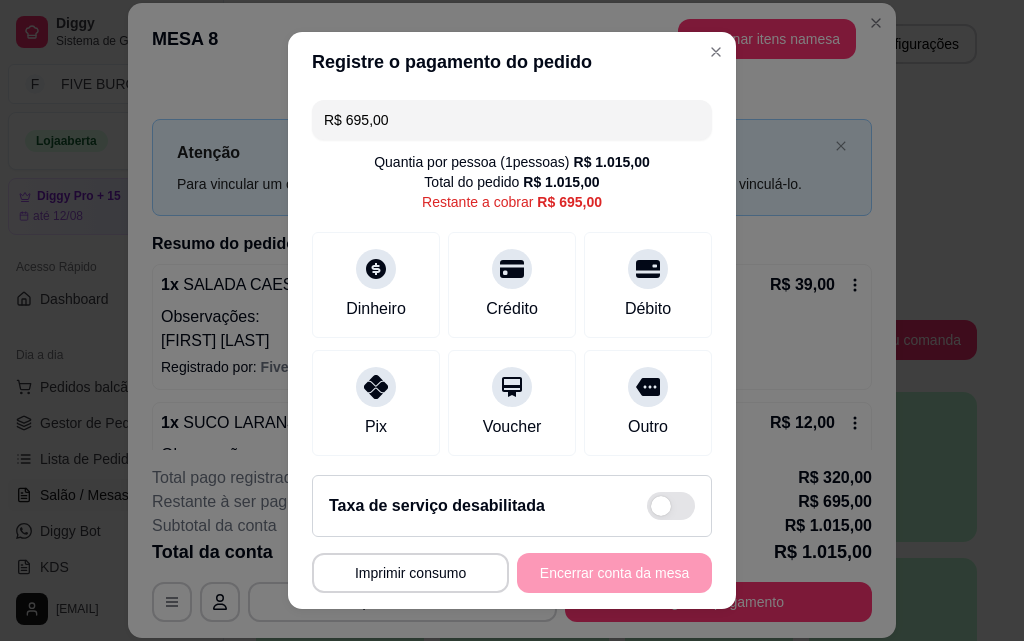 drag, startPoint x: 443, startPoint y: 127, endPoint x: 121, endPoint y: 119, distance: 322.09937 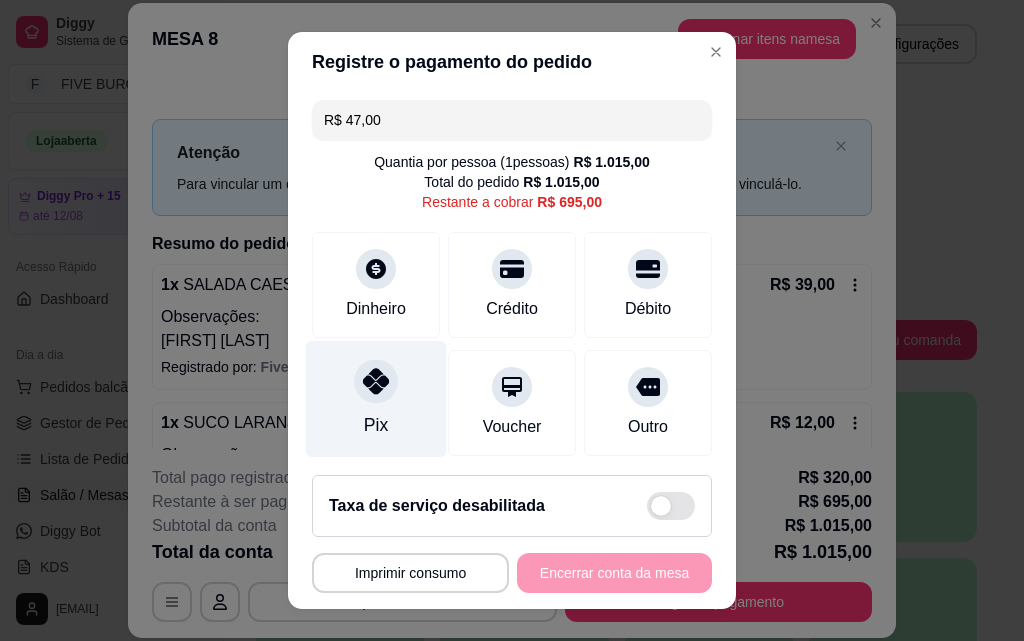 click 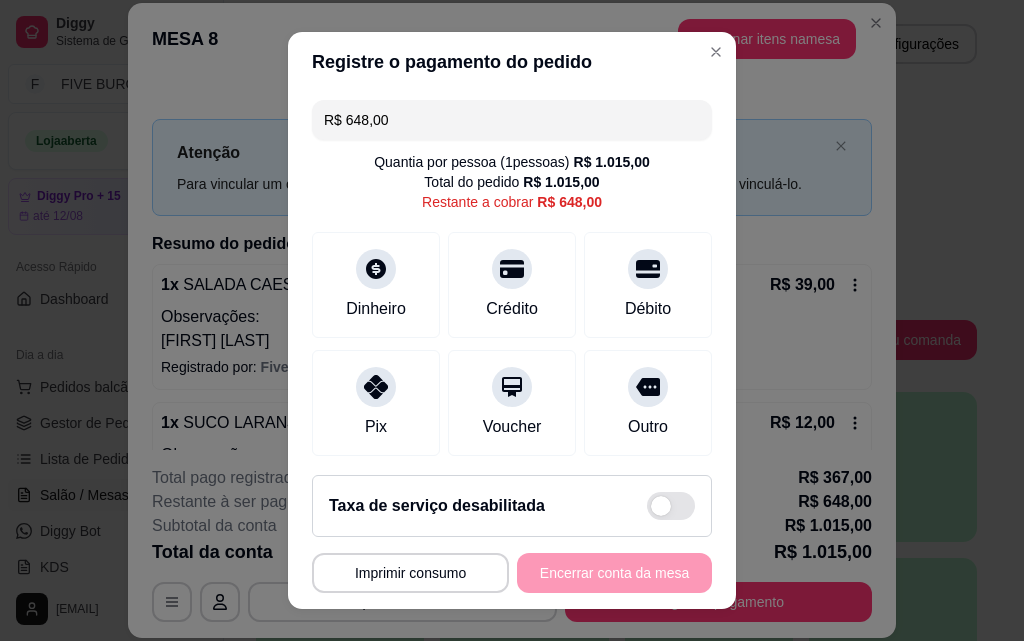 drag, startPoint x: 479, startPoint y: 117, endPoint x: 121, endPoint y: 143, distance: 358.9429 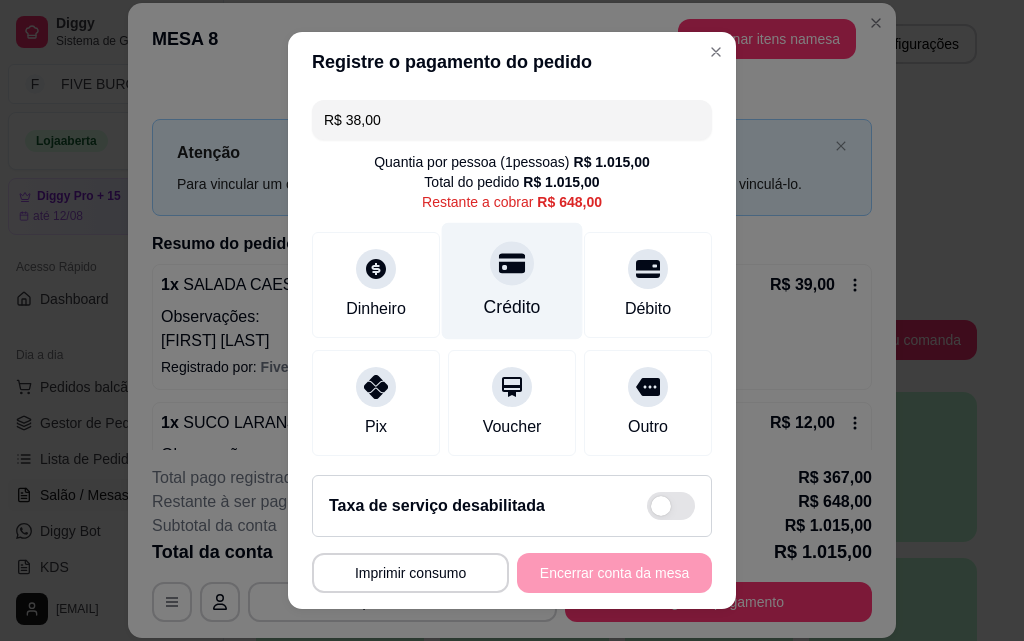 click on "Crédito" at bounding box center [512, 307] 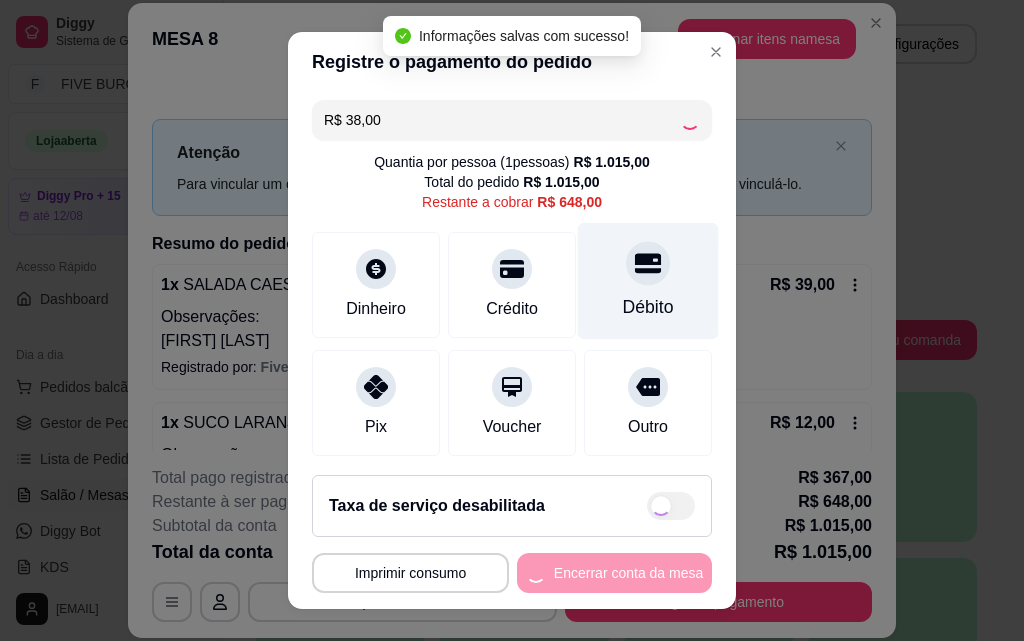 type on "R$ 610,00" 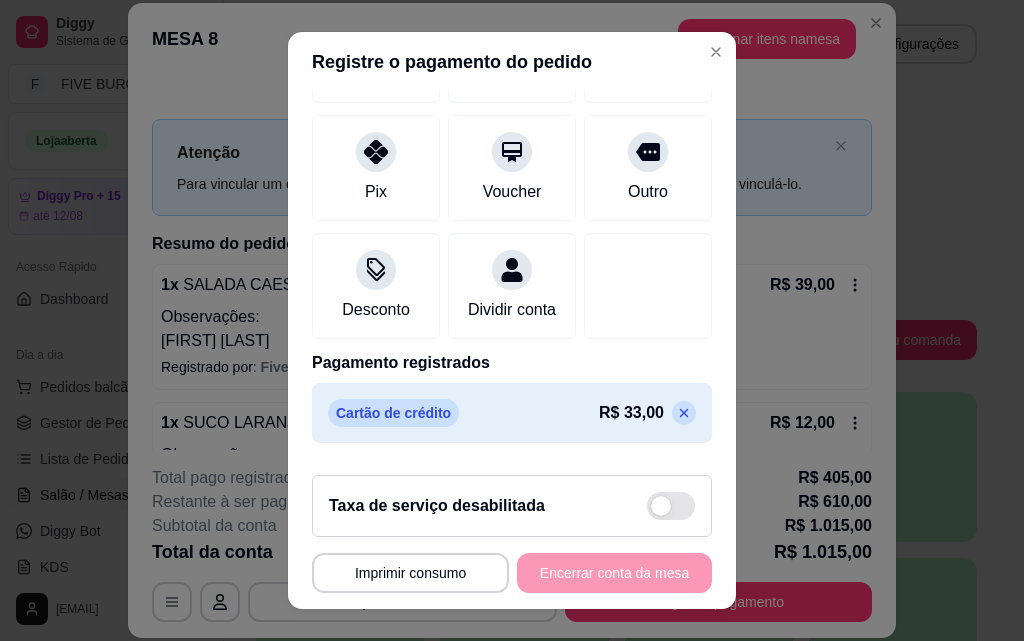 scroll, scrollTop: 0, scrollLeft: 0, axis: both 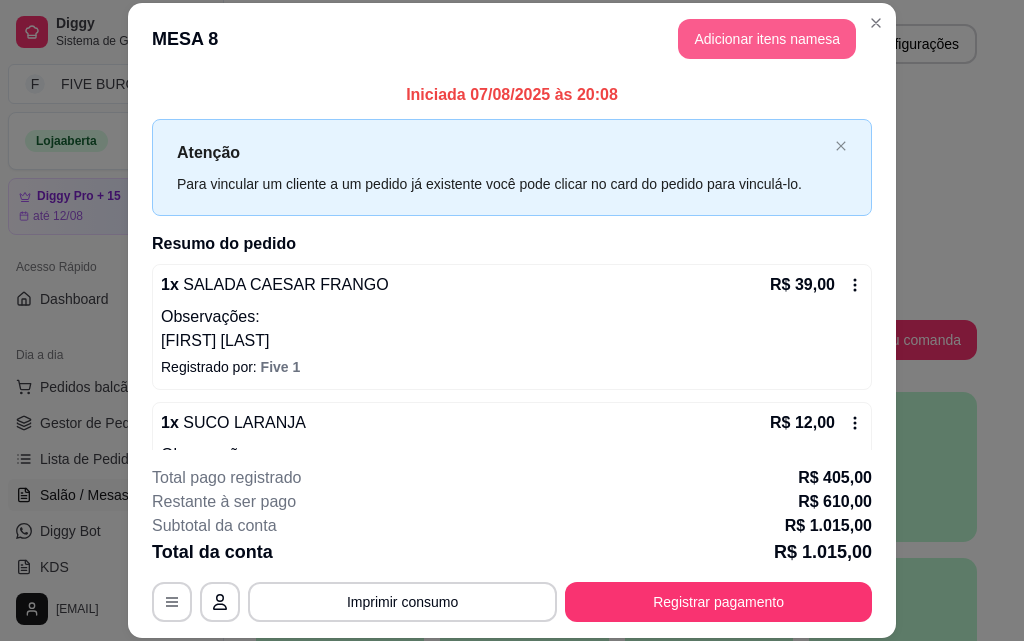 click on "Adicionar itens na  mesa" at bounding box center [767, 39] 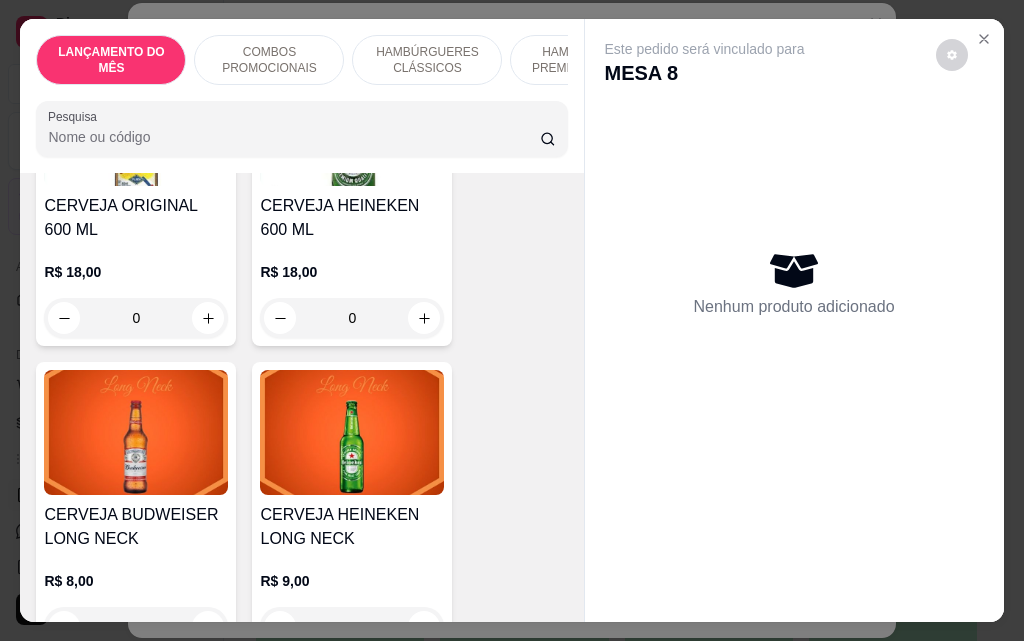 scroll, scrollTop: 9400, scrollLeft: 0, axis: vertical 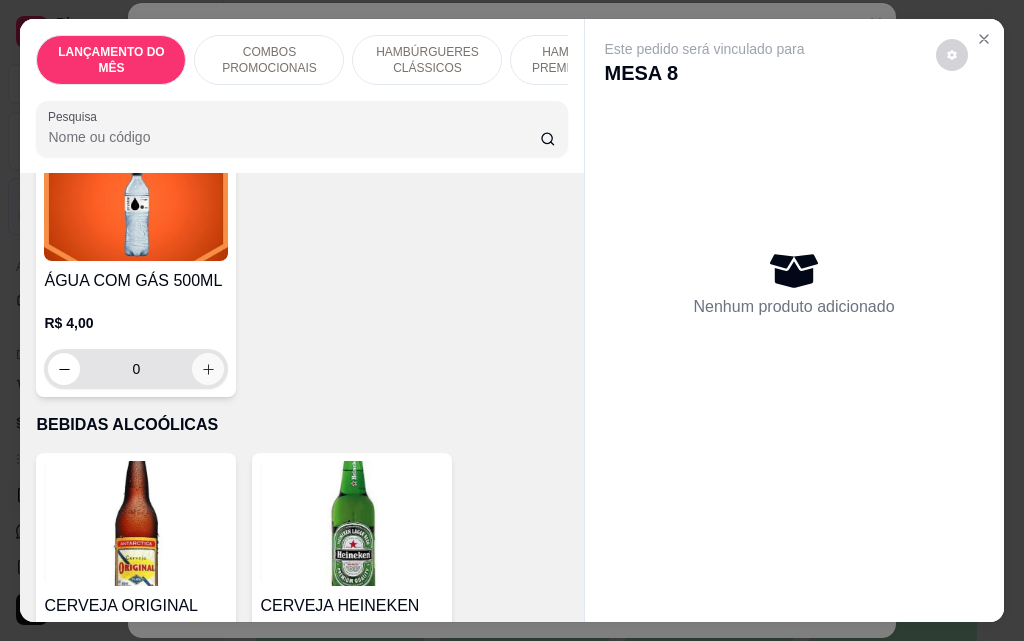 click 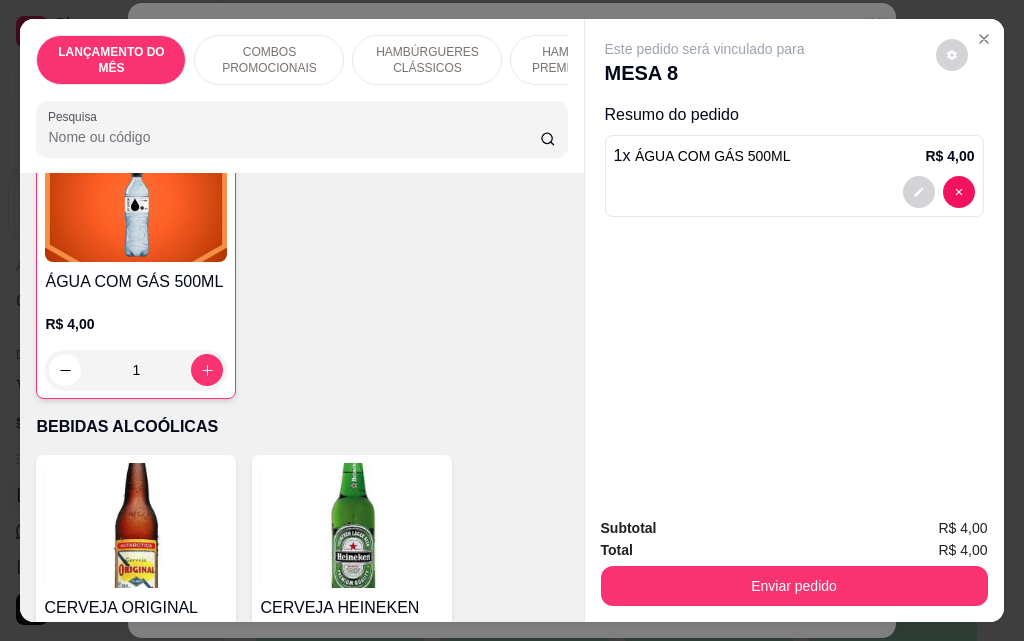 scroll, scrollTop: 9401, scrollLeft: 0, axis: vertical 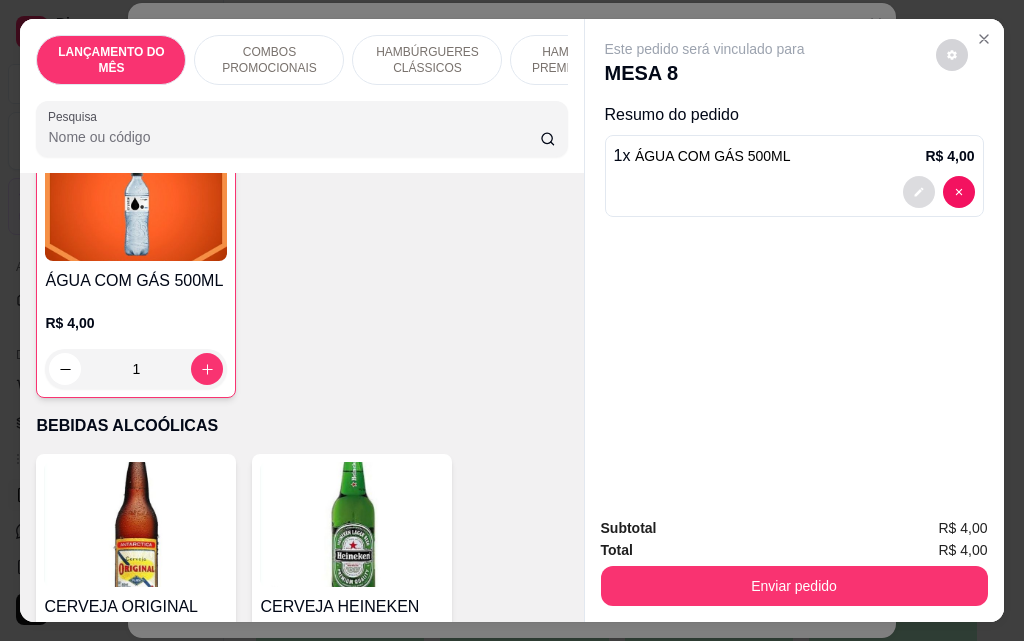 click at bounding box center [919, 192] 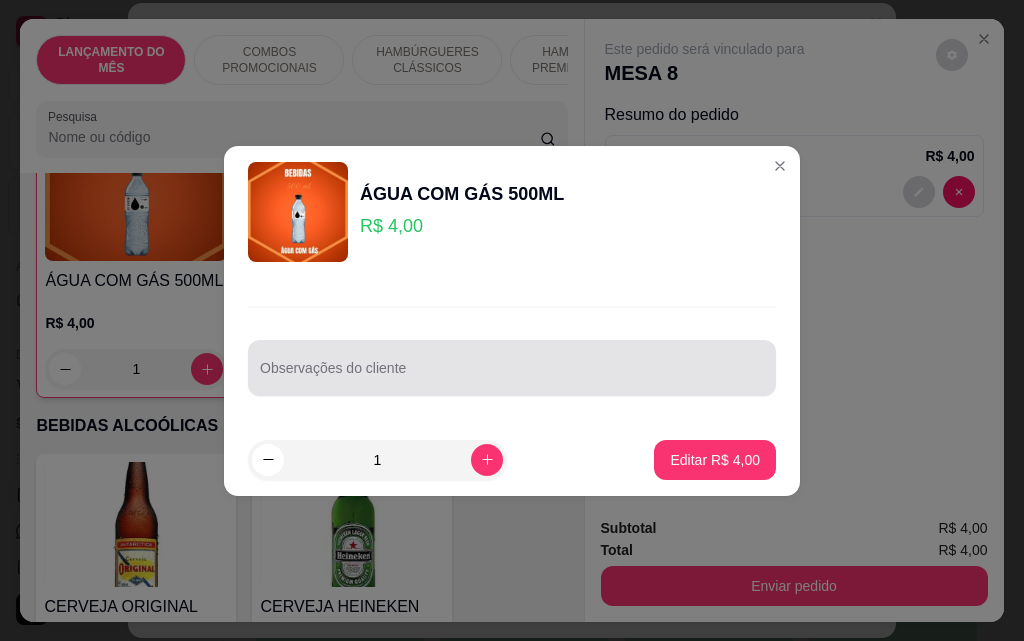 click at bounding box center (512, 368) 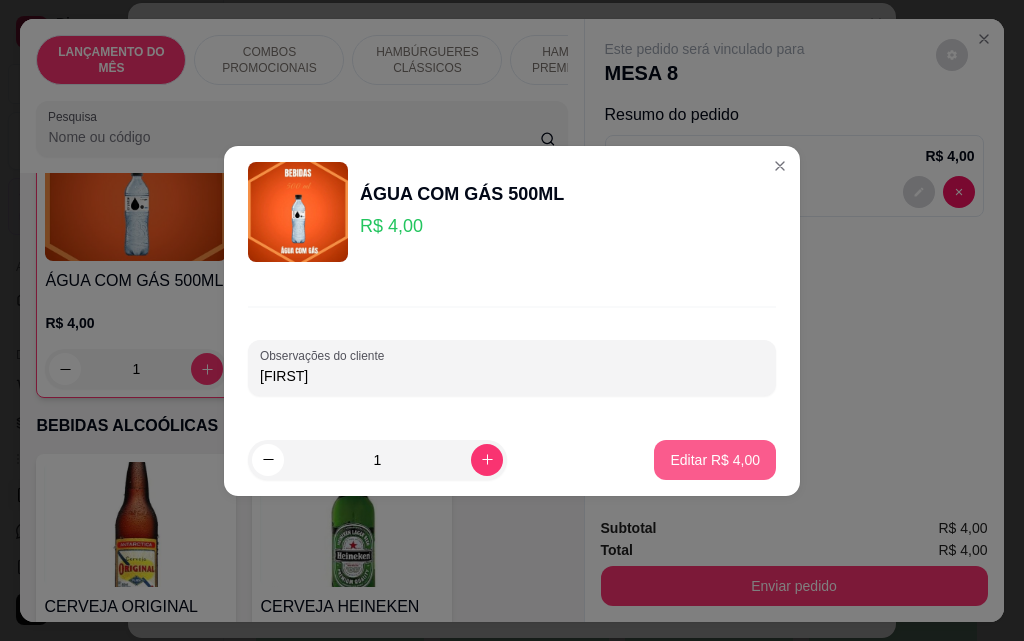 type on "[FIRST]" 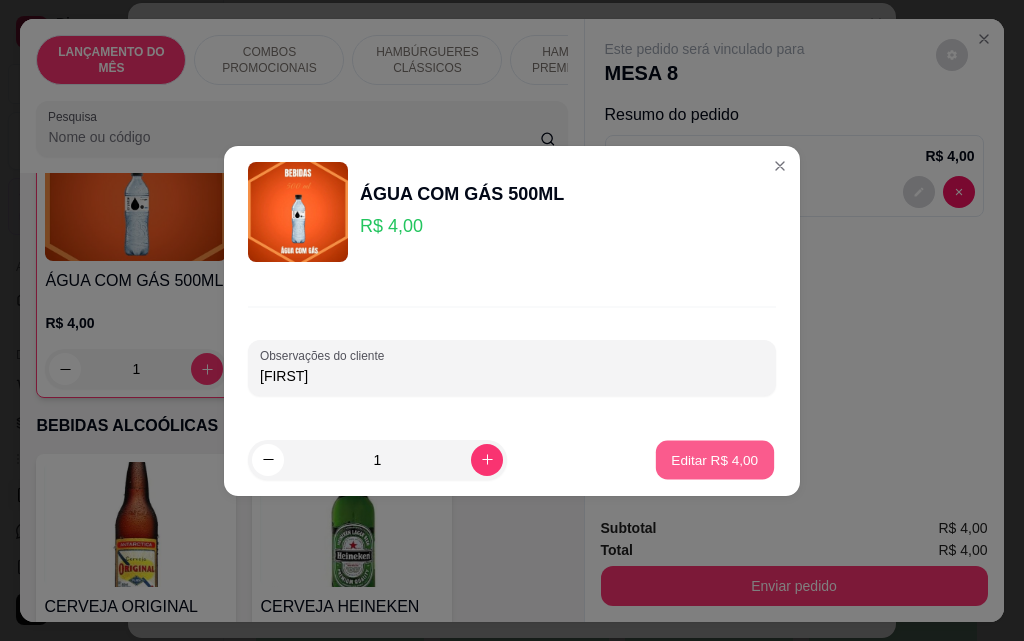 click on "Editar   R$ 4,00" at bounding box center [715, 459] 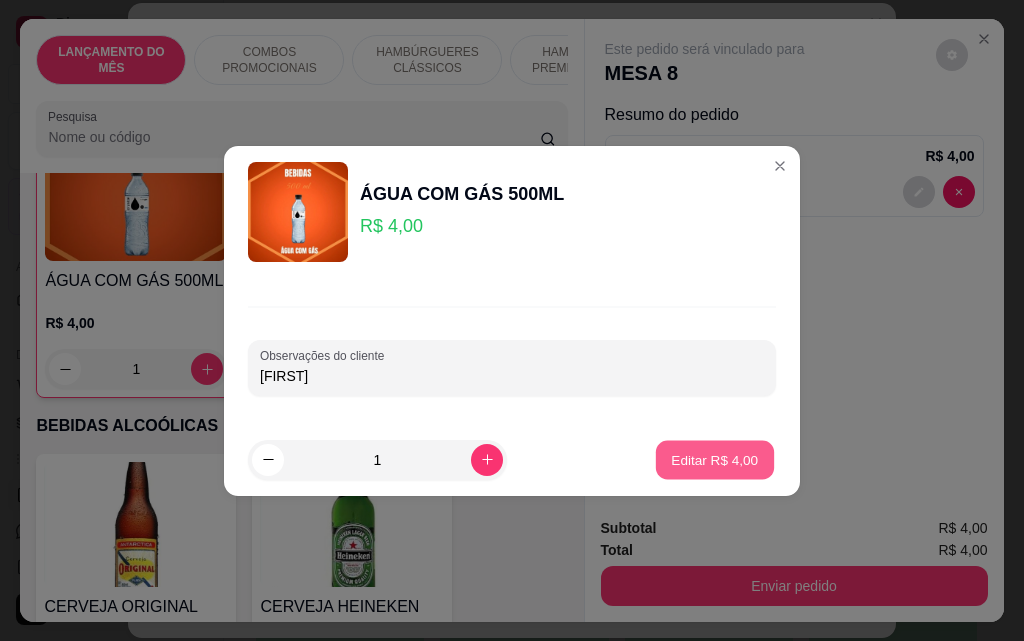 type on "0" 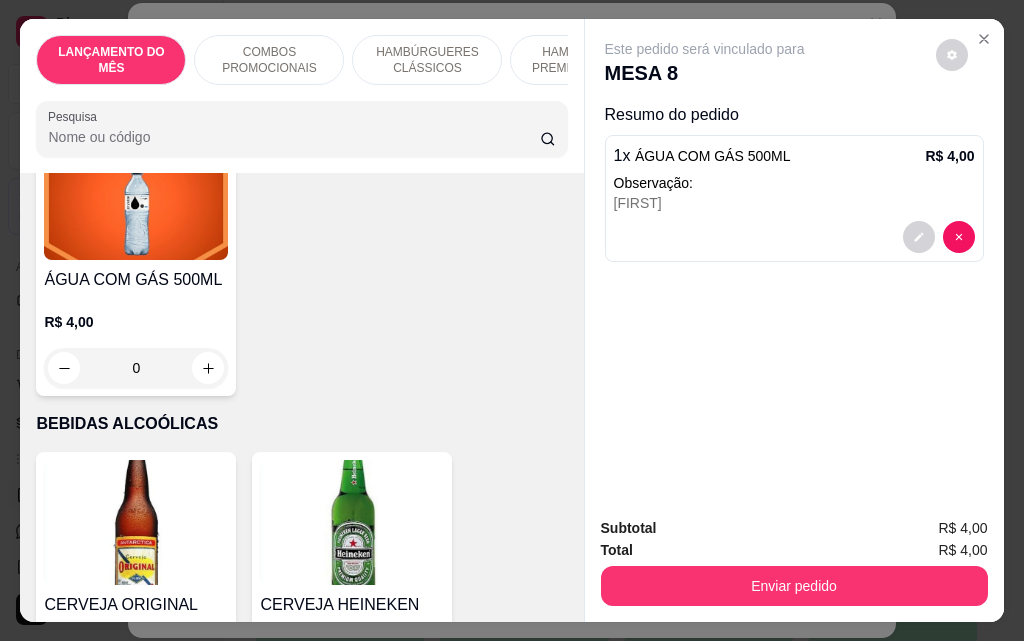 scroll, scrollTop: 9400, scrollLeft: 0, axis: vertical 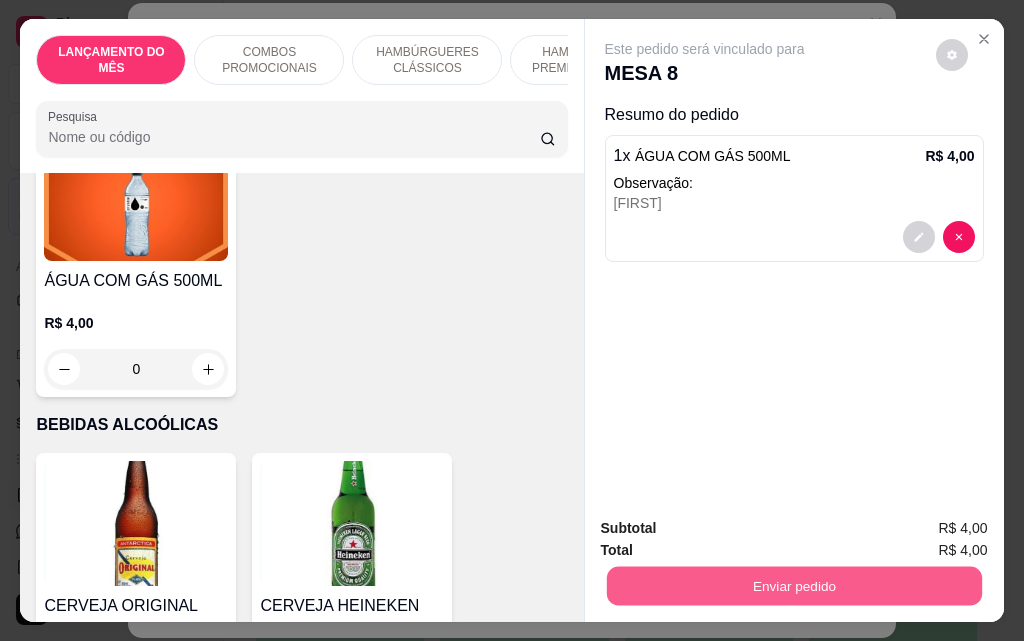 click on "Enviar pedido" at bounding box center [793, 585] 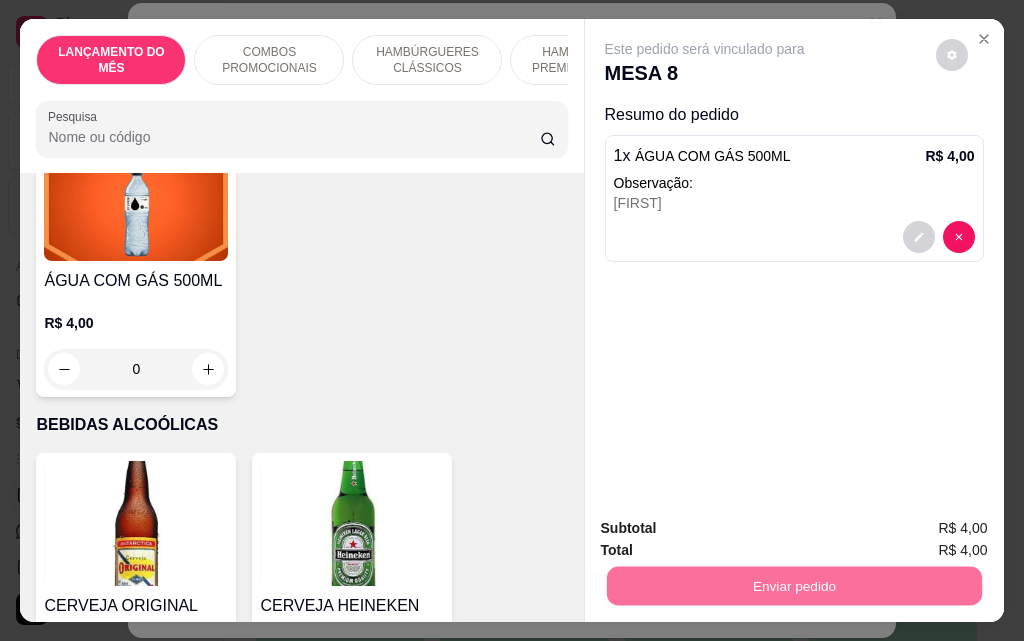 click on "Não registrar e enviar pedido" at bounding box center (728, 528) 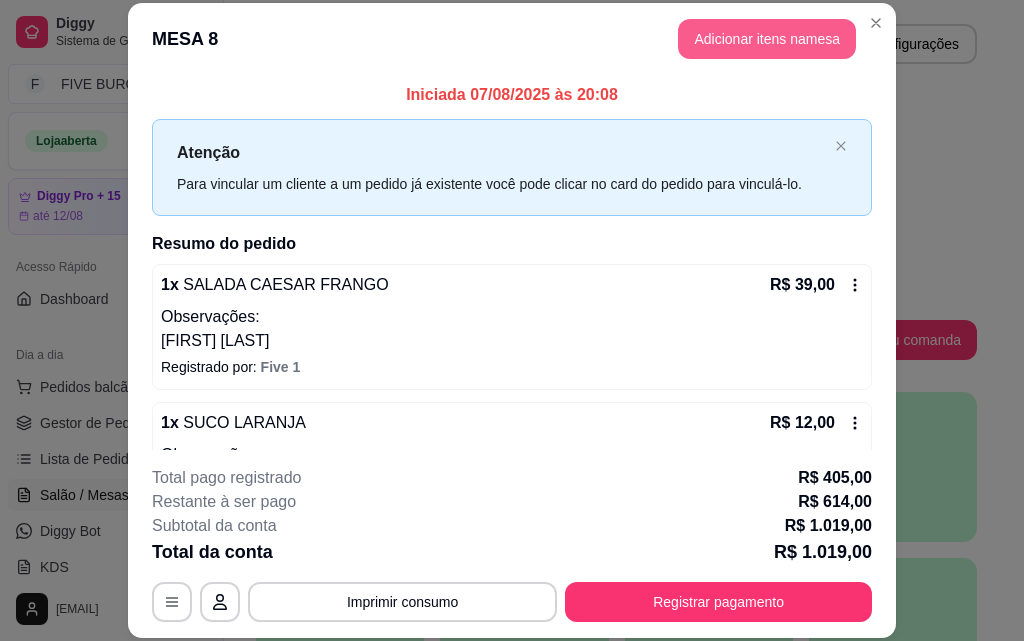 click on "Adicionar itens na  mesa" at bounding box center [767, 39] 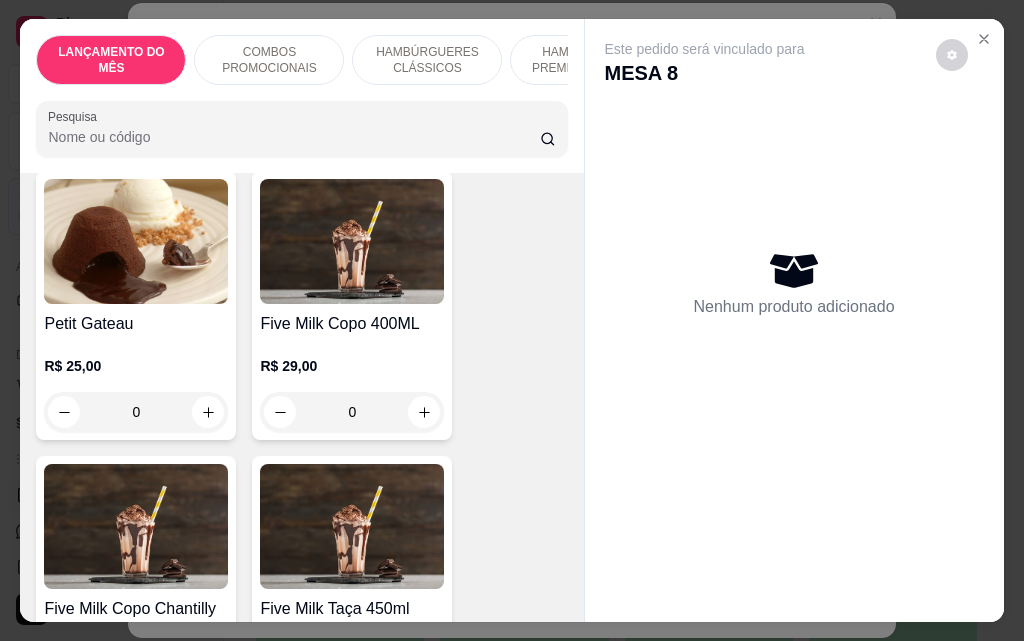 scroll, scrollTop: 11900, scrollLeft: 0, axis: vertical 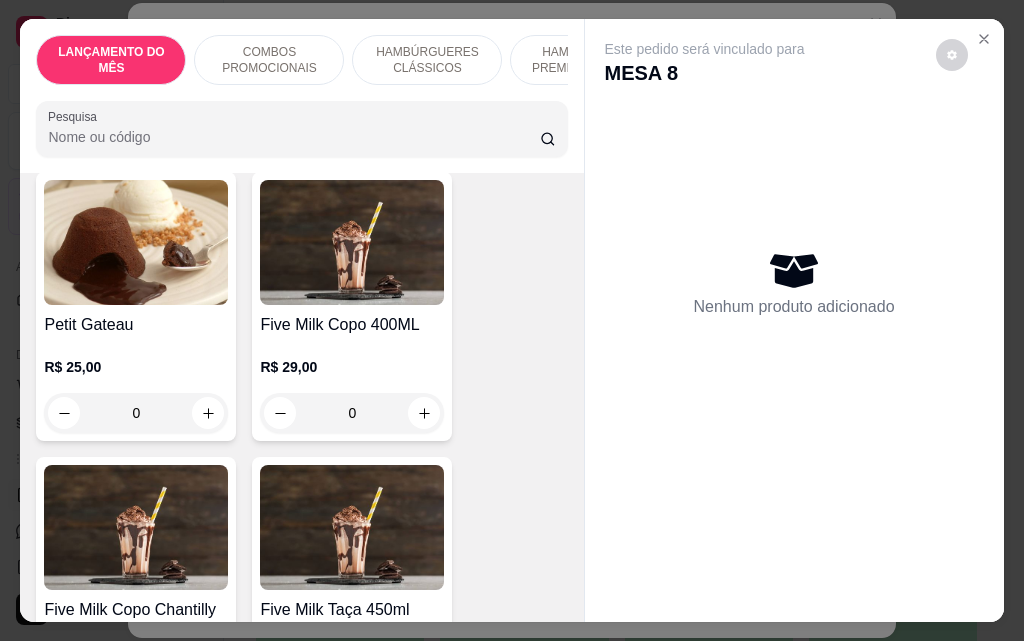 click on "0" at bounding box center (352, 413) 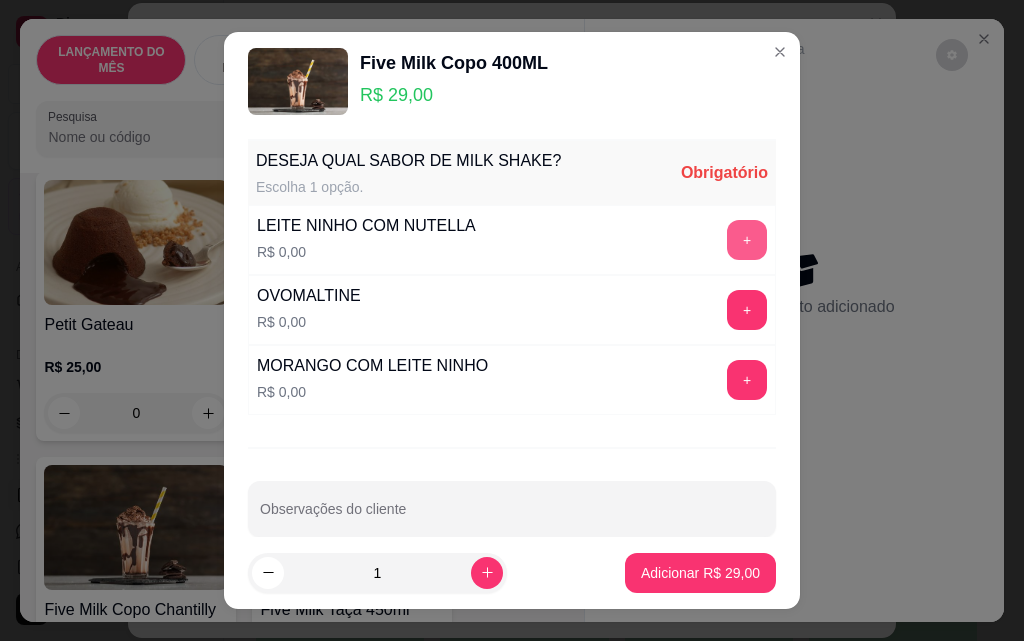 click on "+" at bounding box center (747, 240) 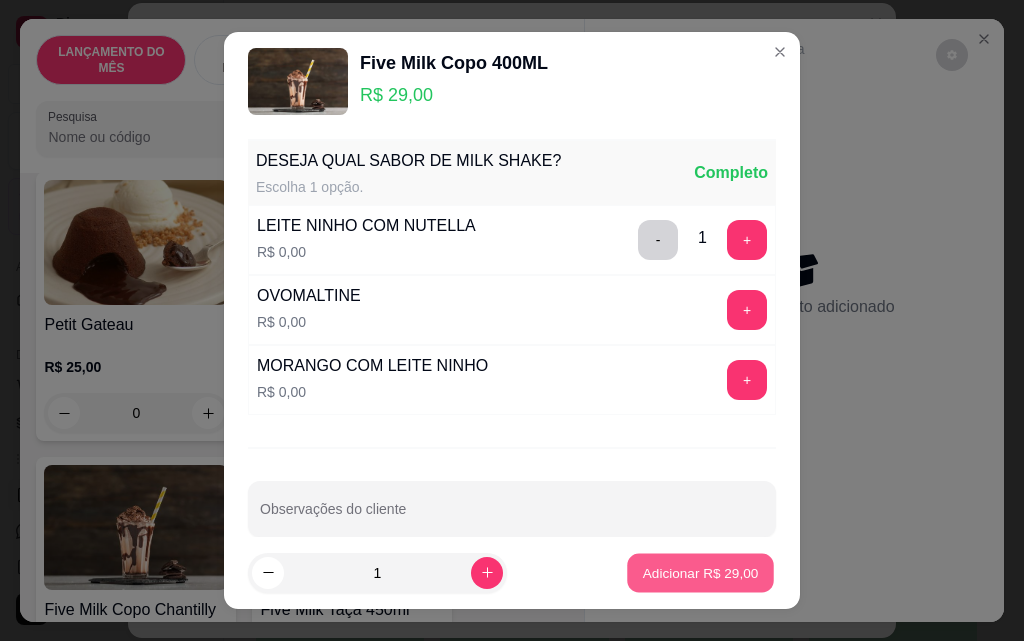 click on "Adicionar   R$ 29,00" at bounding box center (701, 572) 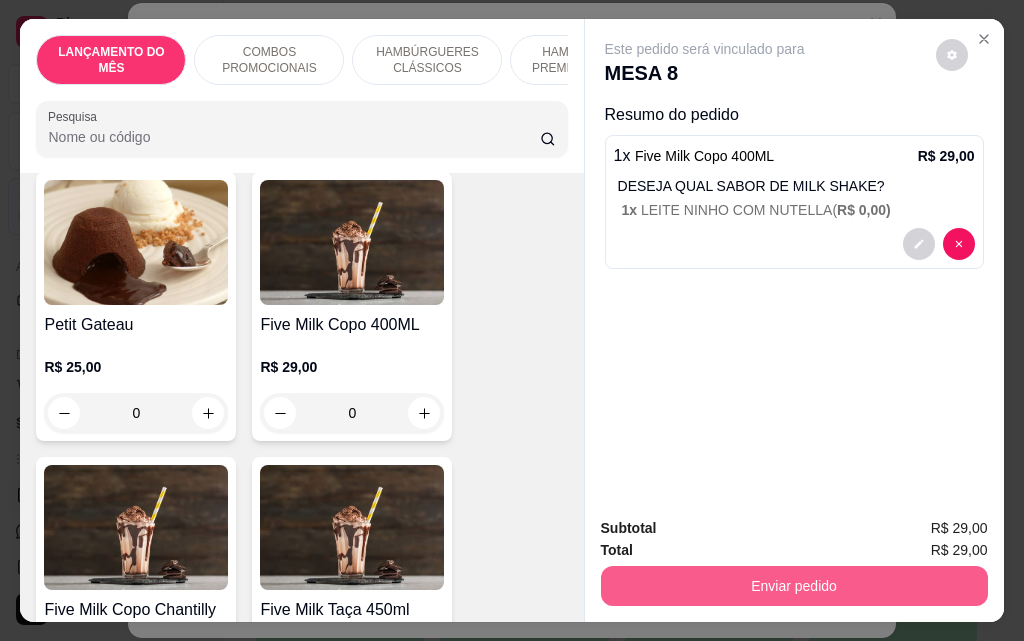 click on "Enviar pedido" at bounding box center (794, 586) 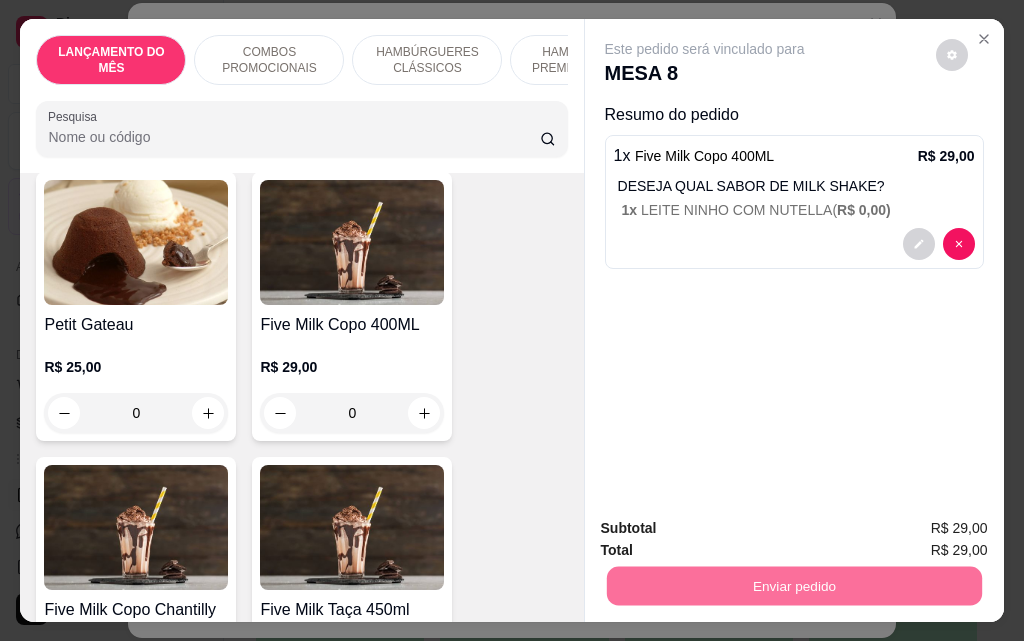 click on "Não registrar e enviar pedido" at bounding box center (728, 528) 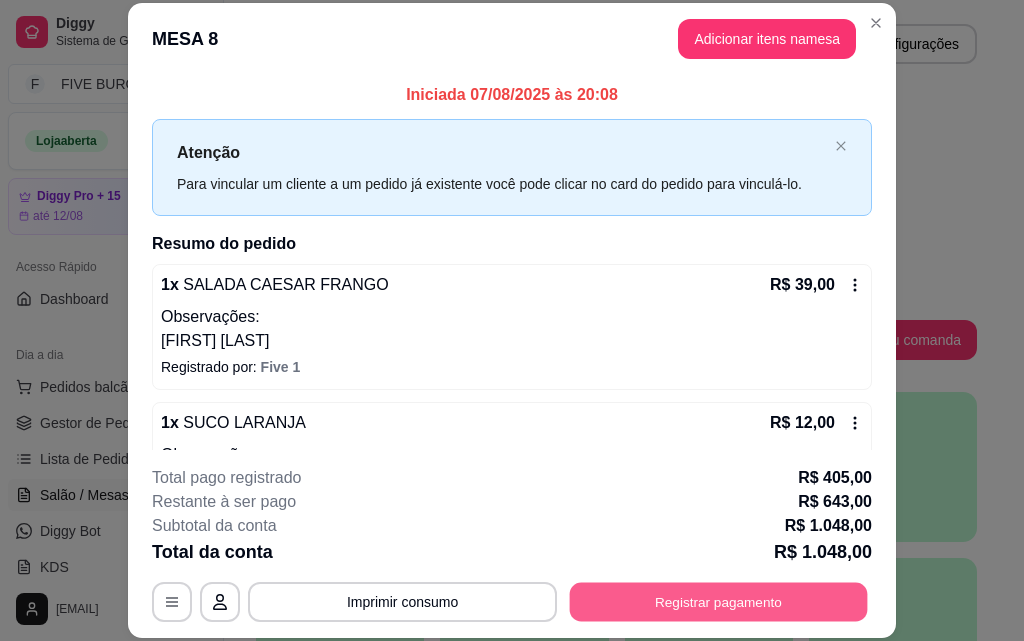 click on "Registrar pagamento" at bounding box center [719, 601] 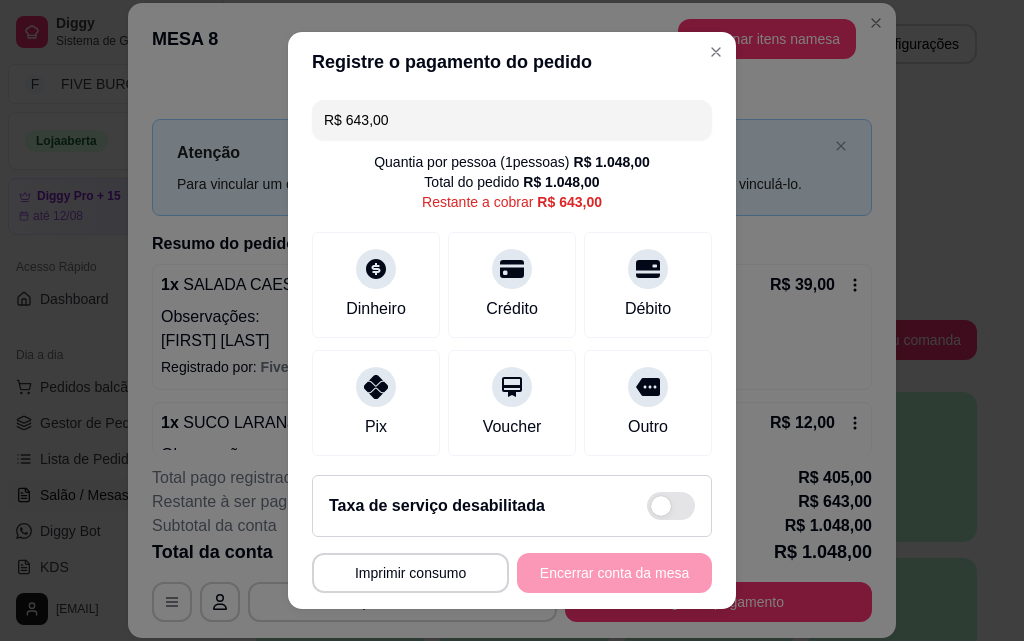 drag, startPoint x: 421, startPoint y: 119, endPoint x: 181, endPoint y: 126, distance: 240.10207 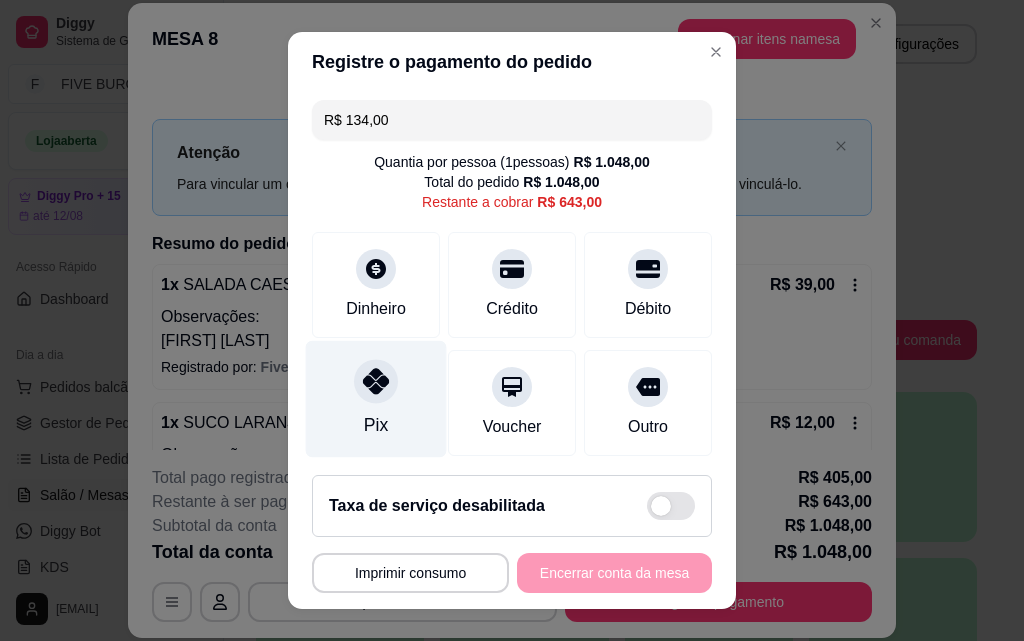 click on "Pix" at bounding box center (376, 399) 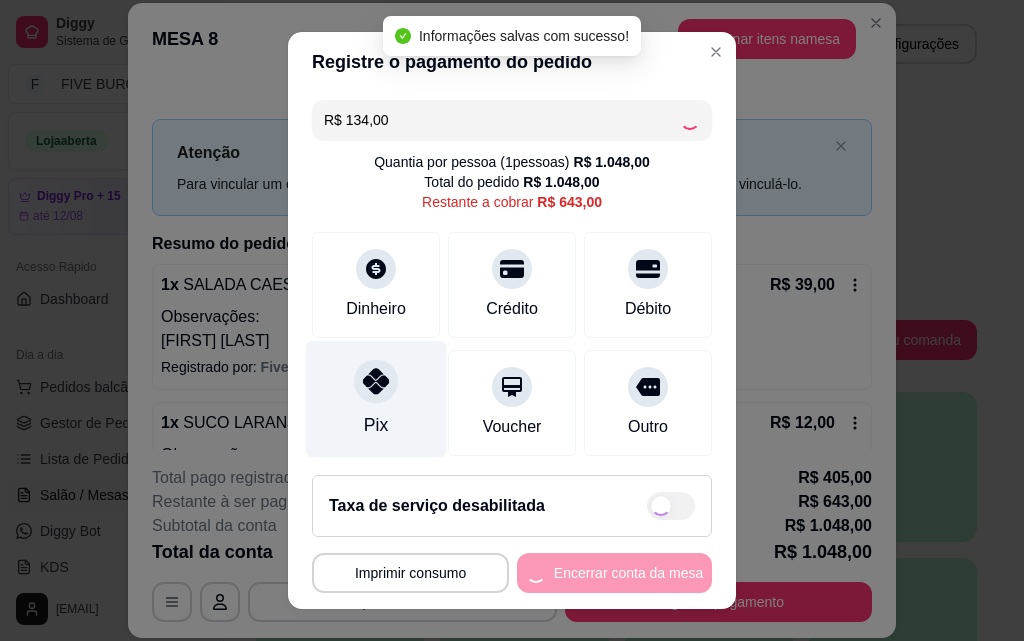 type on "R$ 509,00" 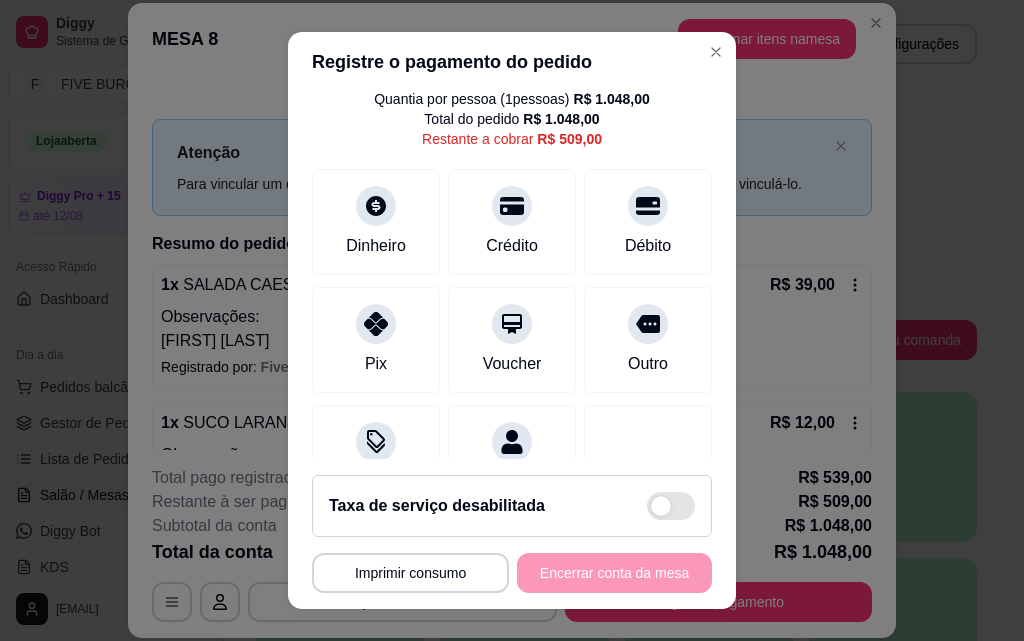 scroll, scrollTop: 600, scrollLeft: 0, axis: vertical 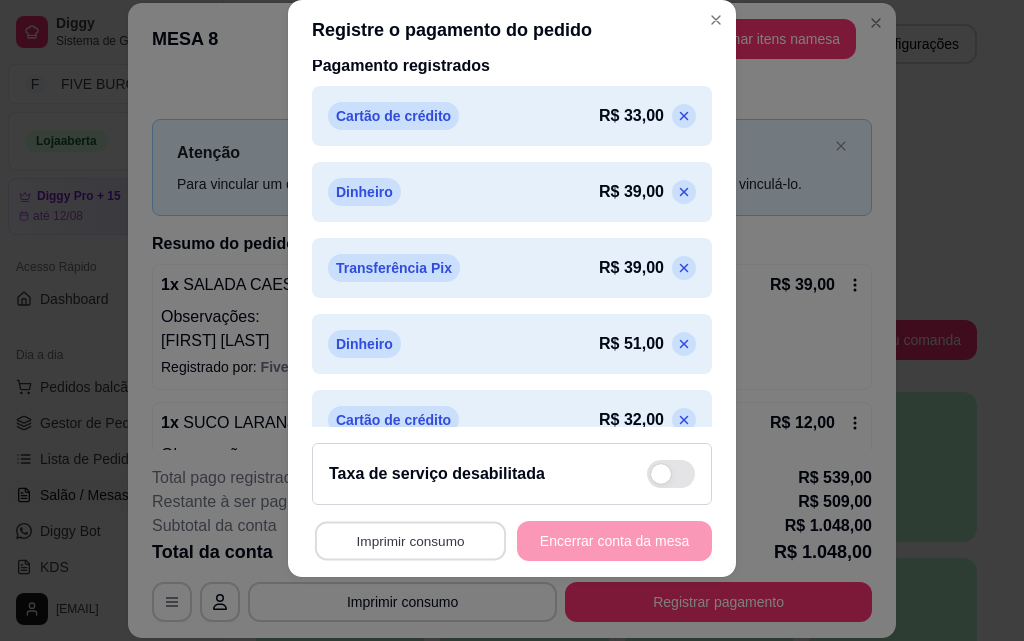 click on "Imprimir consumo" at bounding box center [410, 541] 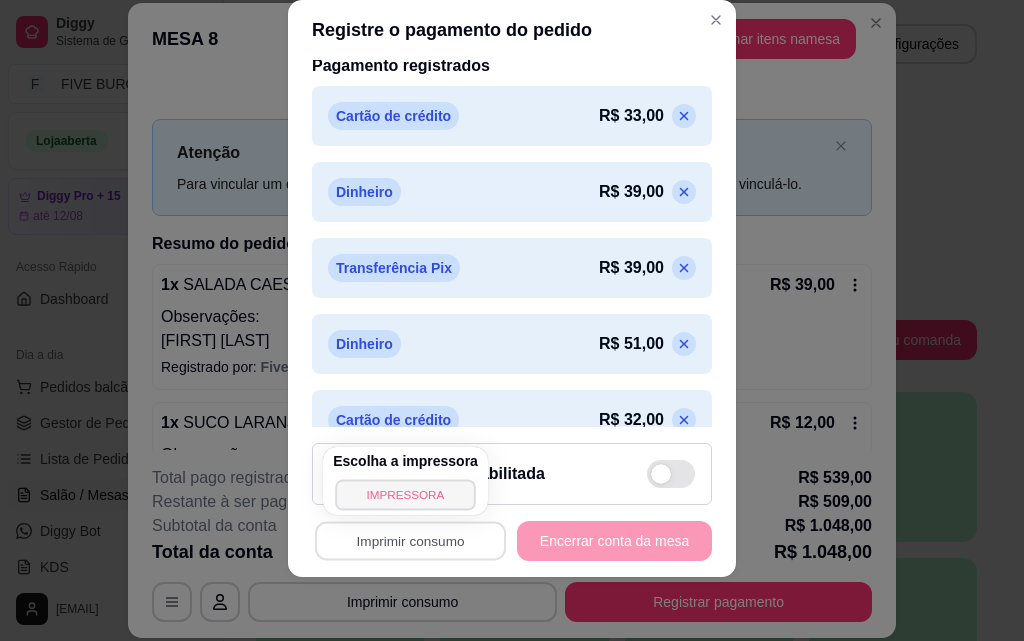 click on "IMPRESSORA" at bounding box center (405, 494) 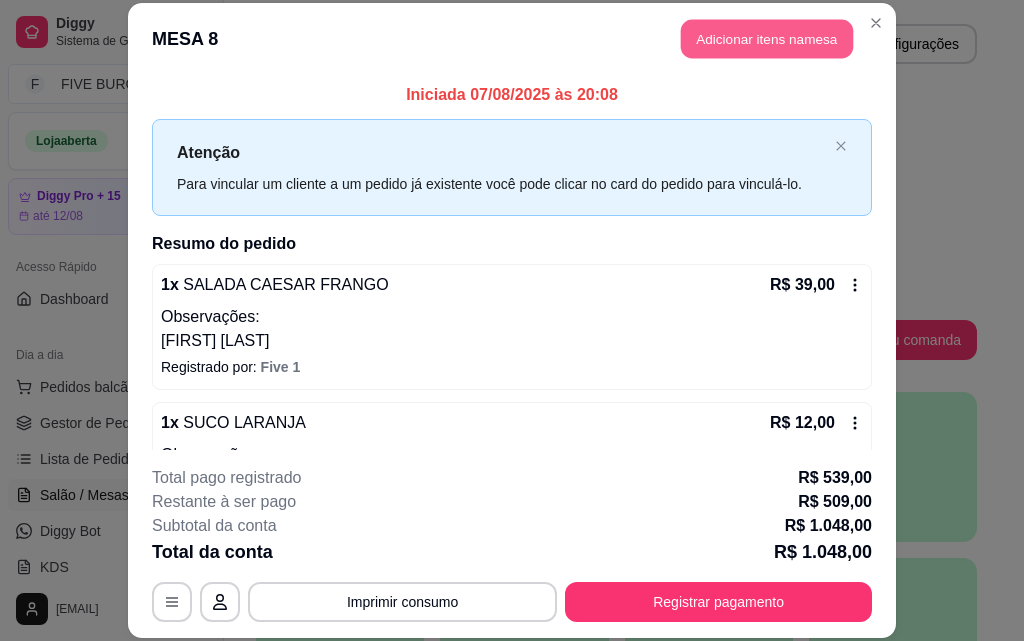 click on "Adicionar itens na  mesa" at bounding box center [767, 39] 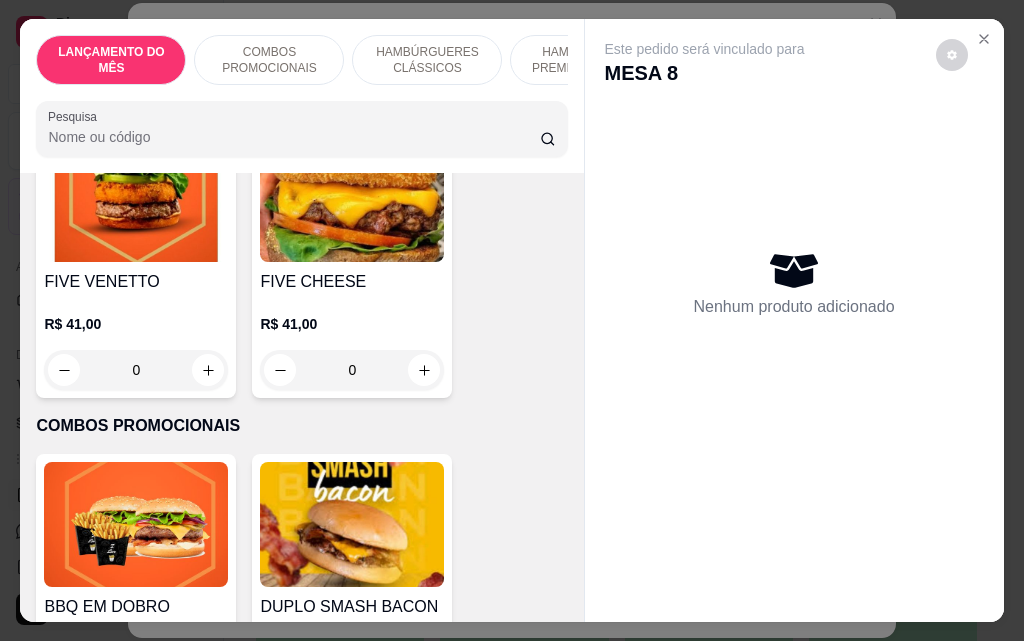 scroll, scrollTop: 0, scrollLeft: 0, axis: both 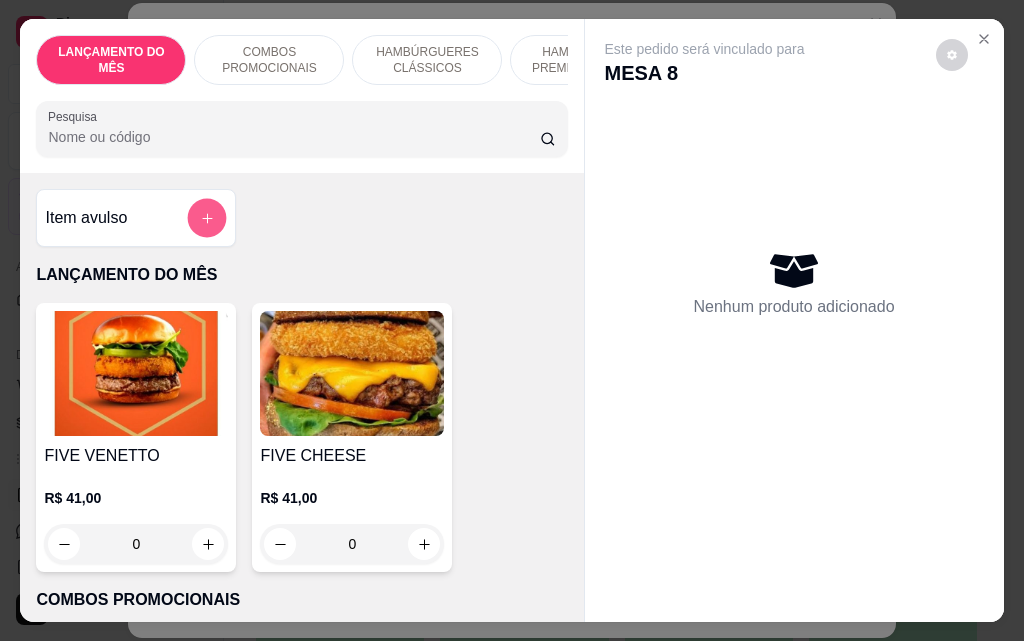 click 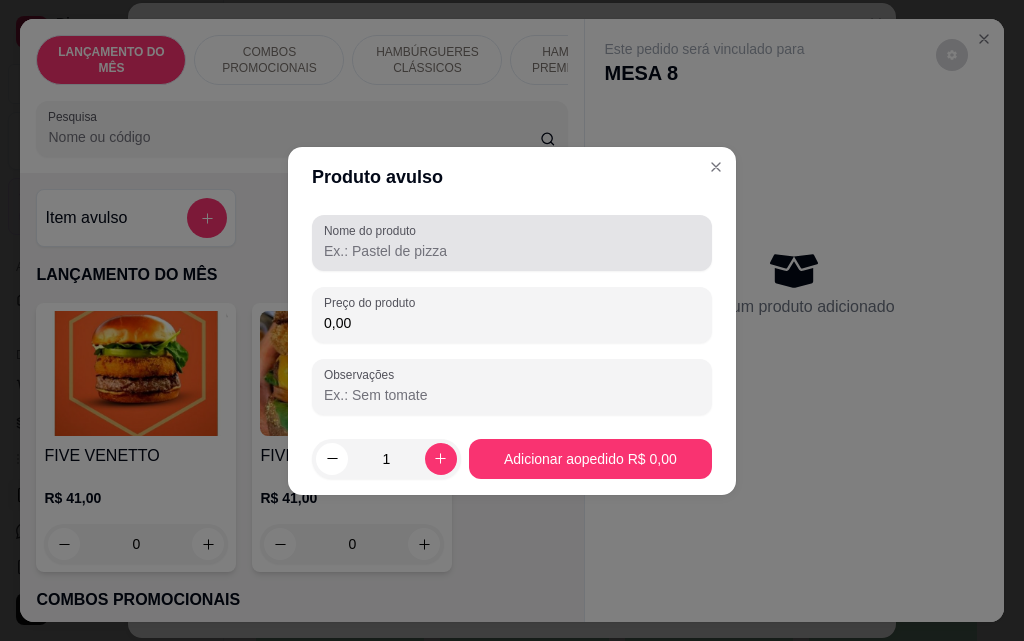 click on "Nome do produto" at bounding box center [512, 251] 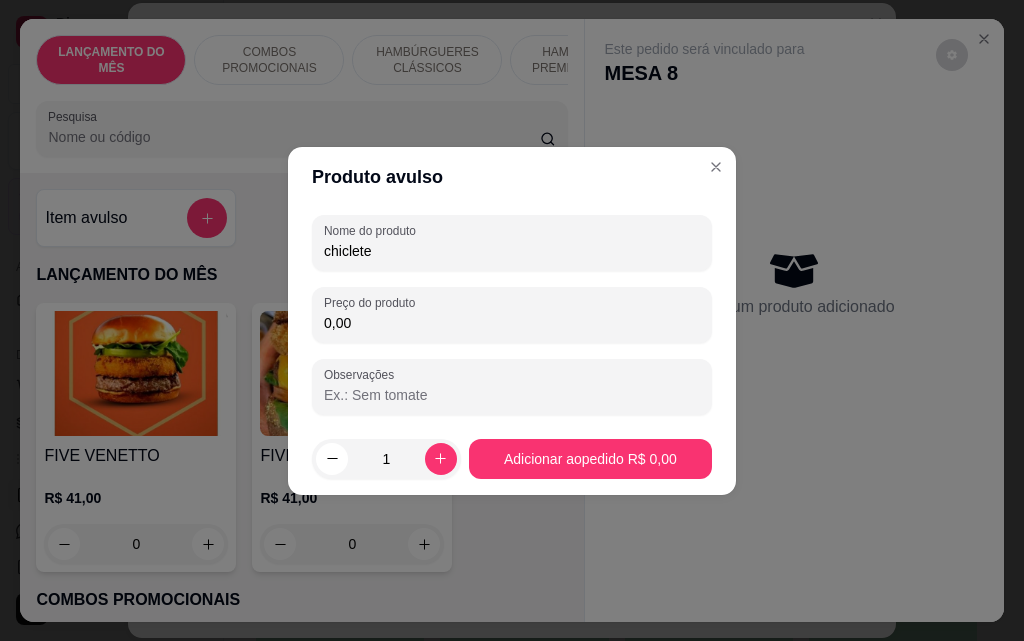 type on "chiclete" 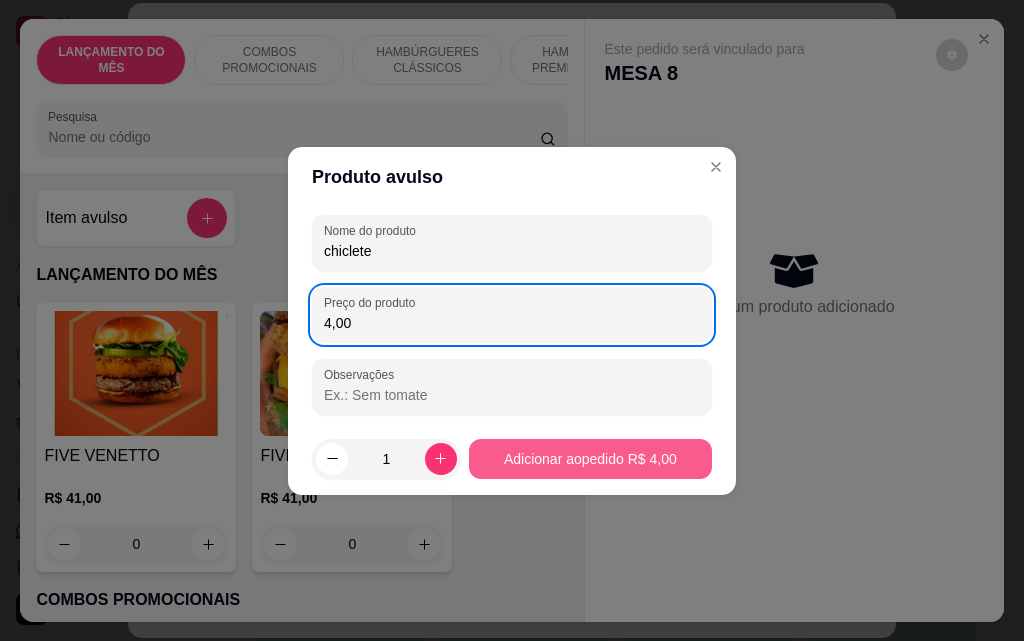 type on "4,00" 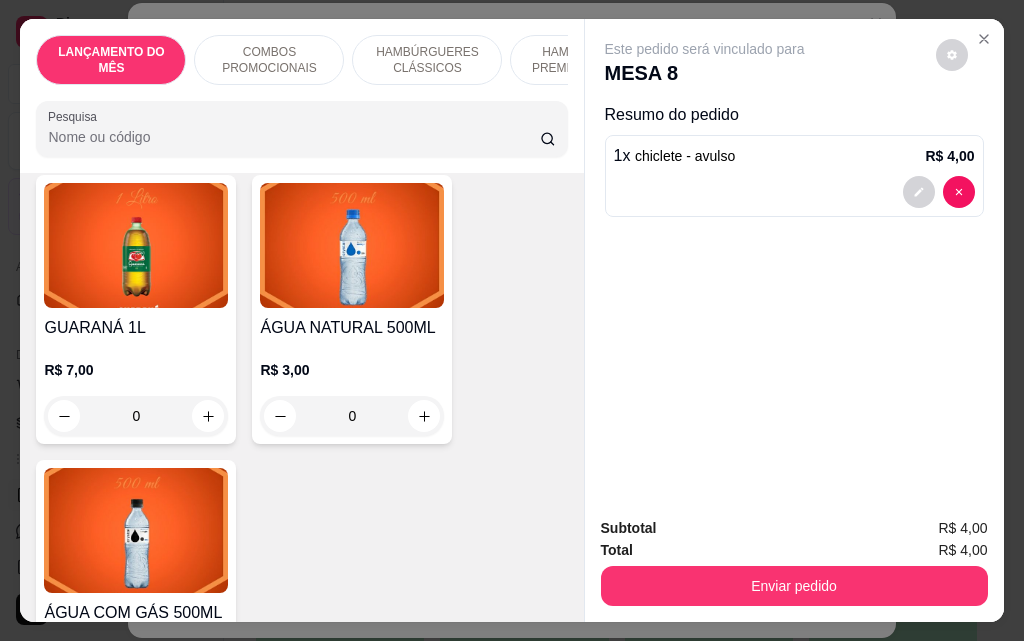 scroll, scrollTop: 9100, scrollLeft: 0, axis: vertical 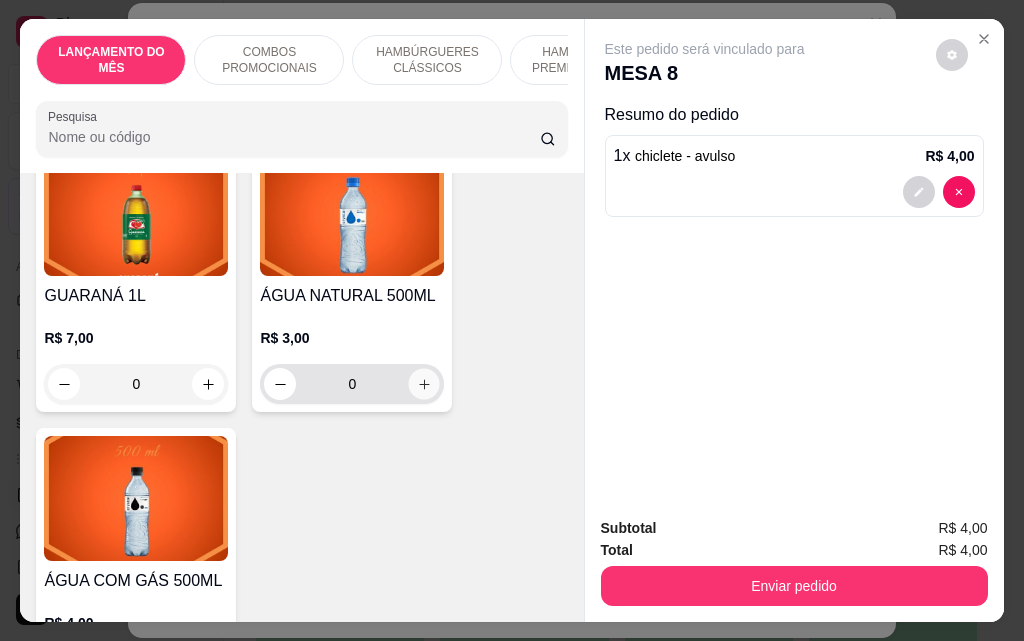 click at bounding box center (424, 384) 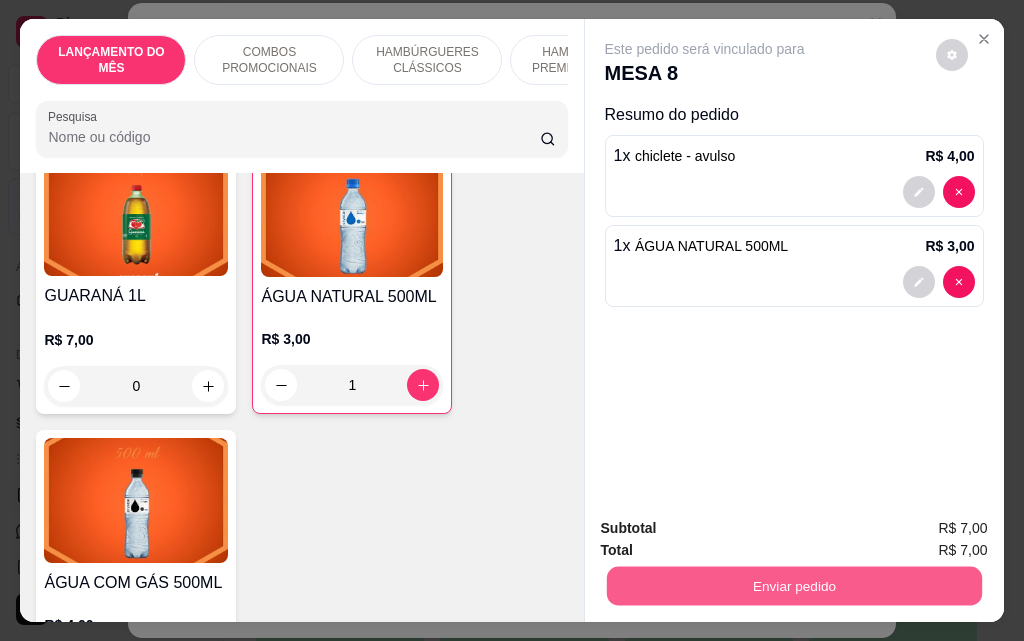 click on "Enviar pedido" at bounding box center [793, 585] 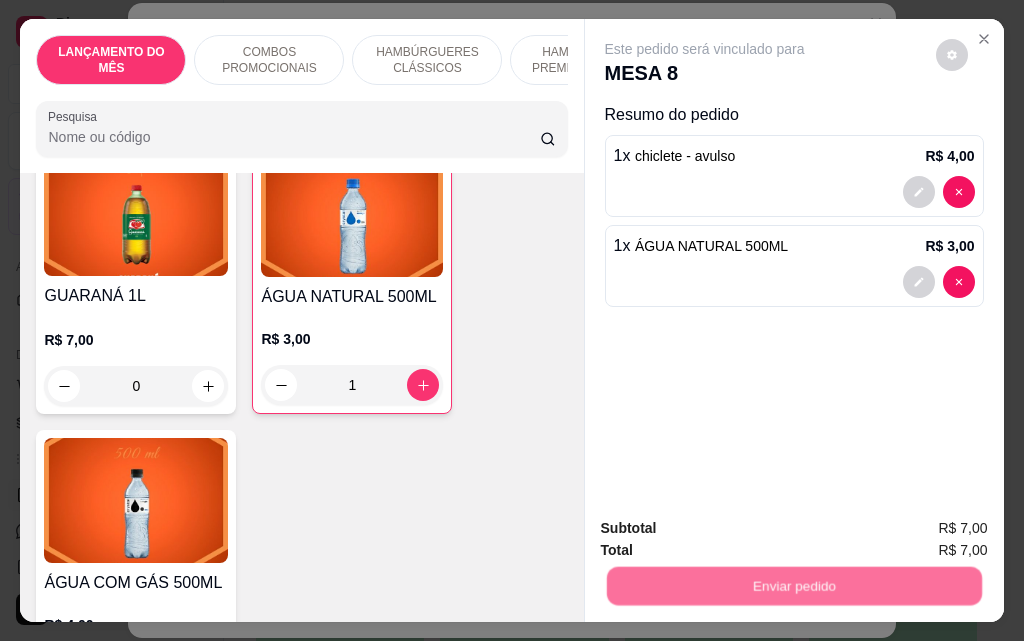 click on "Não registrar e enviar pedido" at bounding box center [728, 529] 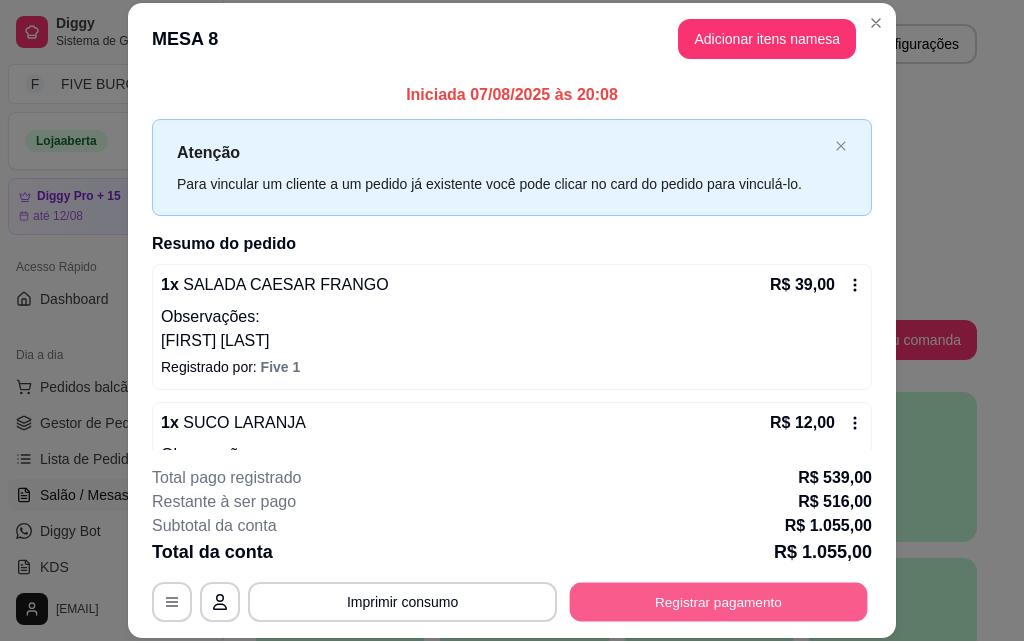 click on "Registrar pagamento" at bounding box center [719, 601] 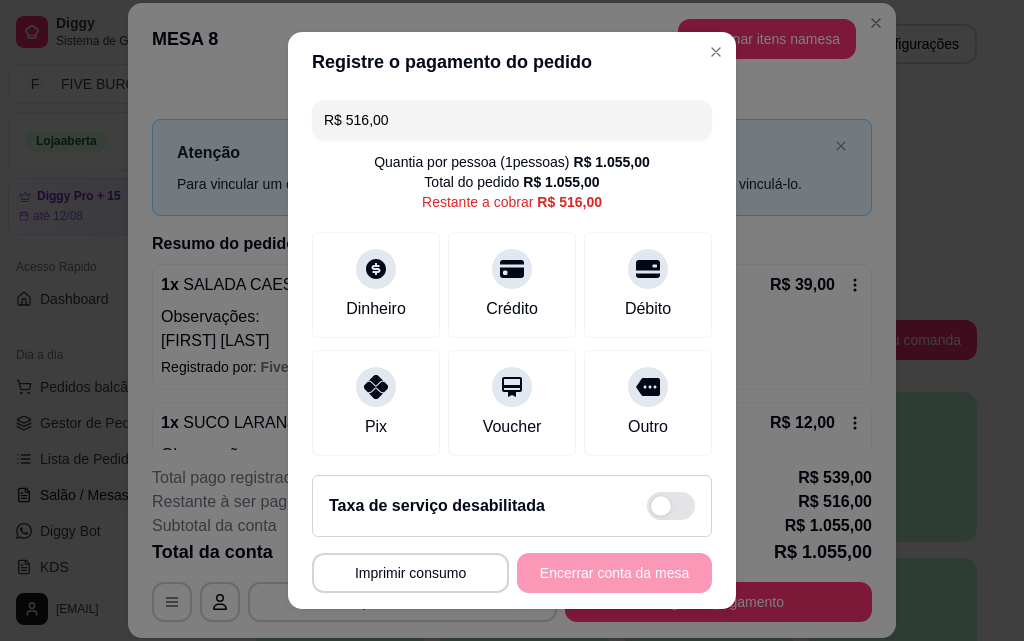 drag, startPoint x: 407, startPoint y: 120, endPoint x: 0, endPoint y: 109, distance: 407.14862 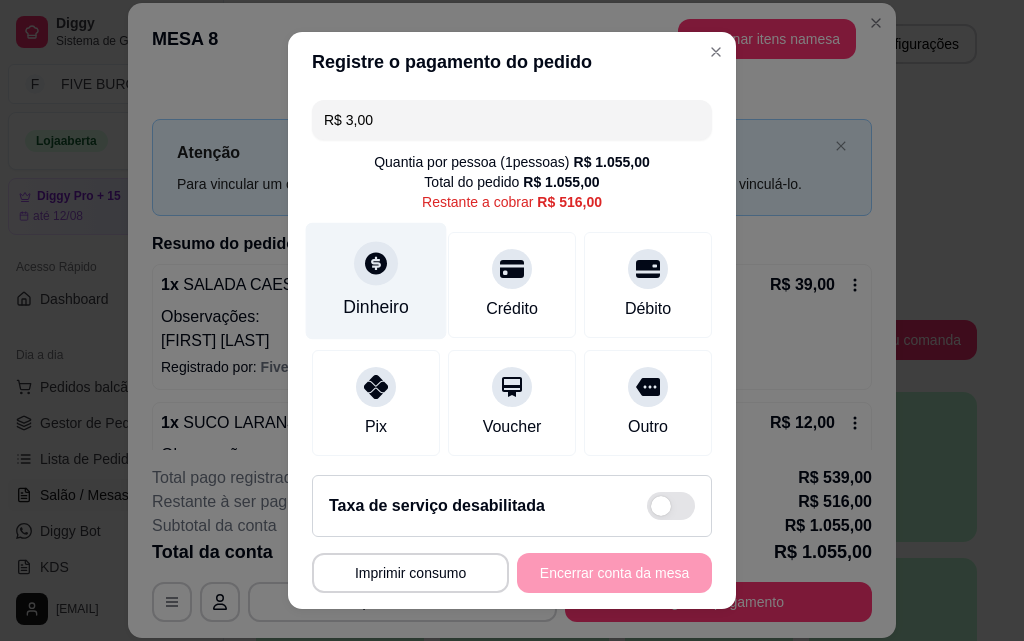 click at bounding box center (376, 263) 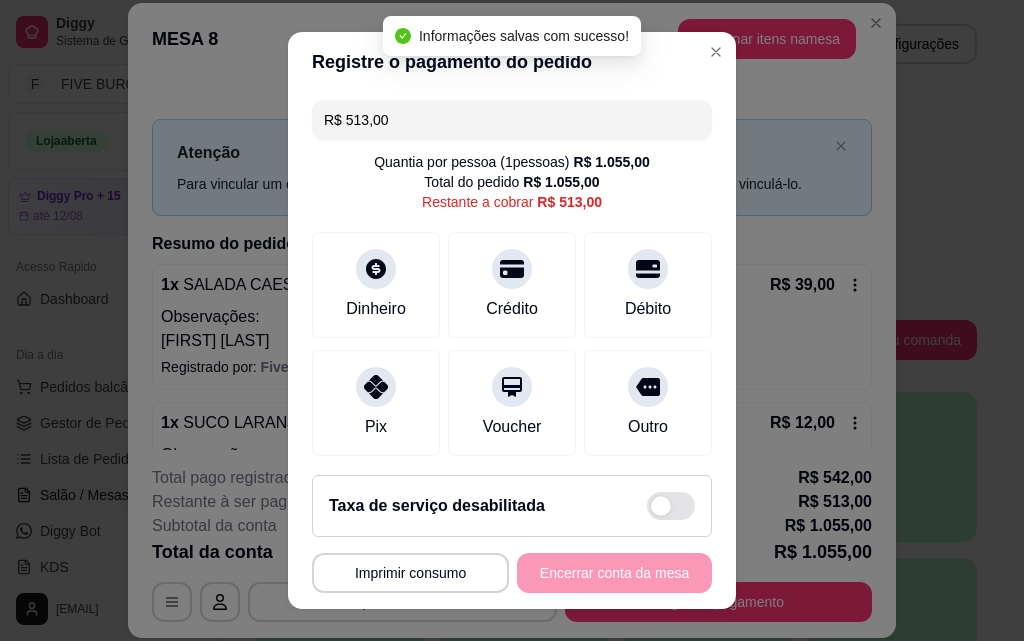 drag, startPoint x: 408, startPoint y: 125, endPoint x: 271, endPoint y: 111, distance: 137.71347 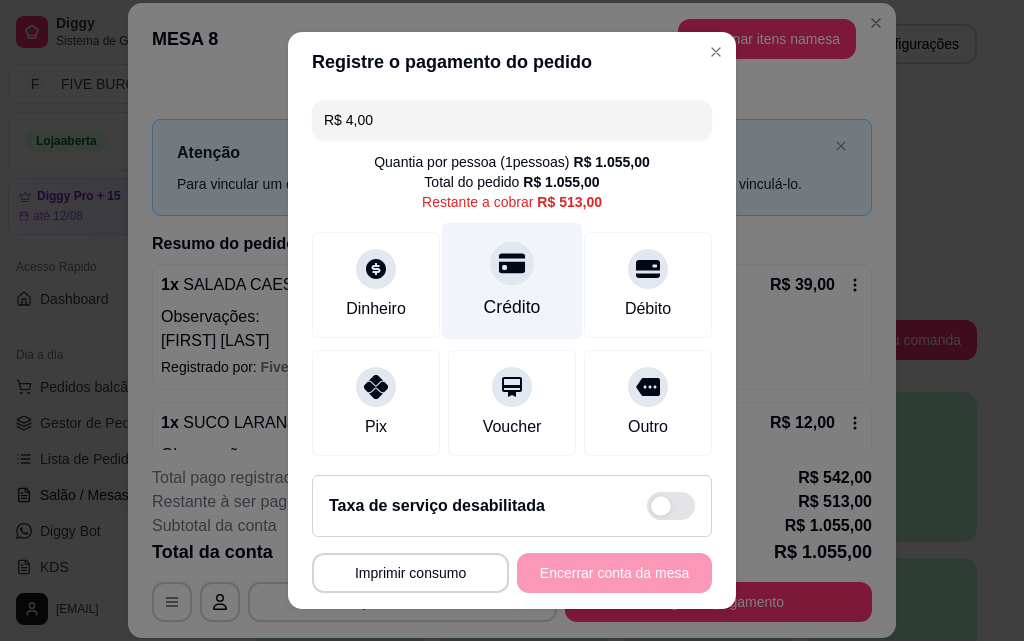 click on "Crédito" at bounding box center (512, 307) 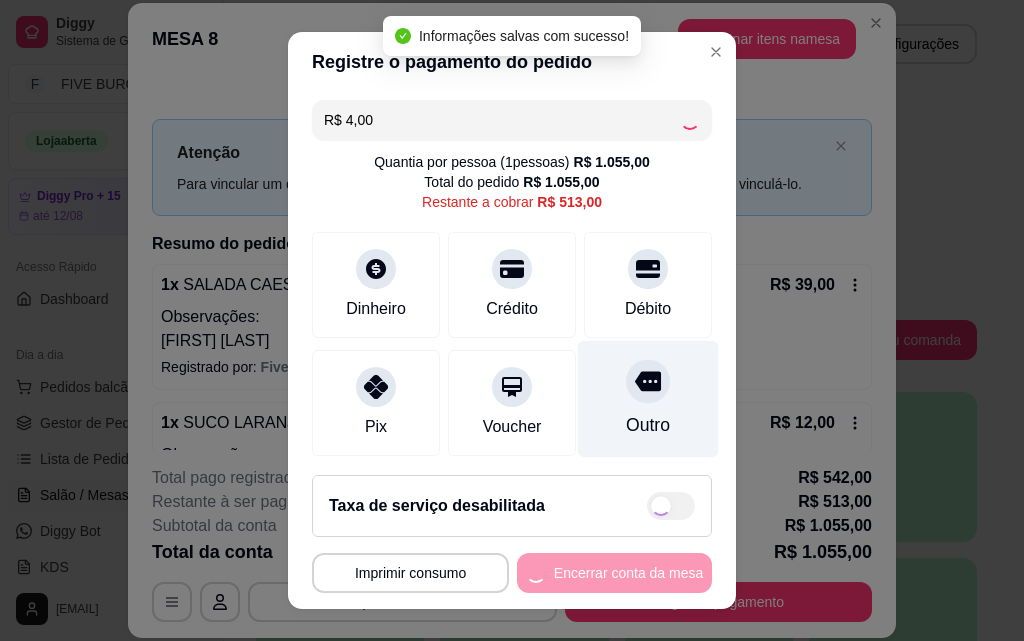 type on "R$ 509,00" 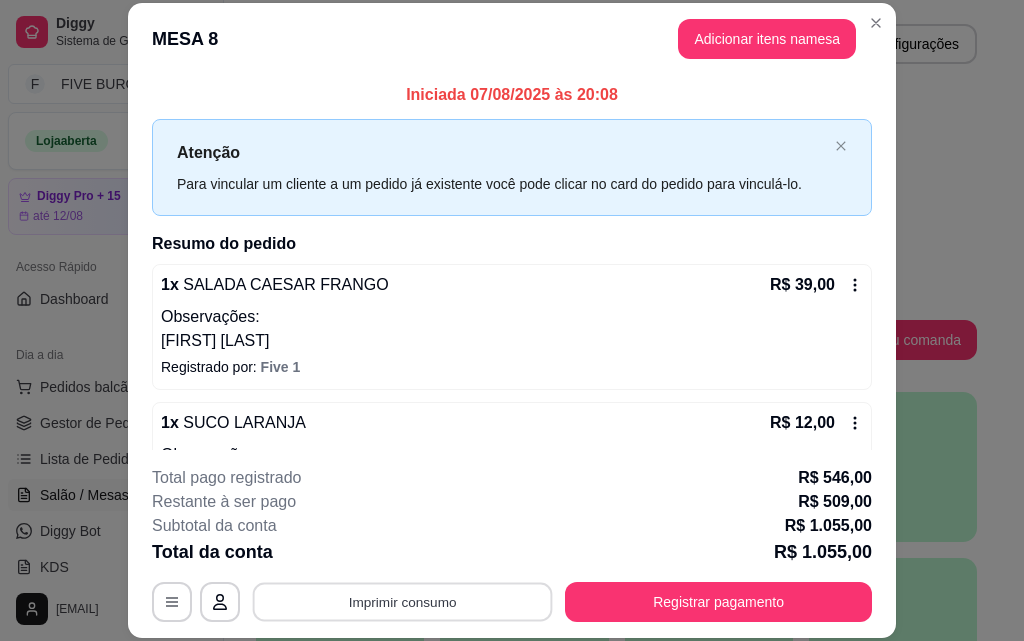 click on "Imprimir consumo" at bounding box center (403, 601) 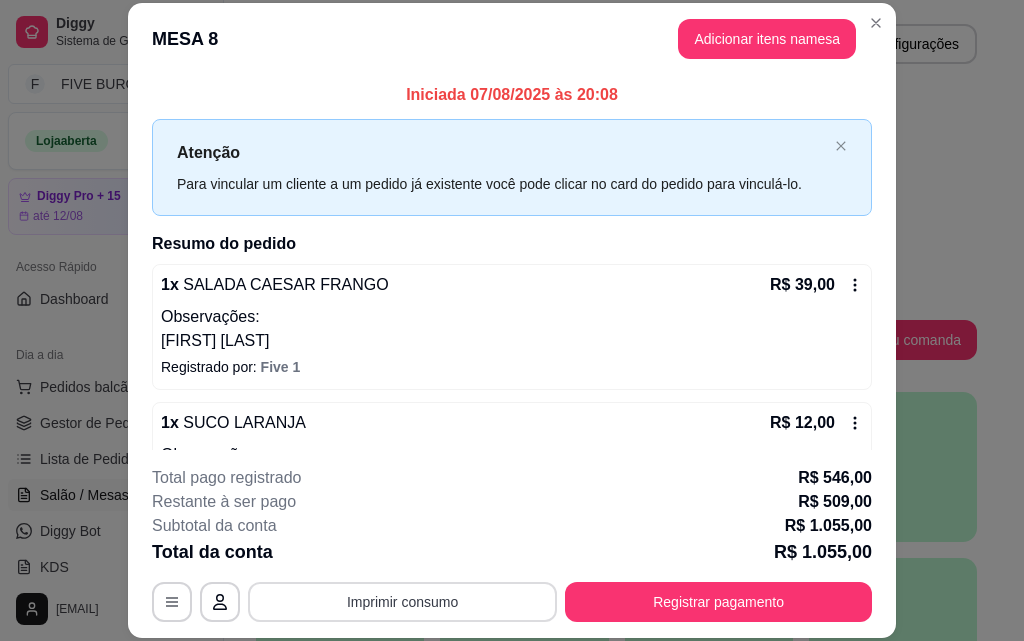 click on "Imprimir consumo" at bounding box center [402, 602] 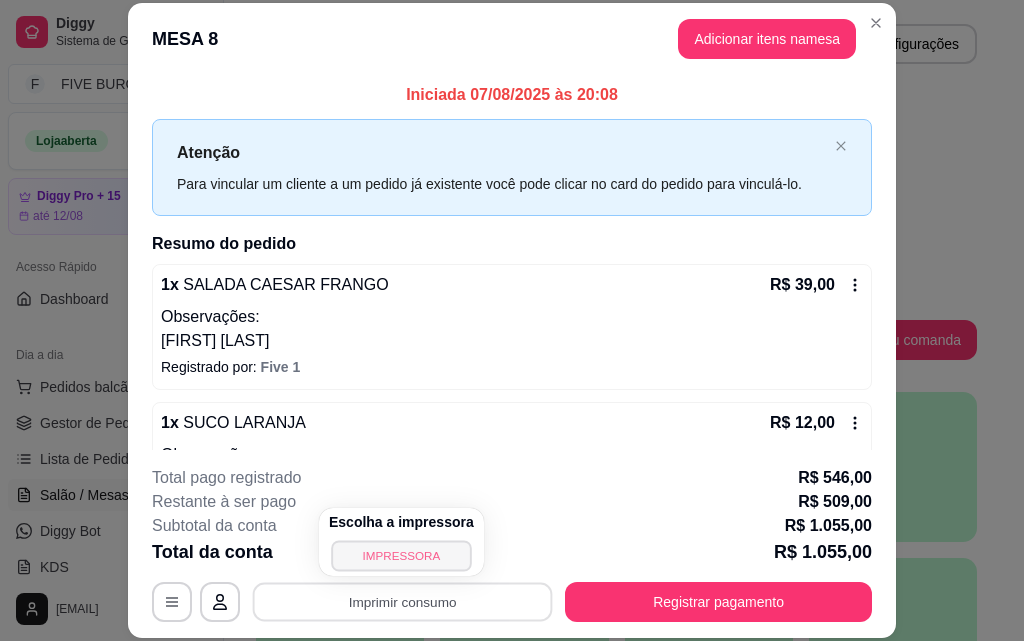click on "IMPRESSORA" at bounding box center [401, 555] 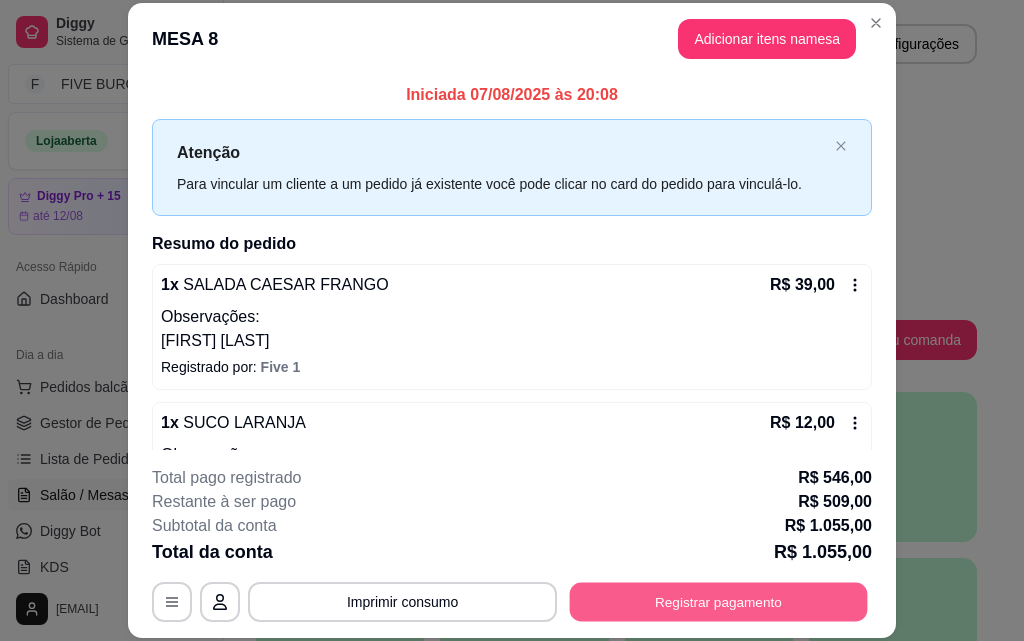 click on "Registrar pagamento" at bounding box center (719, 601) 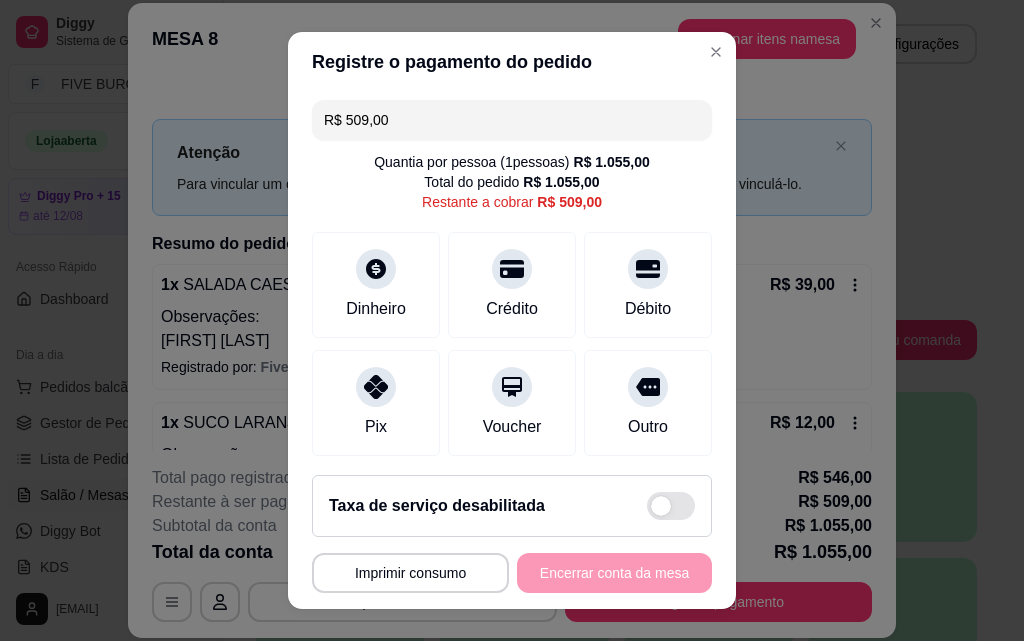 drag, startPoint x: 394, startPoint y: 118, endPoint x: 95, endPoint y: 100, distance: 299.54132 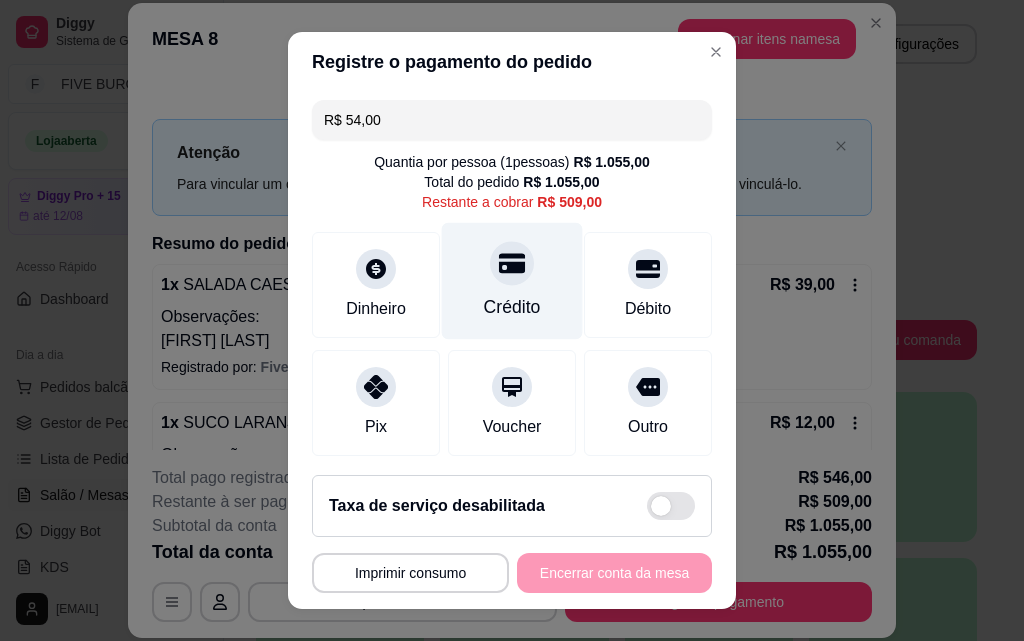 click on "Crédito" at bounding box center [512, 281] 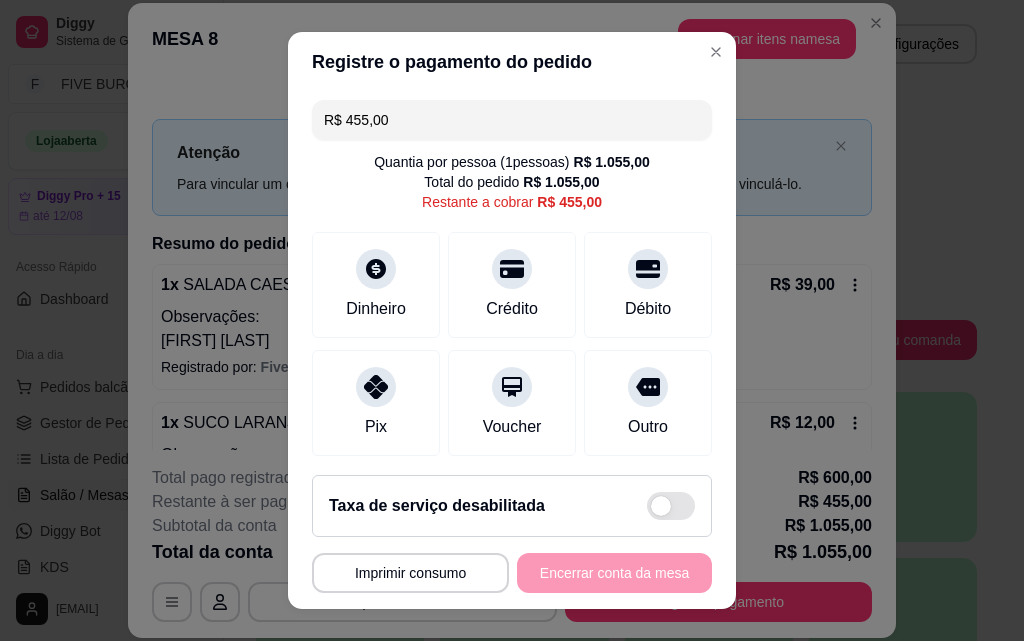 drag, startPoint x: 424, startPoint y: 128, endPoint x: 71, endPoint y: 125, distance: 353.01276 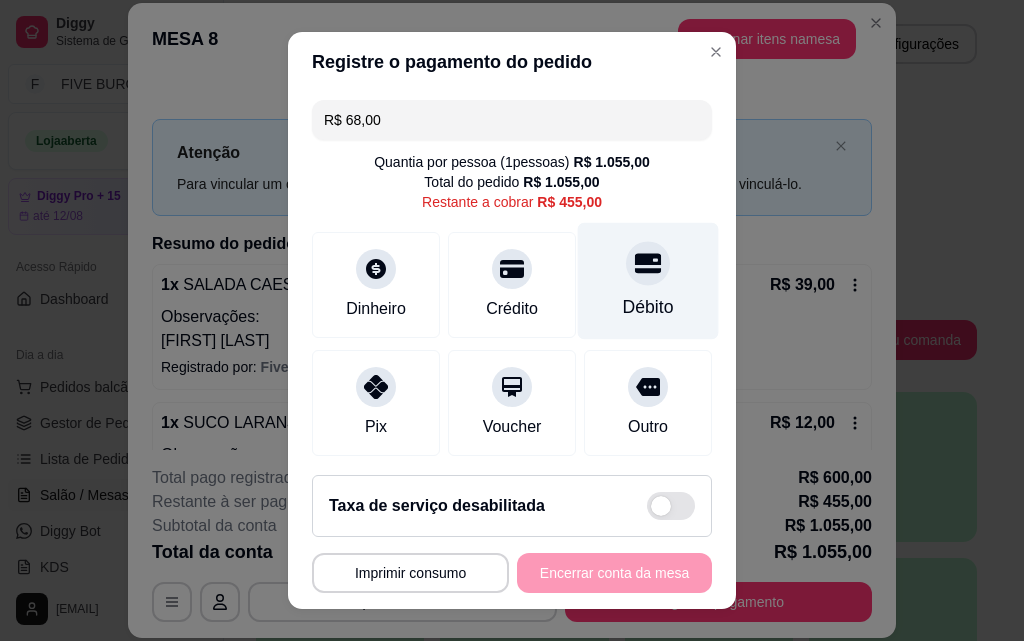 click on "Débito" at bounding box center (648, 281) 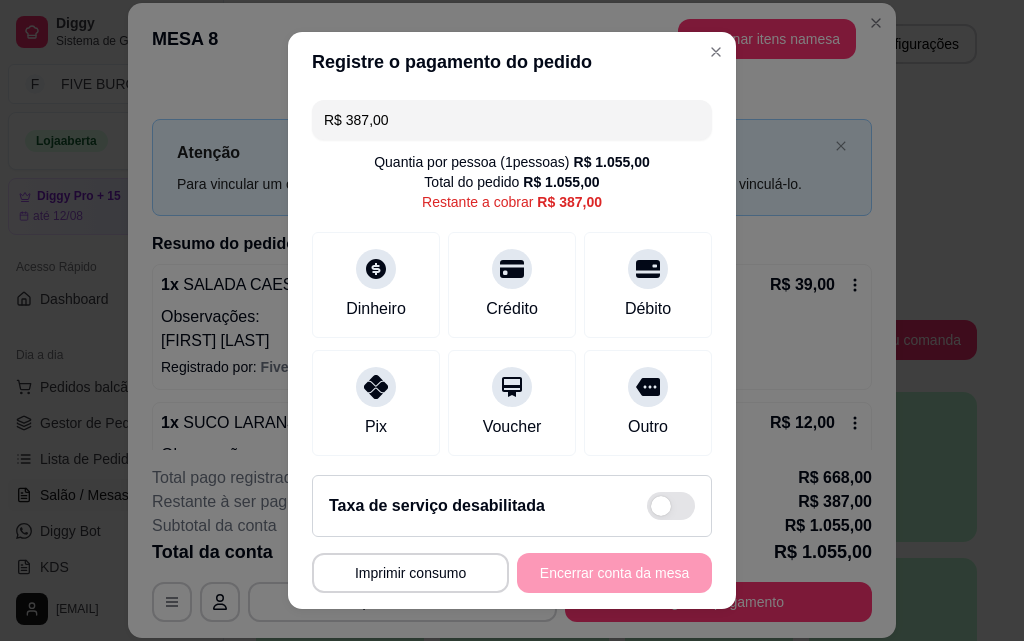 drag, startPoint x: 440, startPoint y: 107, endPoint x: 154, endPoint y: 107, distance: 286 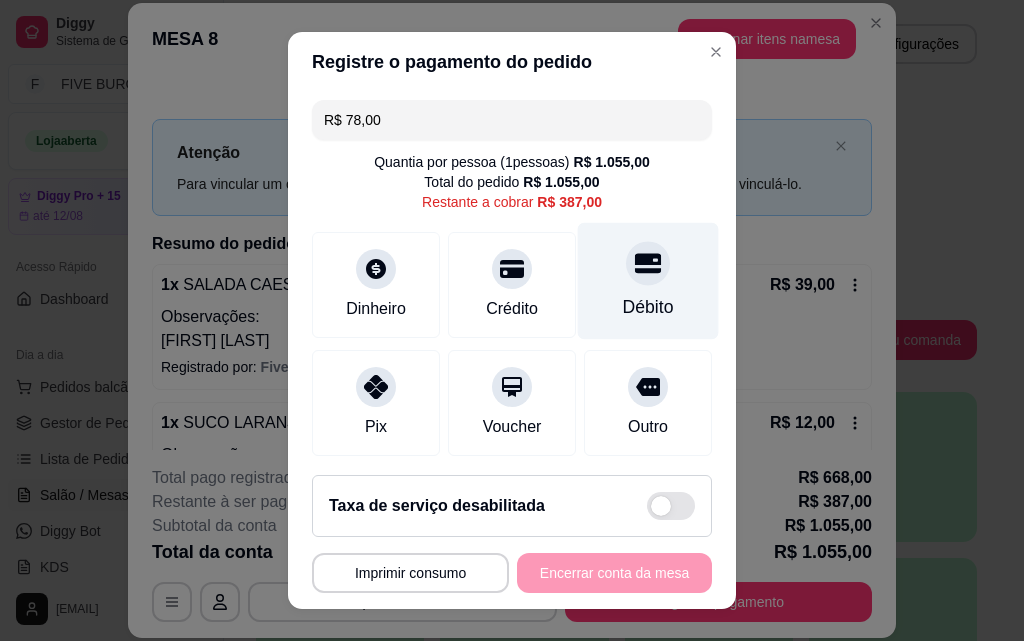 click 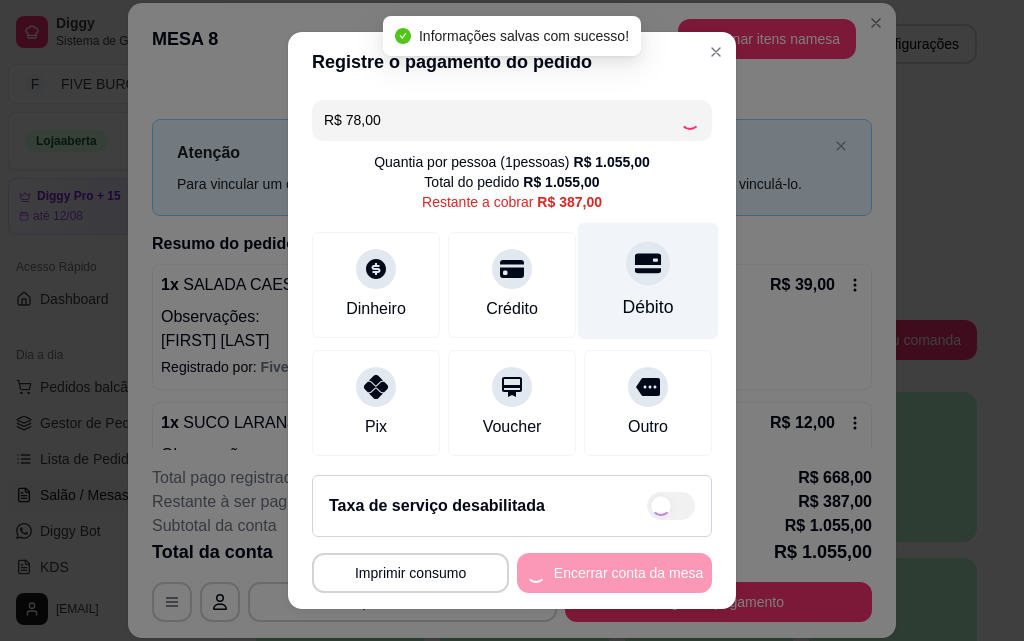 type on "R$ 309,00" 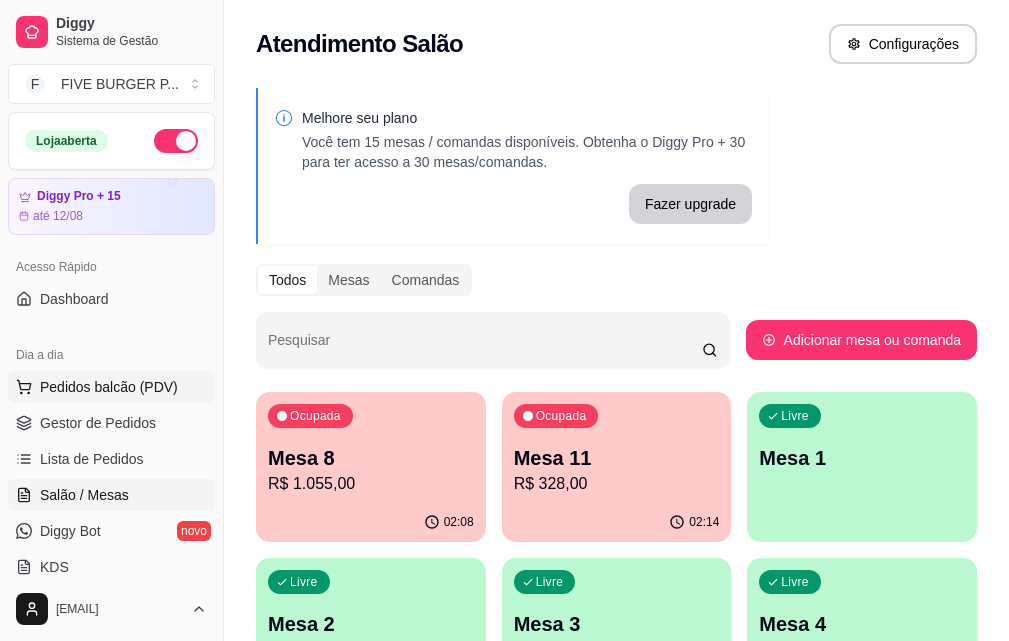 click on "Pedidos balcão (PDV)" at bounding box center [109, 387] 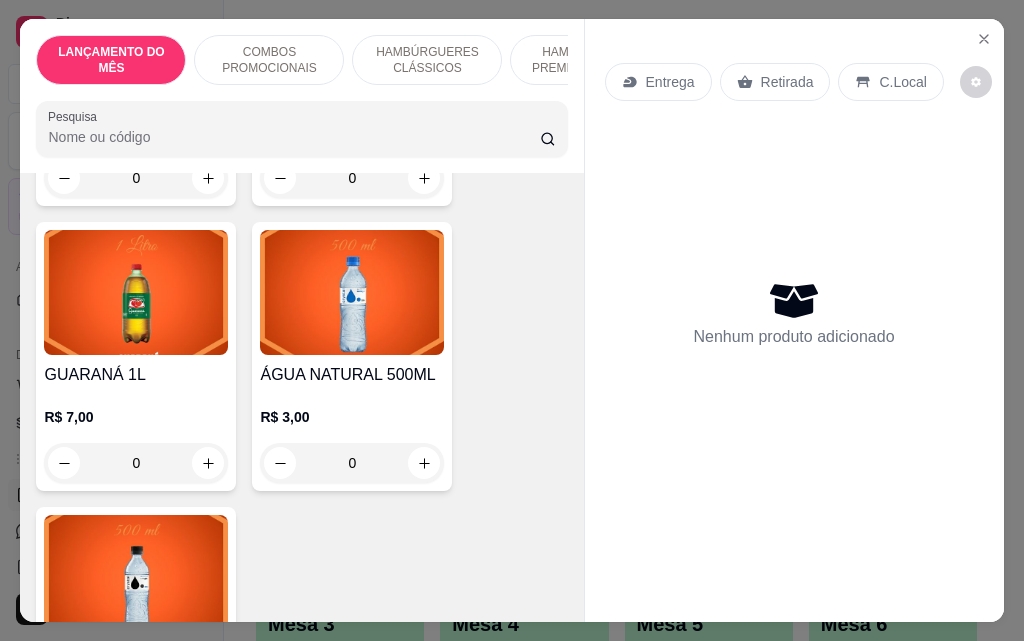 scroll, scrollTop: 9000, scrollLeft: 0, axis: vertical 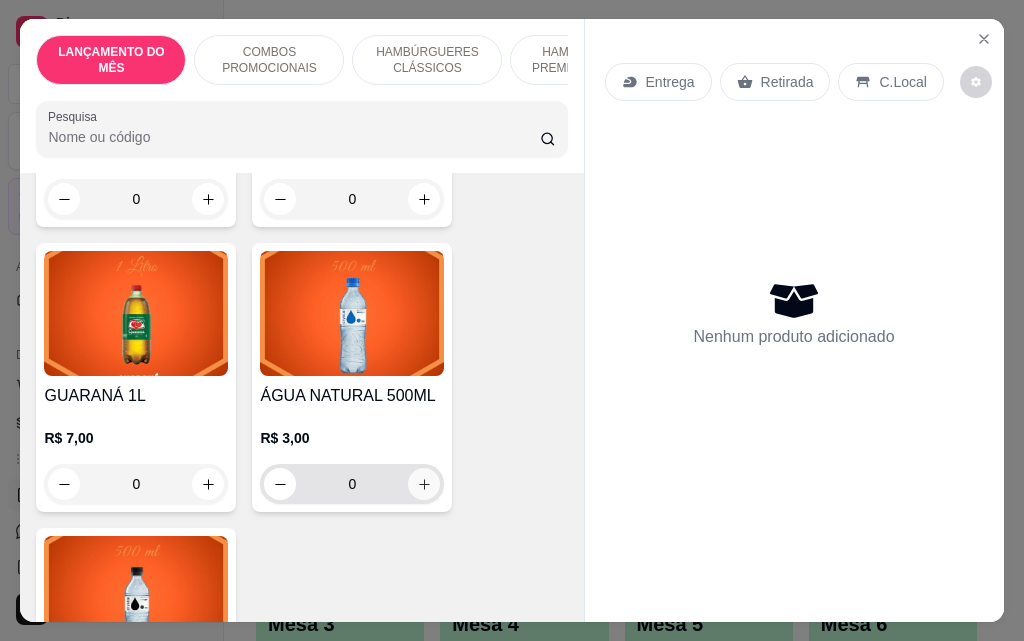 click 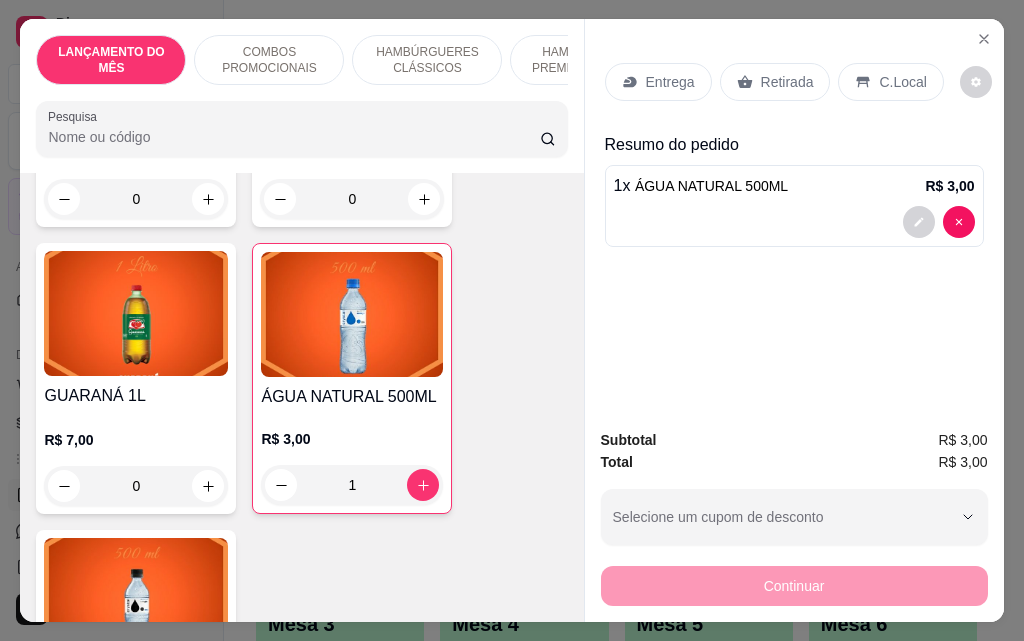 click 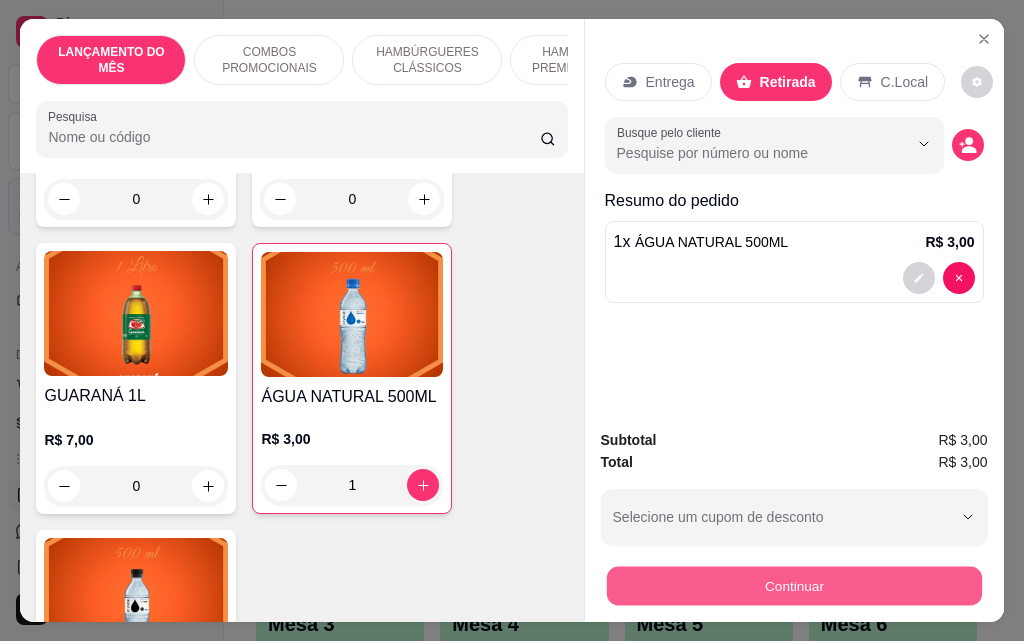 click on "Continuar" at bounding box center [793, 585] 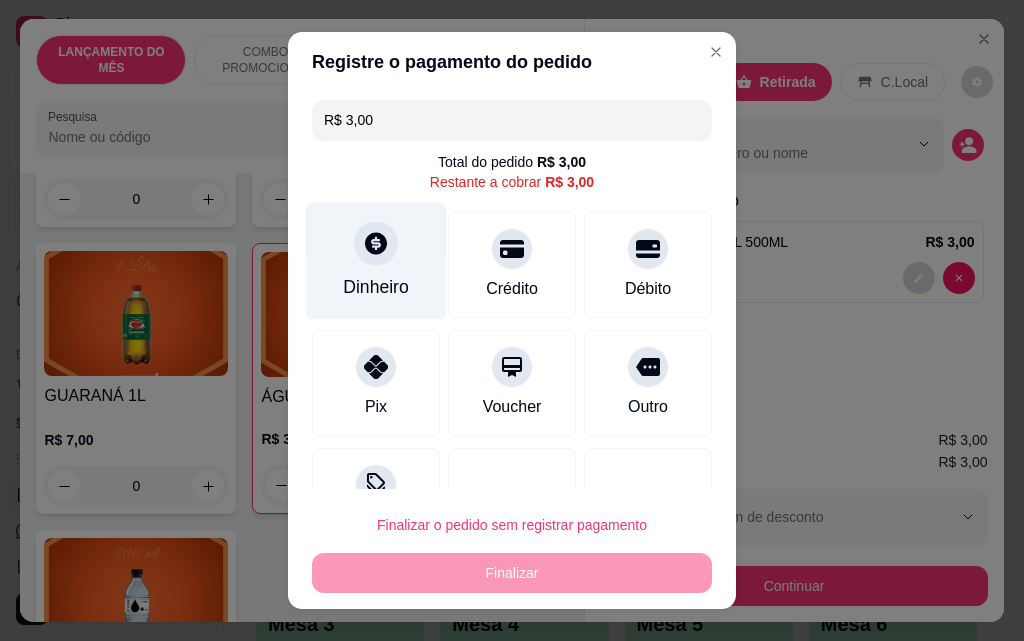 click on "Dinheiro" at bounding box center [376, 287] 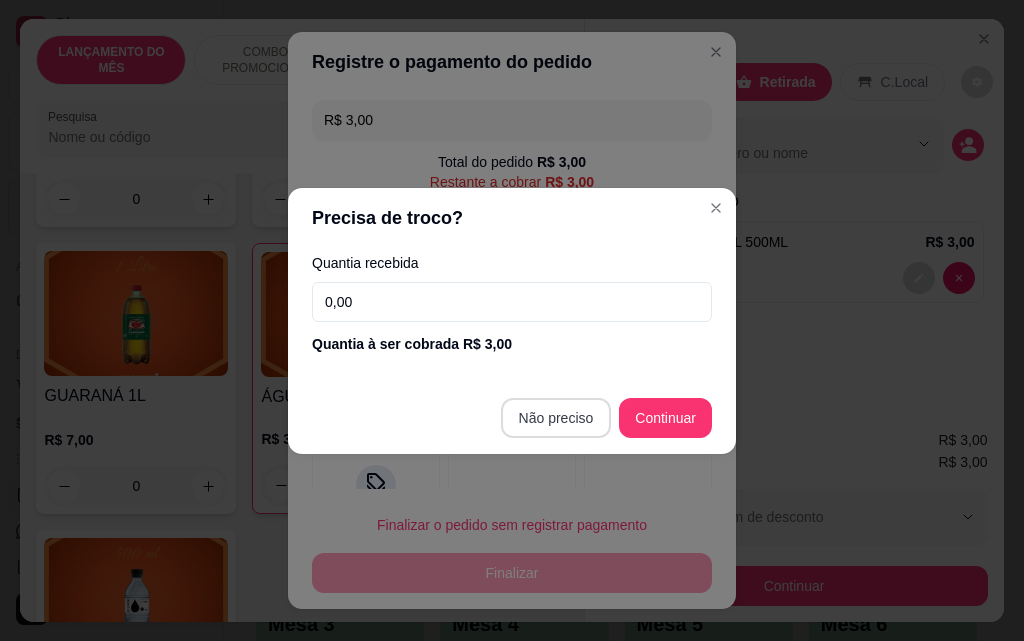 type on "R$ 0,00" 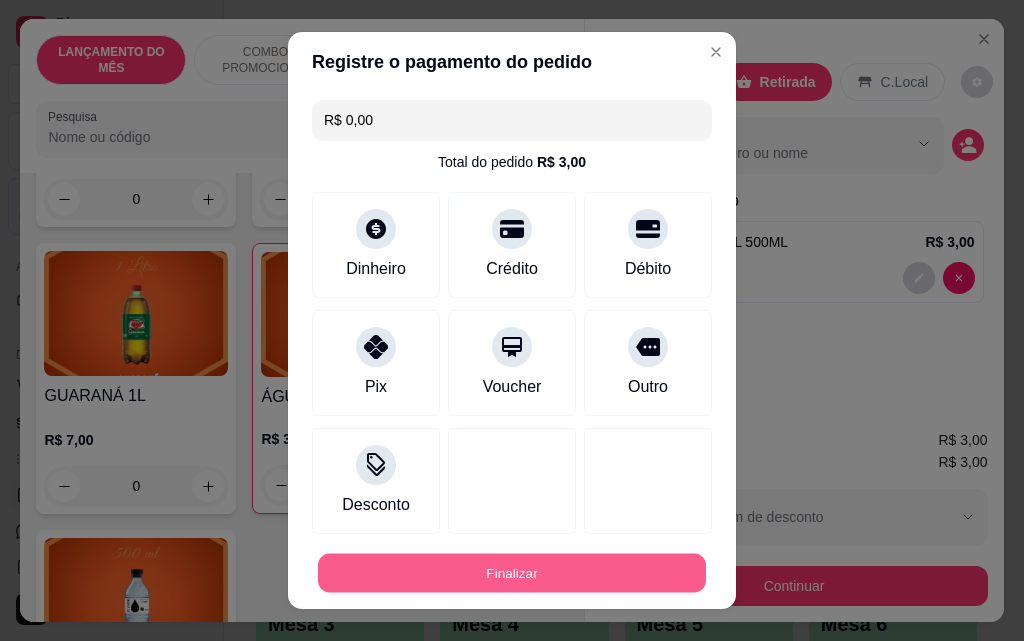 click on "Finalizar" at bounding box center [512, 573] 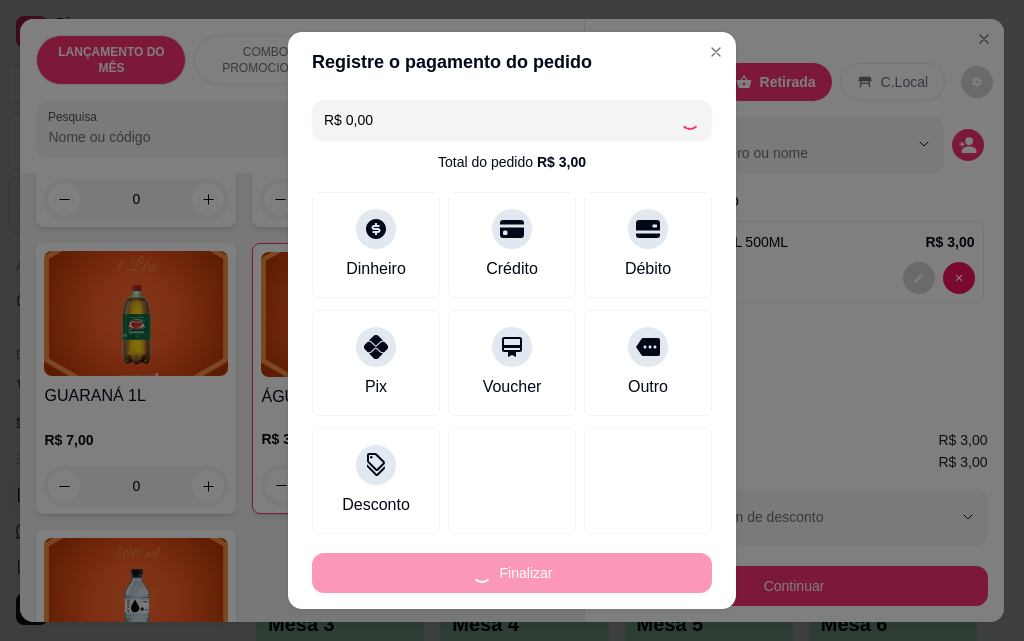 type on "0" 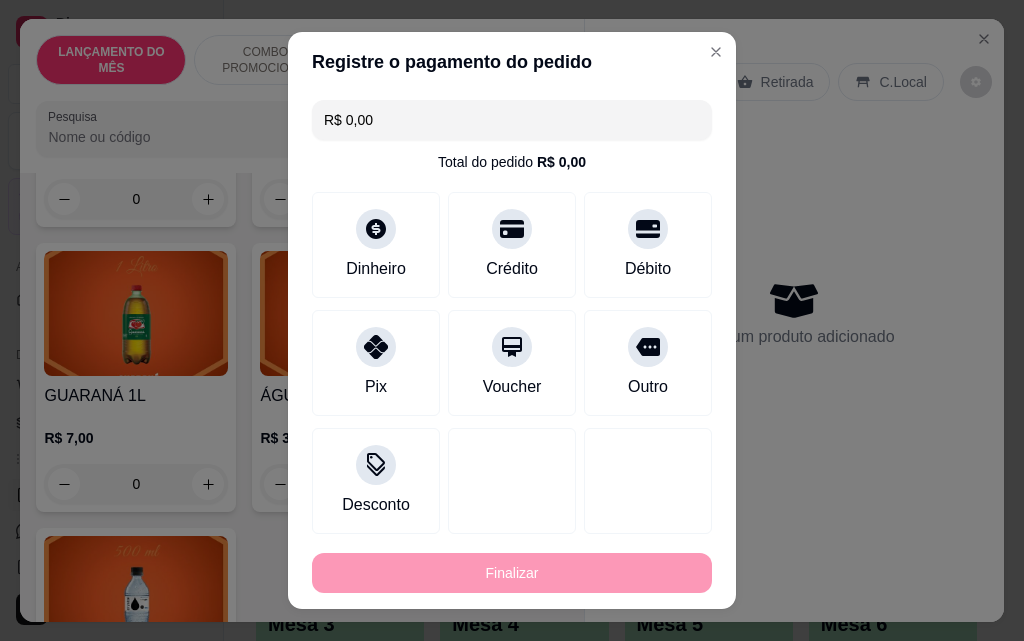 type on "-R$ 3,00" 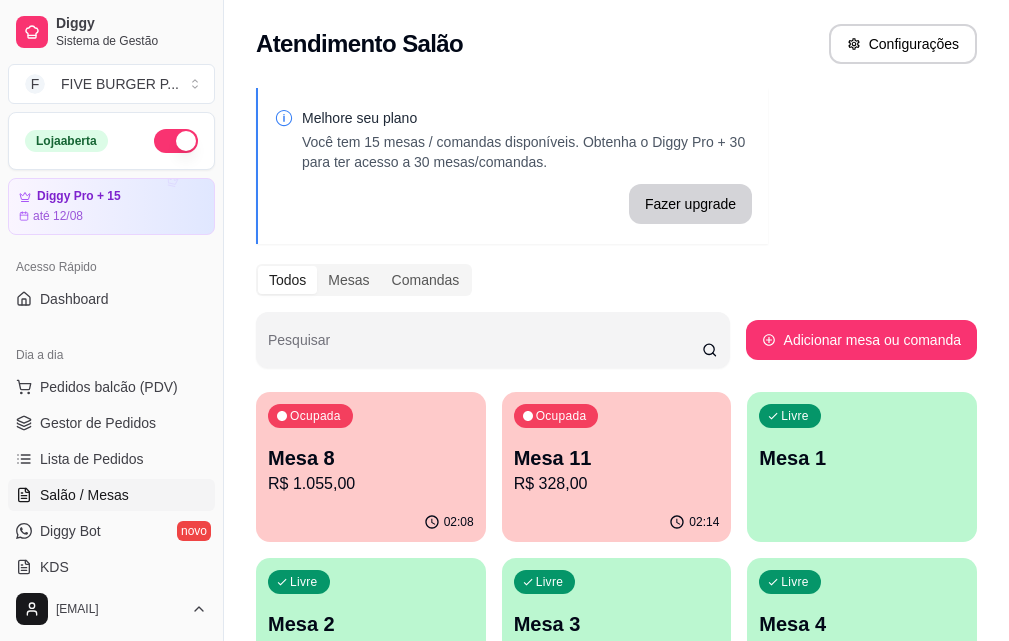 click on "Ocupada Mesa 8 R$ 1.055,00" at bounding box center (371, 447) 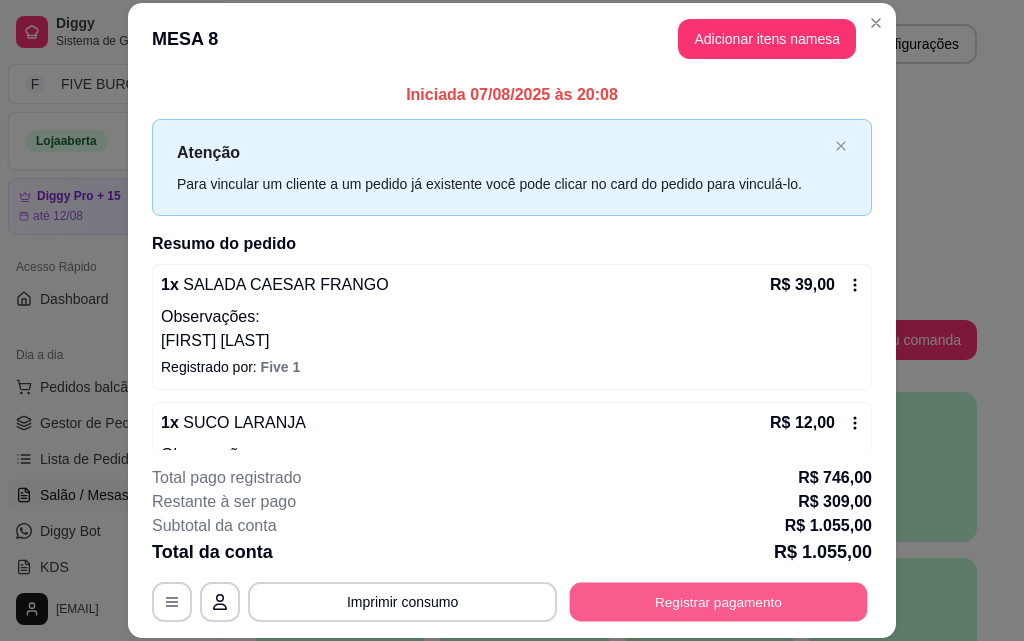 click on "Registrar pagamento" at bounding box center [719, 601] 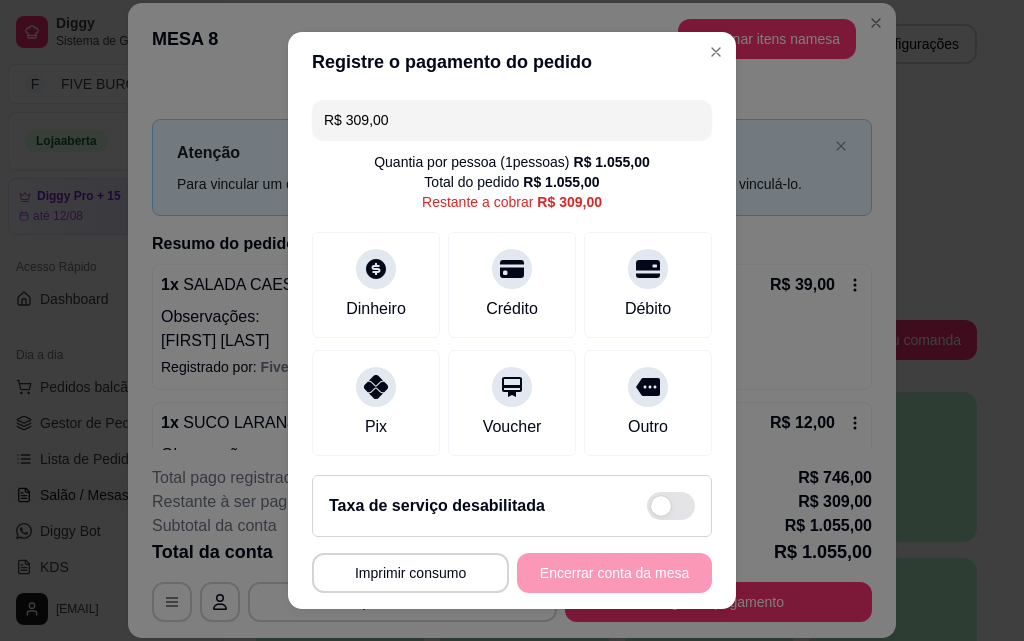 drag, startPoint x: 386, startPoint y: 131, endPoint x: 173, endPoint y: 120, distance: 213.28384 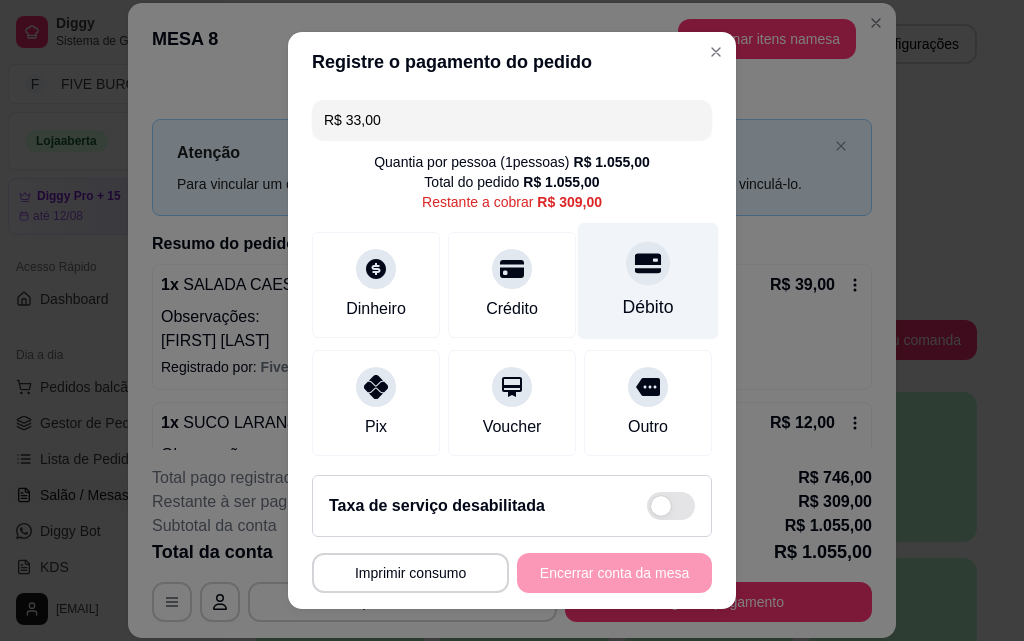 click on "Débito" at bounding box center (648, 307) 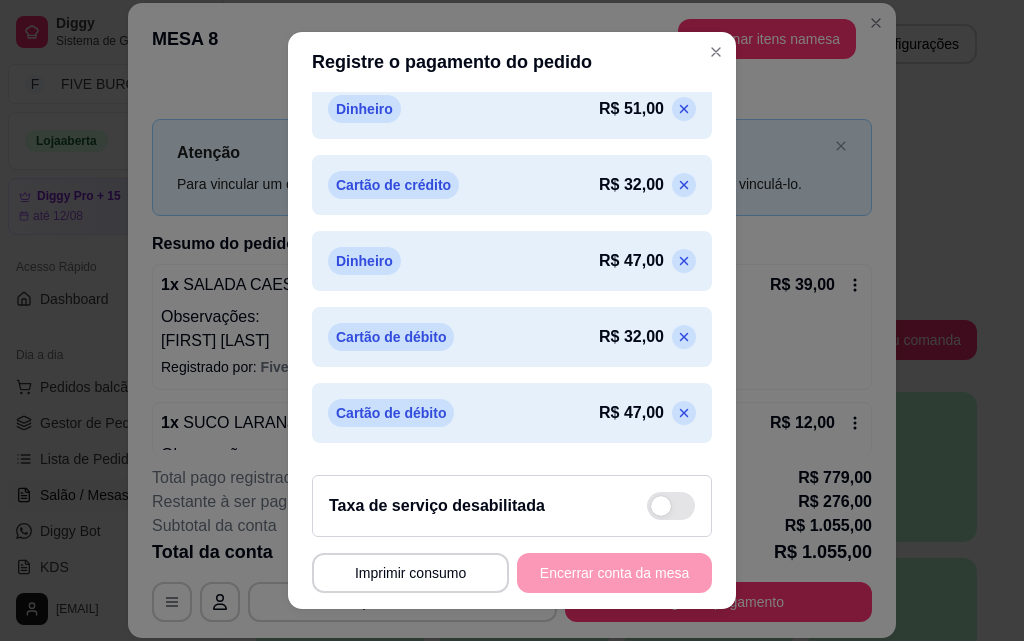 scroll, scrollTop: 0, scrollLeft: 0, axis: both 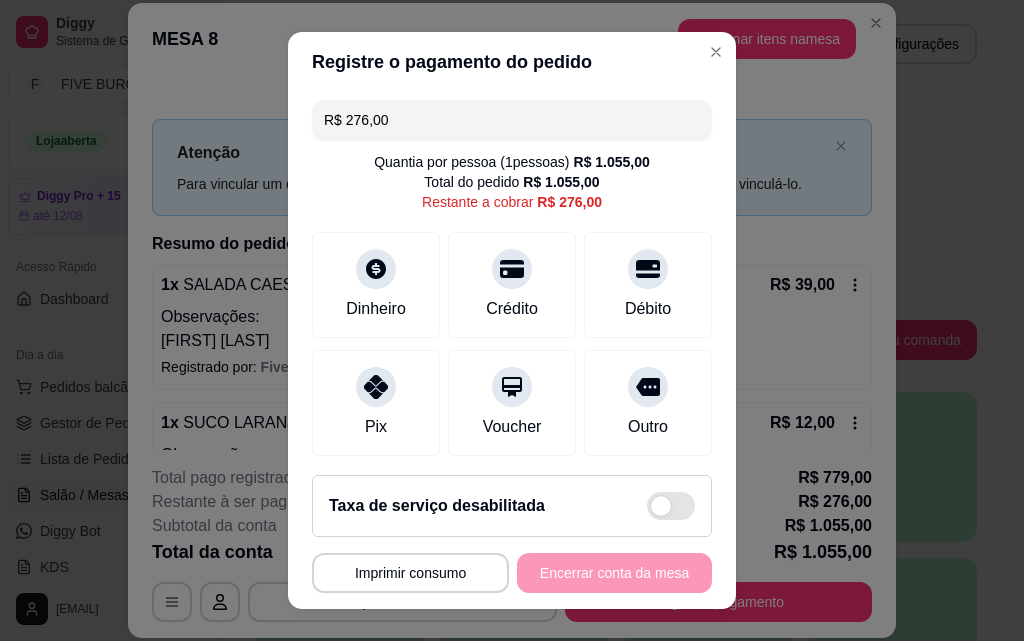 drag, startPoint x: 479, startPoint y: 104, endPoint x: 53, endPoint y: 176, distance: 432.04166 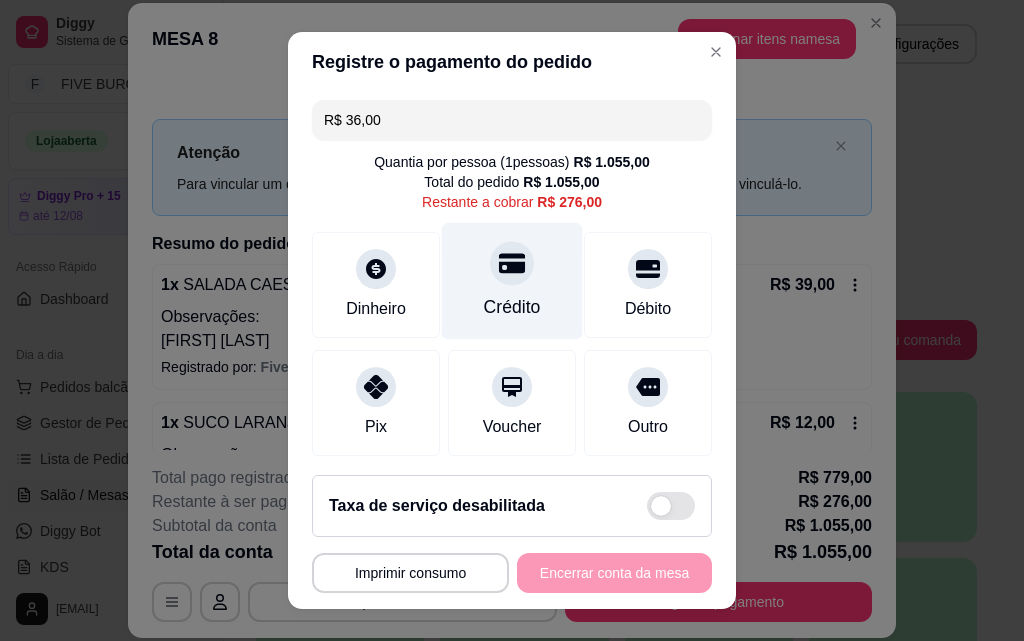 click on "Crédito" at bounding box center (512, 281) 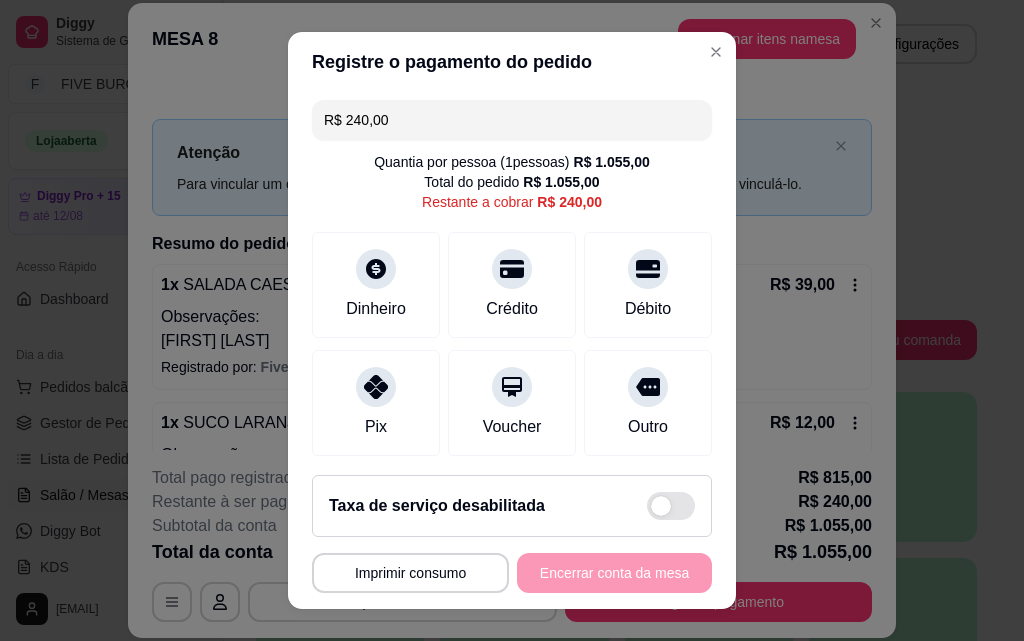 drag, startPoint x: 434, startPoint y: 131, endPoint x: 209, endPoint y: 141, distance: 225.2221 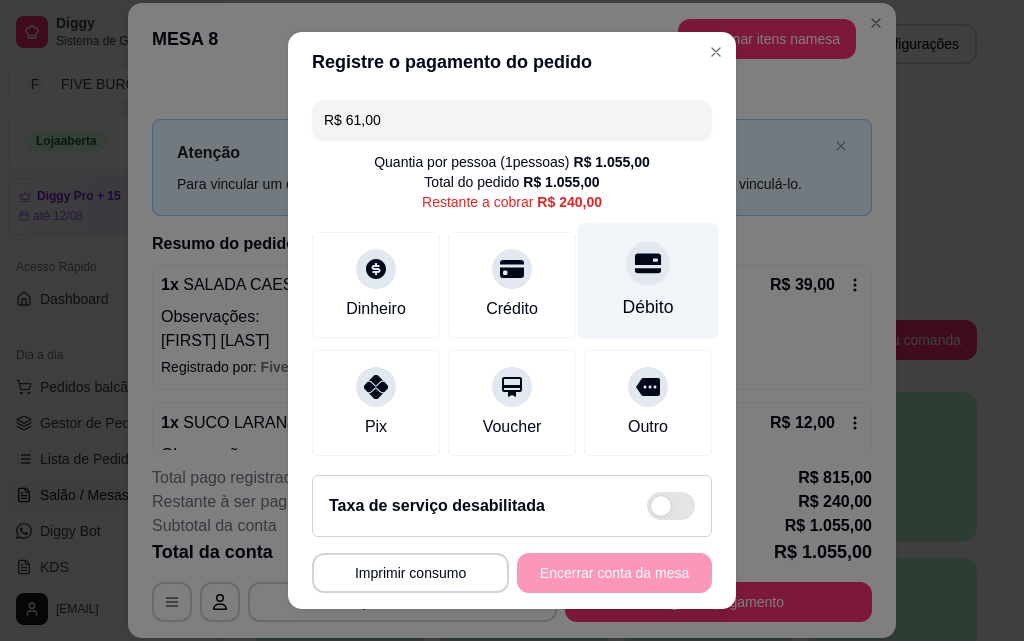 click at bounding box center [648, 263] 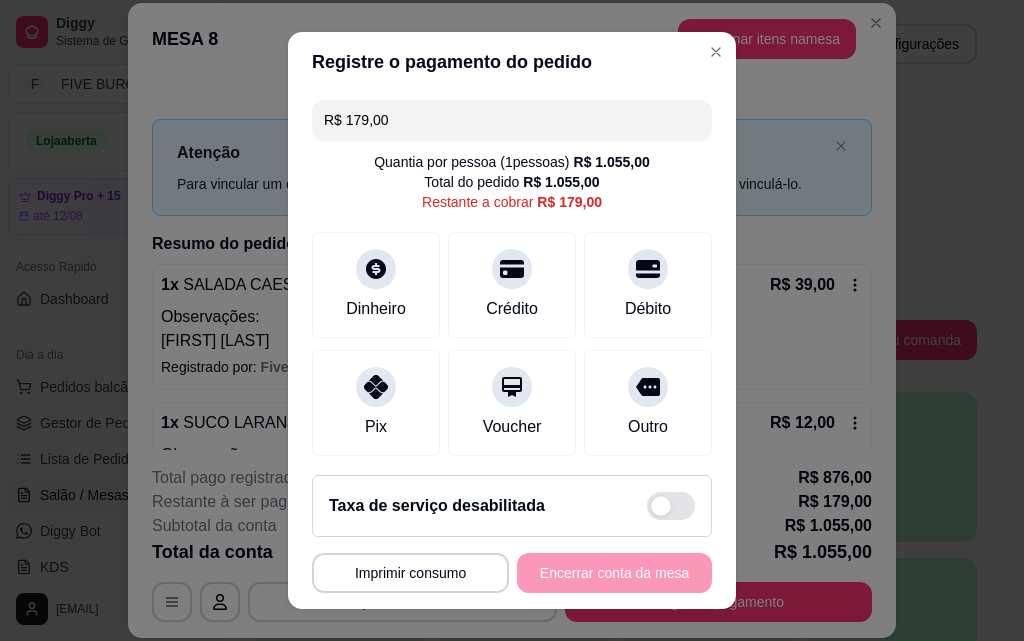drag, startPoint x: 458, startPoint y: 132, endPoint x: 0, endPoint y: 199, distance: 462.87473 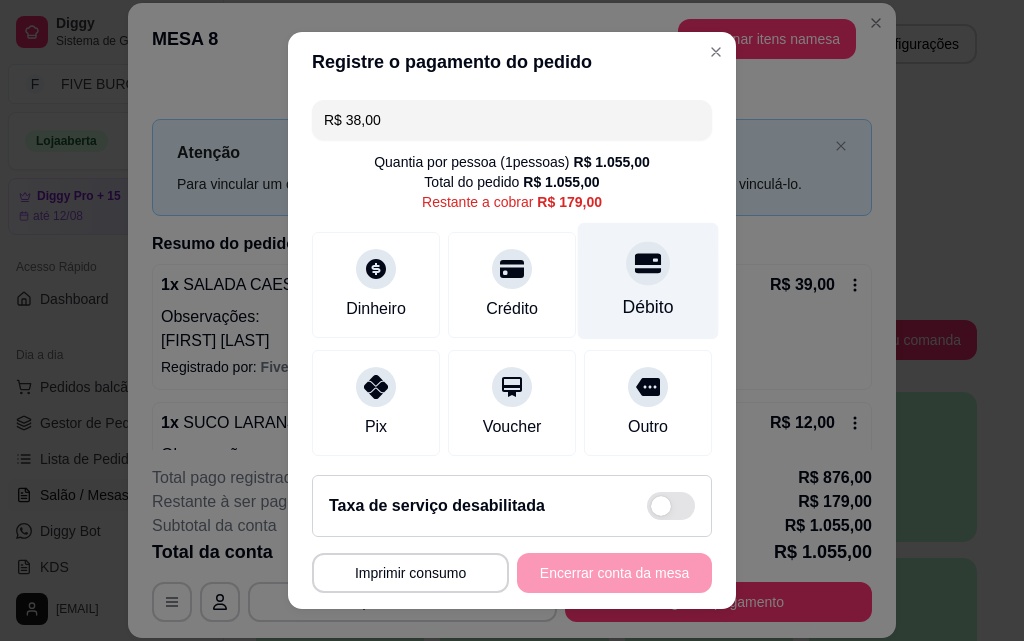 click on "Débito" at bounding box center [648, 281] 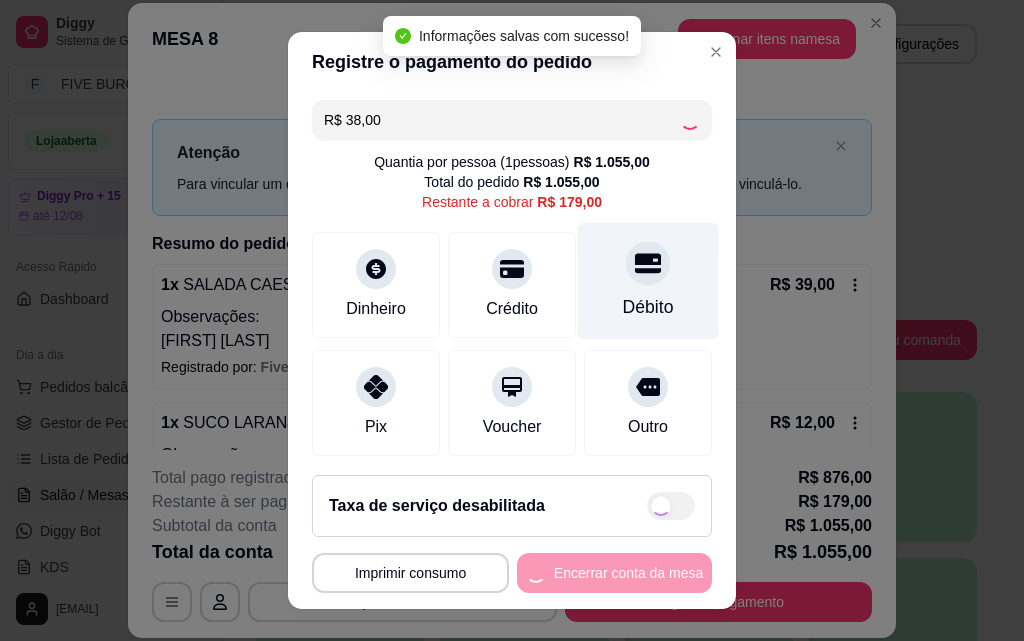 type on "R$ 141,00" 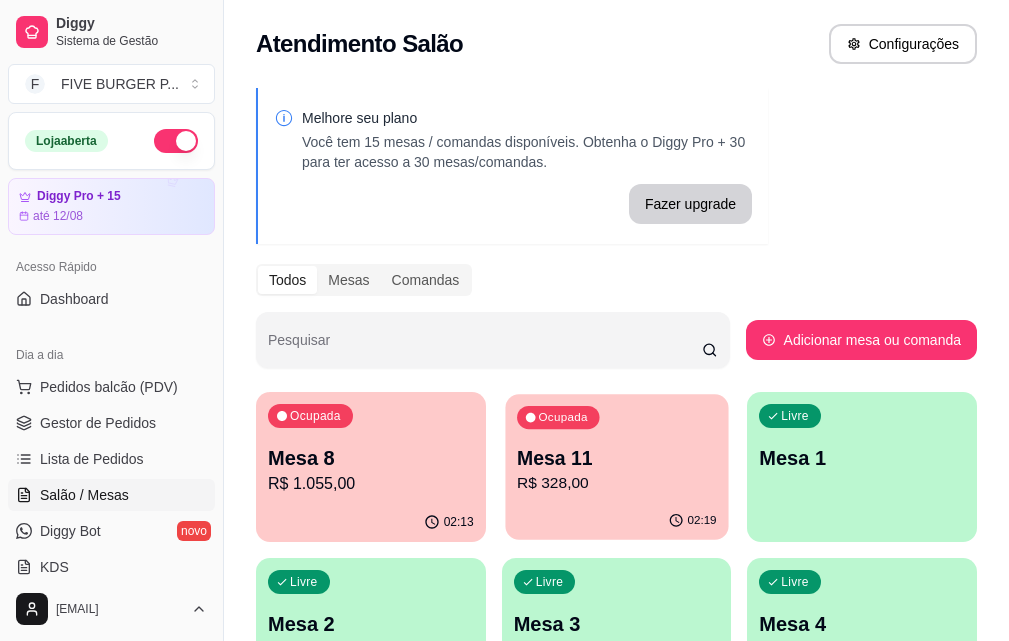 click on "R$ 328,00" at bounding box center (617, 483) 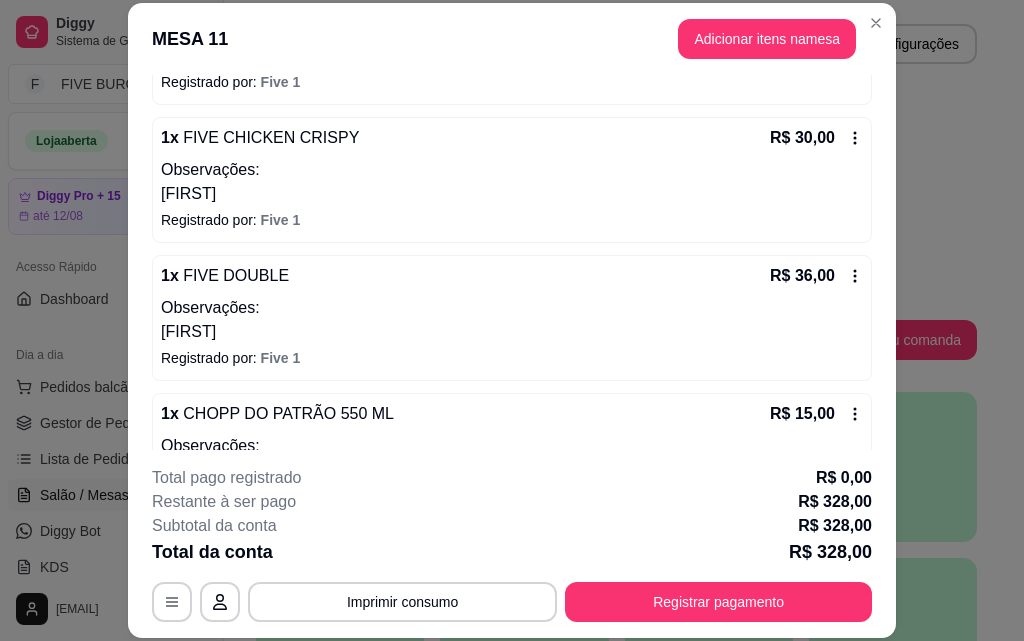 scroll, scrollTop: 1161, scrollLeft: 0, axis: vertical 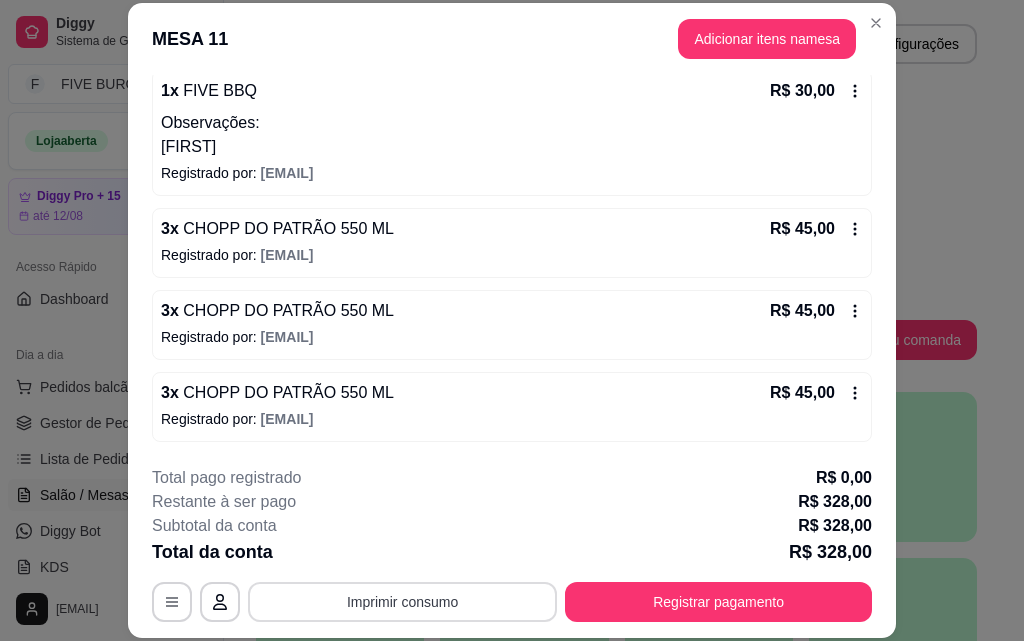 click on "Imprimir consumo" at bounding box center (402, 602) 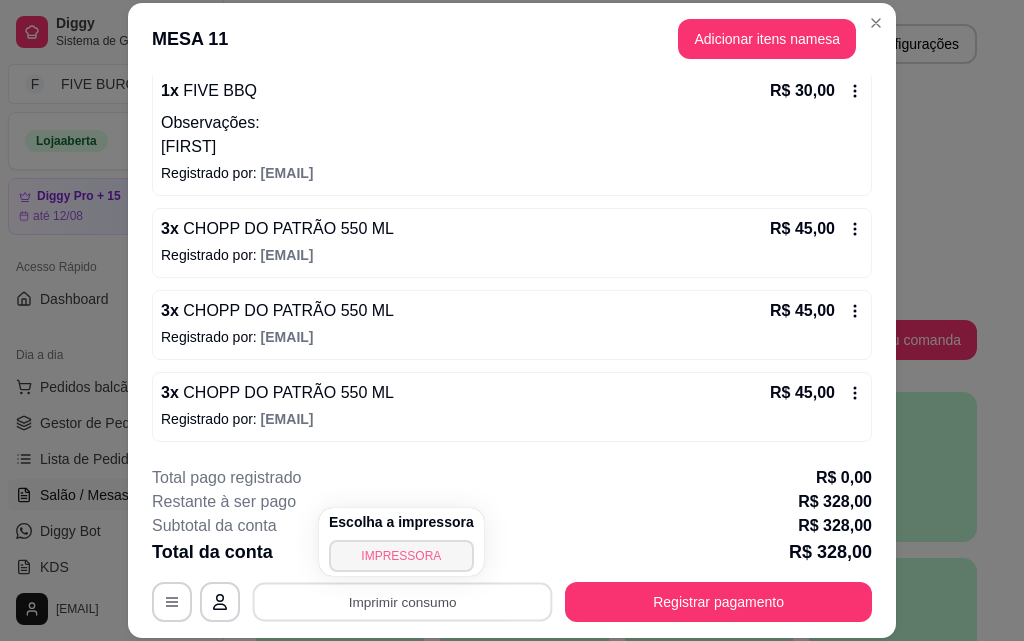 click on "IMPRESSORA" at bounding box center (401, 556) 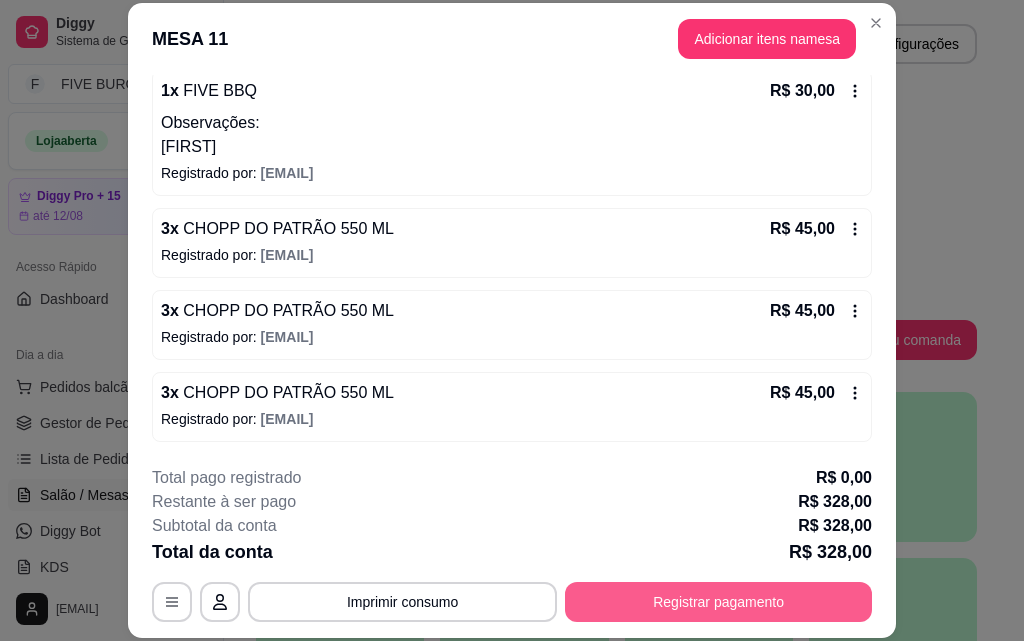 click on "Registrar pagamento" at bounding box center [718, 602] 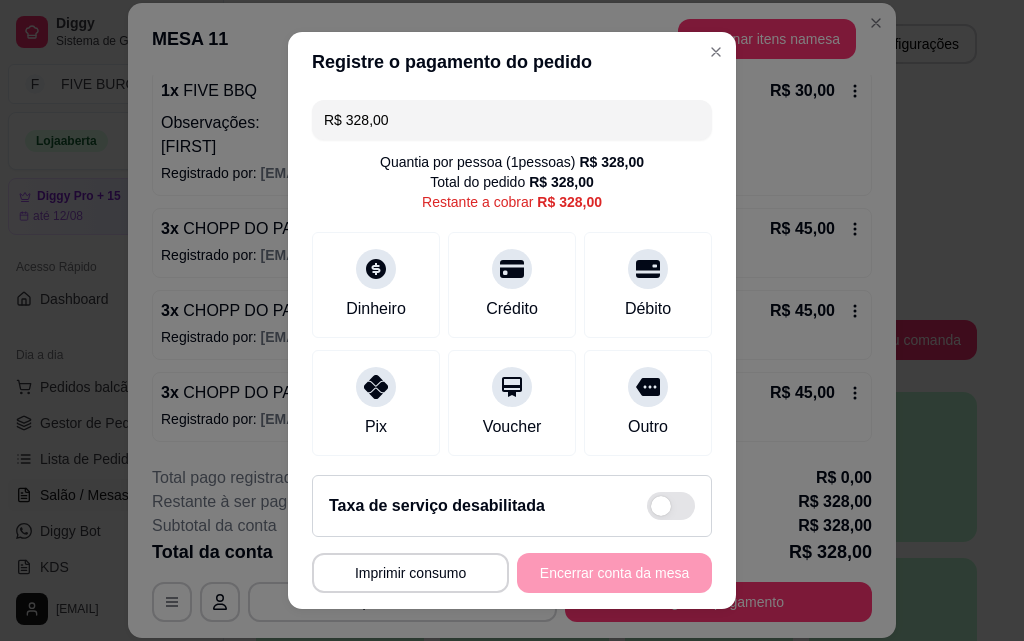 drag, startPoint x: 423, startPoint y: 122, endPoint x: 111, endPoint y: 118, distance: 312.02563 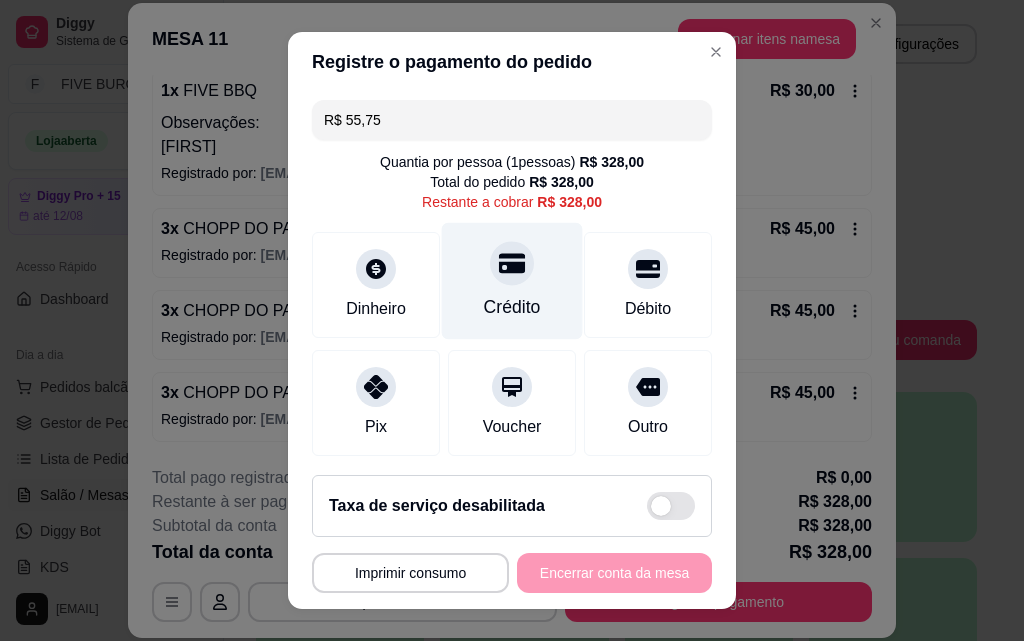 click on "Crédito" at bounding box center [512, 307] 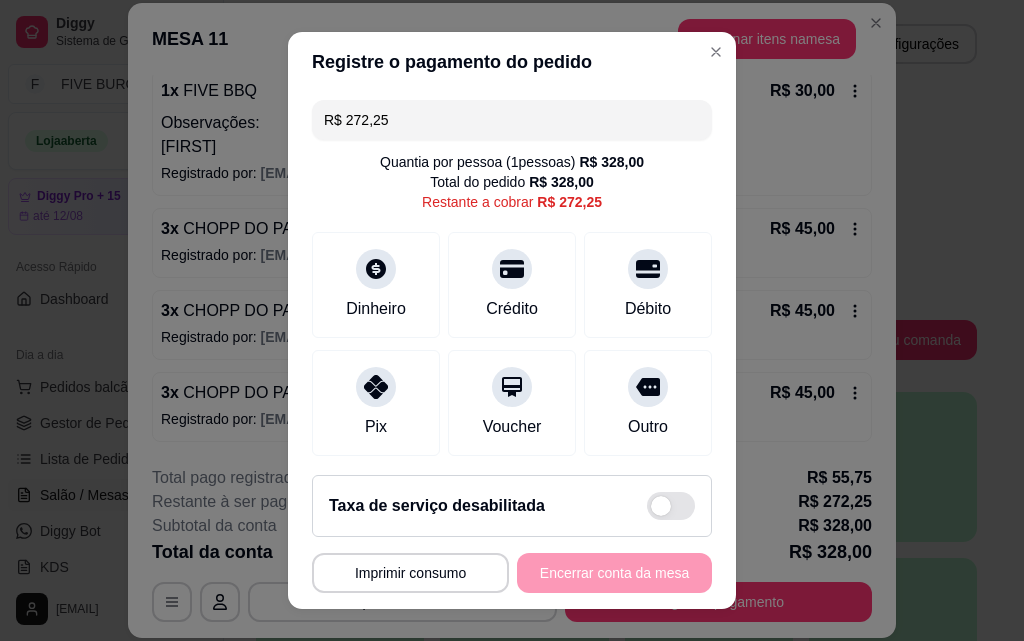 drag, startPoint x: 413, startPoint y: 133, endPoint x: 221, endPoint y: 137, distance: 192.04166 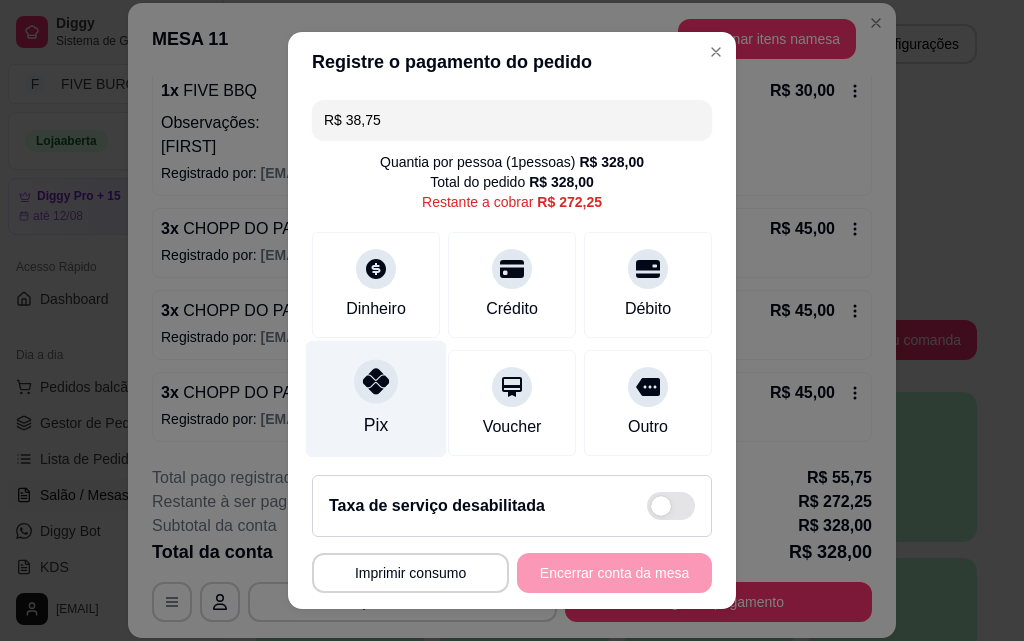 click at bounding box center [376, 381] 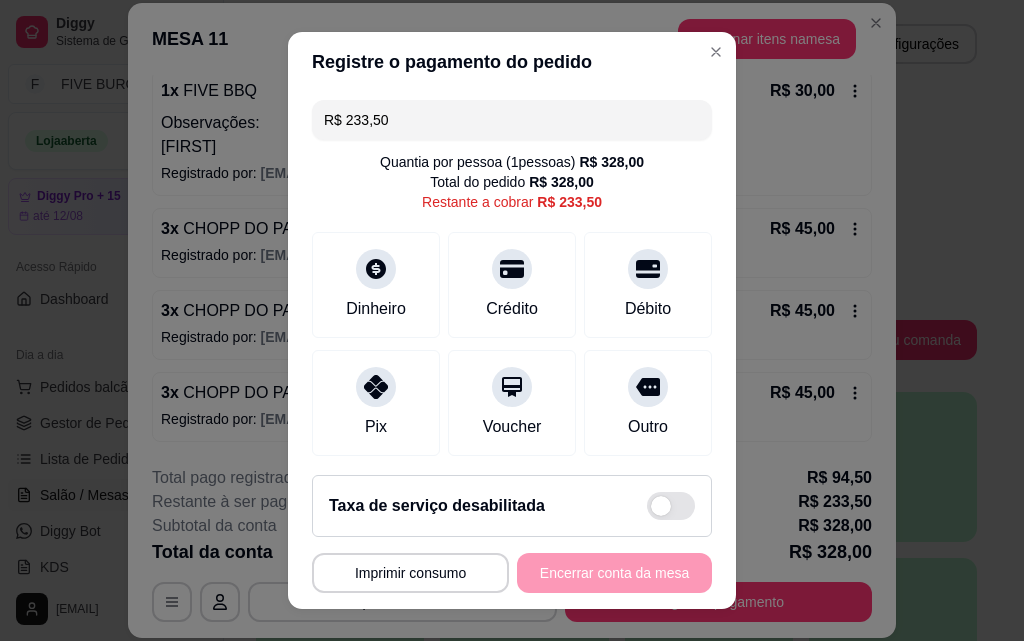drag, startPoint x: 387, startPoint y: 107, endPoint x: 152, endPoint y: 149, distance: 238.7237 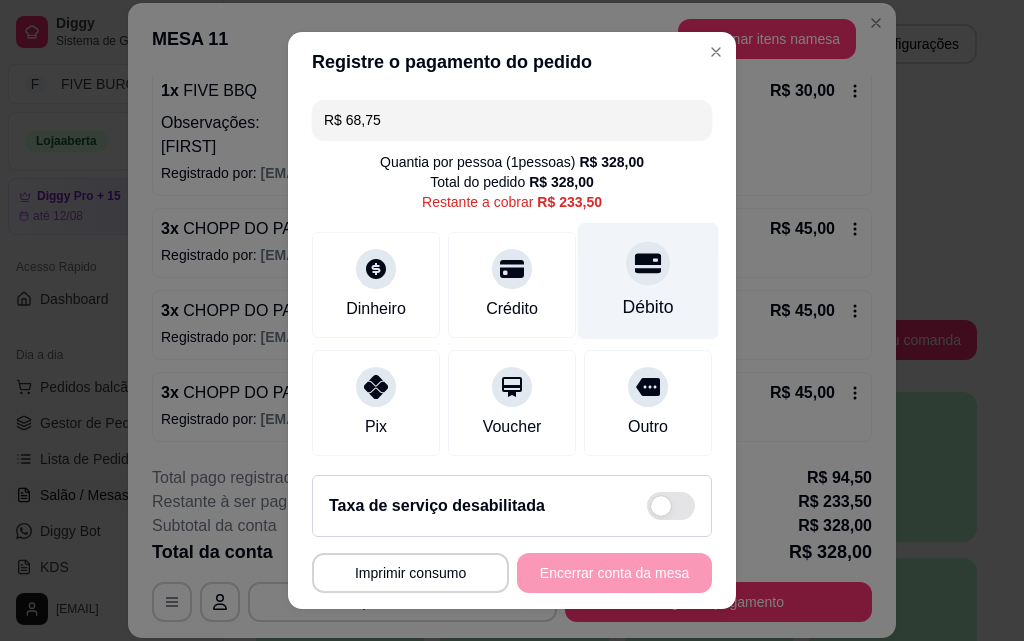 click on "Débito" at bounding box center [648, 281] 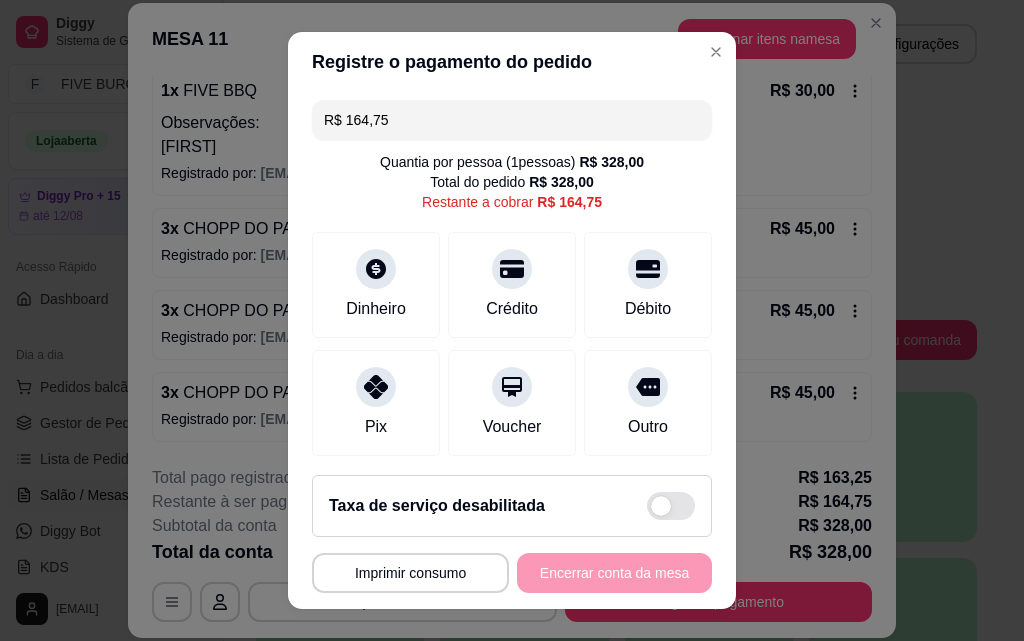 drag, startPoint x: 422, startPoint y: 128, endPoint x: 84, endPoint y: 139, distance: 338.17896 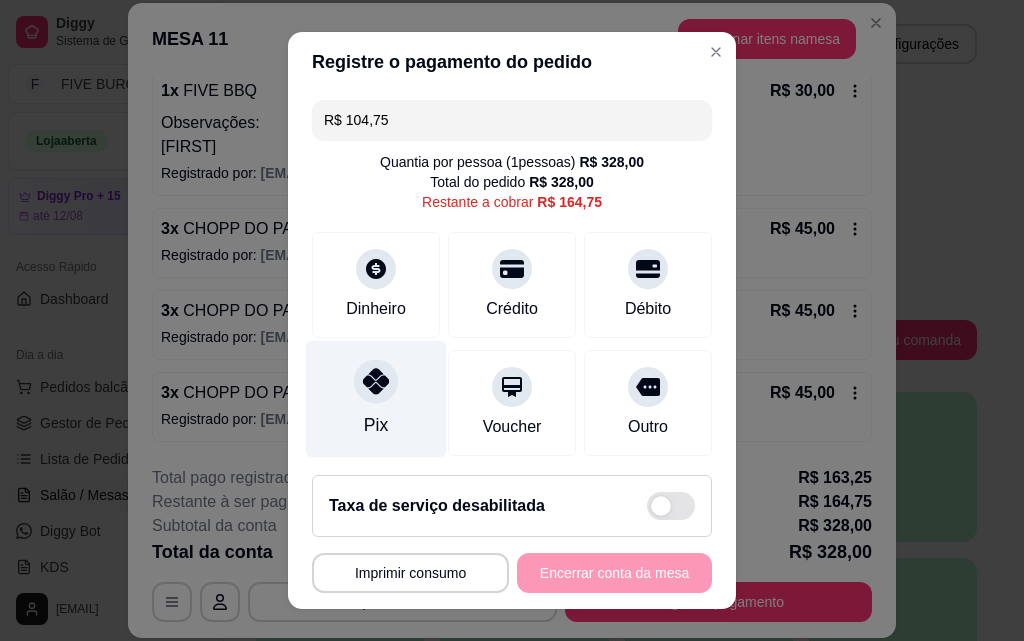 click on "Pix" at bounding box center (376, 425) 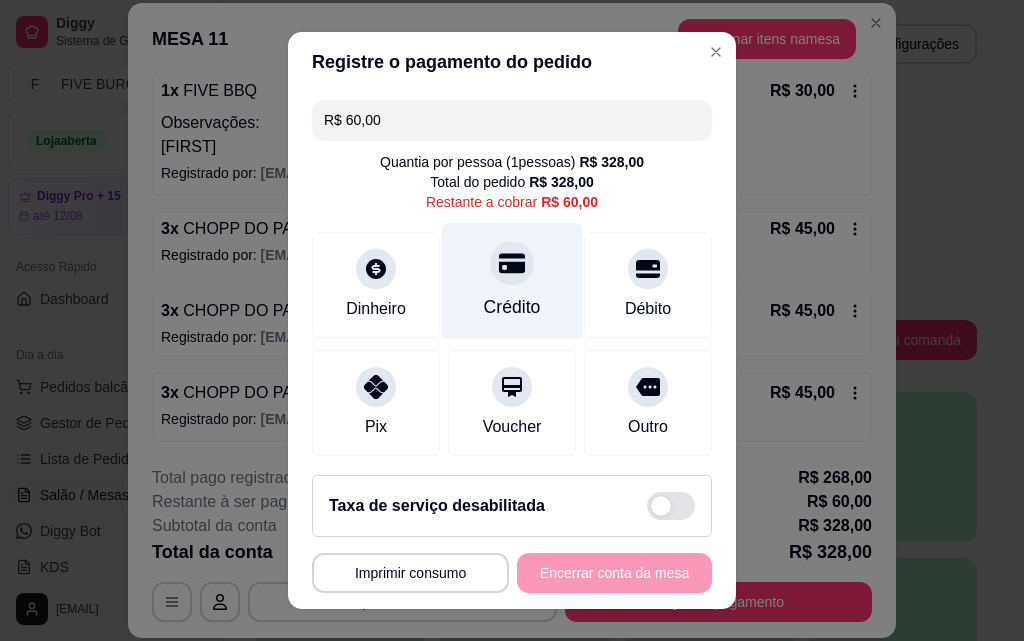 click on "Crédito" at bounding box center (512, 307) 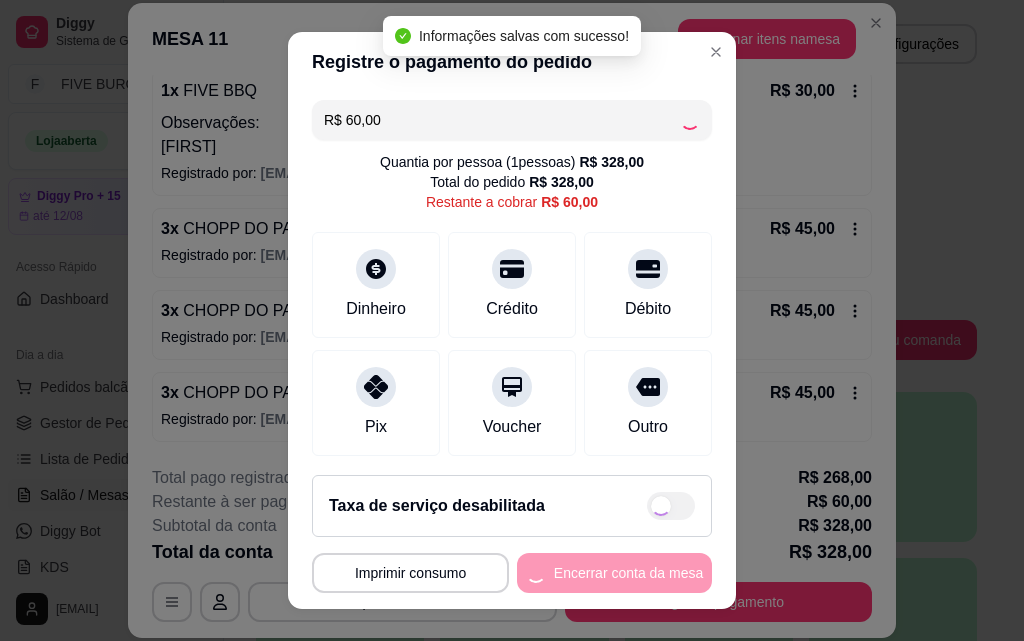 type on "R$ 0,00" 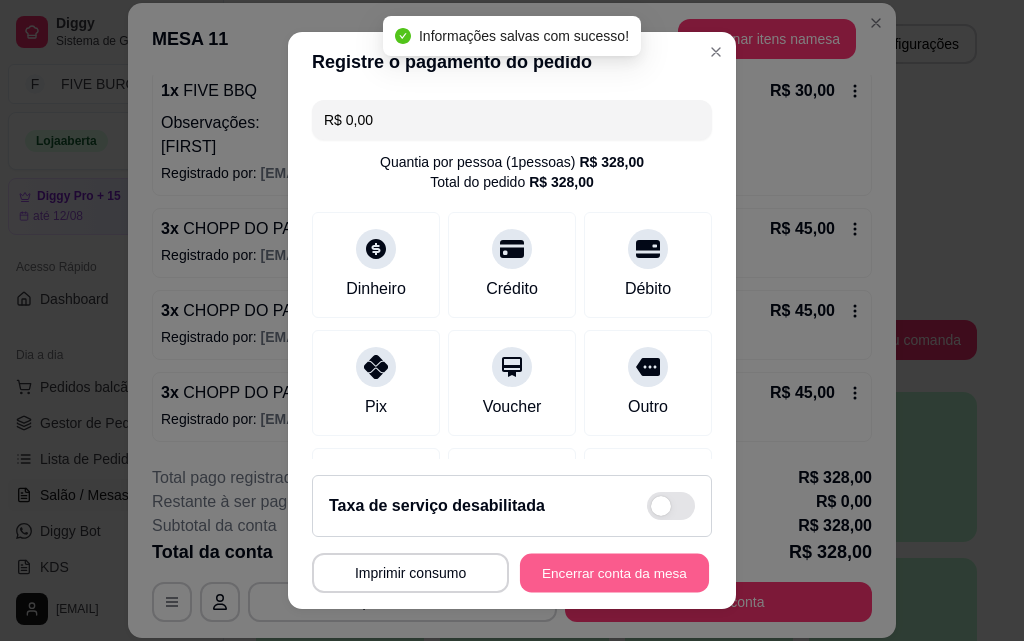 click on "Encerrar conta da mesa" at bounding box center [614, 573] 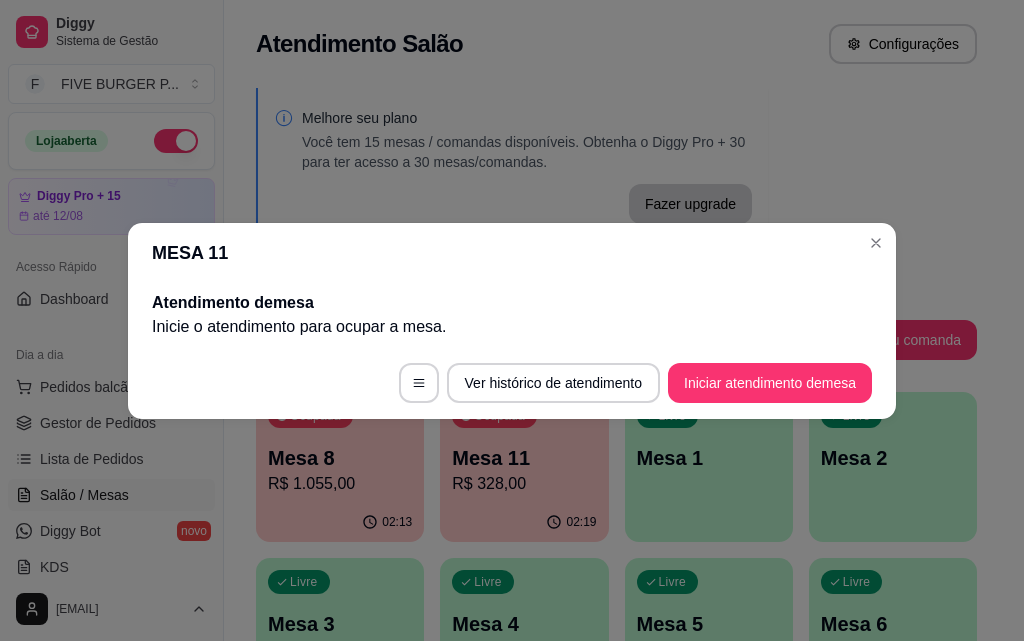 scroll, scrollTop: 0, scrollLeft: 0, axis: both 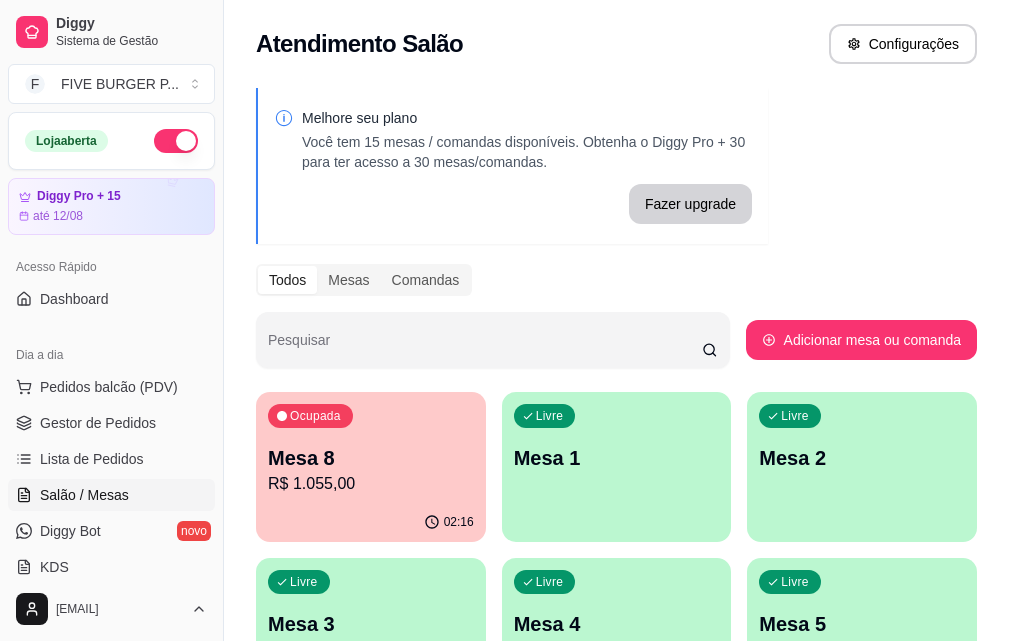 click on "Pedidos balcão (PDV) Gestor de Pedidos Lista de Pedidos Salão / Mesas Diggy Bot novo KDS" at bounding box center (111, 477) 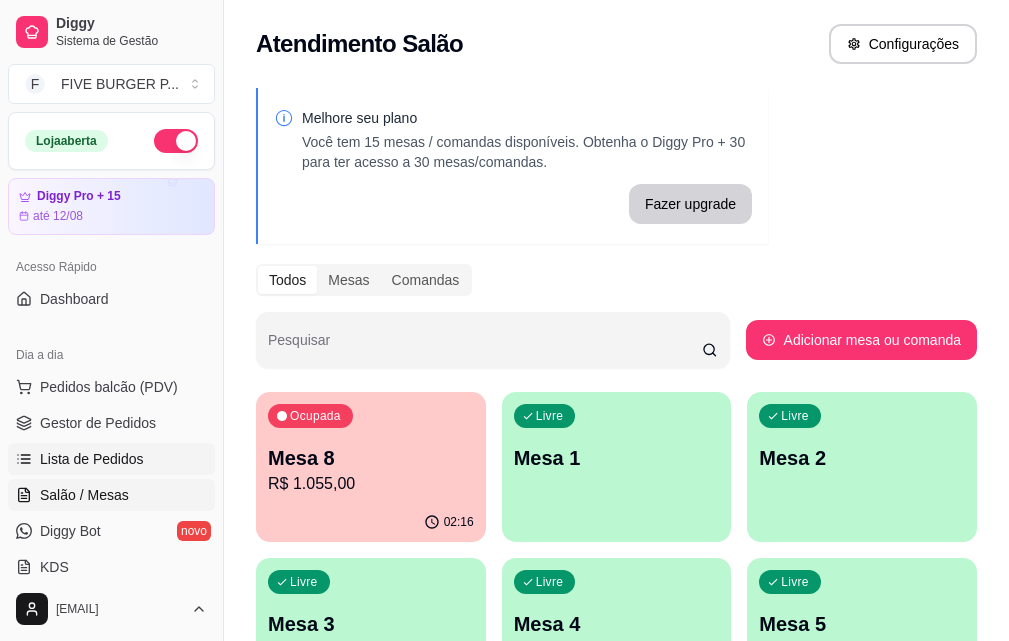 click on "Lista de Pedidos" at bounding box center (92, 459) 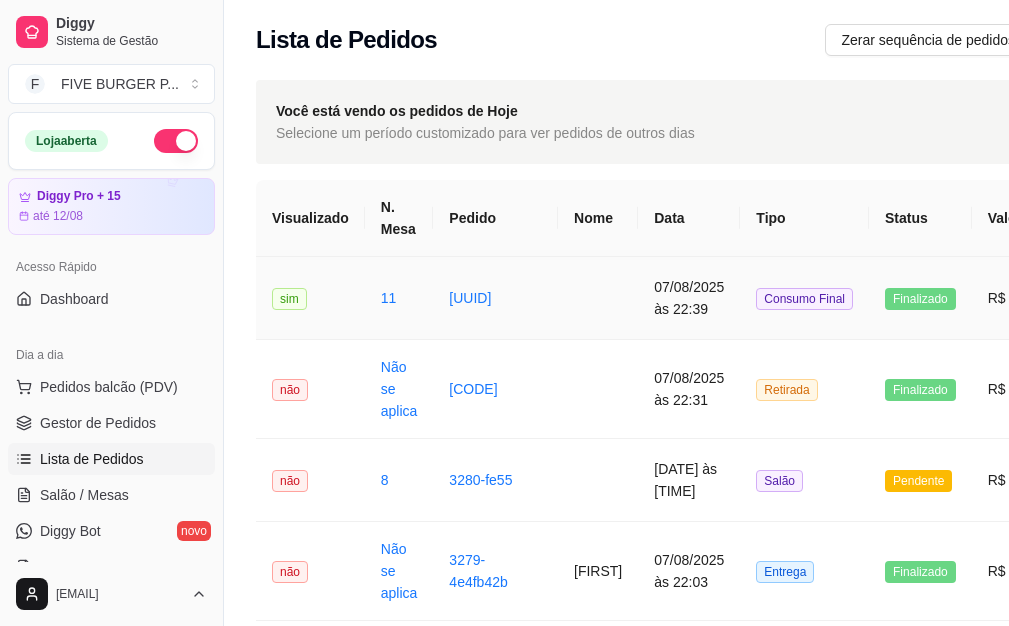 click at bounding box center (598, 298) 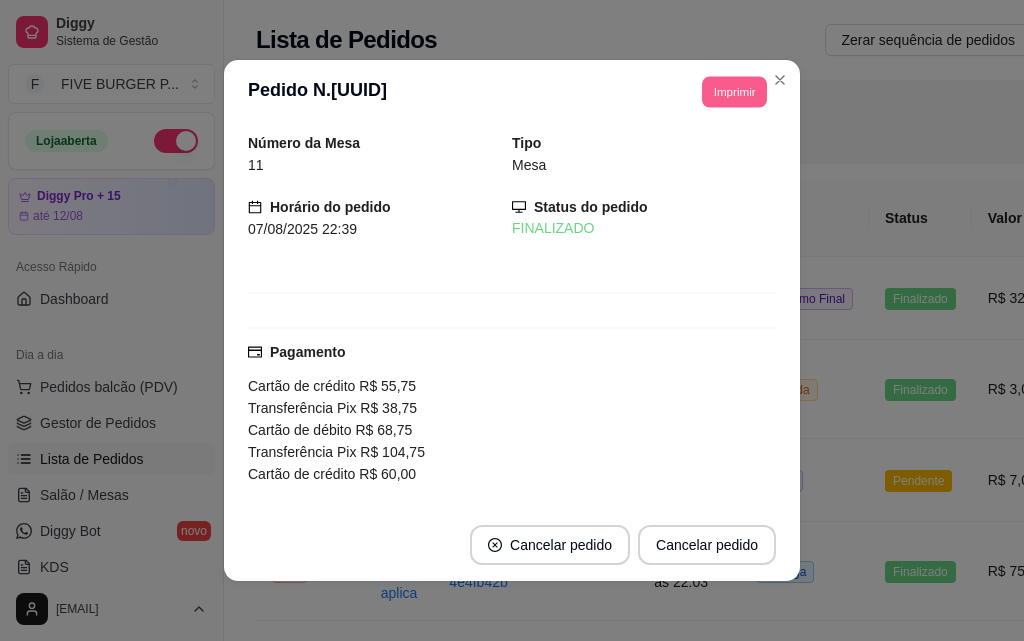 click on "Imprimir" at bounding box center [734, 91] 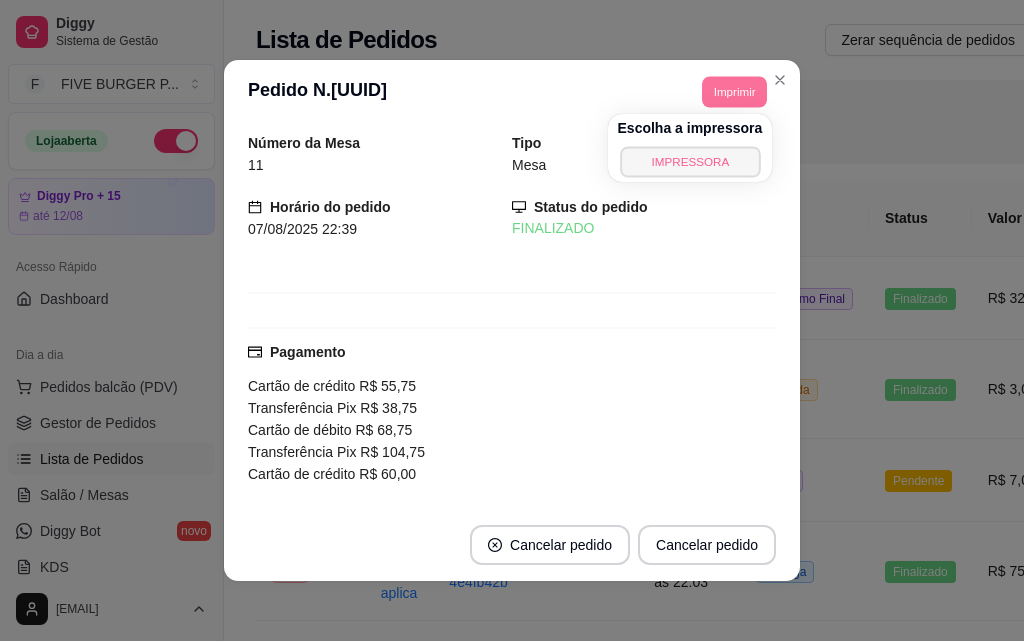 click on "IMPRESSORA" at bounding box center (690, 161) 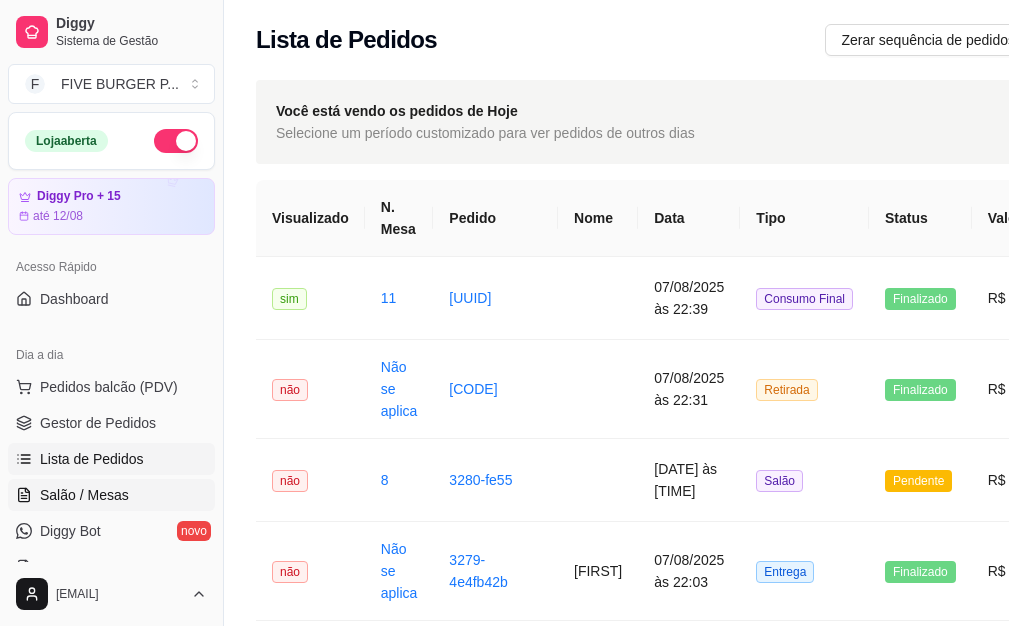 click on "Salão / Mesas" at bounding box center [84, 495] 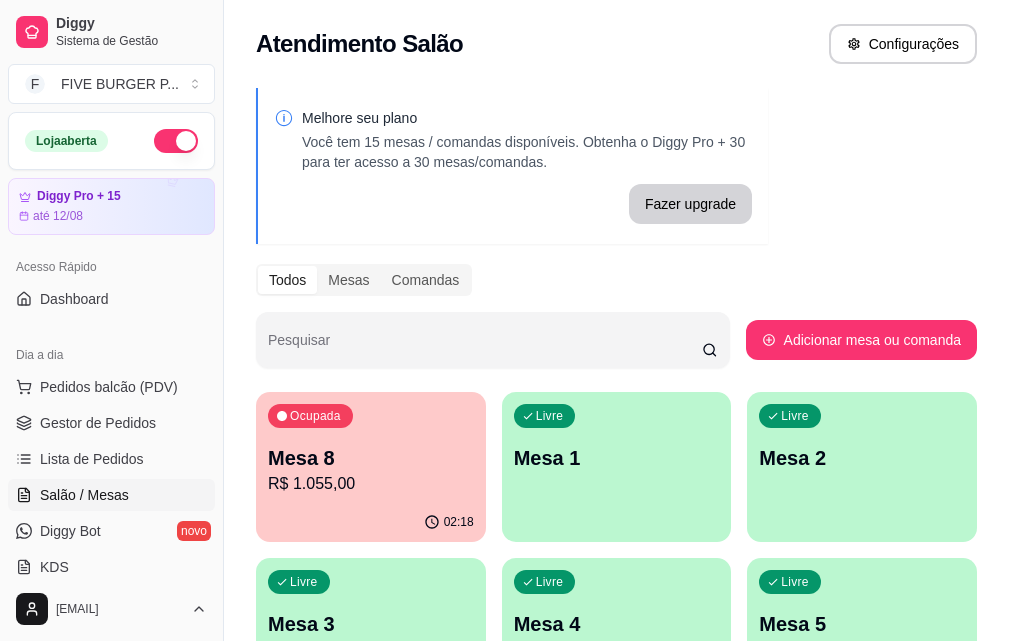 click on "R$ 1.055,00" at bounding box center (371, 484) 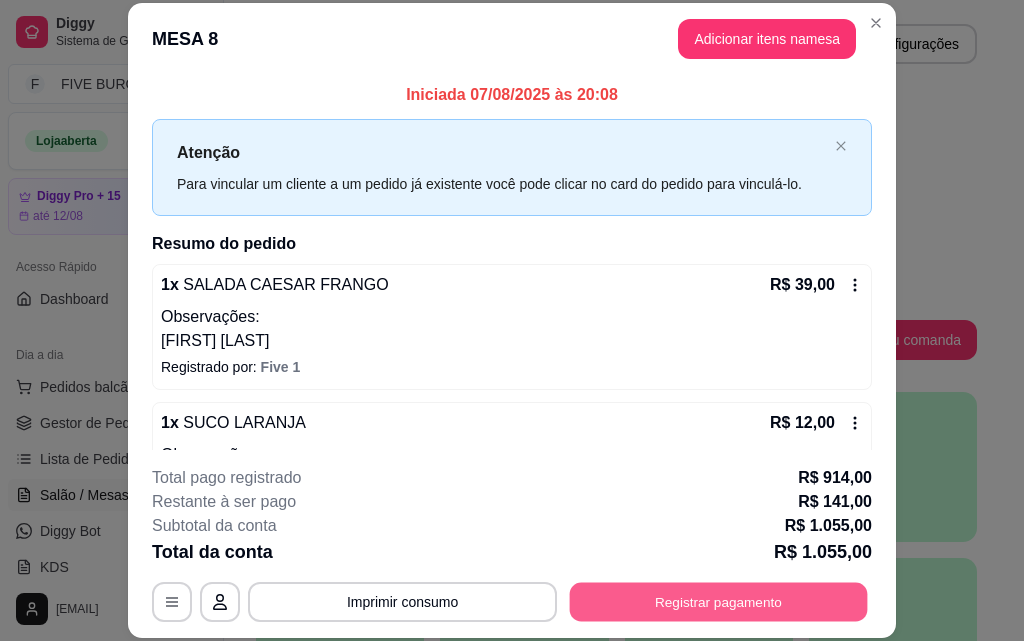 click on "Registrar pagamento" at bounding box center (719, 601) 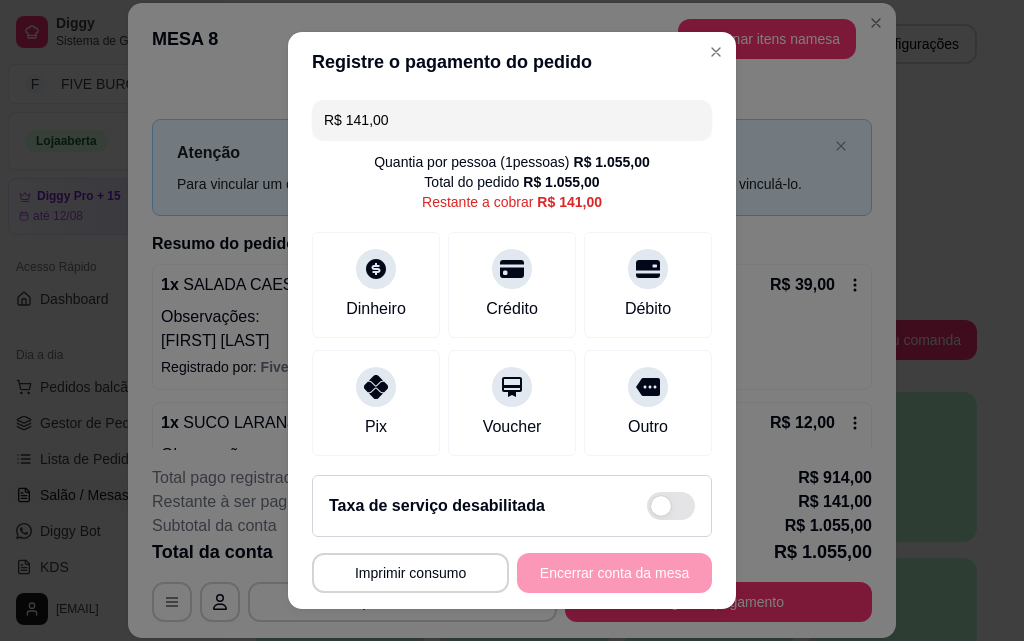 drag, startPoint x: 462, startPoint y: 123, endPoint x: 154, endPoint y: 107, distance: 308.4153 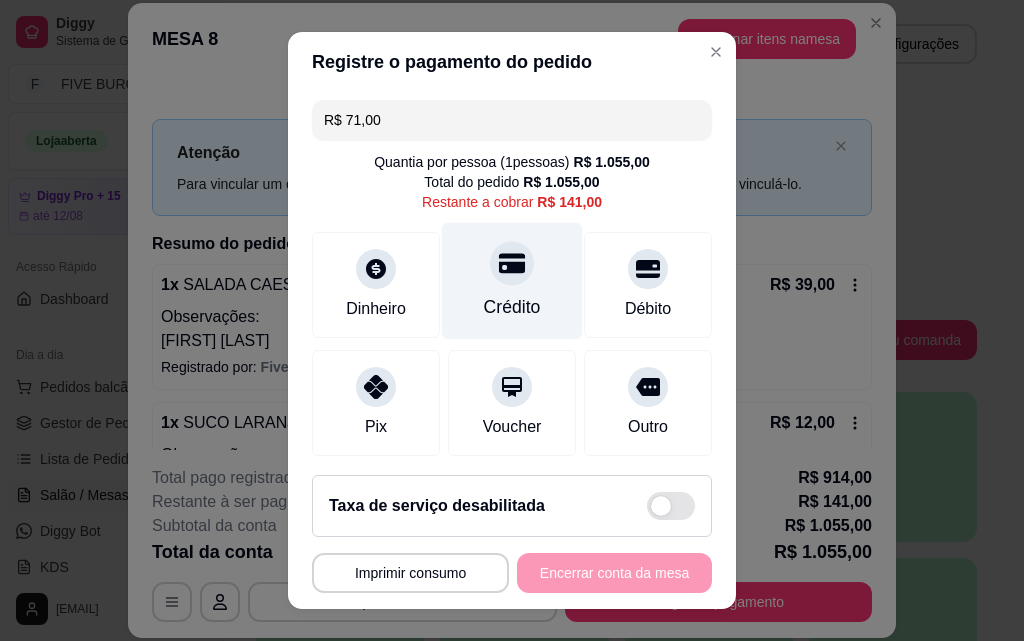 click on "Crédito" at bounding box center [512, 281] 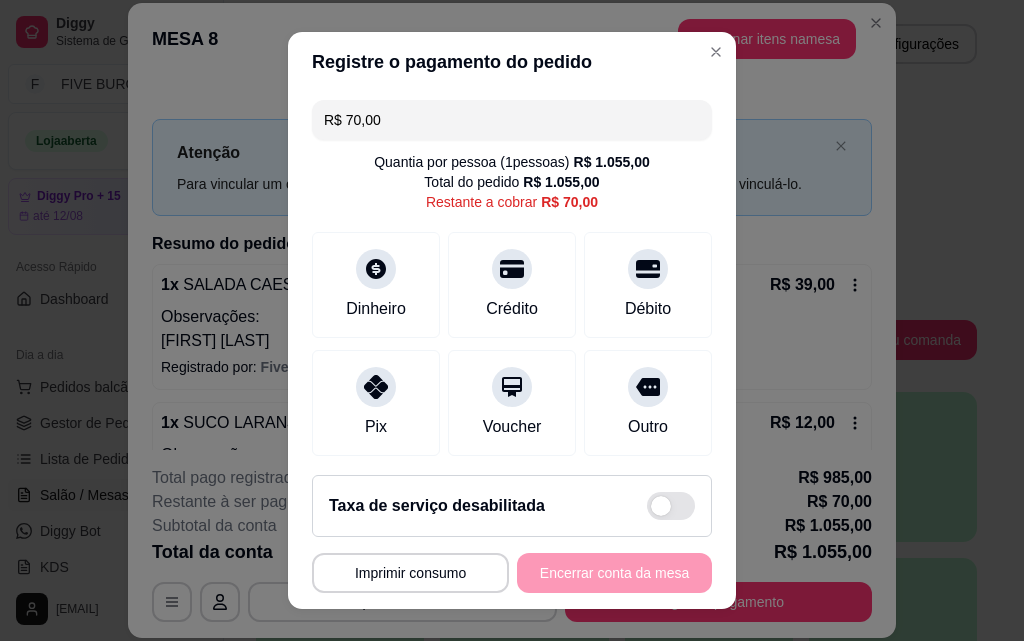 drag, startPoint x: 410, startPoint y: 119, endPoint x: 78, endPoint y: 168, distance: 335.5965 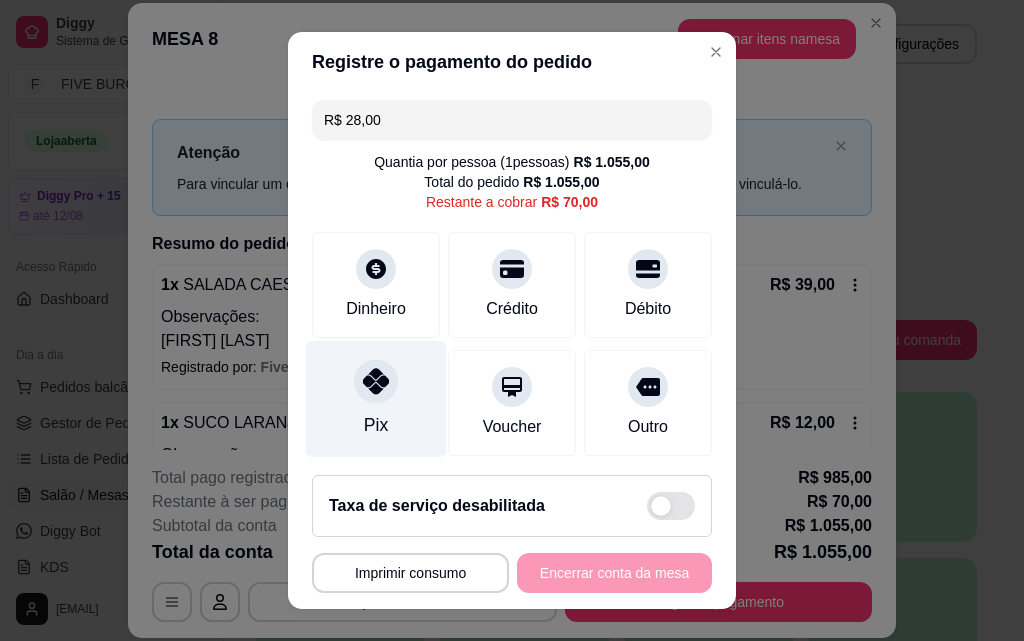 click on "Pix" at bounding box center [376, 399] 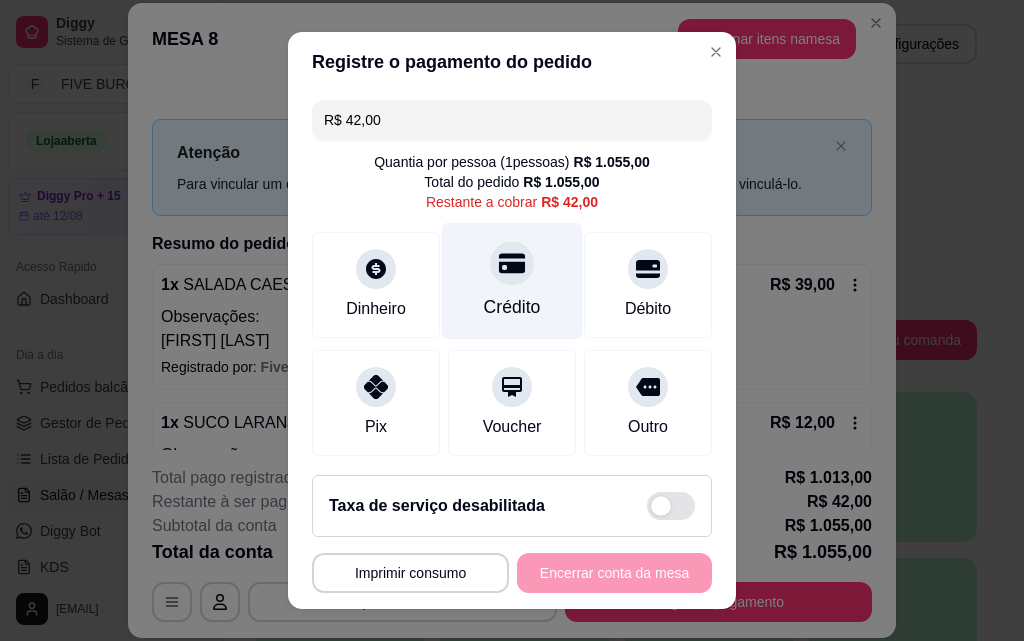 click 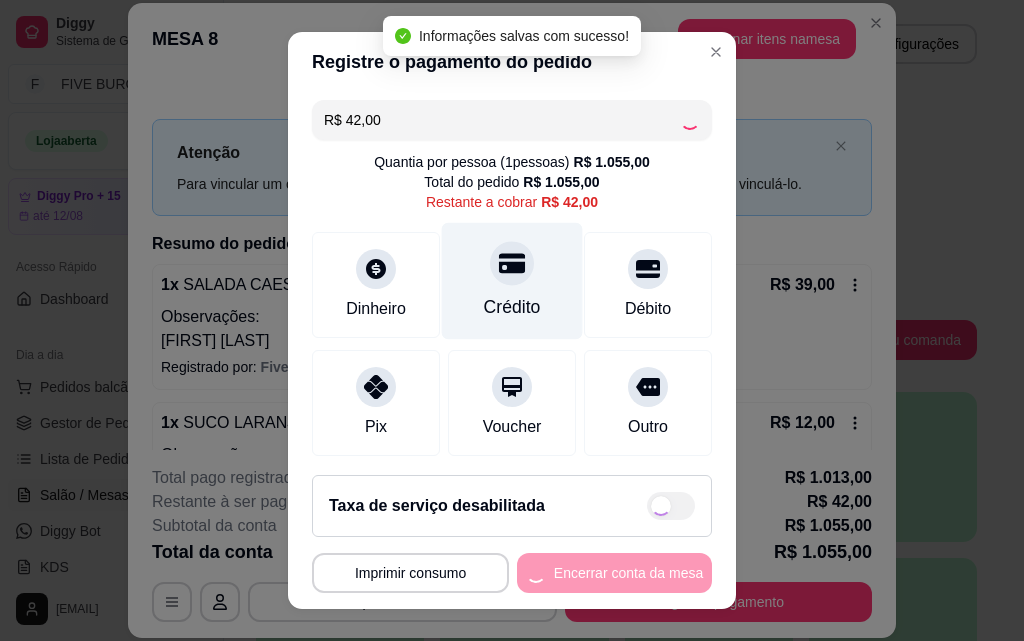 type on "R$ 0,00" 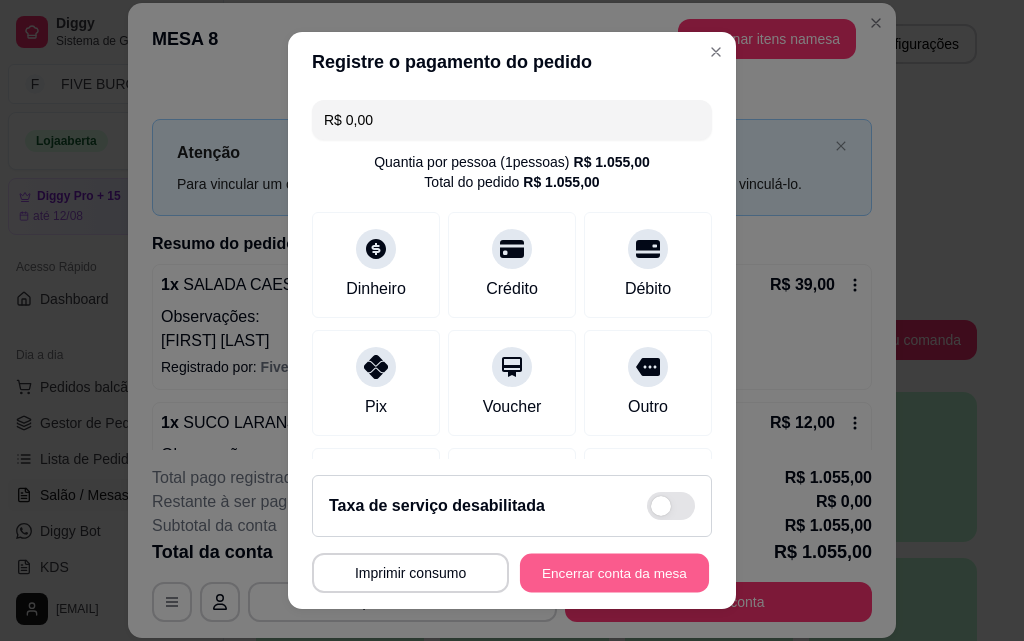 click on "Encerrar conta da mesa" at bounding box center (614, 573) 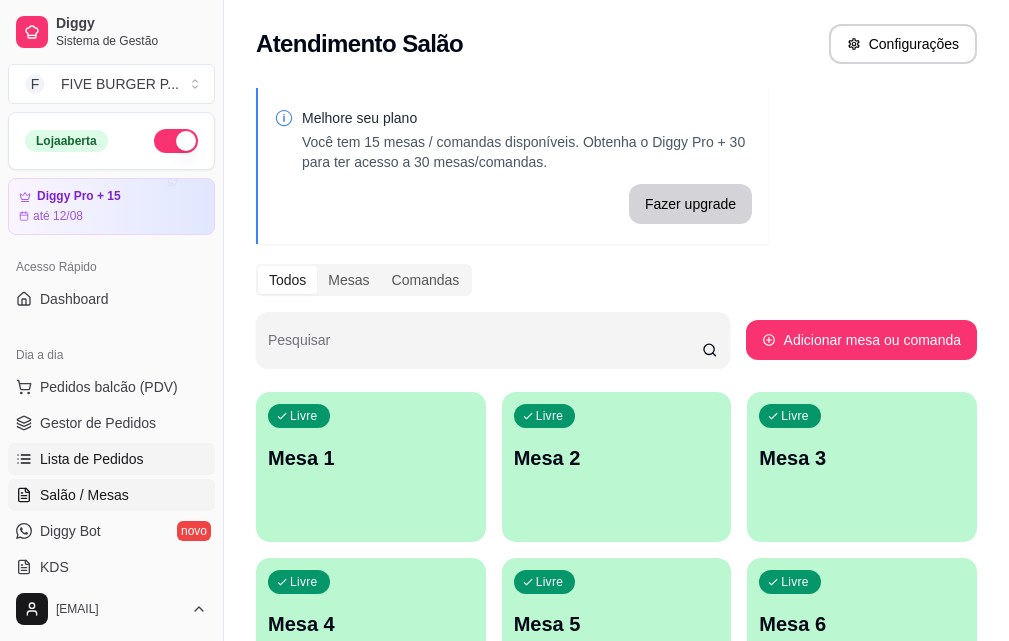 click on "Lista de Pedidos" at bounding box center [111, 459] 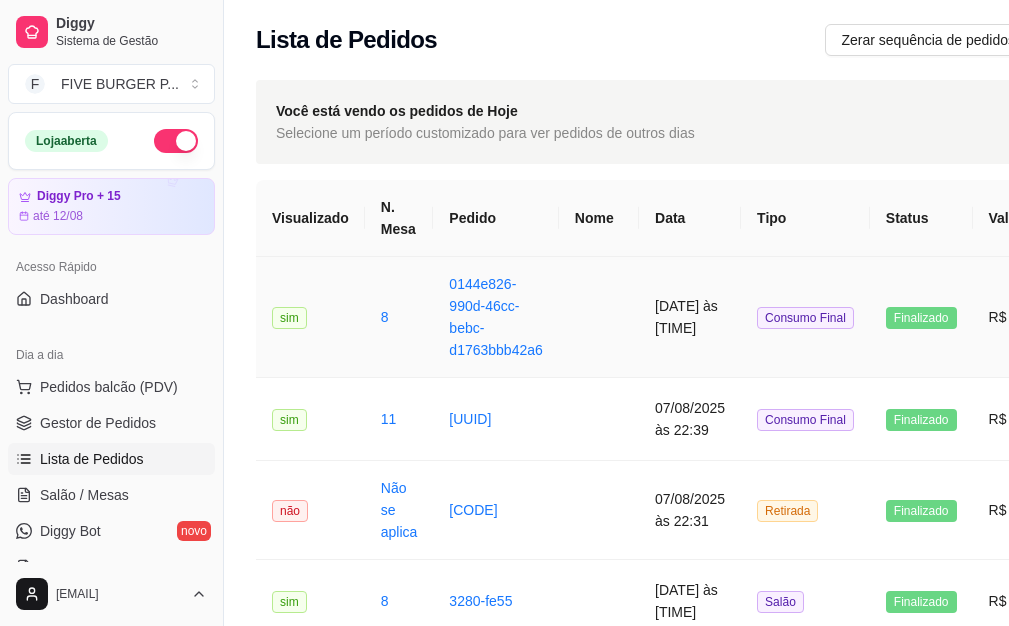 click at bounding box center [599, 317] 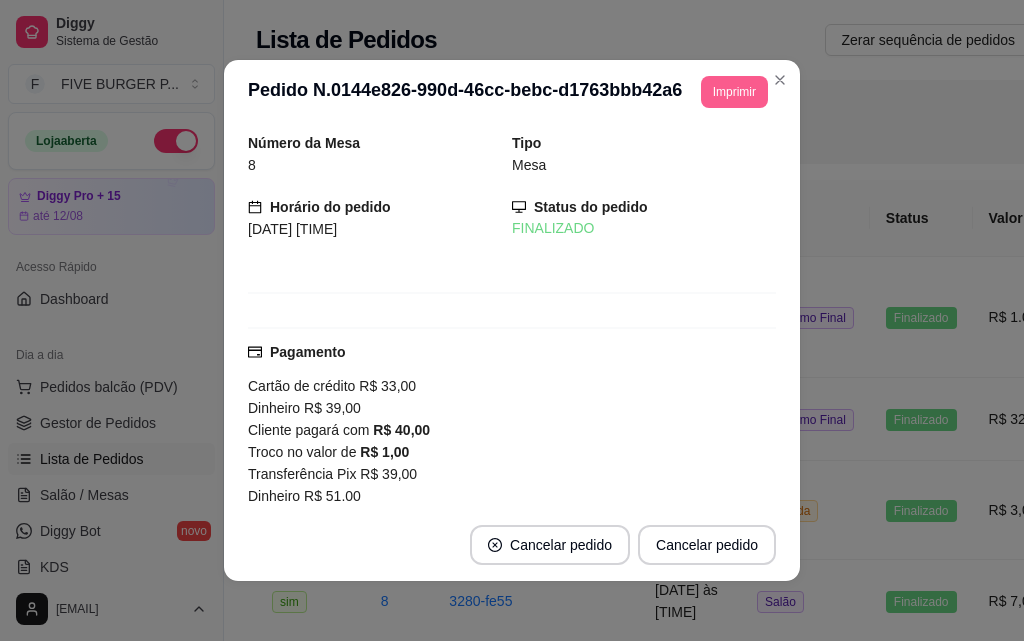 click on "Imprimir" at bounding box center [734, 92] 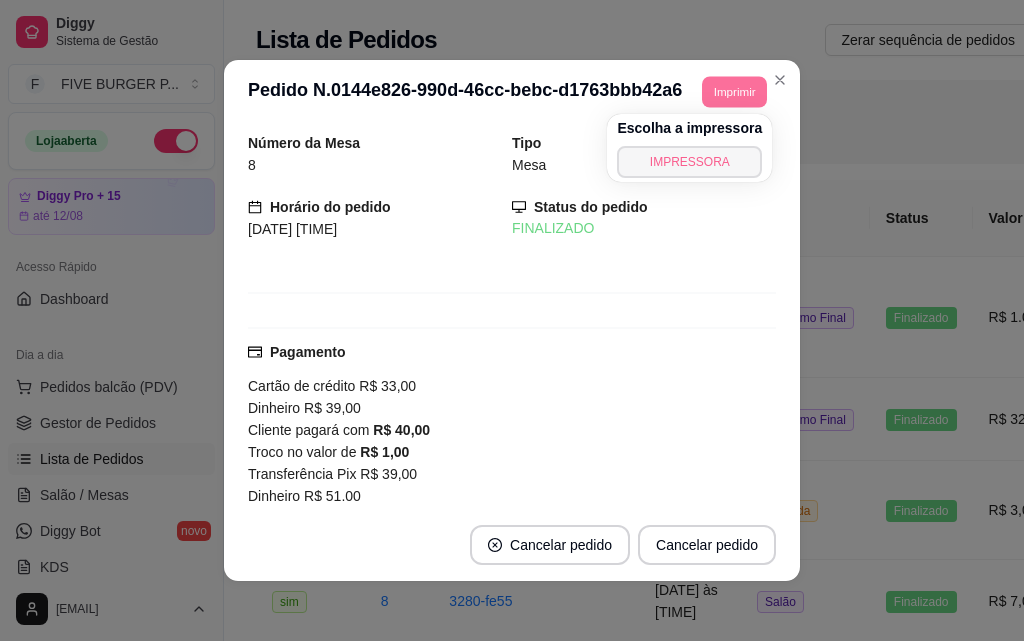 click on "IMPRESSORA" at bounding box center [689, 162] 